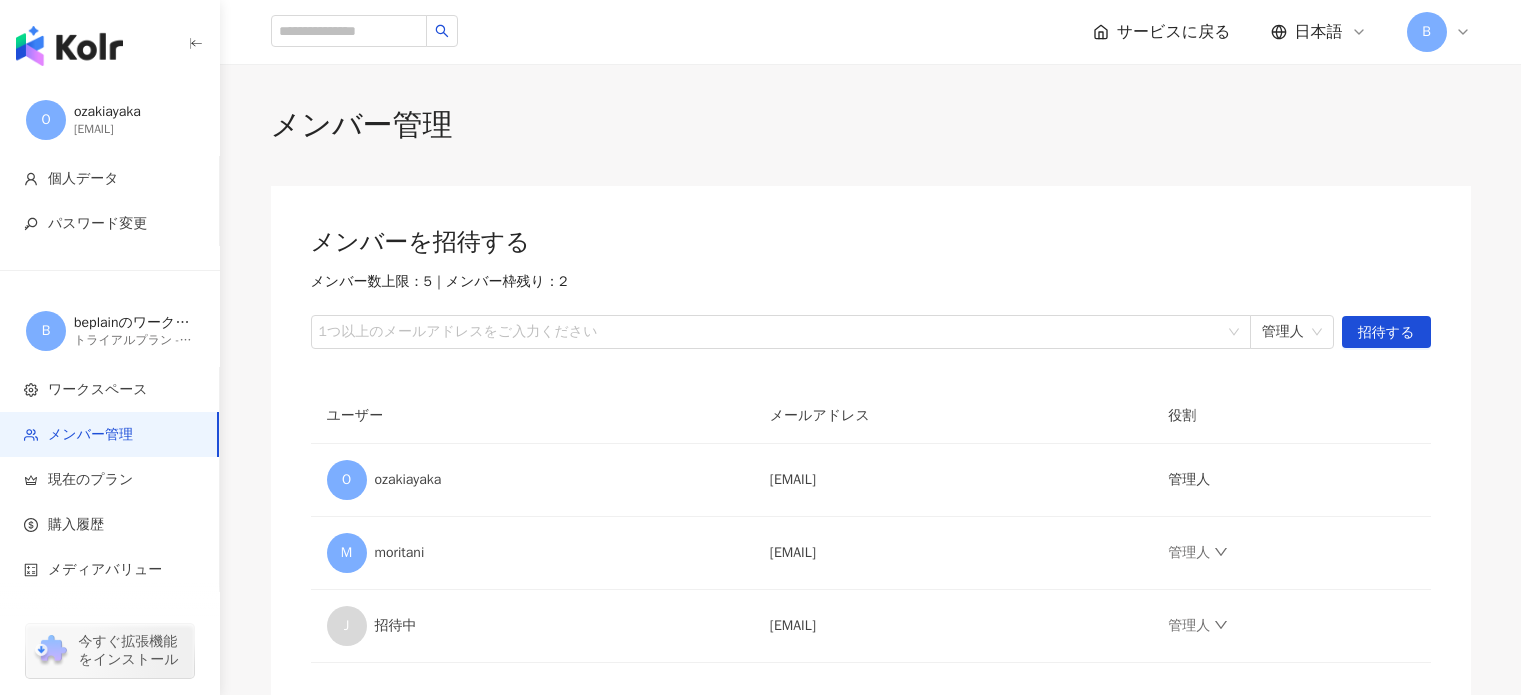 scroll, scrollTop: 0, scrollLeft: 0, axis: both 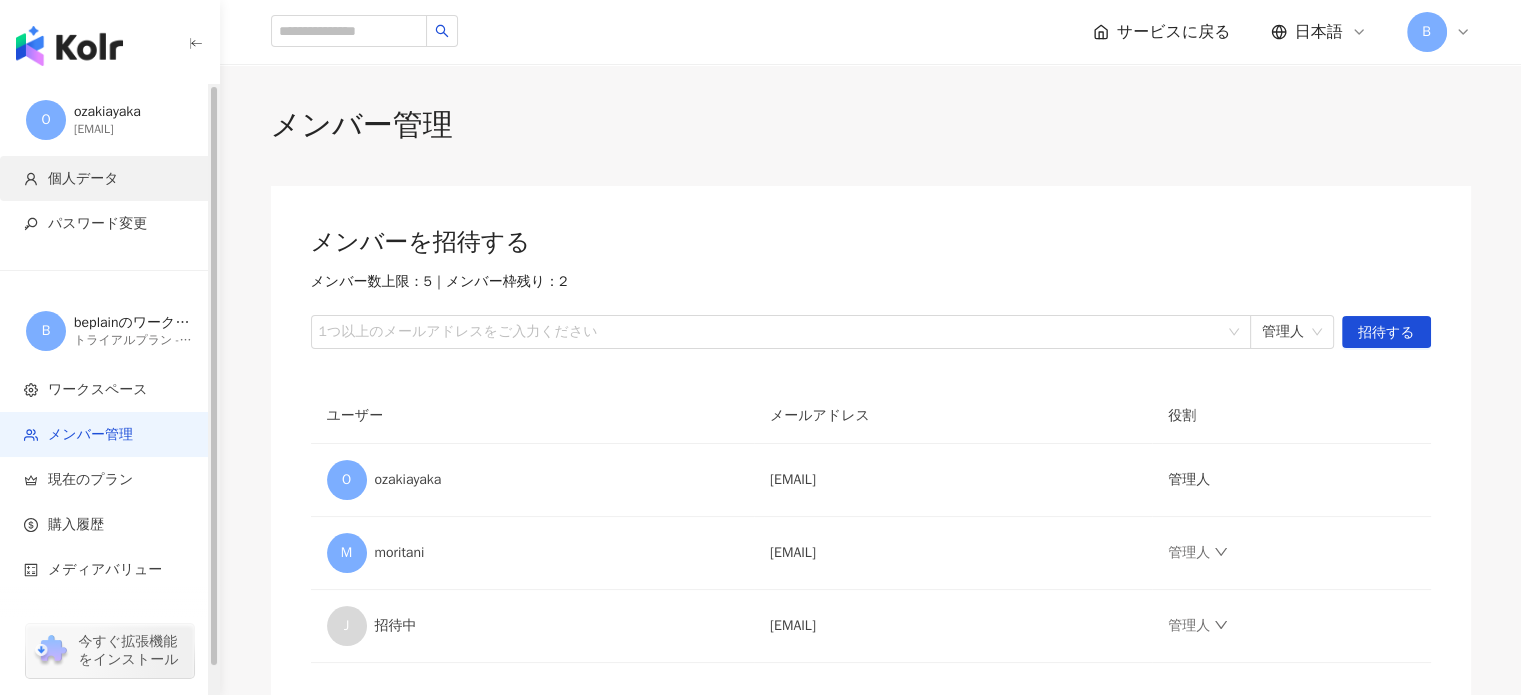 click on "個人データ" at bounding box center [113, 179] 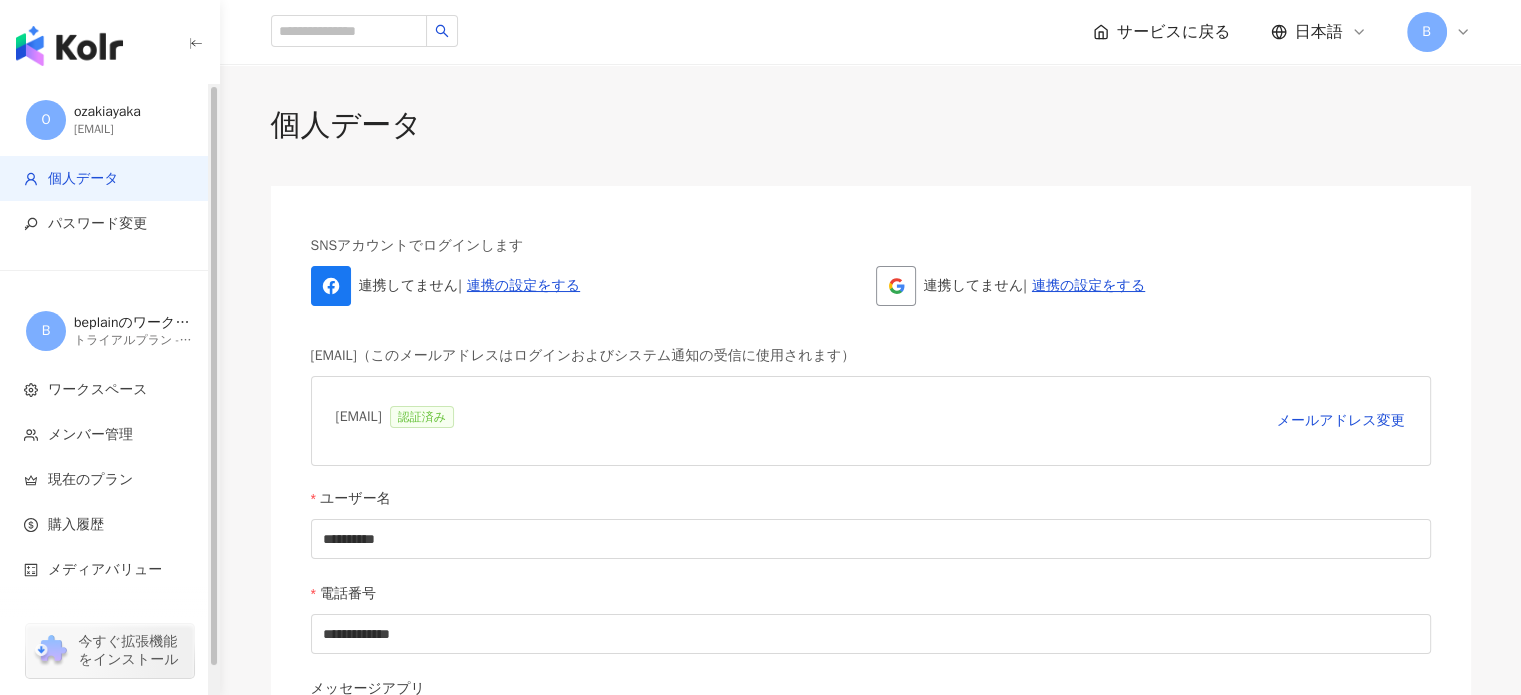 click at bounding box center [69, 46] 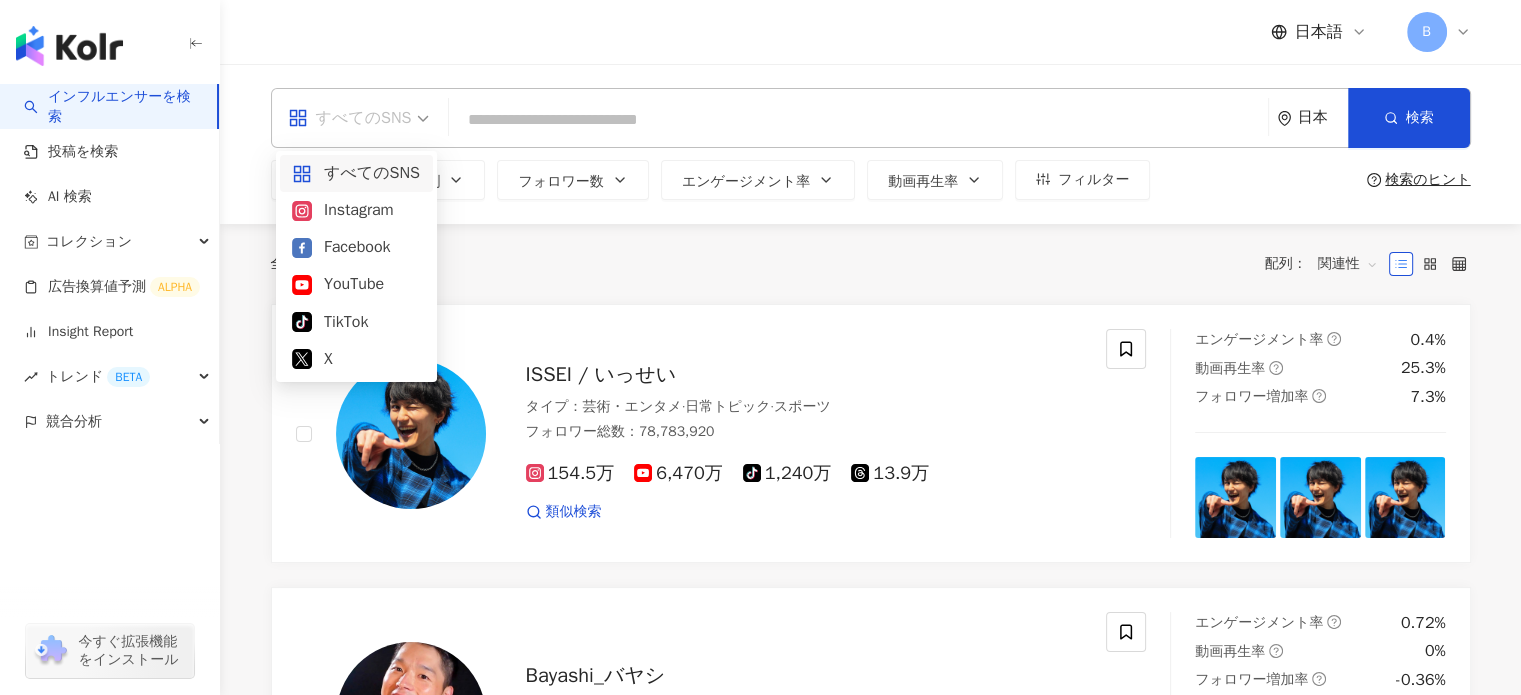 click on "すべてのSNS" at bounding box center (359, 118) 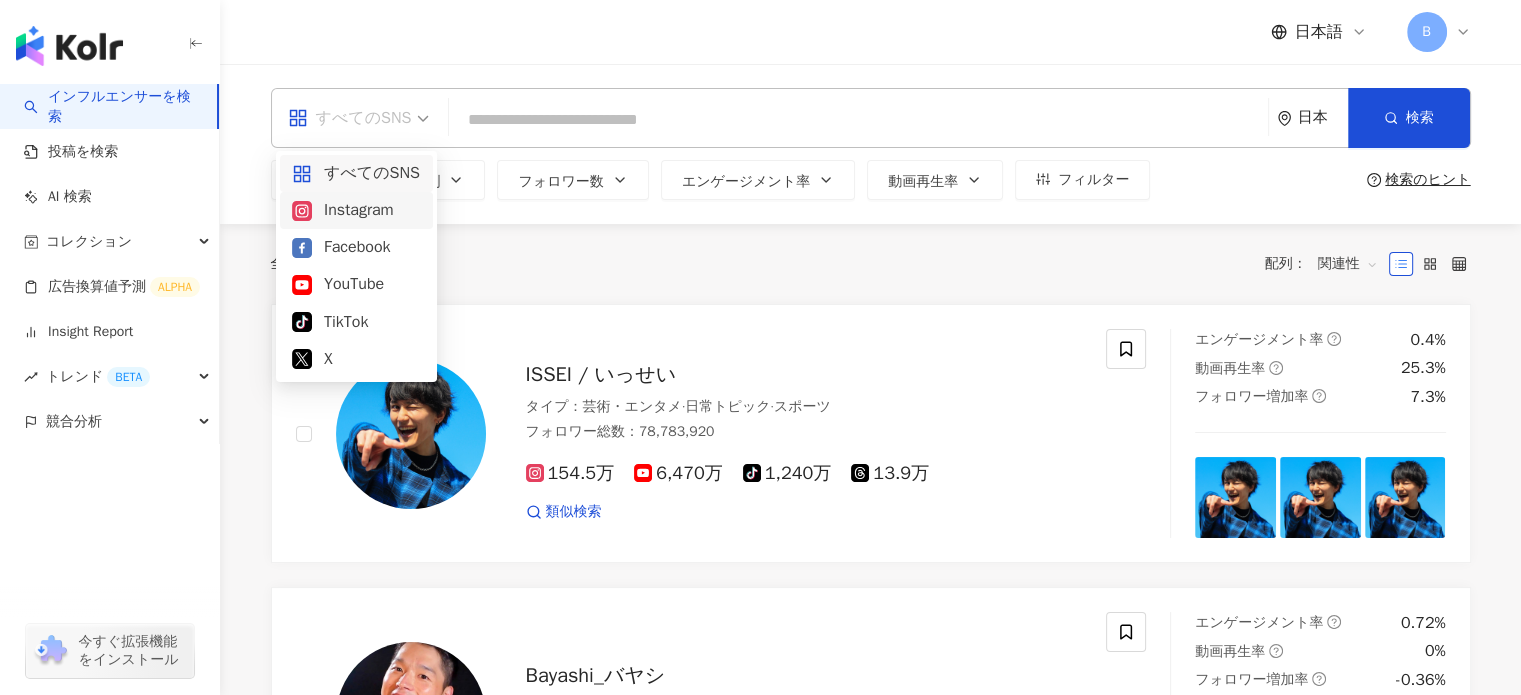 click on "Instagram" at bounding box center [356, 210] 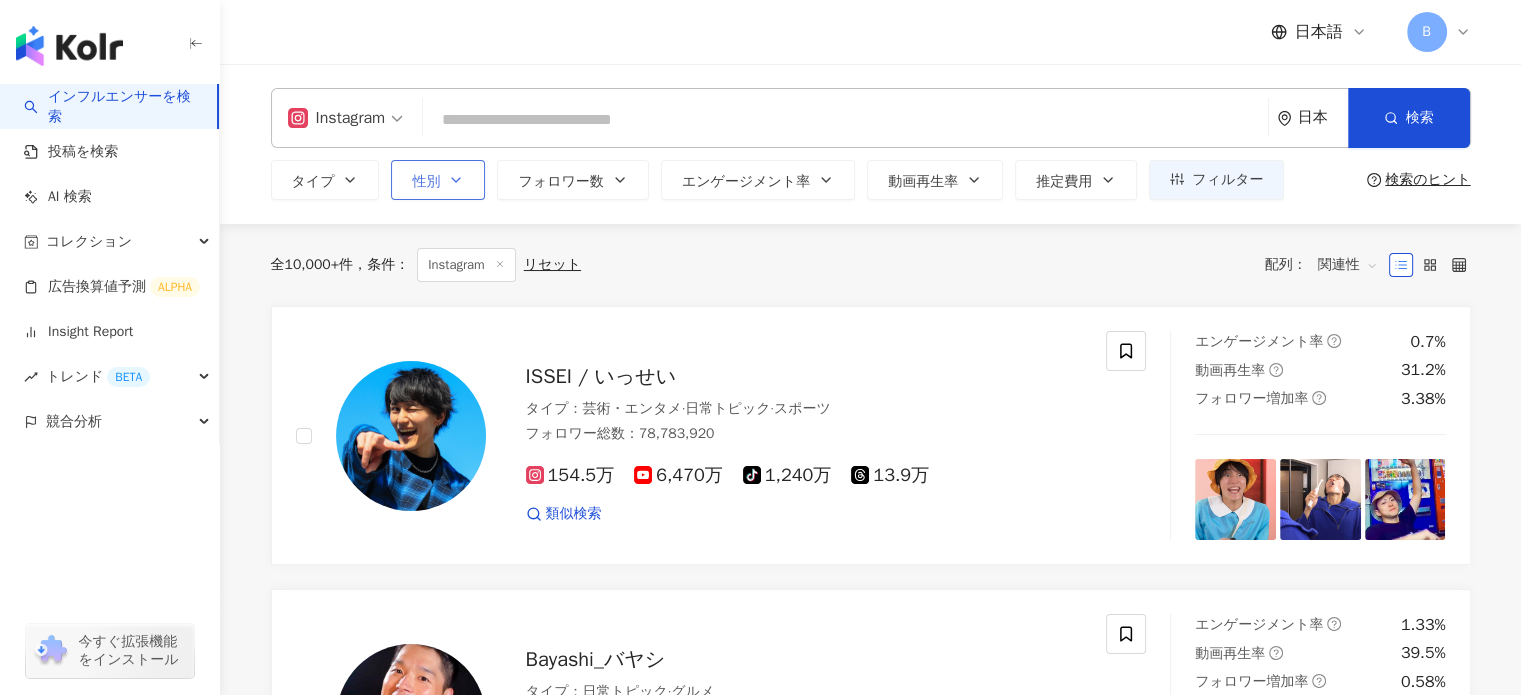 click on "性別" at bounding box center (426, 182) 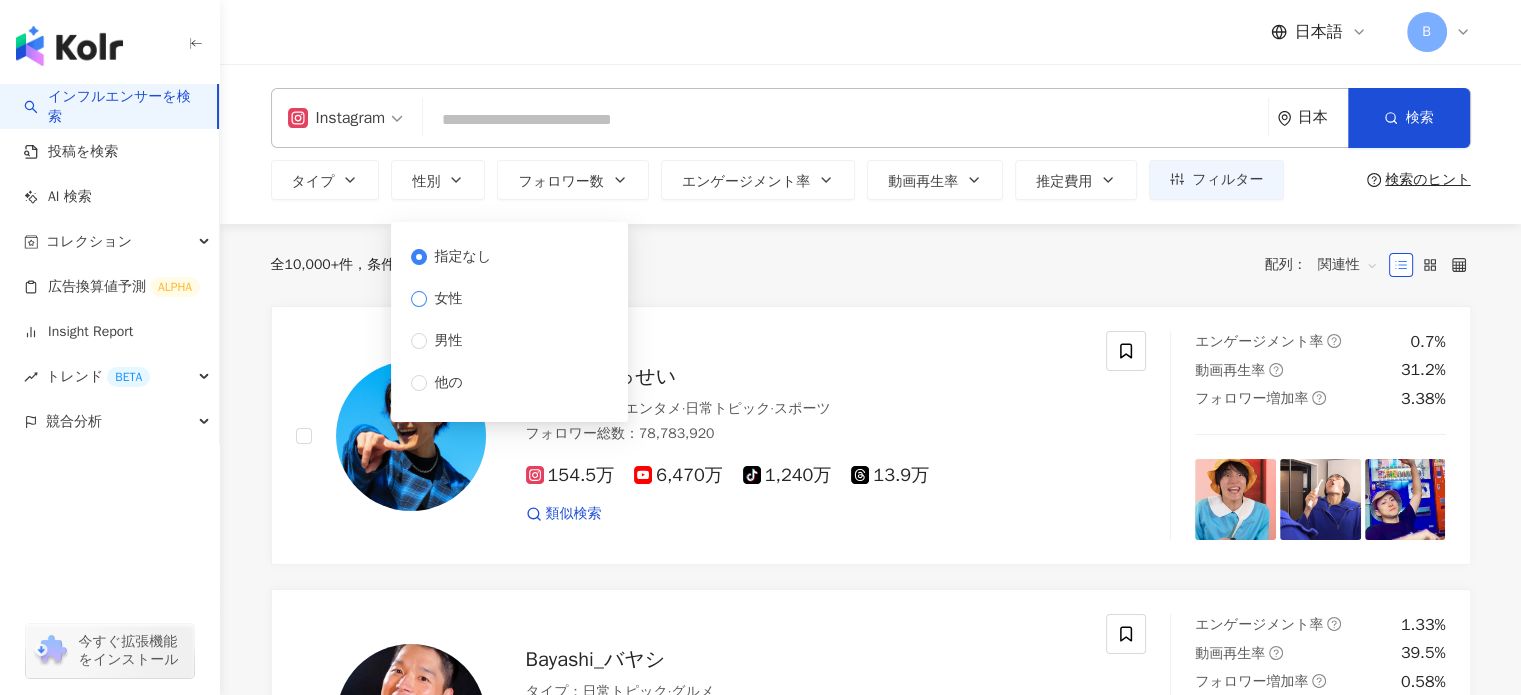 click on "女性" at bounding box center [449, 299] 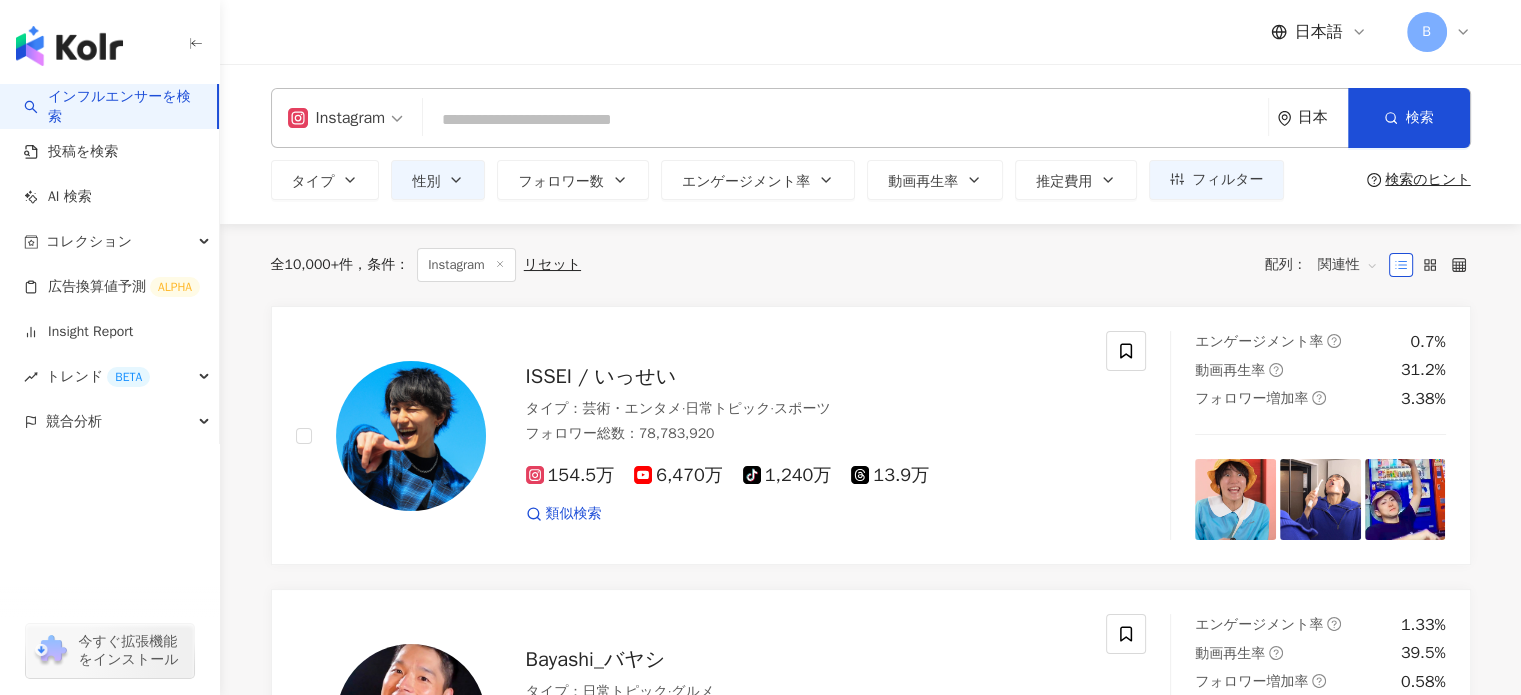 click on "全  10,000+  件 条件 ： Instagram リセット 配列： 関連性" at bounding box center [871, 265] 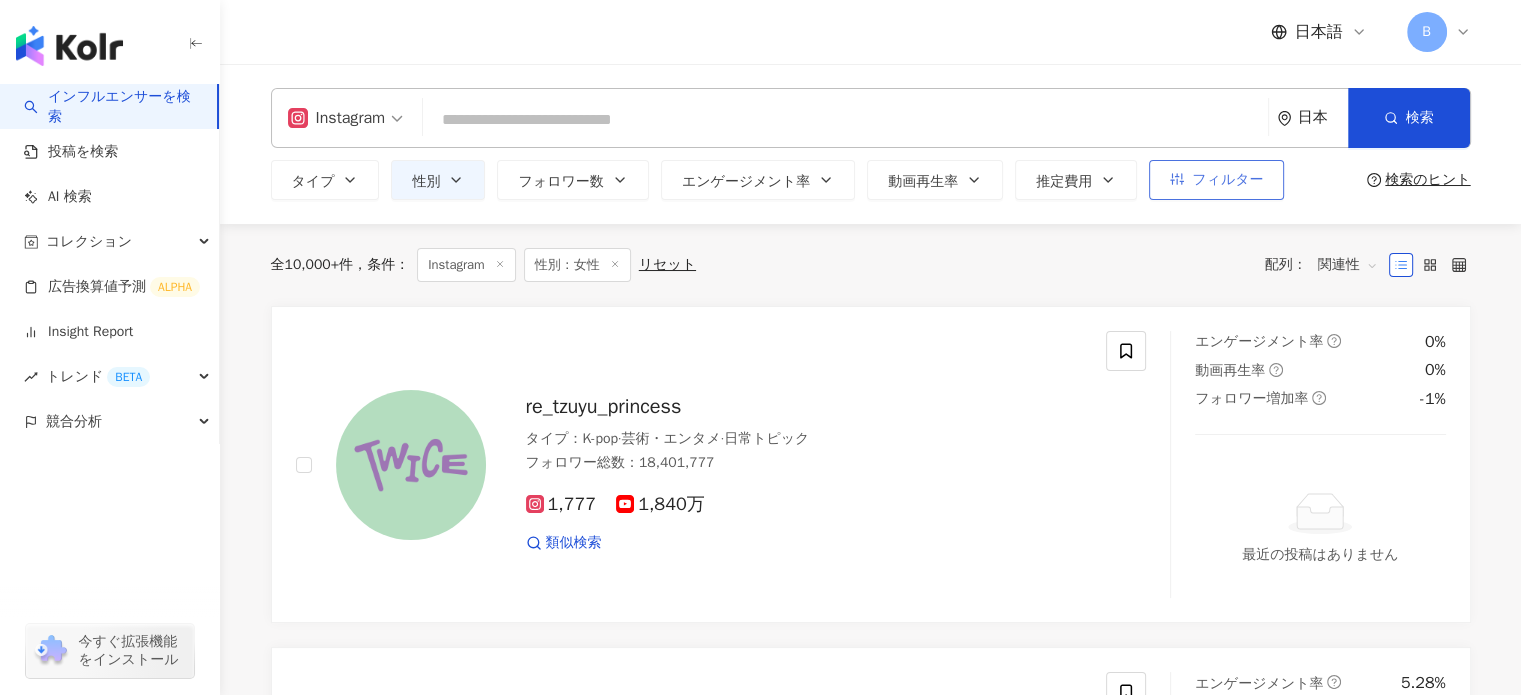 click on "フィルター" at bounding box center [1227, 180] 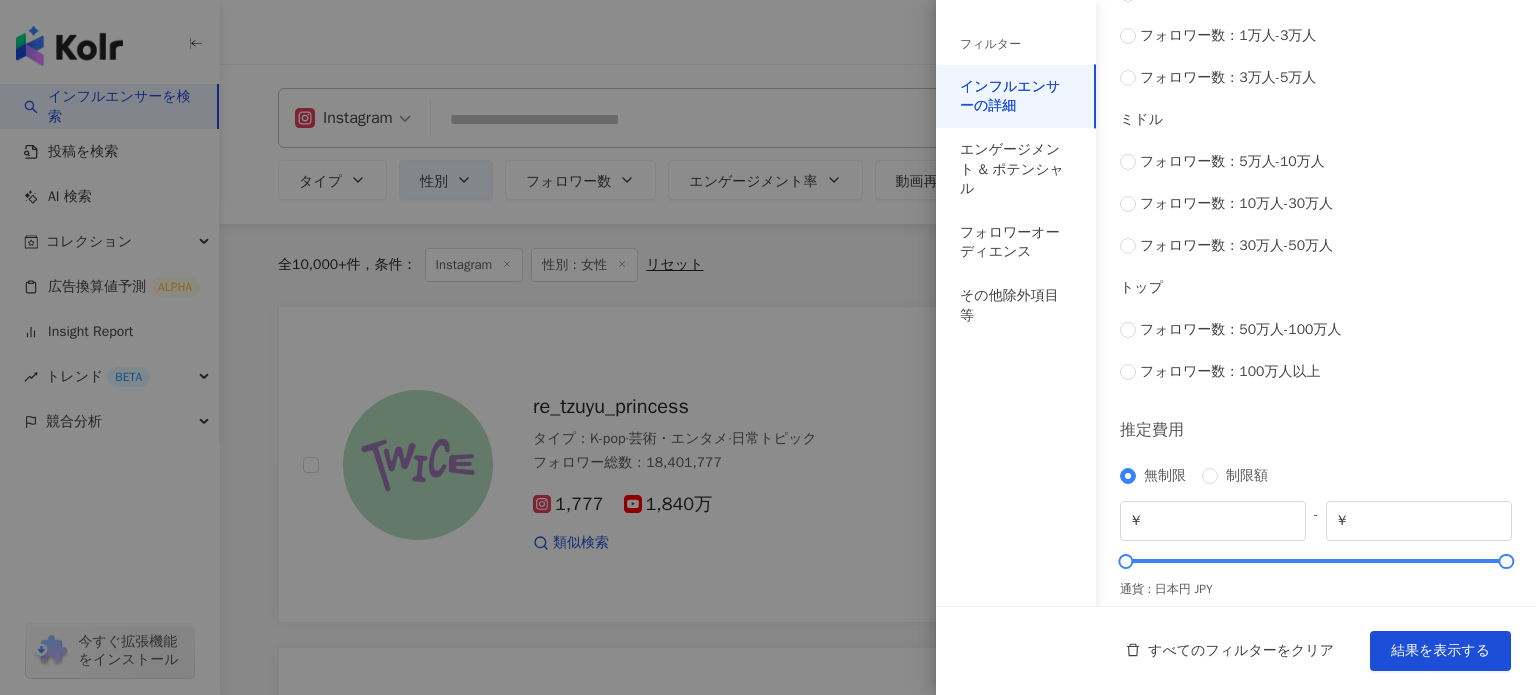 scroll, scrollTop: 812, scrollLeft: 0, axis: vertical 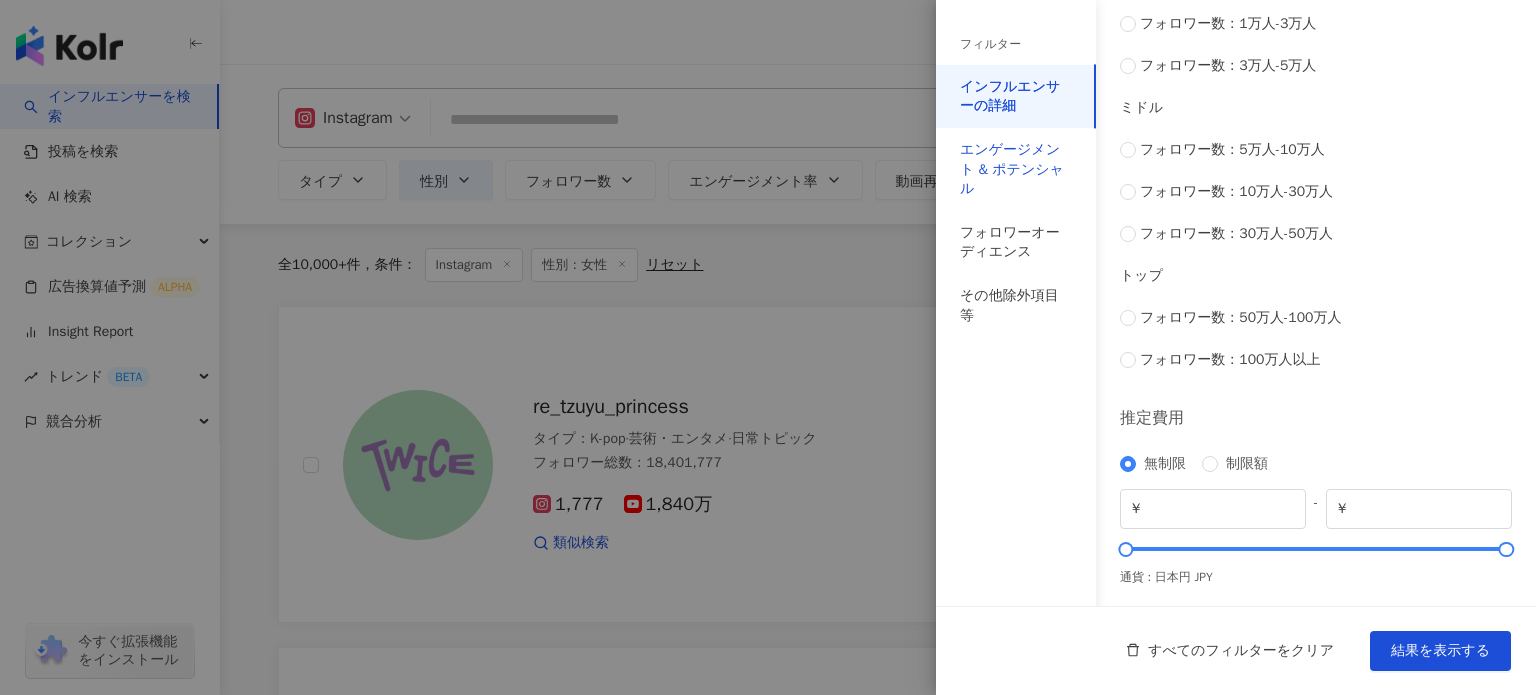 click on "エンゲージメント & ポテンシャル" at bounding box center (1016, 169) 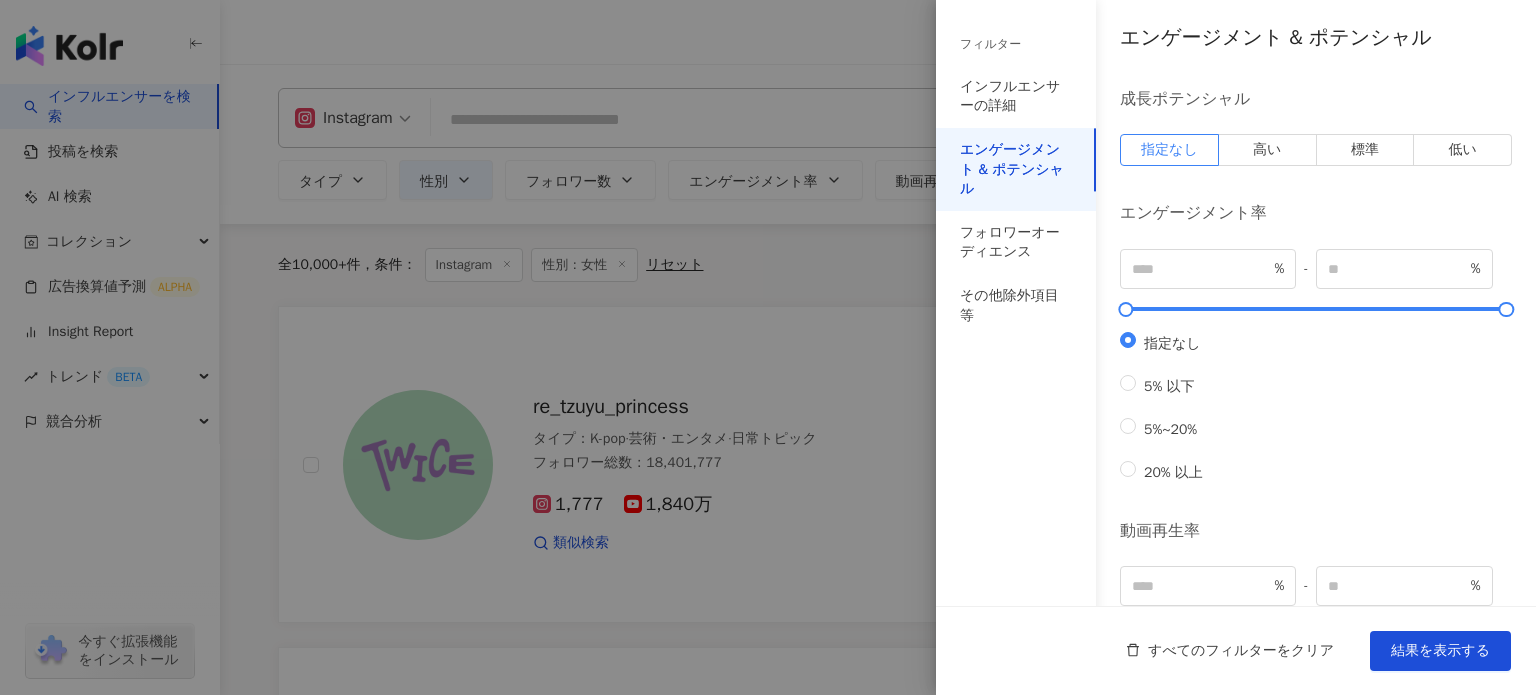 scroll, scrollTop: 300, scrollLeft: 0, axis: vertical 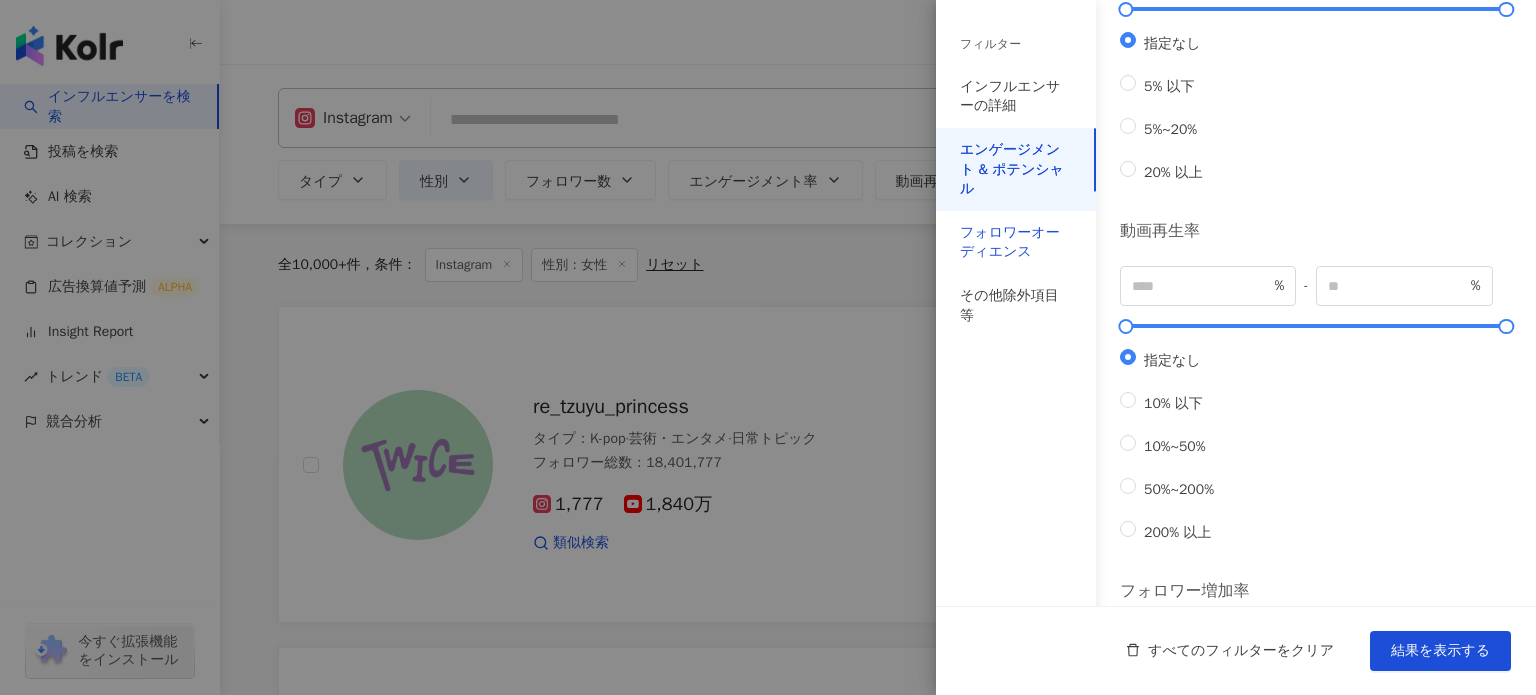 click on "フォロワーオーディエンス" at bounding box center (1016, 242) 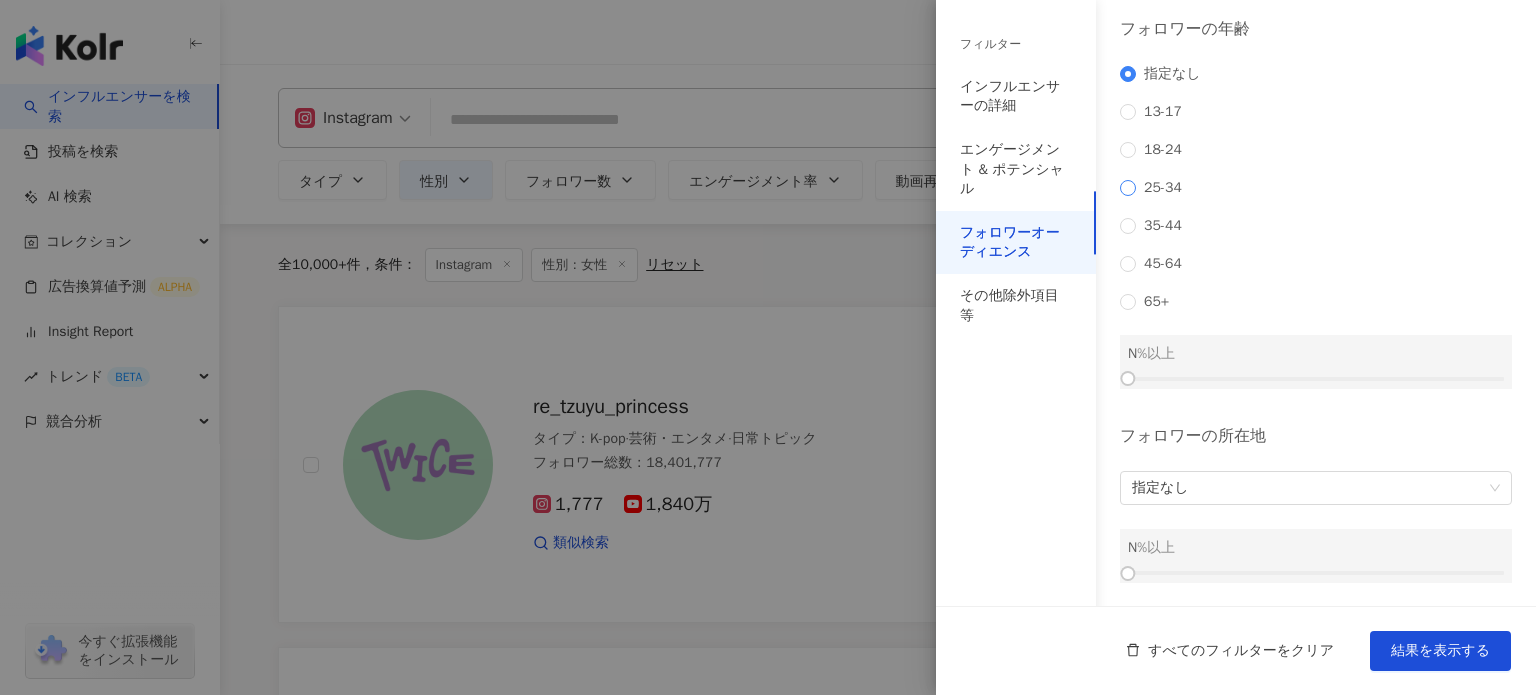 click on "25-34" at bounding box center [1163, 188] 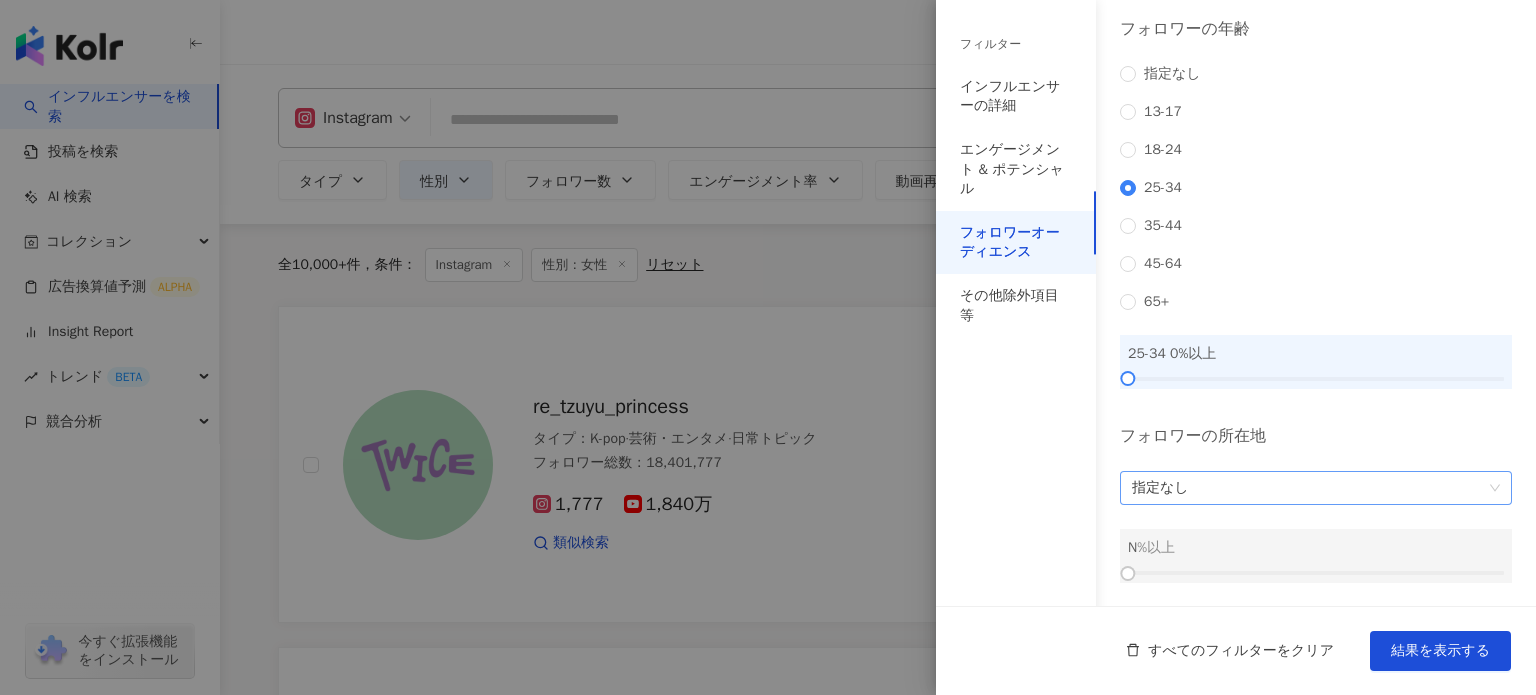 click on "指定なし" at bounding box center (1316, 488) 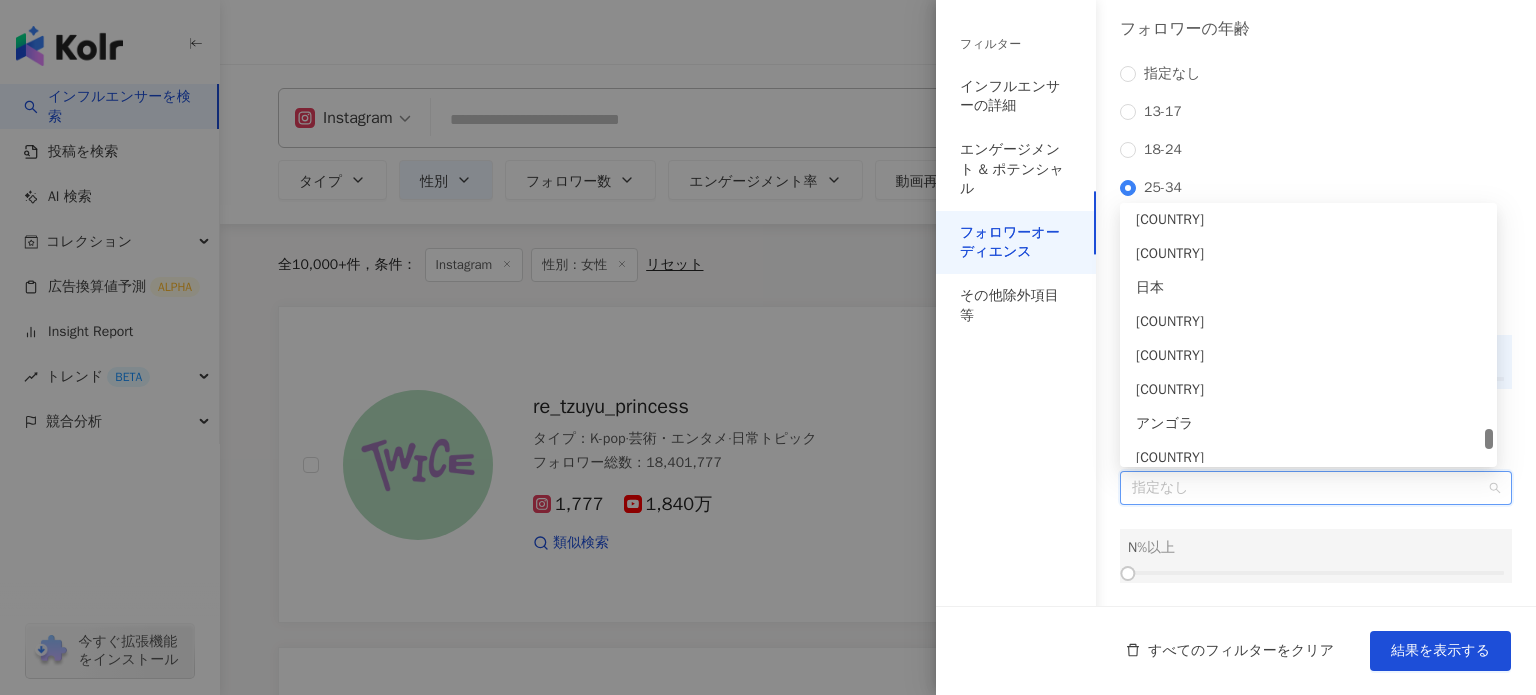scroll, scrollTop: 6500, scrollLeft: 0, axis: vertical 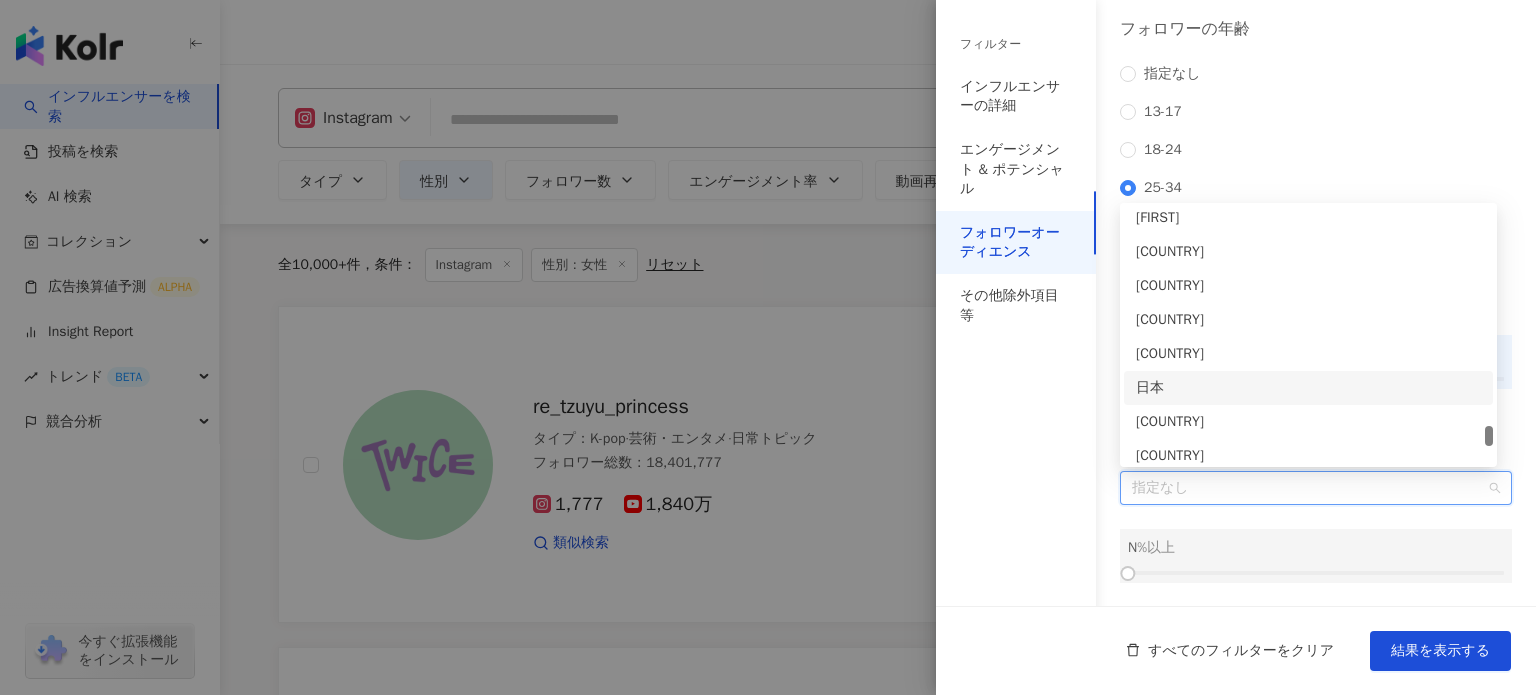 click on "日本" at bounding box center (1308, 388) 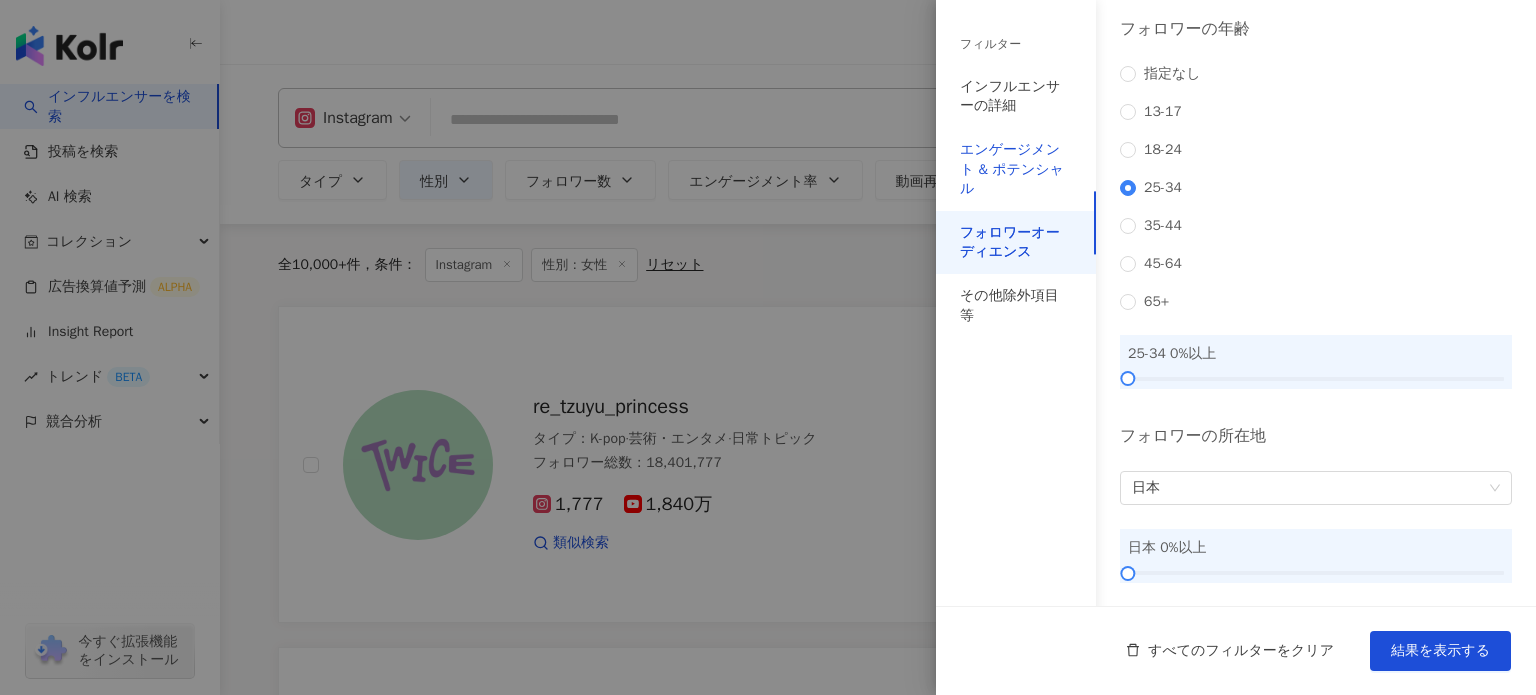 click on "エンゲージメント & ポテンシャル" at bounding box center (1016, 169) 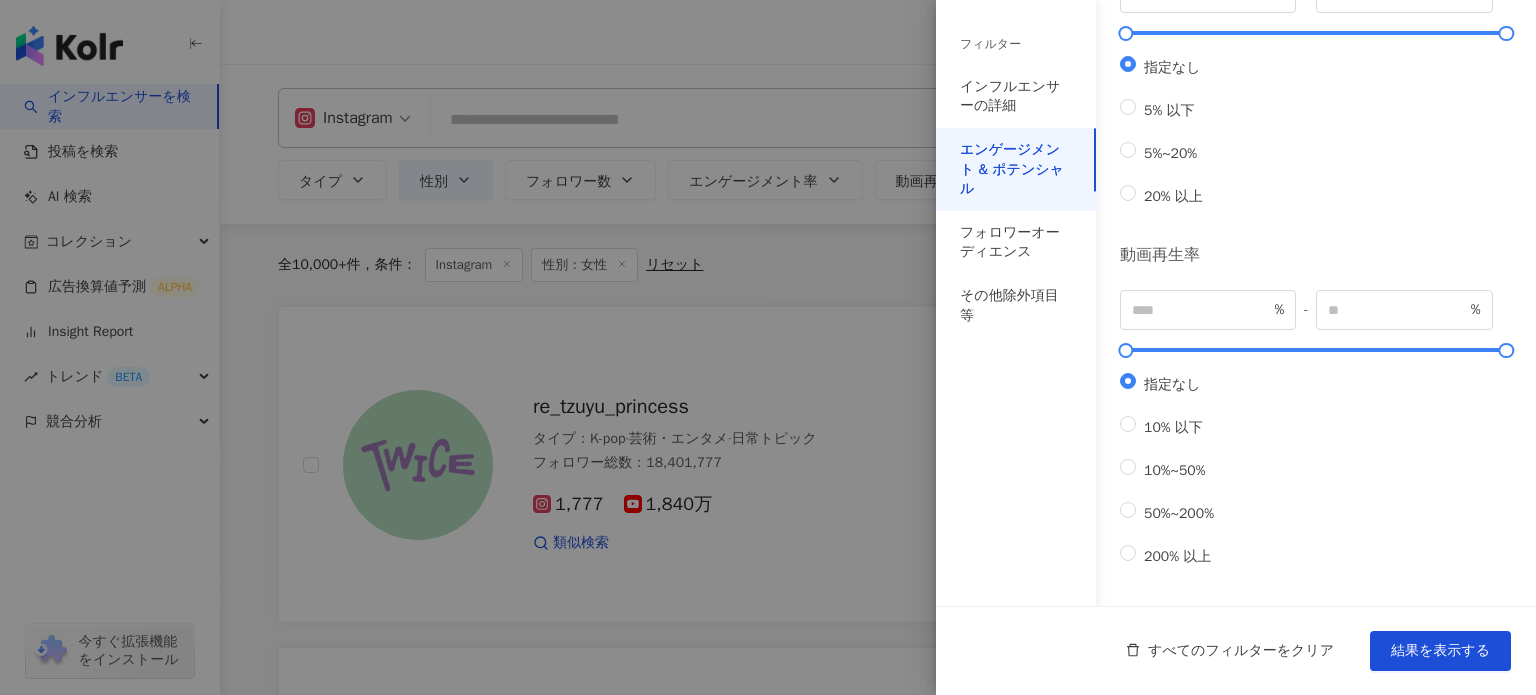 scroll, scrollTop: 0, scrollLeft: 0, axis: both 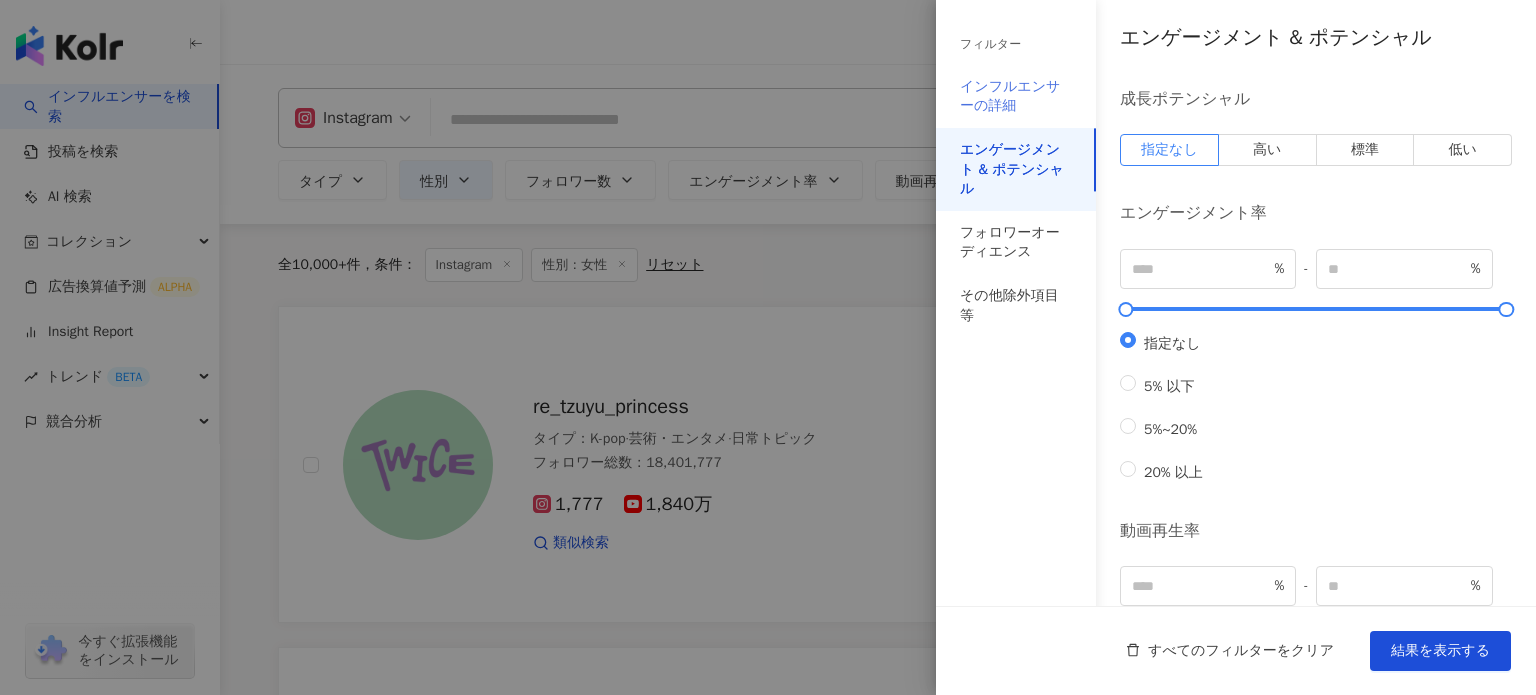 click on "インフルエンサーの詳細" at bounding box center [1016, 96] 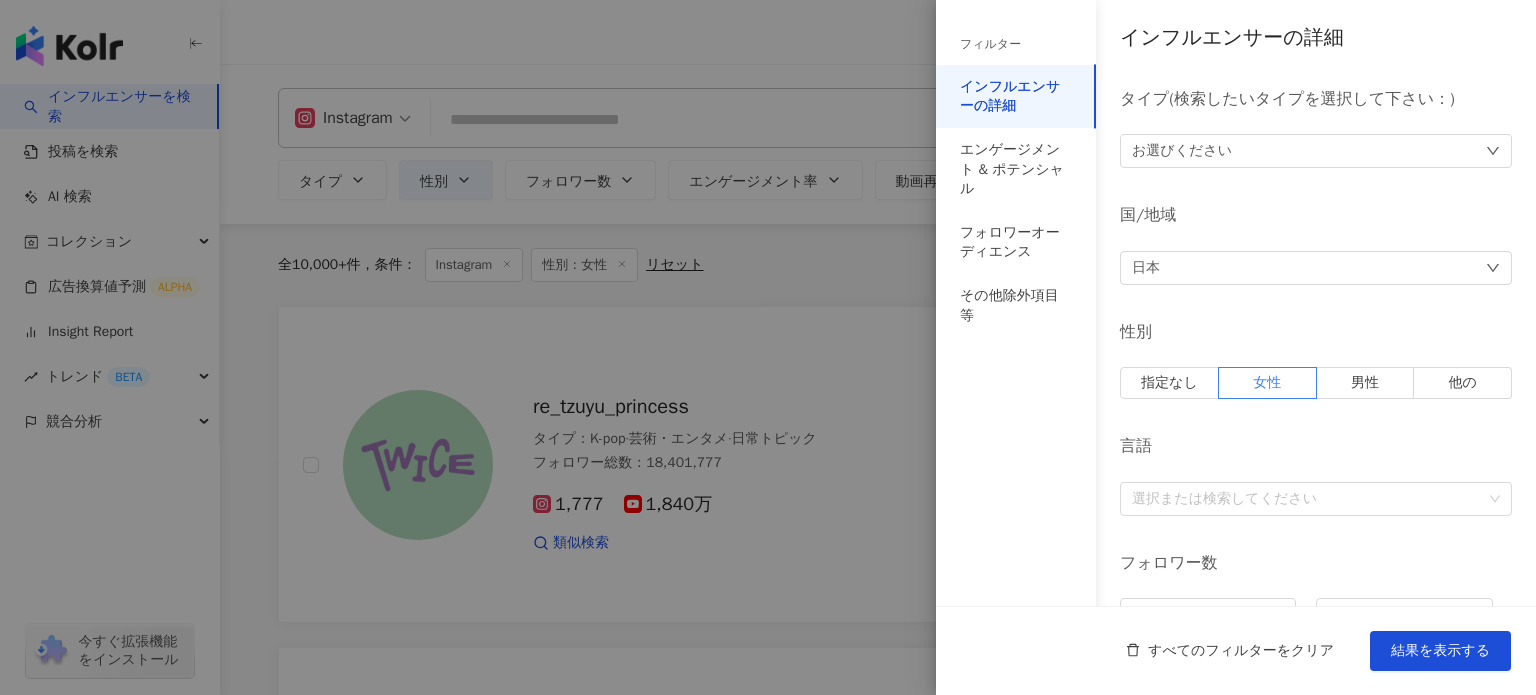 click on "お選びください" at bounding box center (1316, 151) 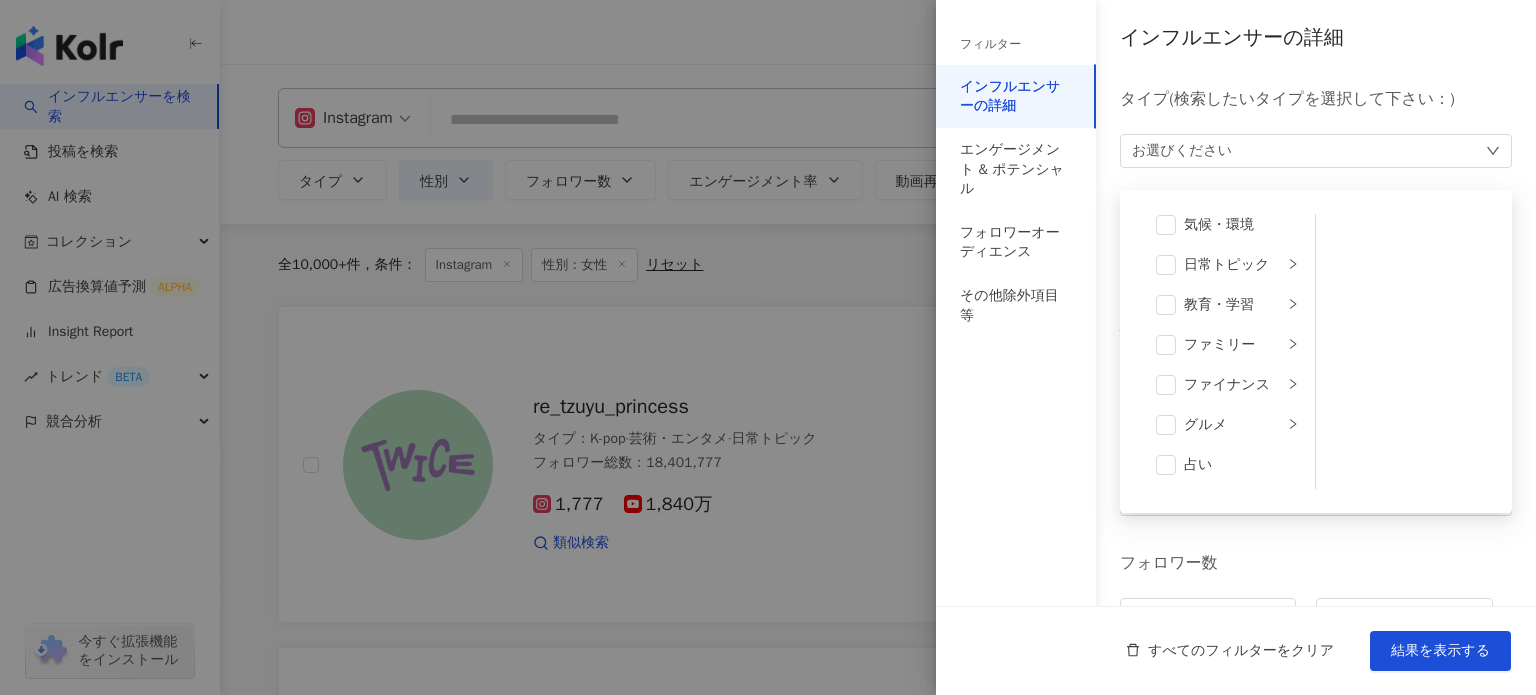 scroll, scrollTop: 0, scrollLeft: 0, axis: both 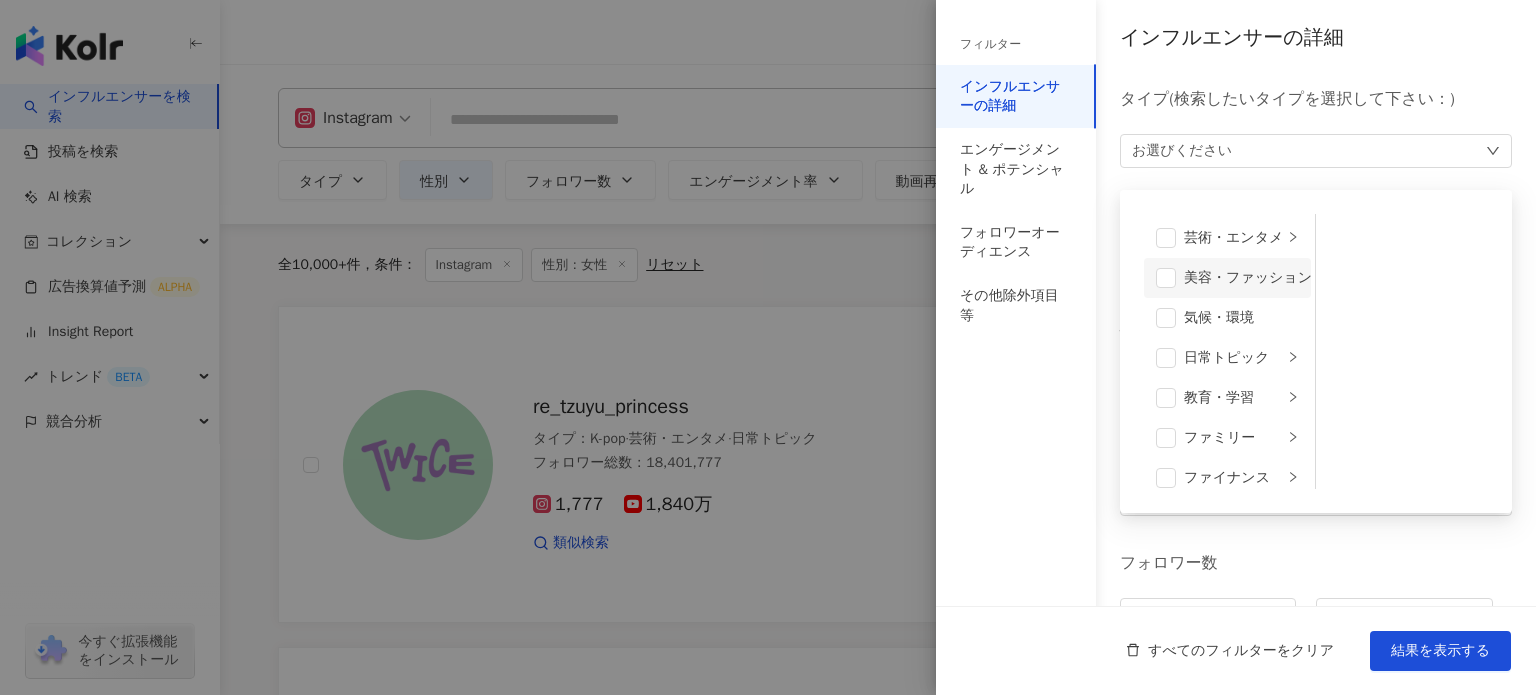 click on "美容・ファッション" at bounding box center [1227, 278] 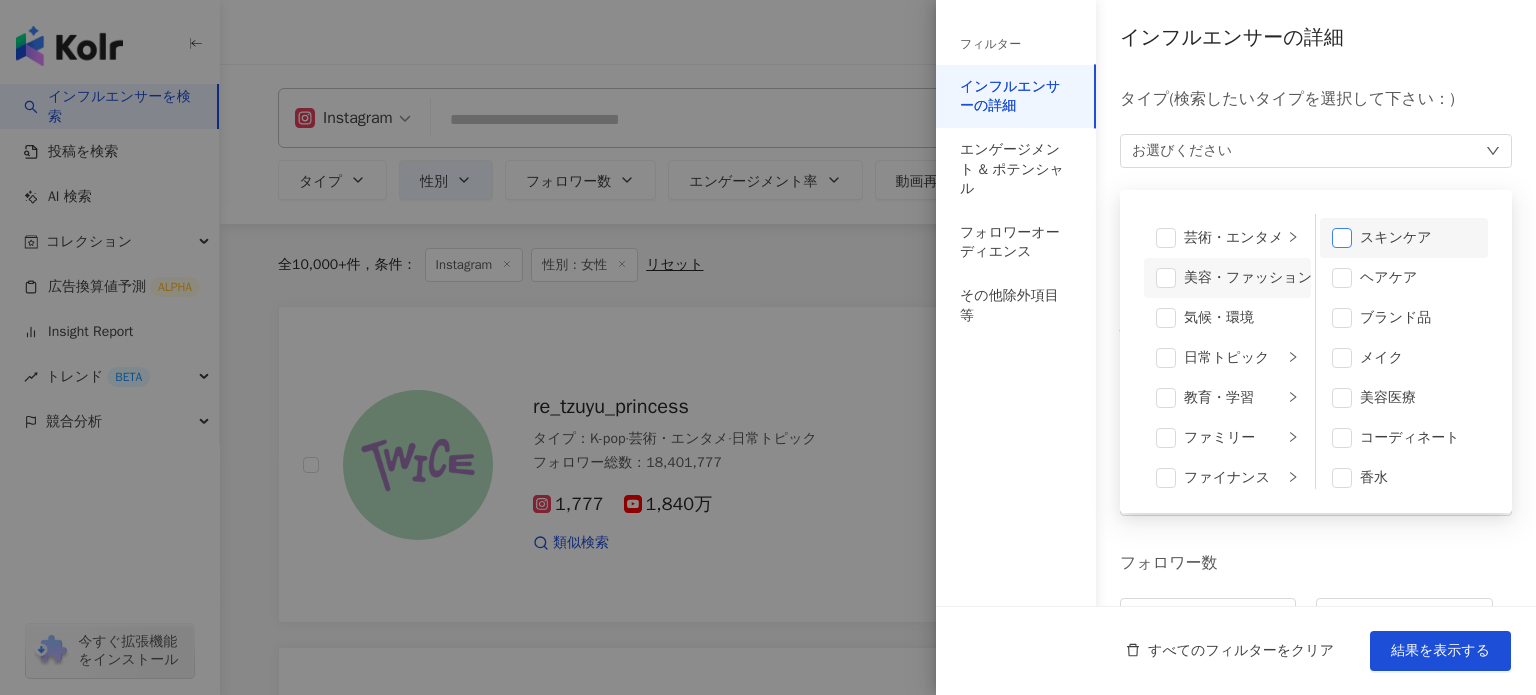 click at bounding box center (1342, 238) 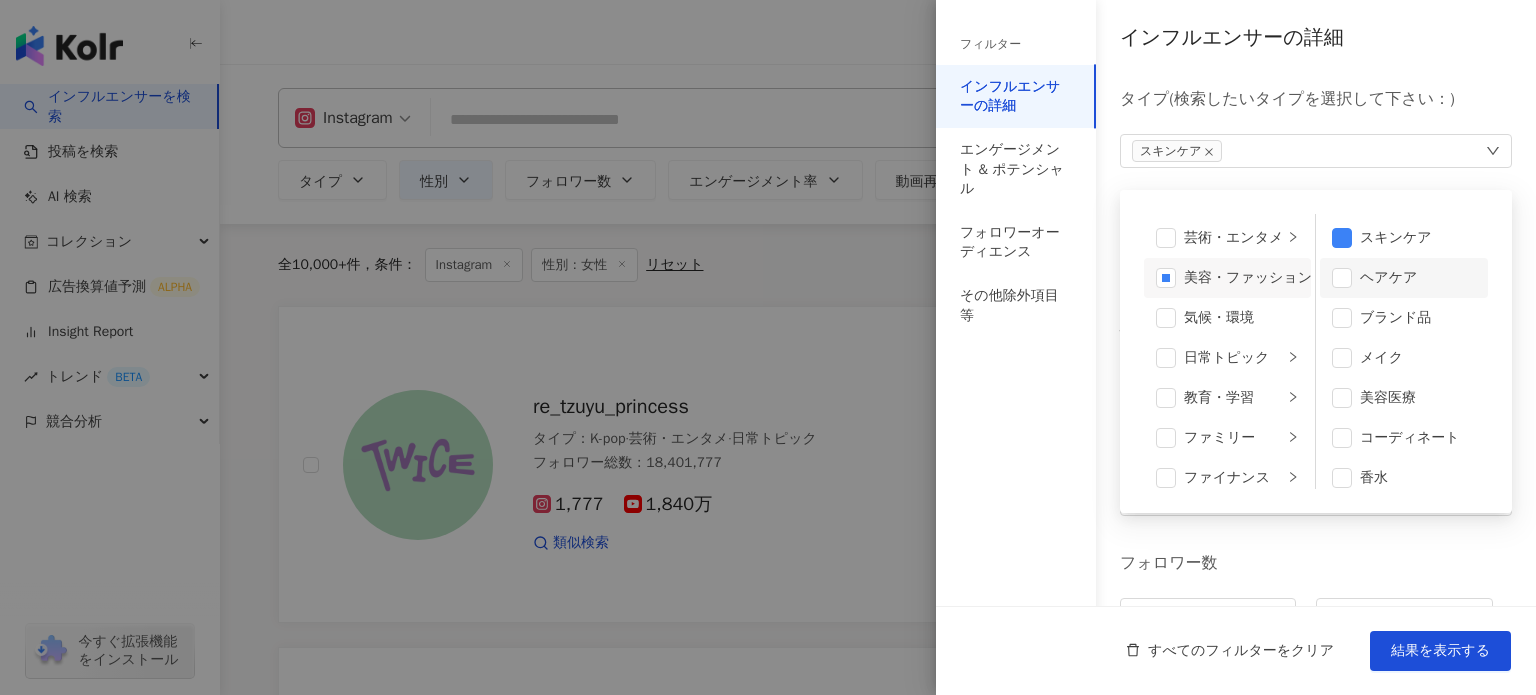 click on "ヘアケア" at bounding box center [1404, 278] 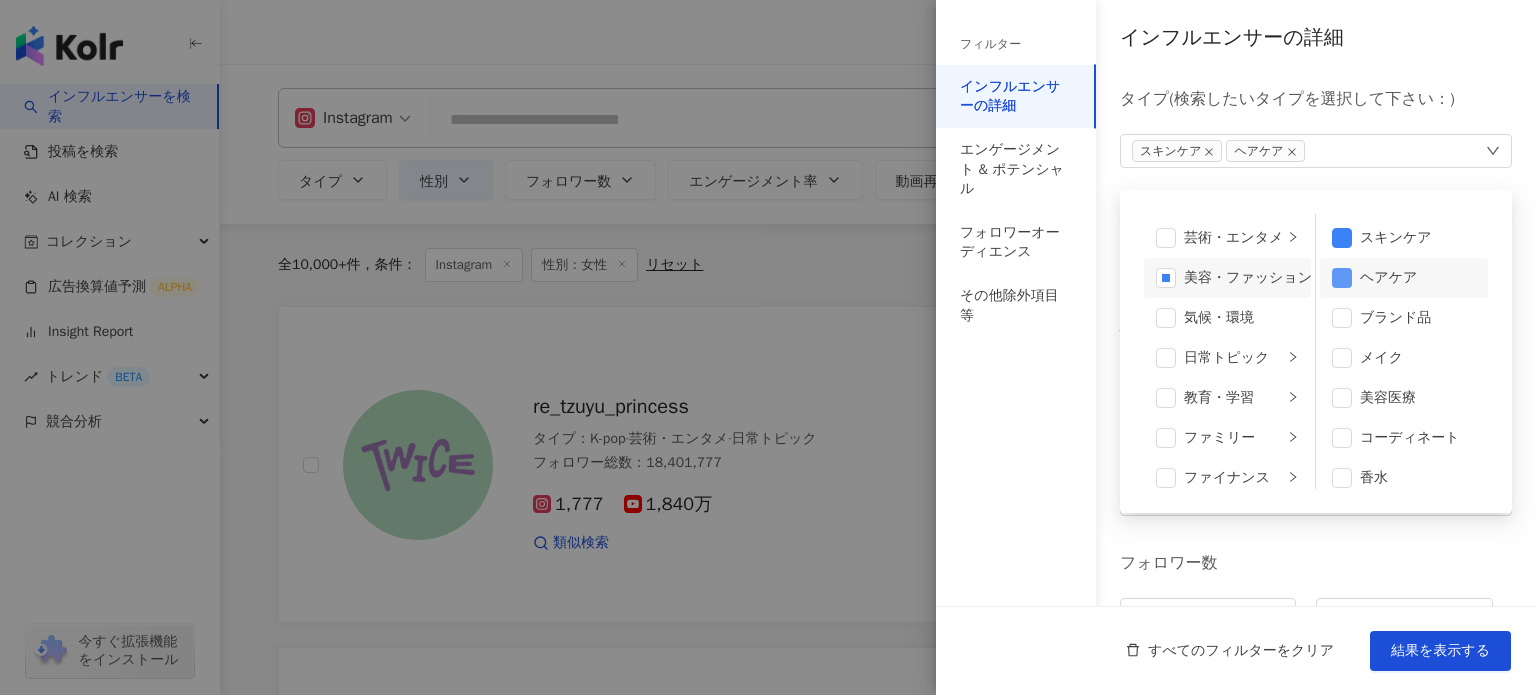 click at bounding box center [1342, 278] 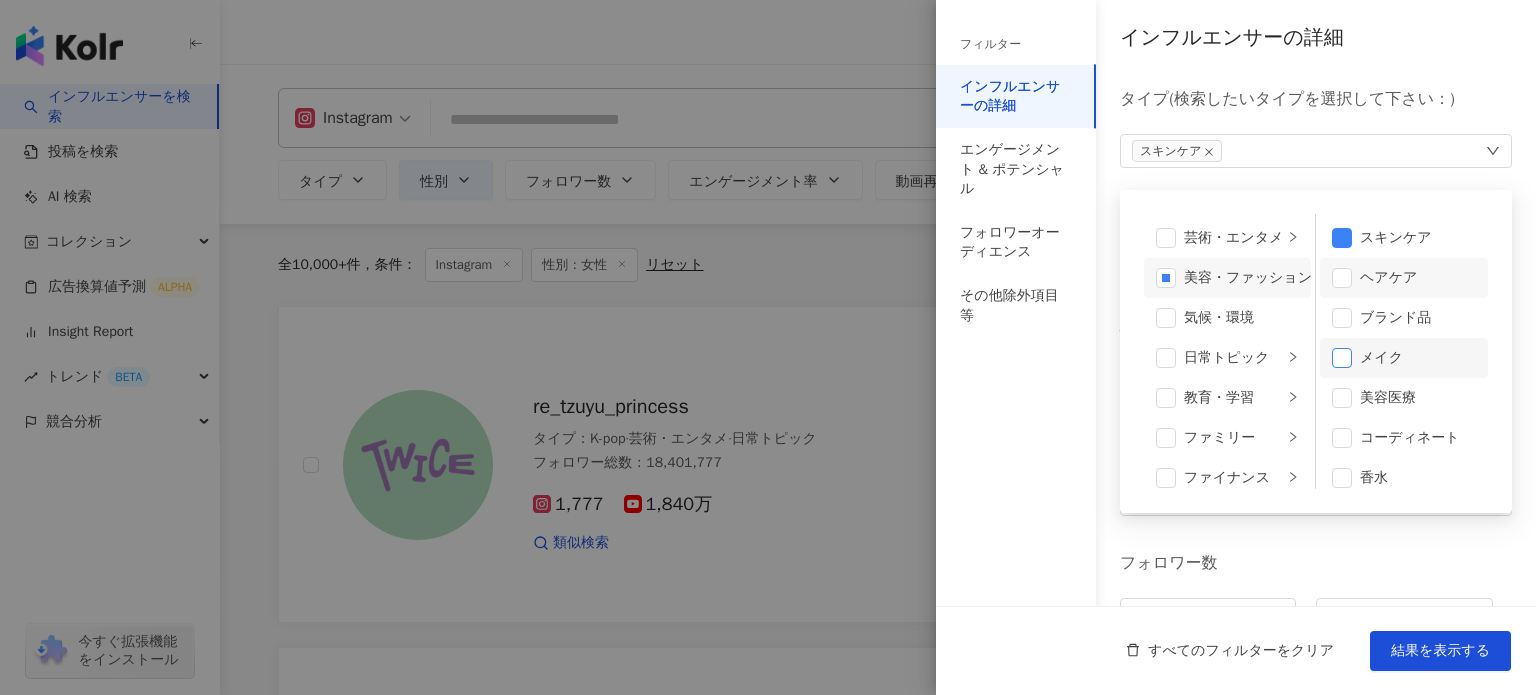 click at bounding box center (1342, 358) 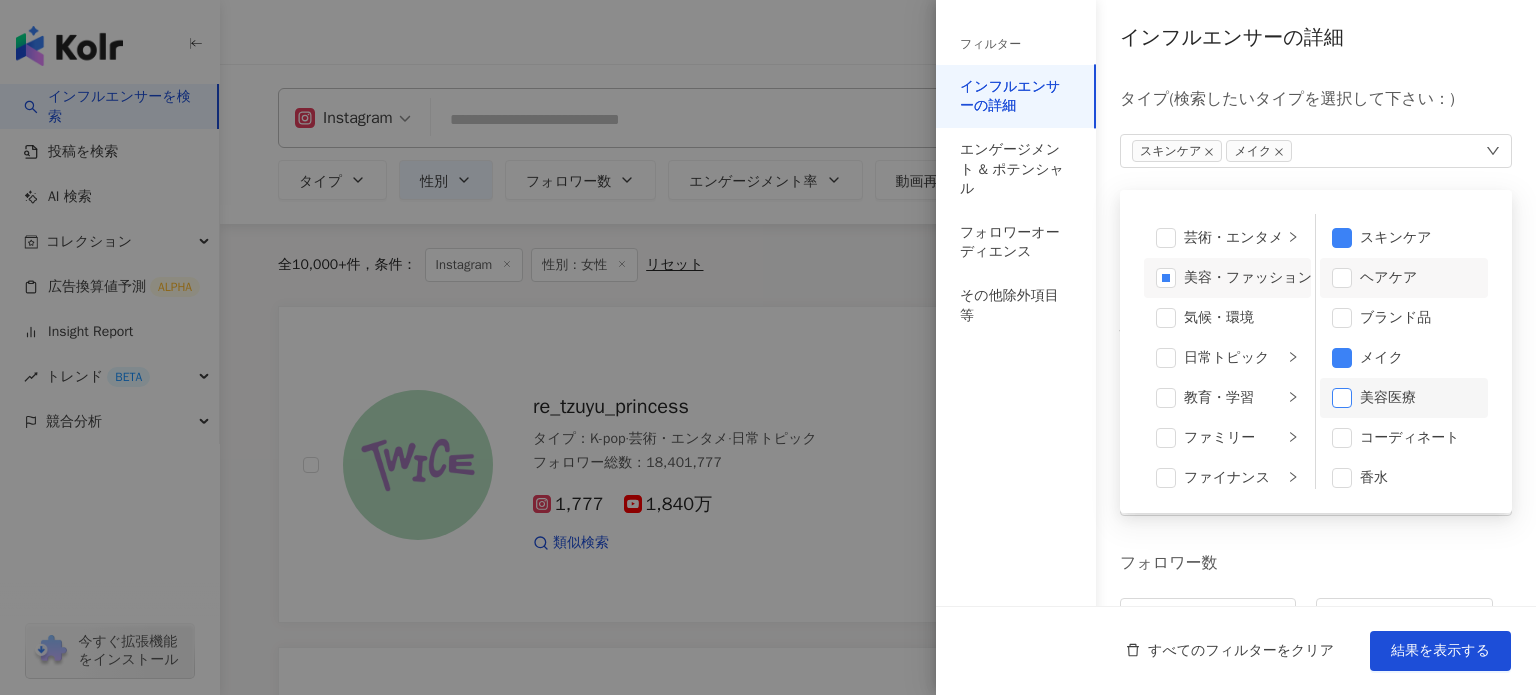 click at bounding box center (1342, 398) 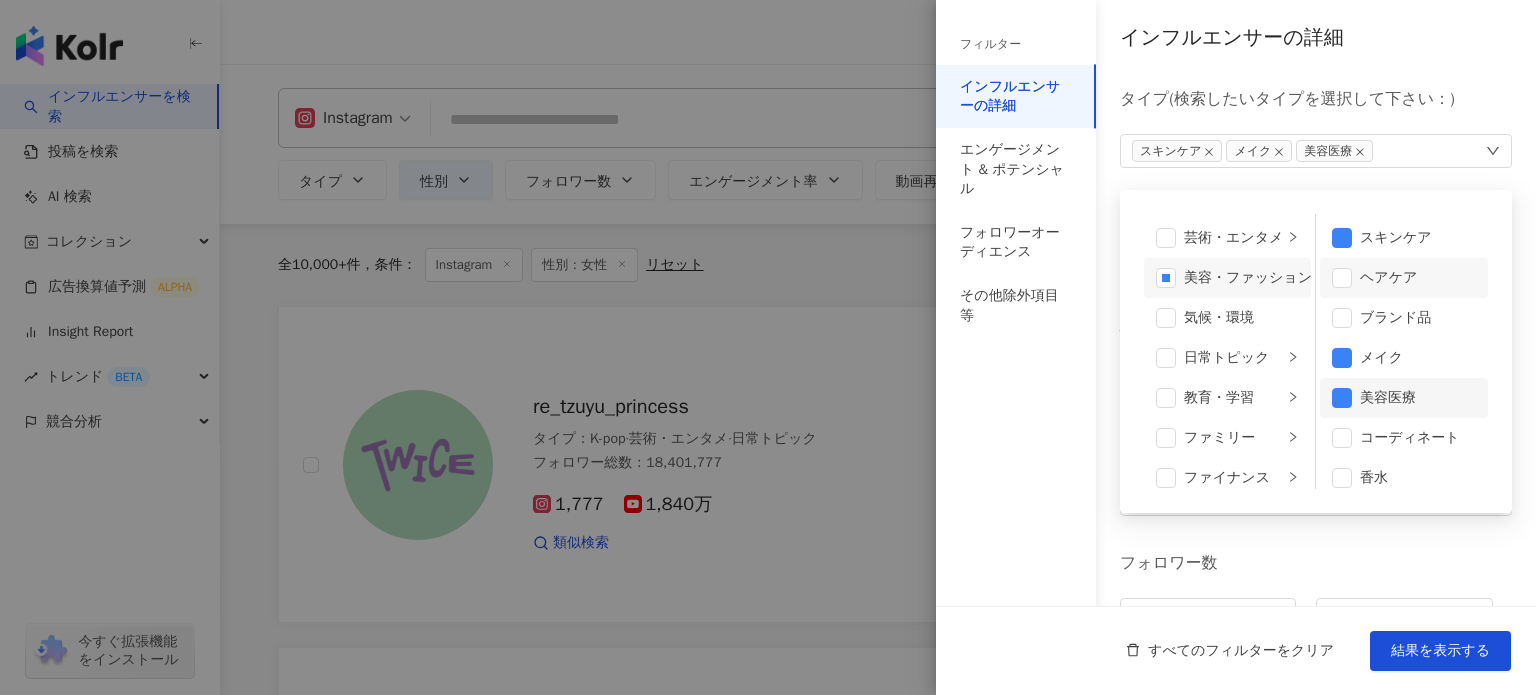 scroll, scrollTop: 12, scrollLeft: 0, axis: vertical 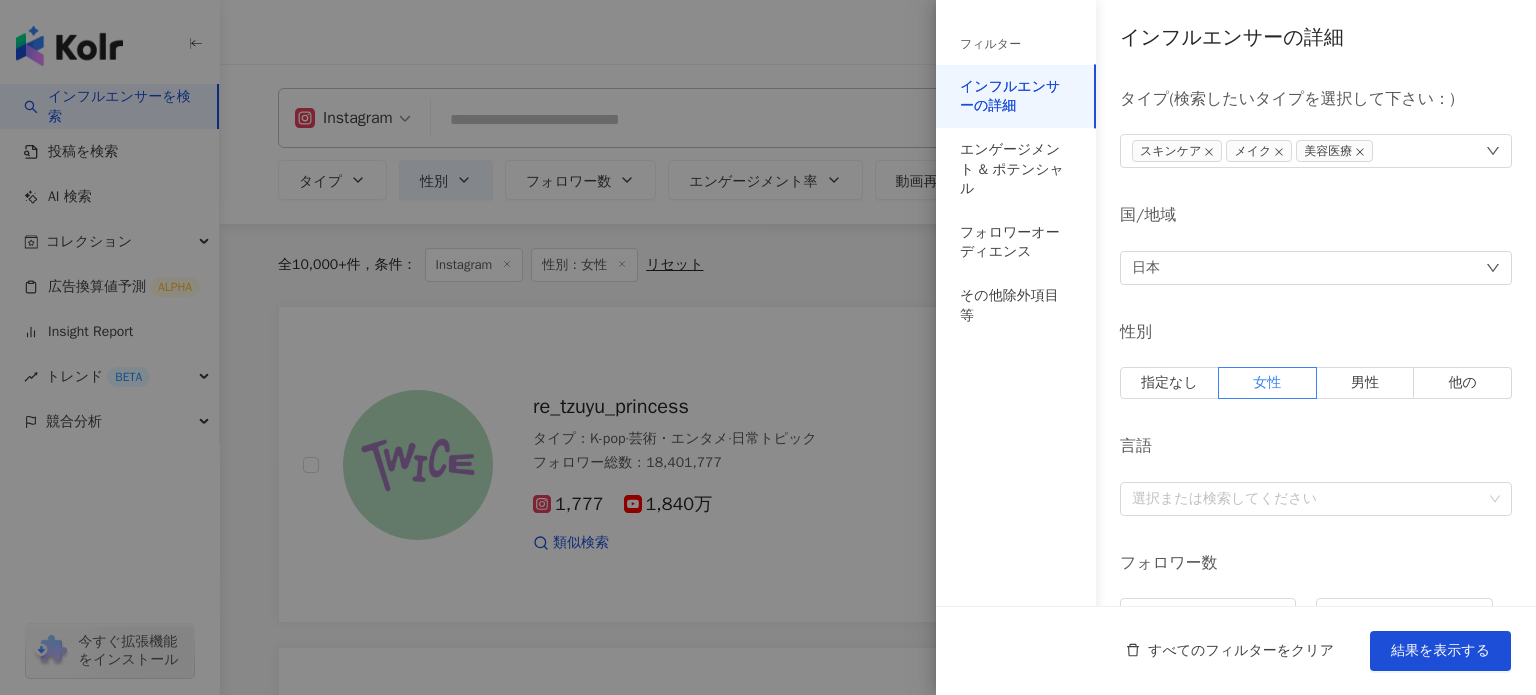 click on "インフルエンサーの詳細 タイプ  ( 検索したいタイプを選択して下さい： ) スキンケア メイク 美容医療 芸術・エンタメ 美容・ファッション 気候・環境 日常トピック 教育・学習 ファミリー ファイナンス グルメ 占い ゲーム 法律・社会 ライフスタイル エンタメ 医療・健康 ペット 撮影 恋愛 宗教 商品販売 スポーツ テクノロジー 車・バイク 旅行 成人 スキンケア ヘアケア ブランド品 メイク 美容医療 コーディネート 香水 国/地域 日本 性別 指定なし 女性 男性 他の 言語     選択または検索してください フォロワー数 *  -  ******* 指定なし マイクロ フォロワー数：1万人以下 フォロワー数：1万人-3万人 フォロワー数：3万人-5万人 ミドル フォロワー数：5万人-10万人 フォロワー数：10万人-30万人 フォロワー数：30万人-50万人 トップ フォロワー数：100万人以上" at bounding box center [1236, 711] 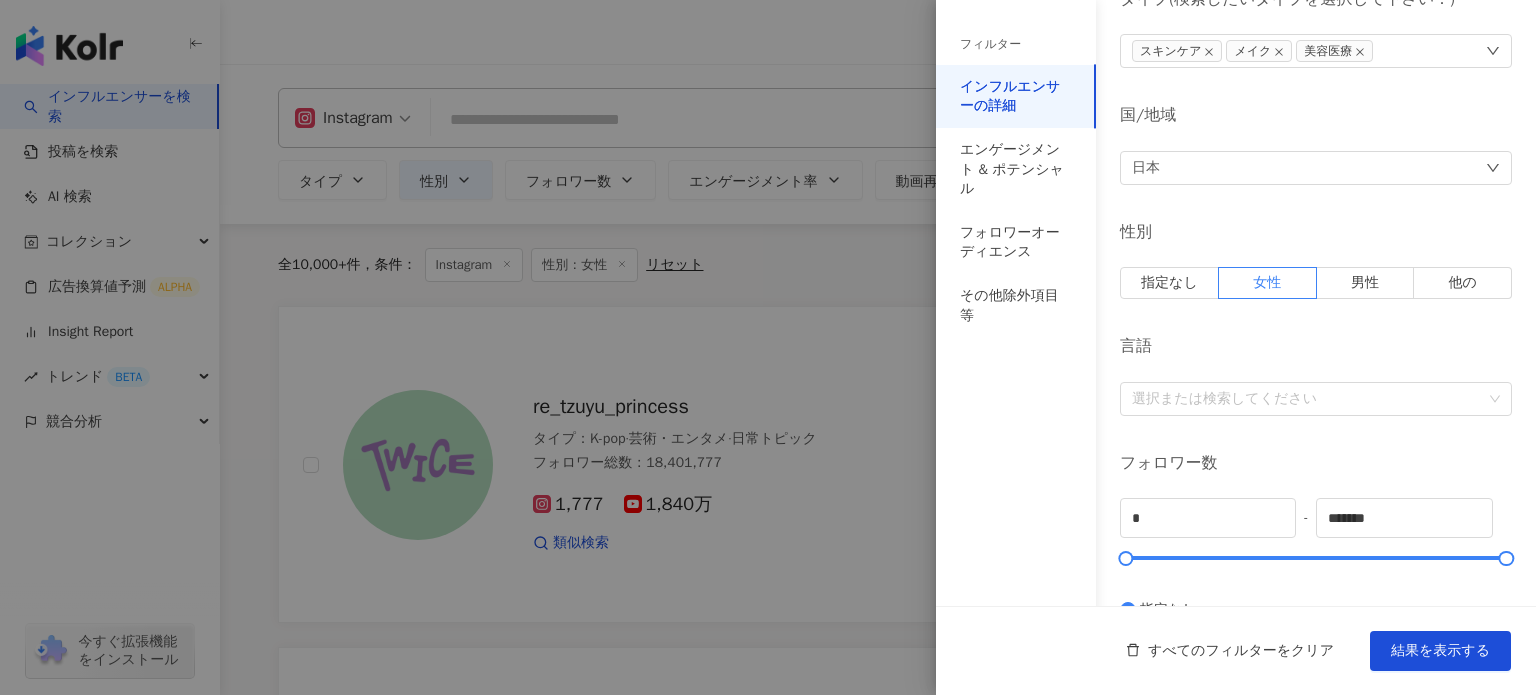 scroll, scrollTop: 200, scrollLeft: 0, axis: vertical 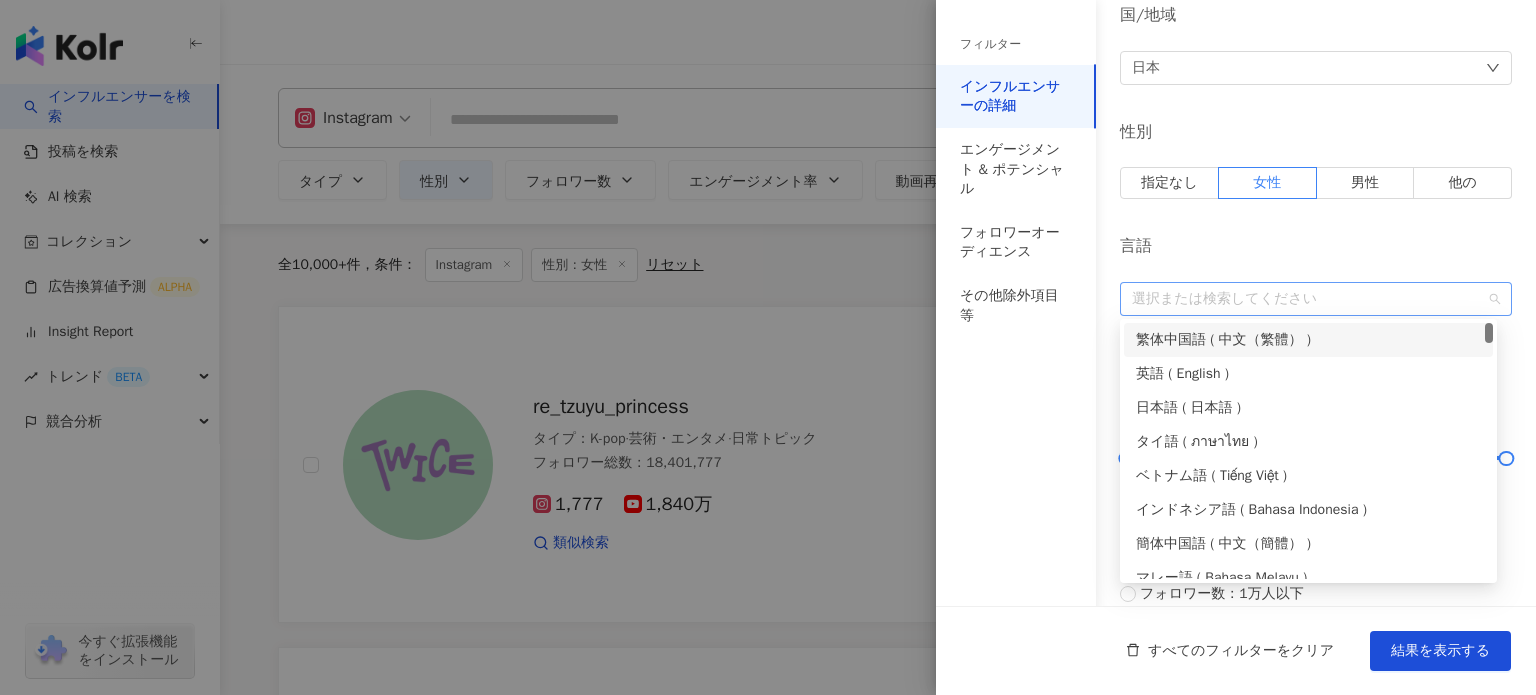 click at bounding box center [1305, 298] 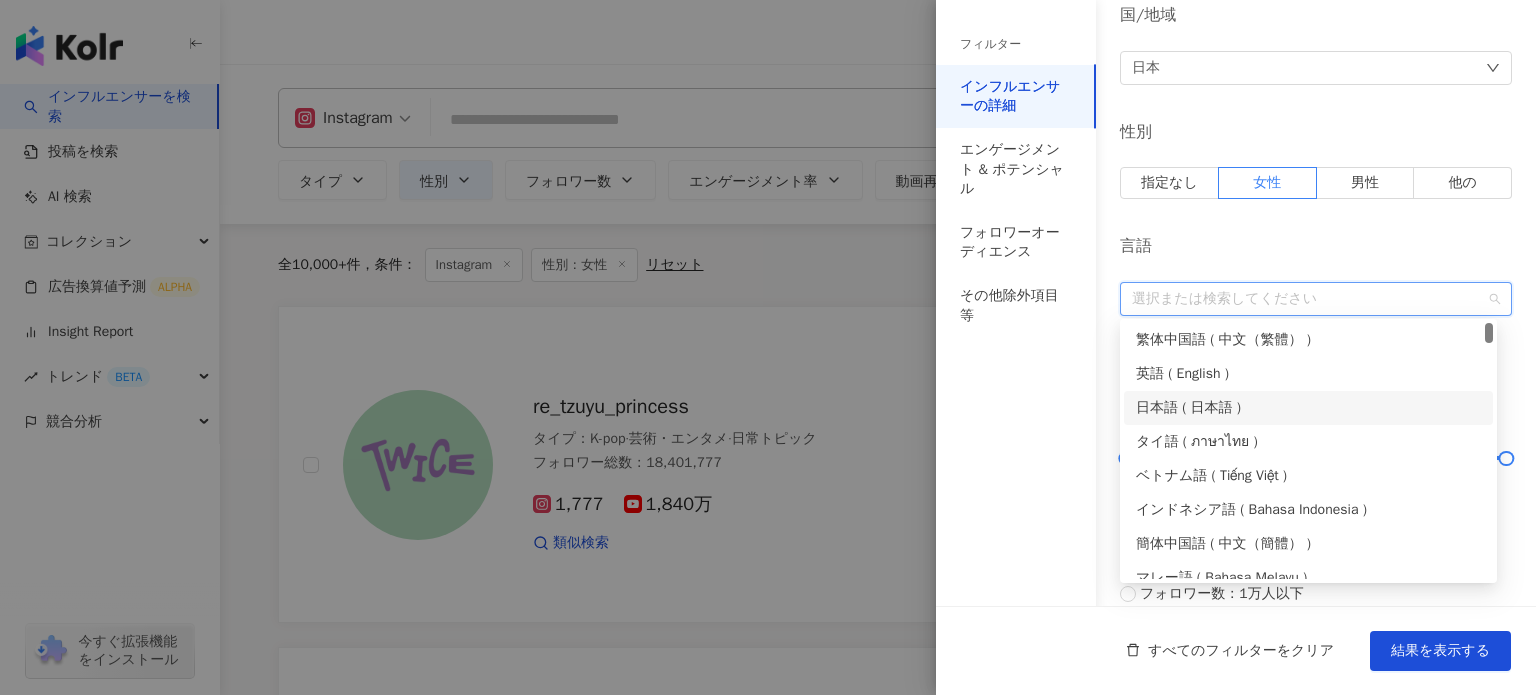 click on "日本語 ( 日本語 )" at bounding box center (1308, 408) 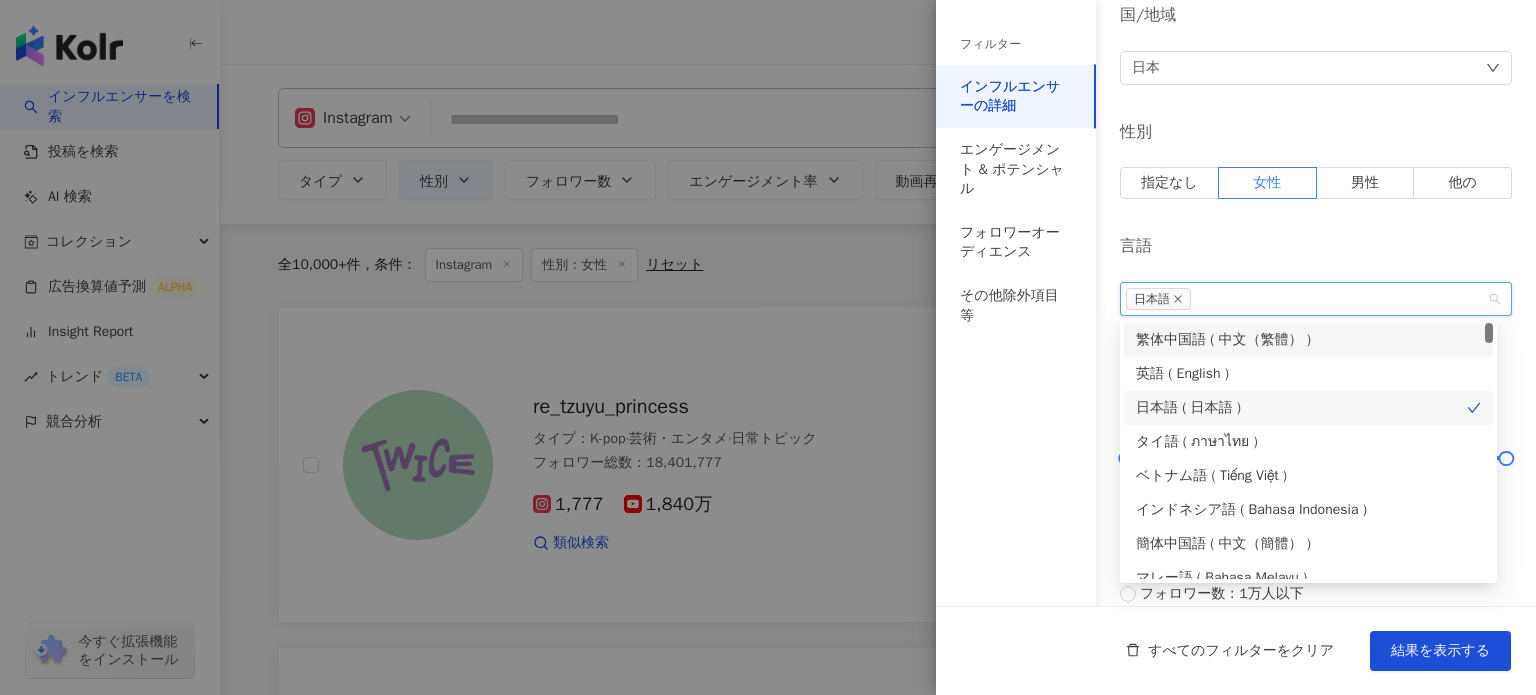 click on "言語" at bounding box center [1316, 246] 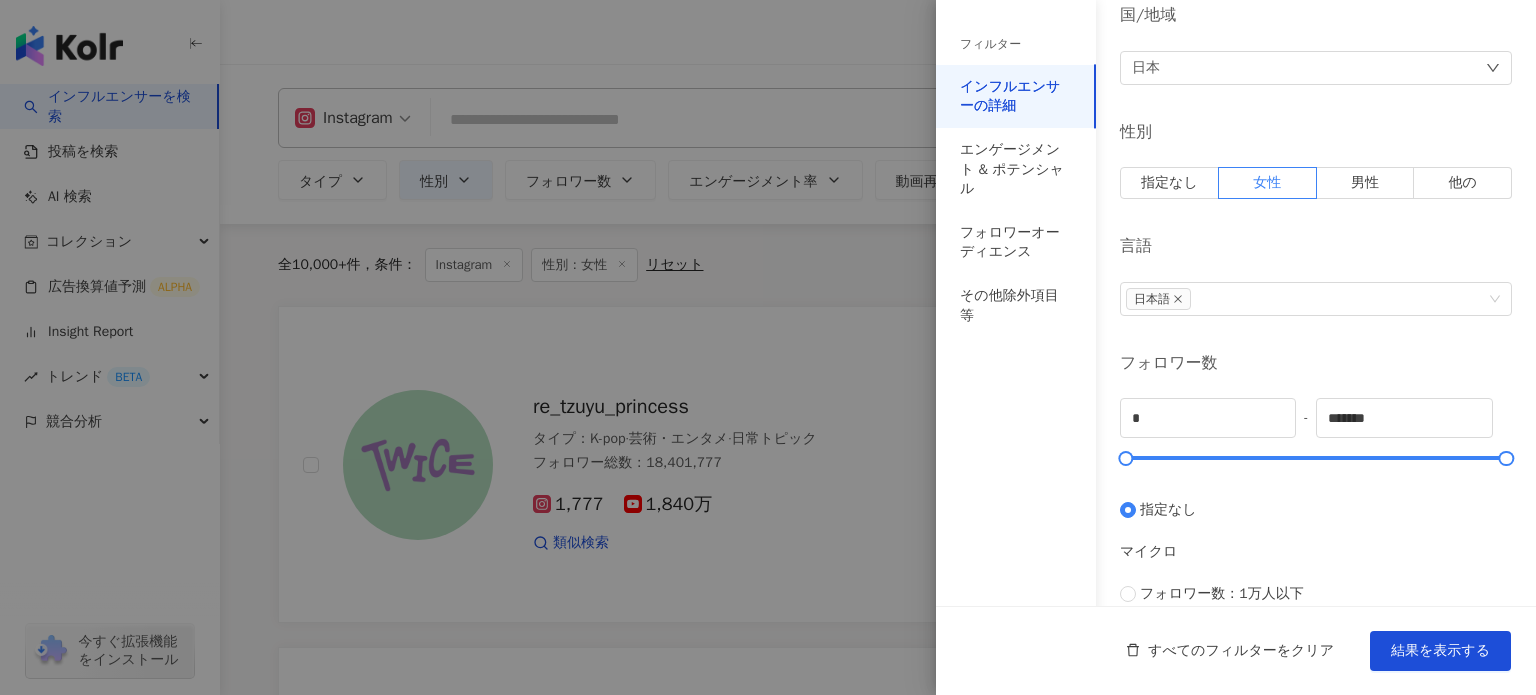 scroll, scrollTop: 300, scrollLeft: 0, axis: vertical 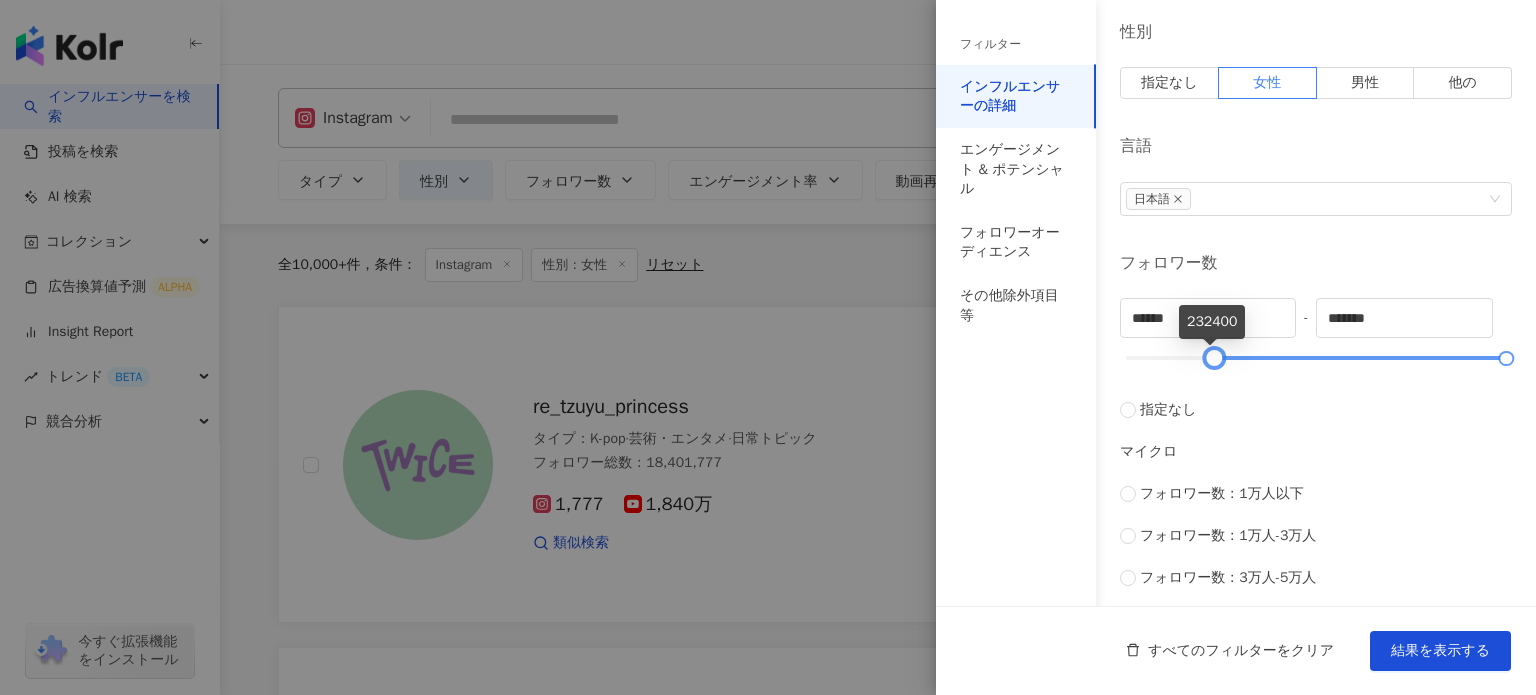 drag, startPoint x: 1131, startPoint y: 354, endPoint x: 1216, endPoint y: 363, distance: 85.47514 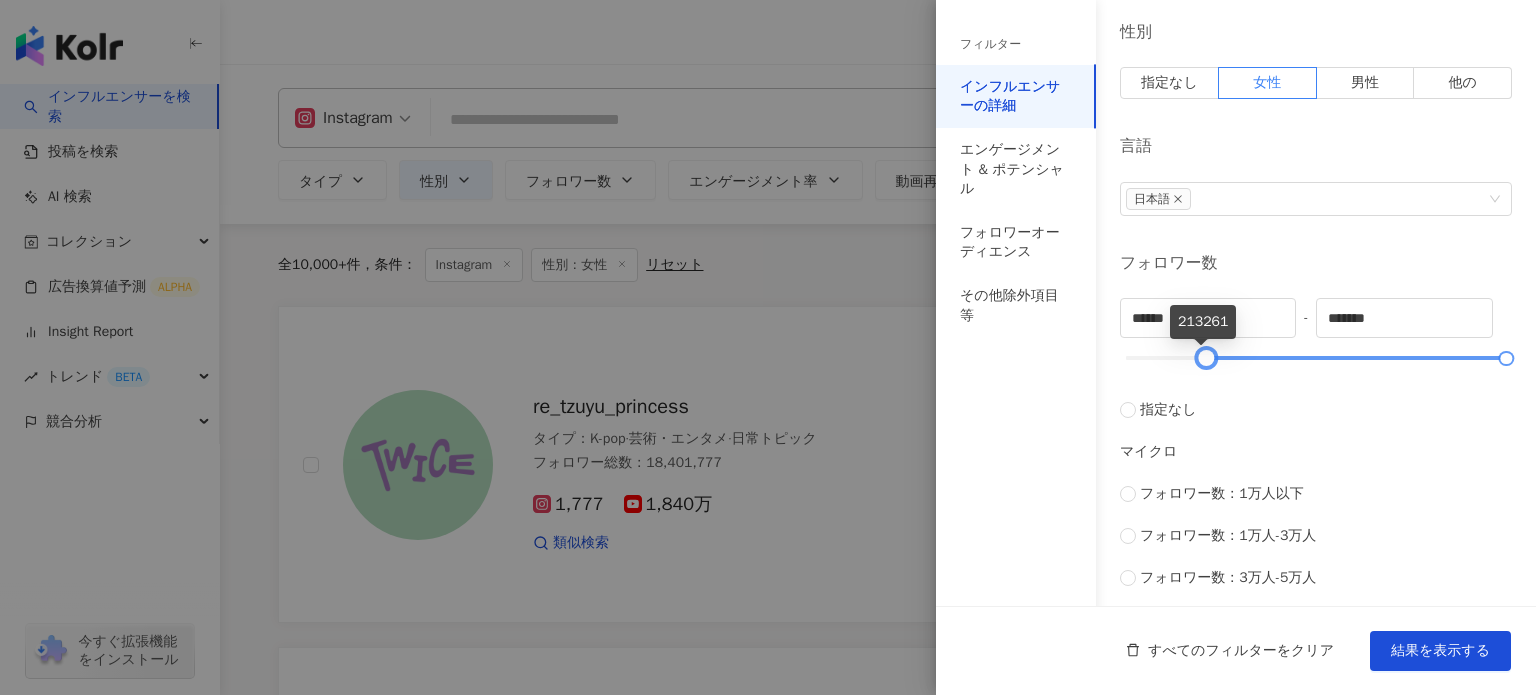 type on "******" 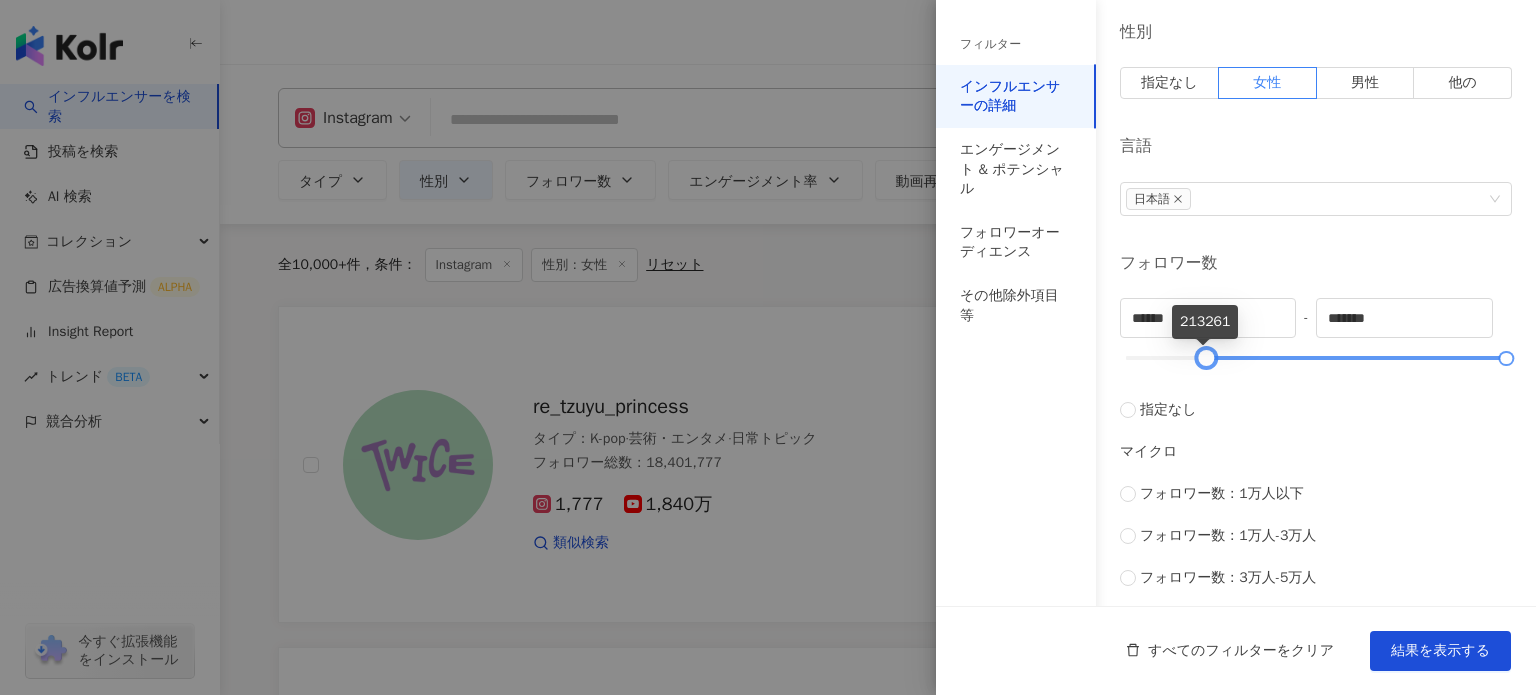 click at bounding box center (1206, 358) 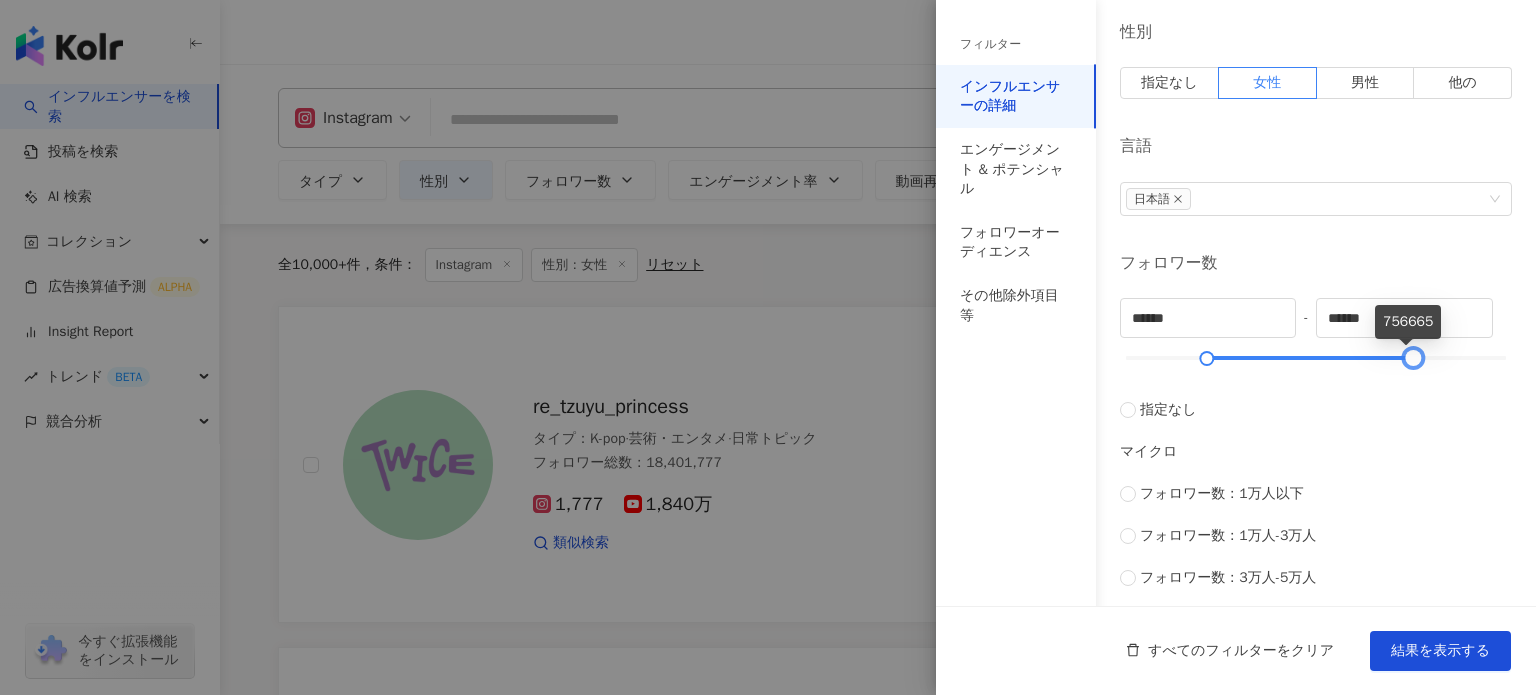 drag, startPoint x: 1485, startPoint y: 353, endPoint x: 1376, endPoint y: 338, distance: 110.02727 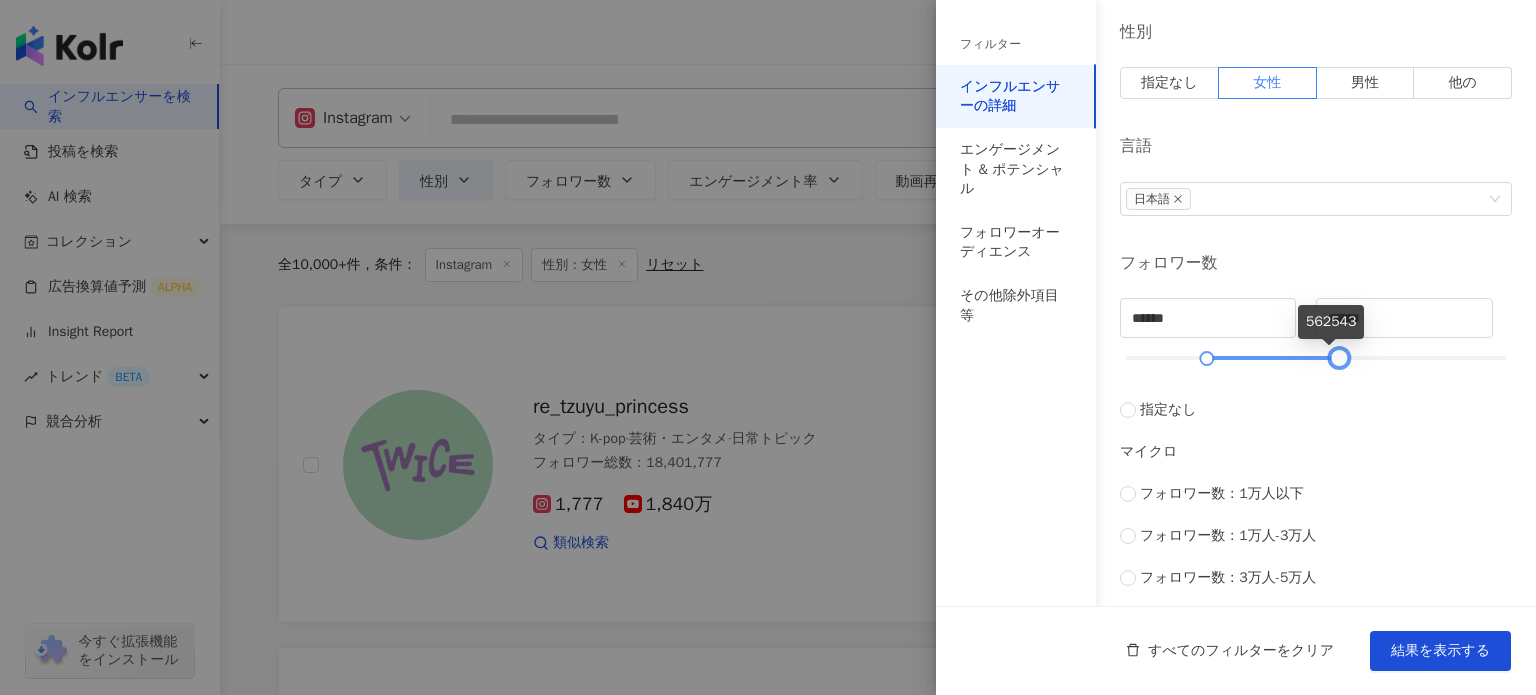 type on "******" 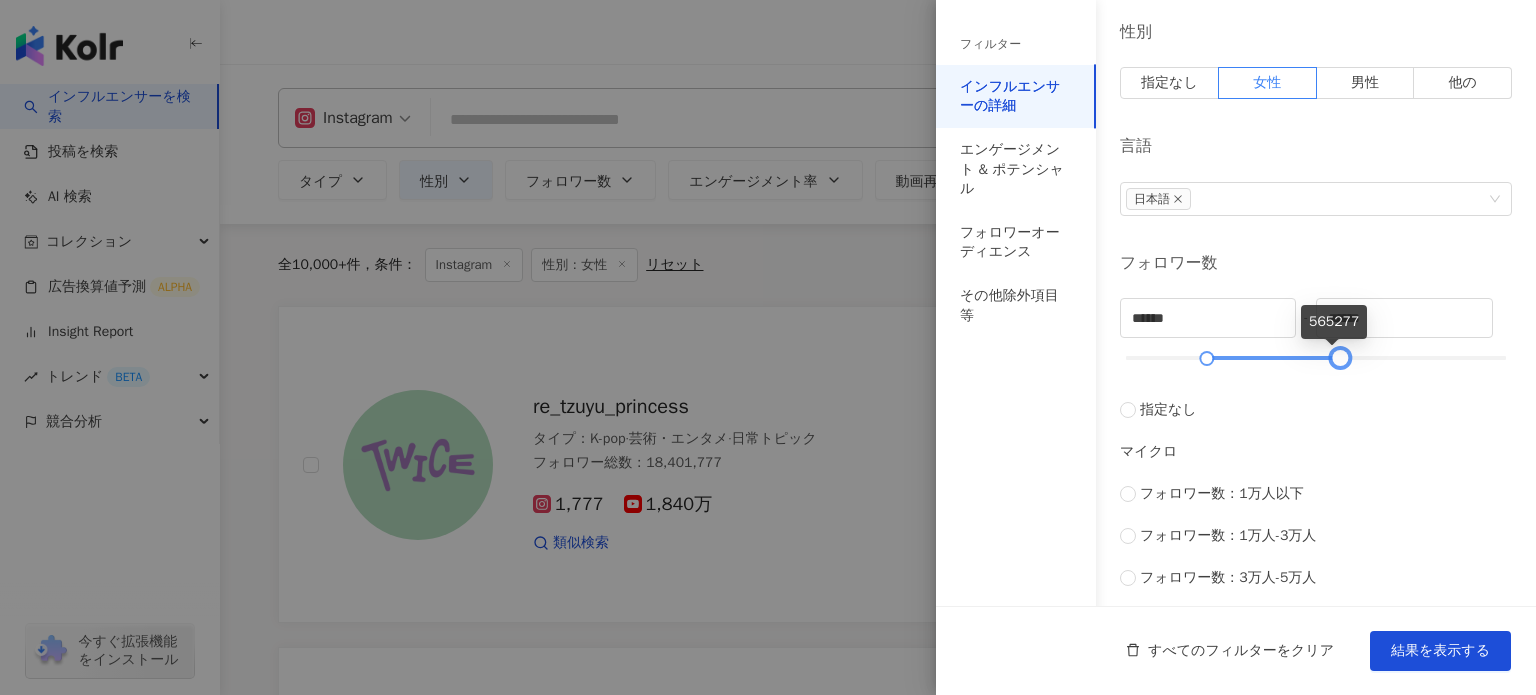 drag, startPoint x: 1395, startPoint y: 356, endPoint x: 1331, endPoint y: 362, distance: 64.28063 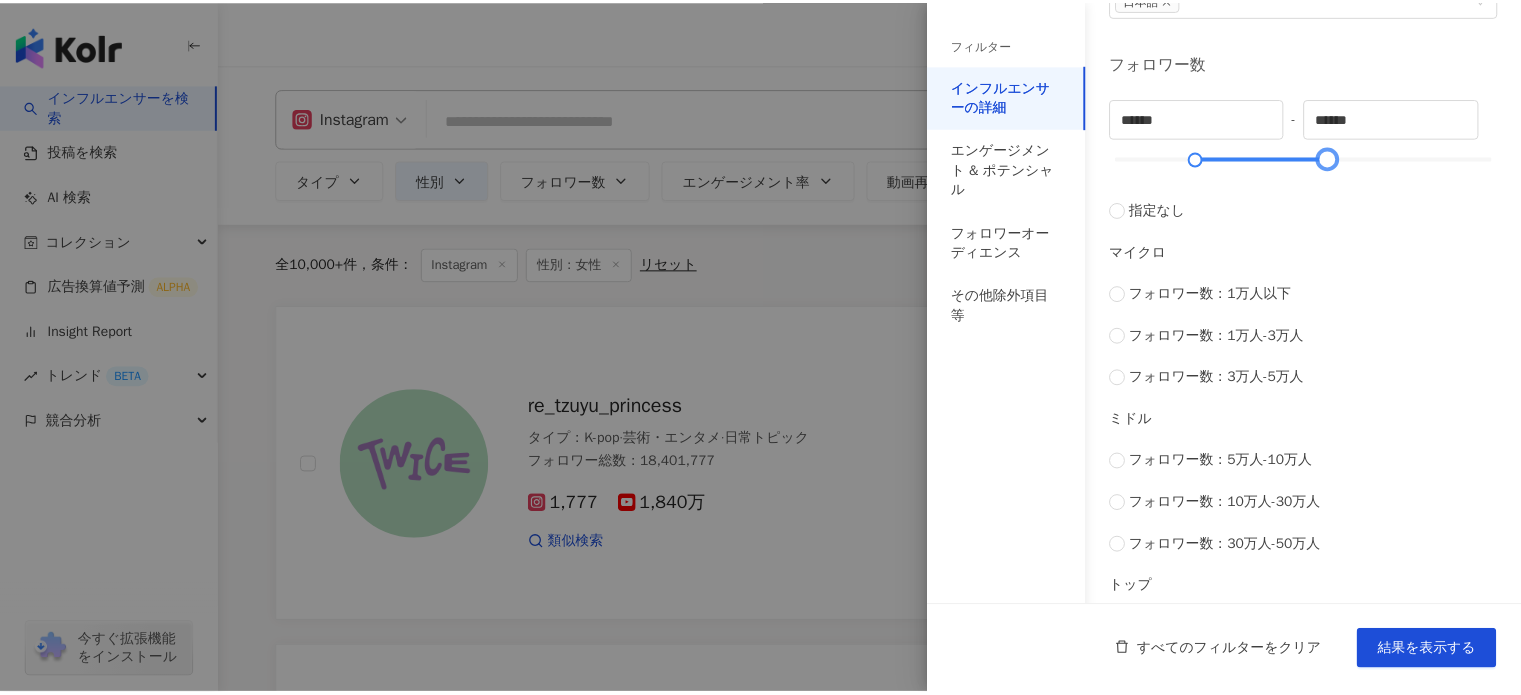 scroll, scrollTop: 600, scrollLeft: 0, axis: vertical 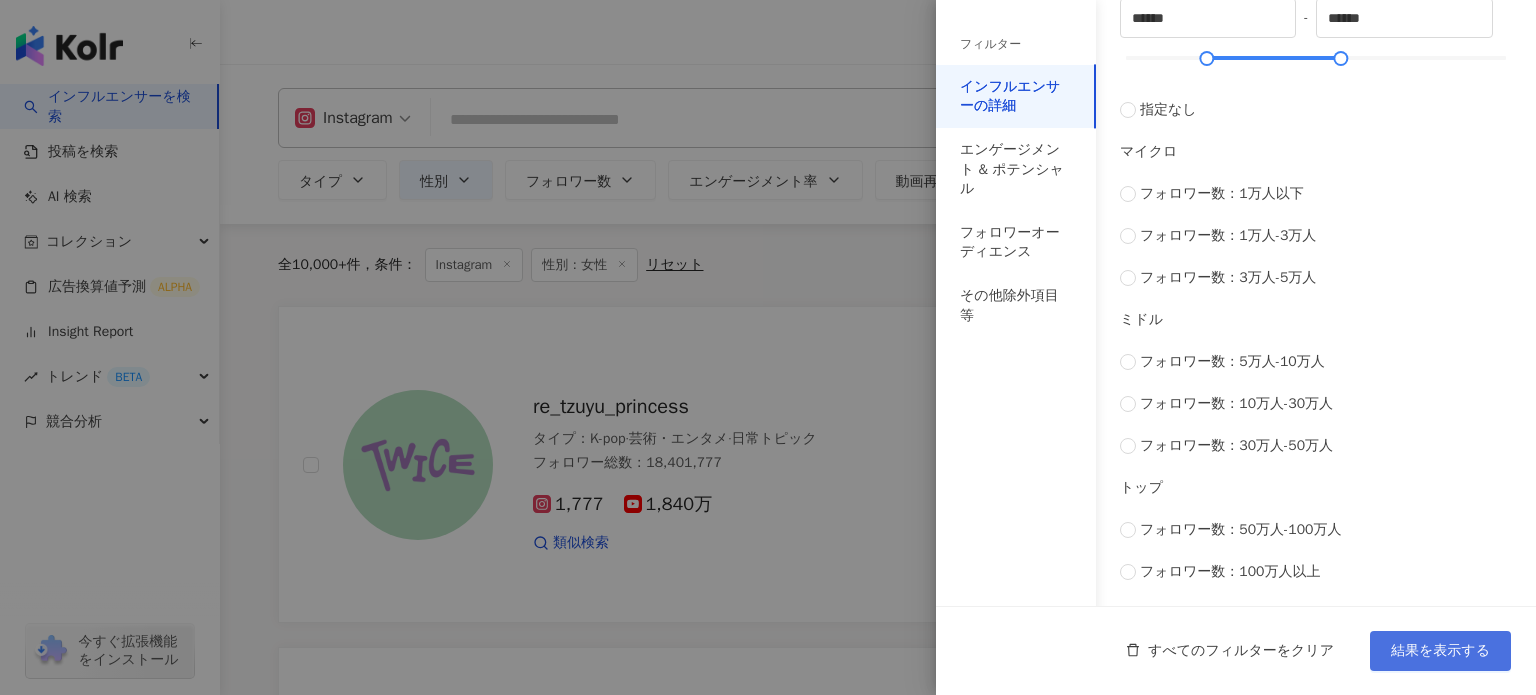 click on "結果を表示する" at bounding box center [1440, 651] 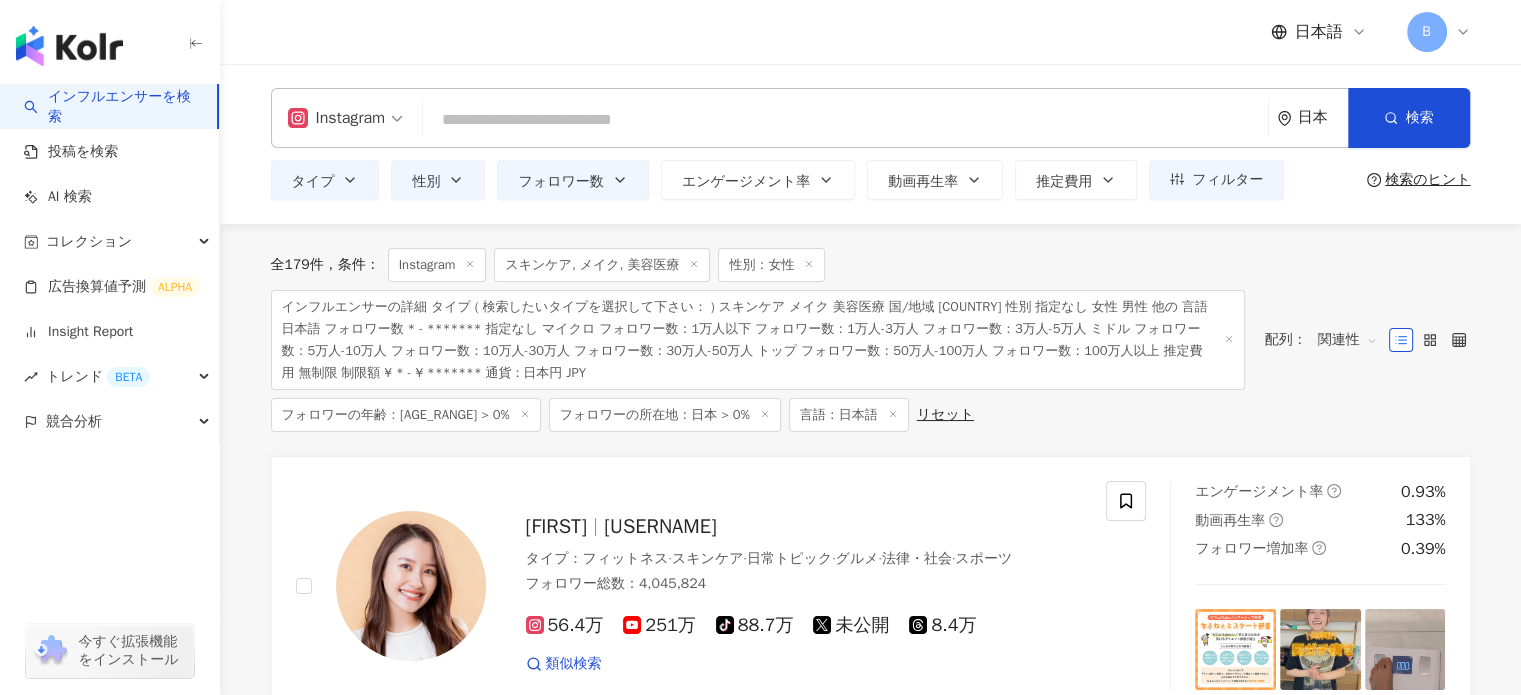 click on "Instagram" at bounding box center [337, 118] 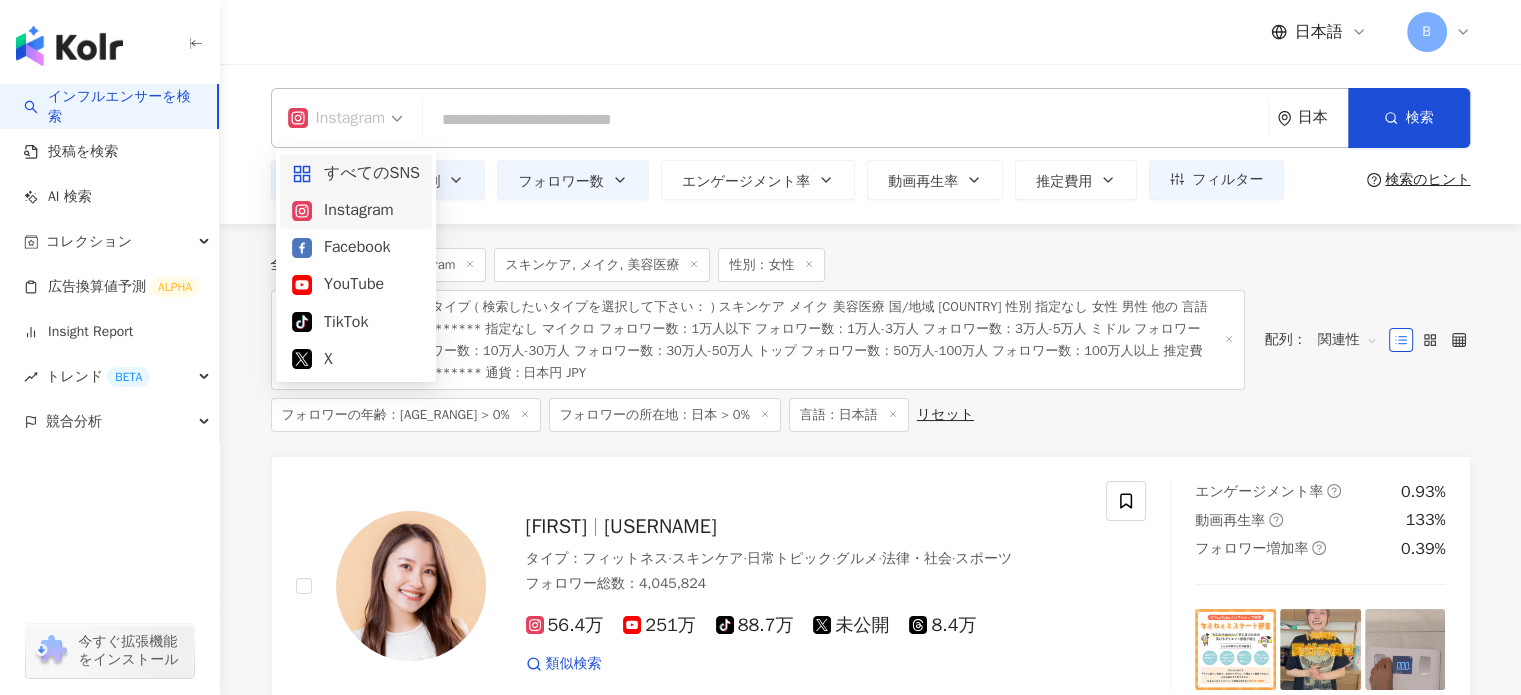 click on "すべてのSNS" at bounding box center [356, 173] 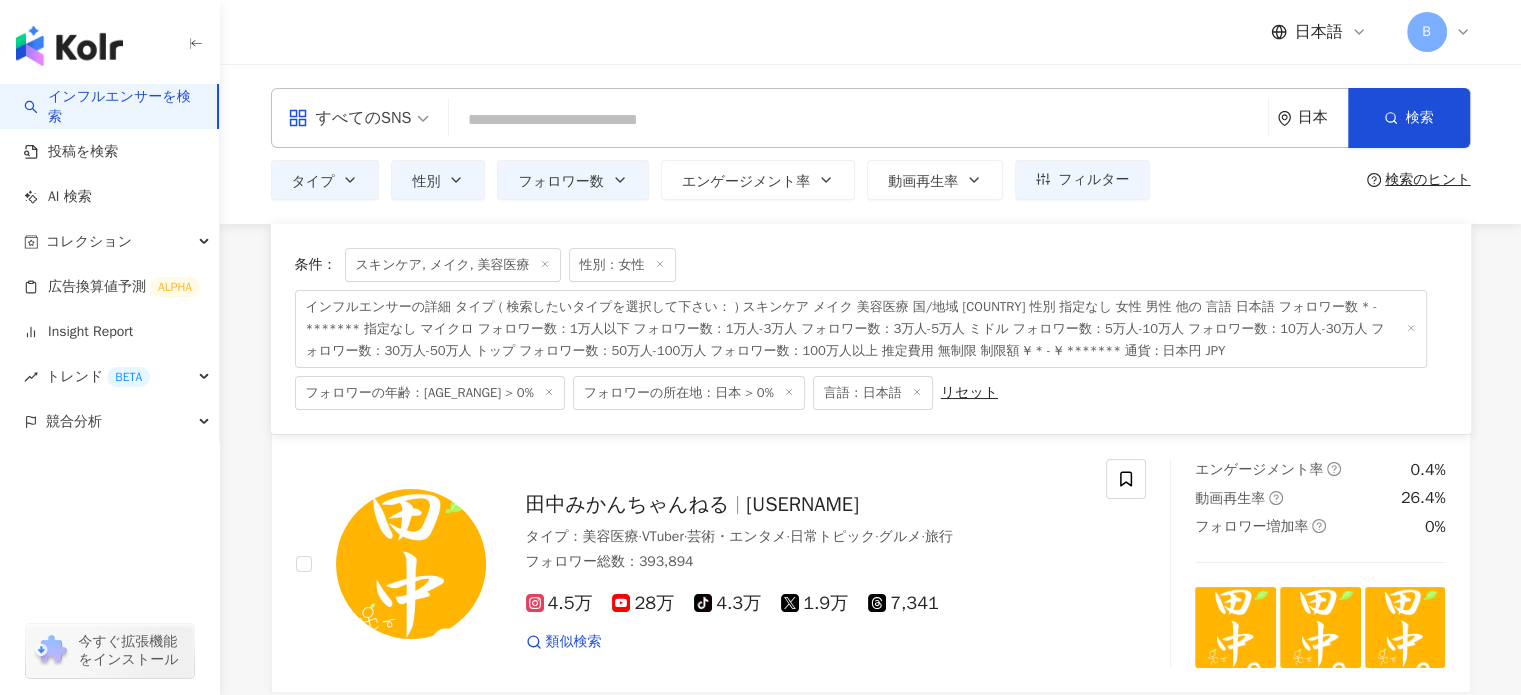 scroll, scrollTop: 300, scrollLeft: 0, axis: vertical 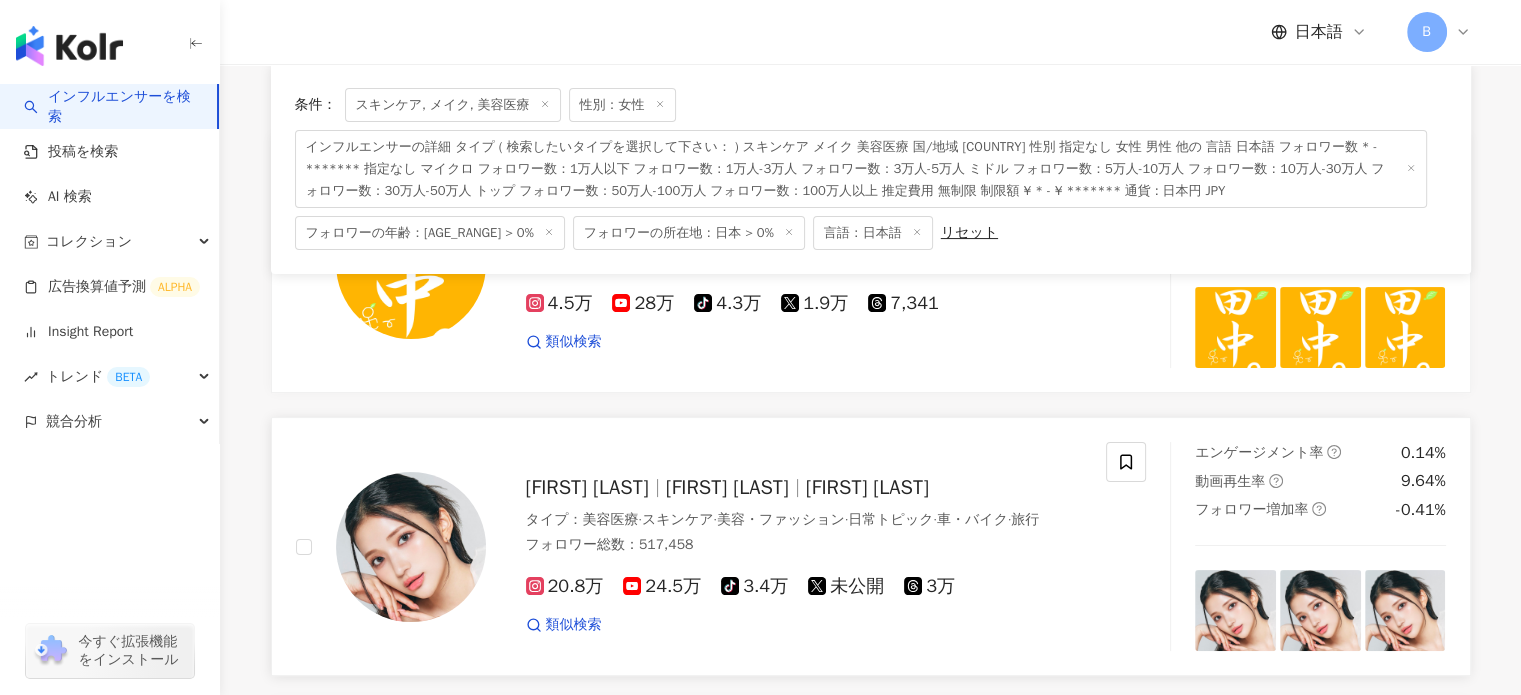 click on "南りほ / Riho Minami" at bounding box center [727, 487] 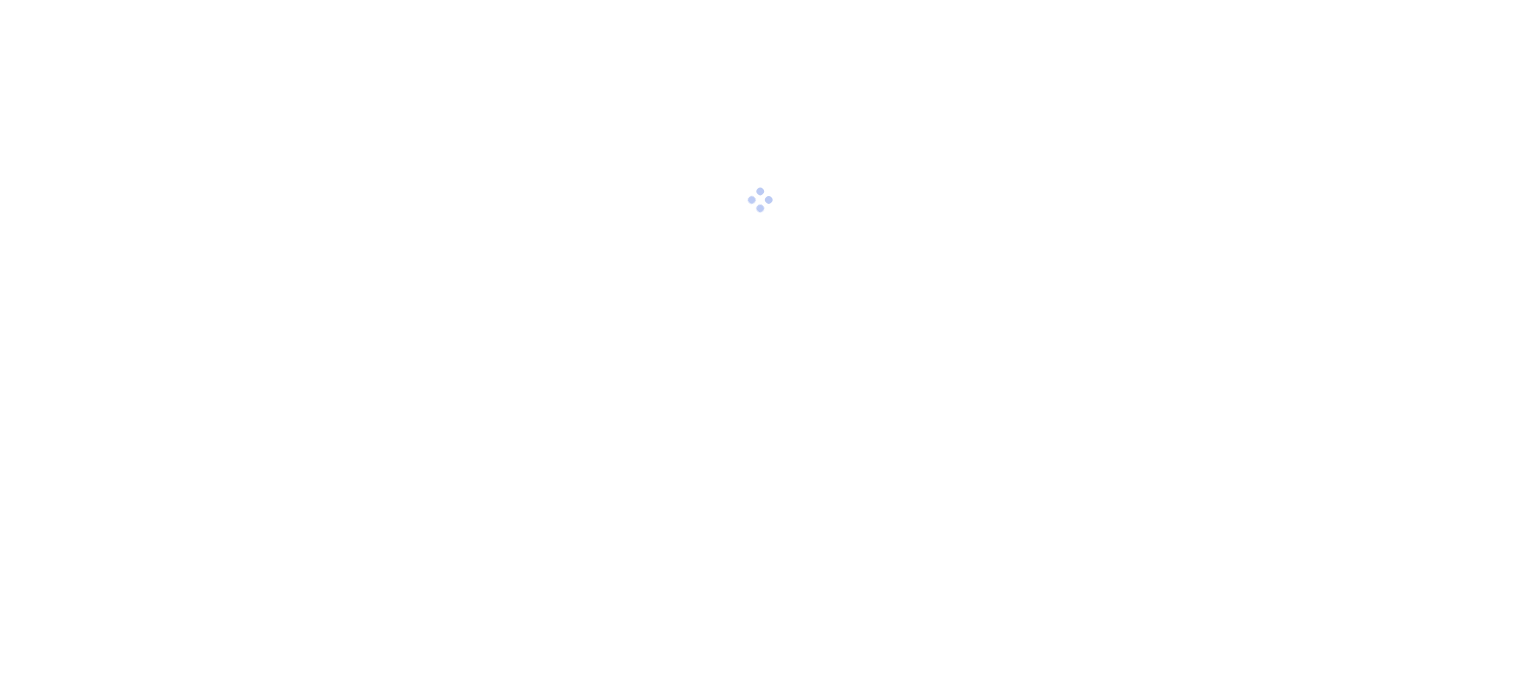 scroll, scrollTop: 0, scrollLeft: 0, axis: both 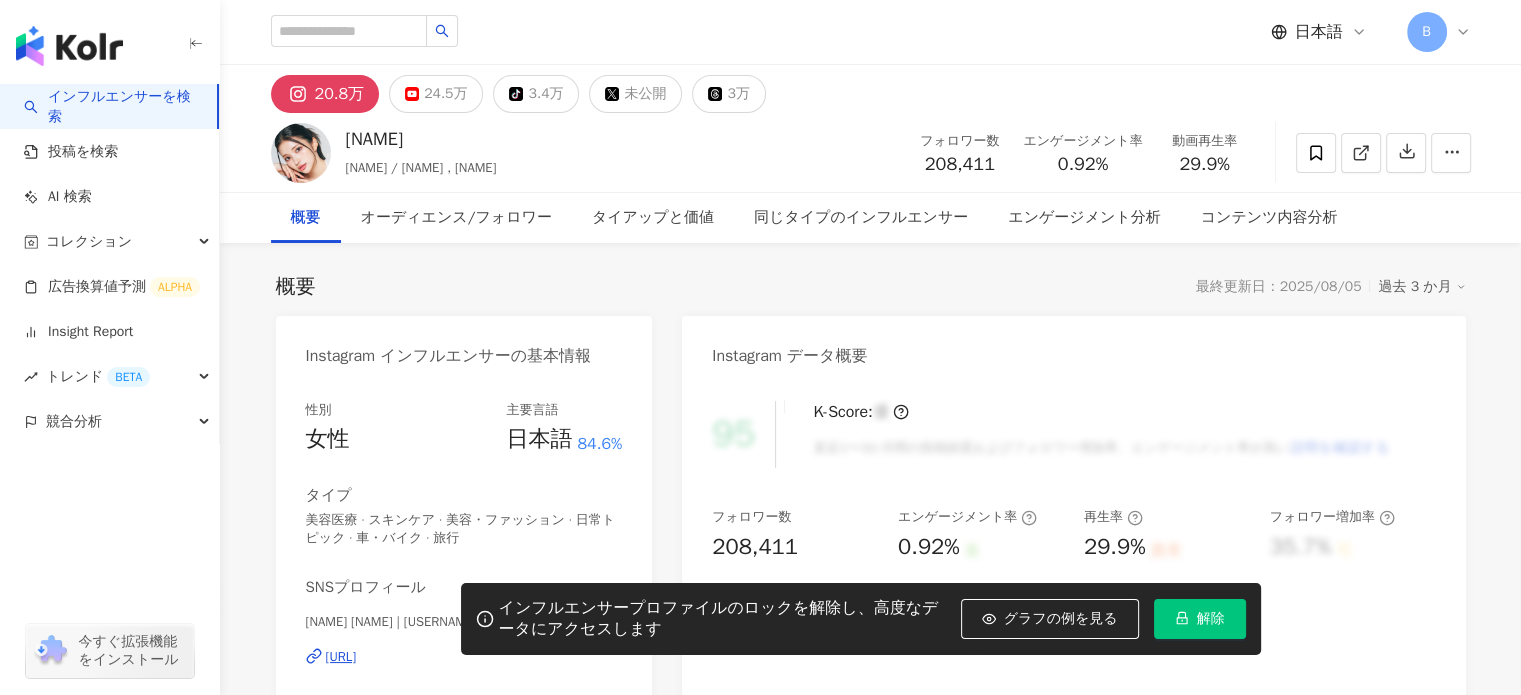 click on "解除" at bounding box center (1211, 619) 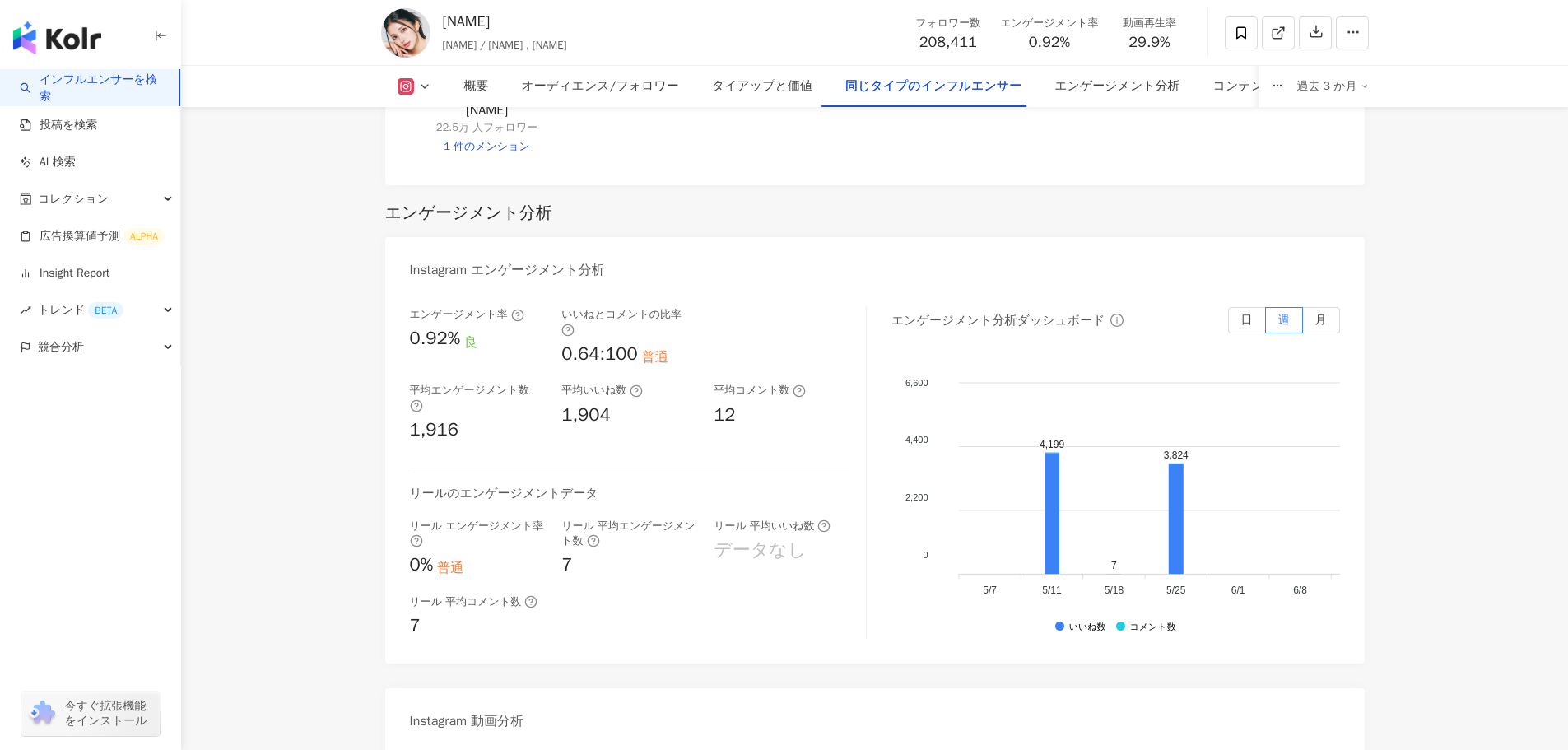 scroll, scrollTop: 3260, scrollLeft: 0, axis: vertical 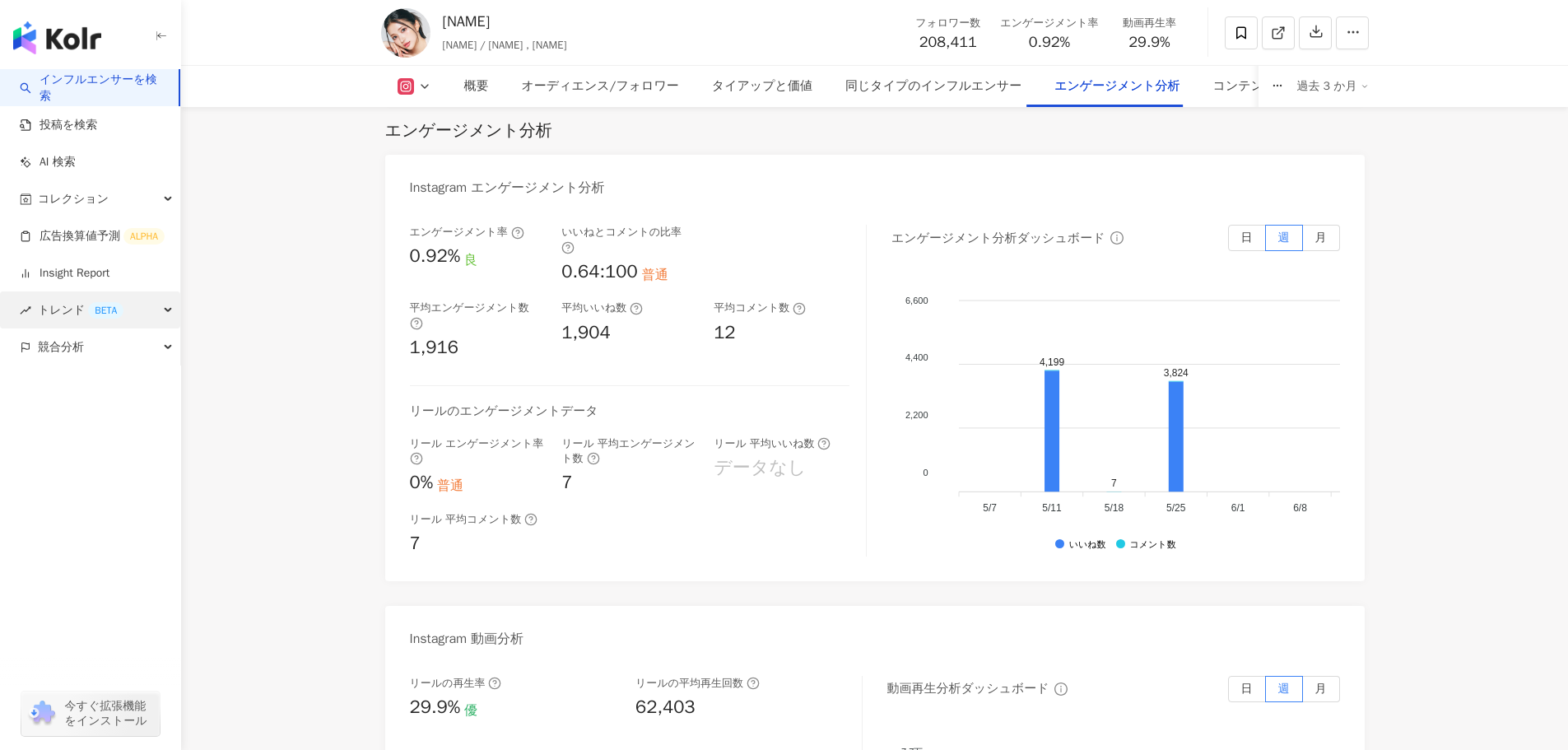 click on "トレンド BETA" at bounding box center [90, 310] 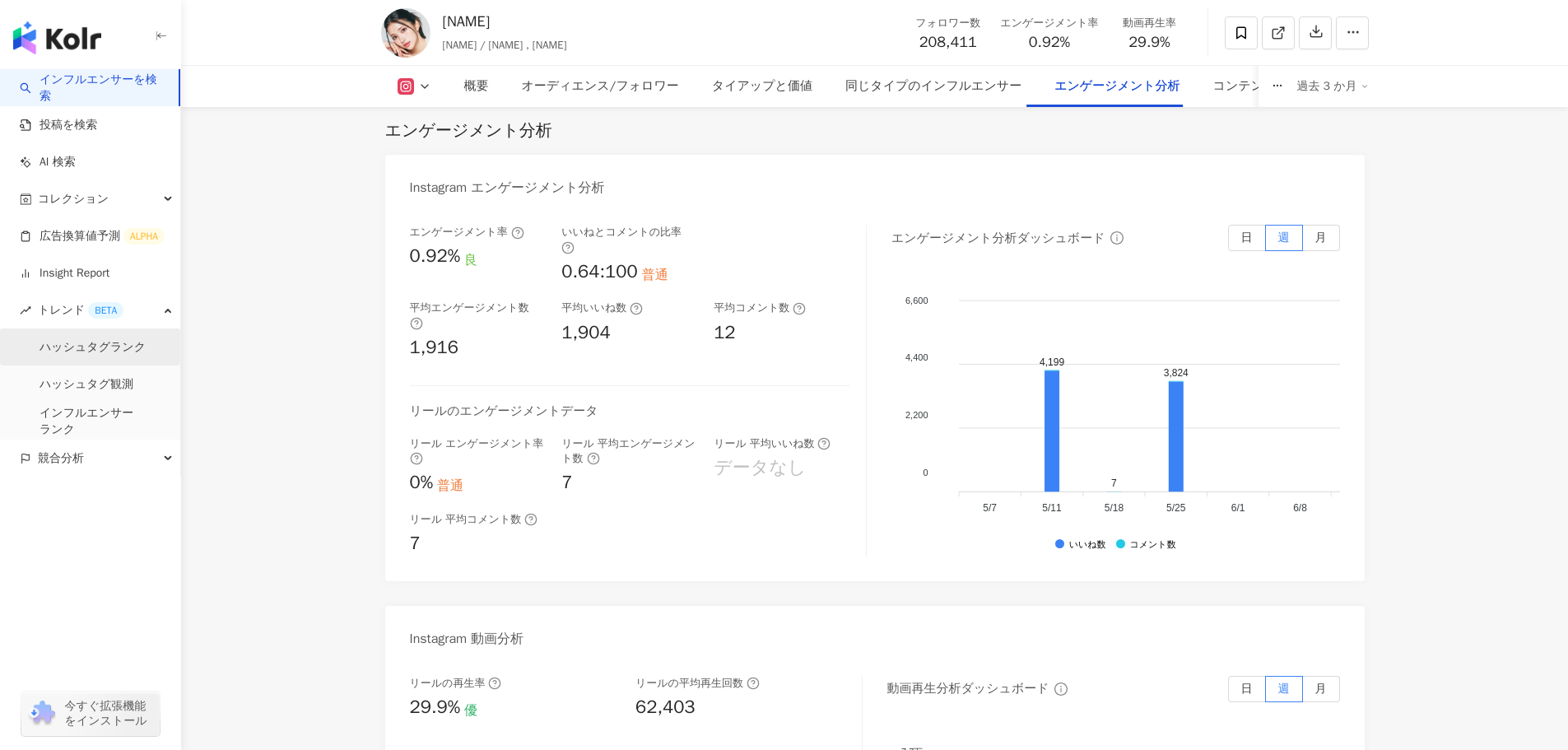 click on "ハッシュタグランク" at bounding box center [92, 347] 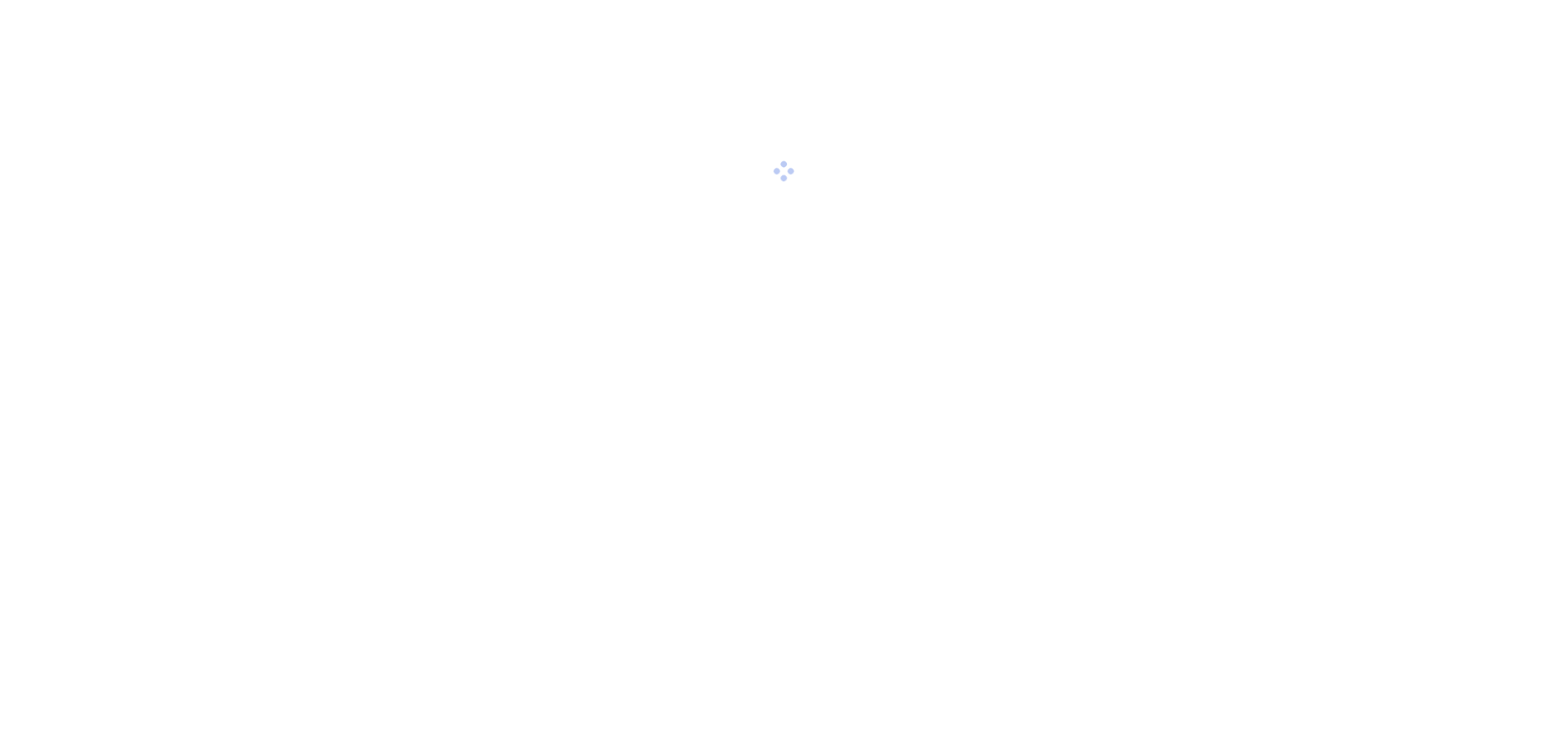 scroll, scrollTop: 0, scrollLeft: 0, axis: both 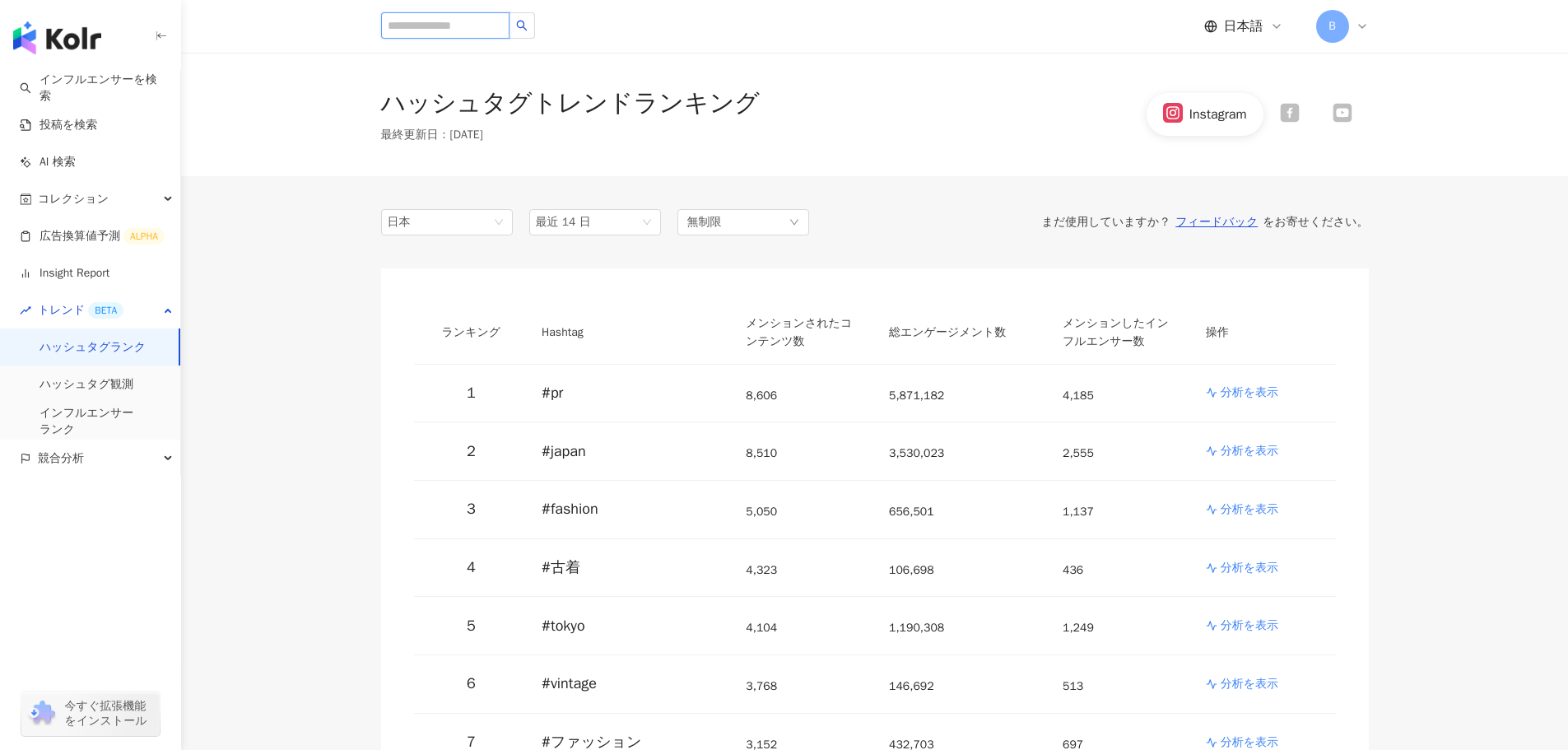click at bounding box center (445, 26) 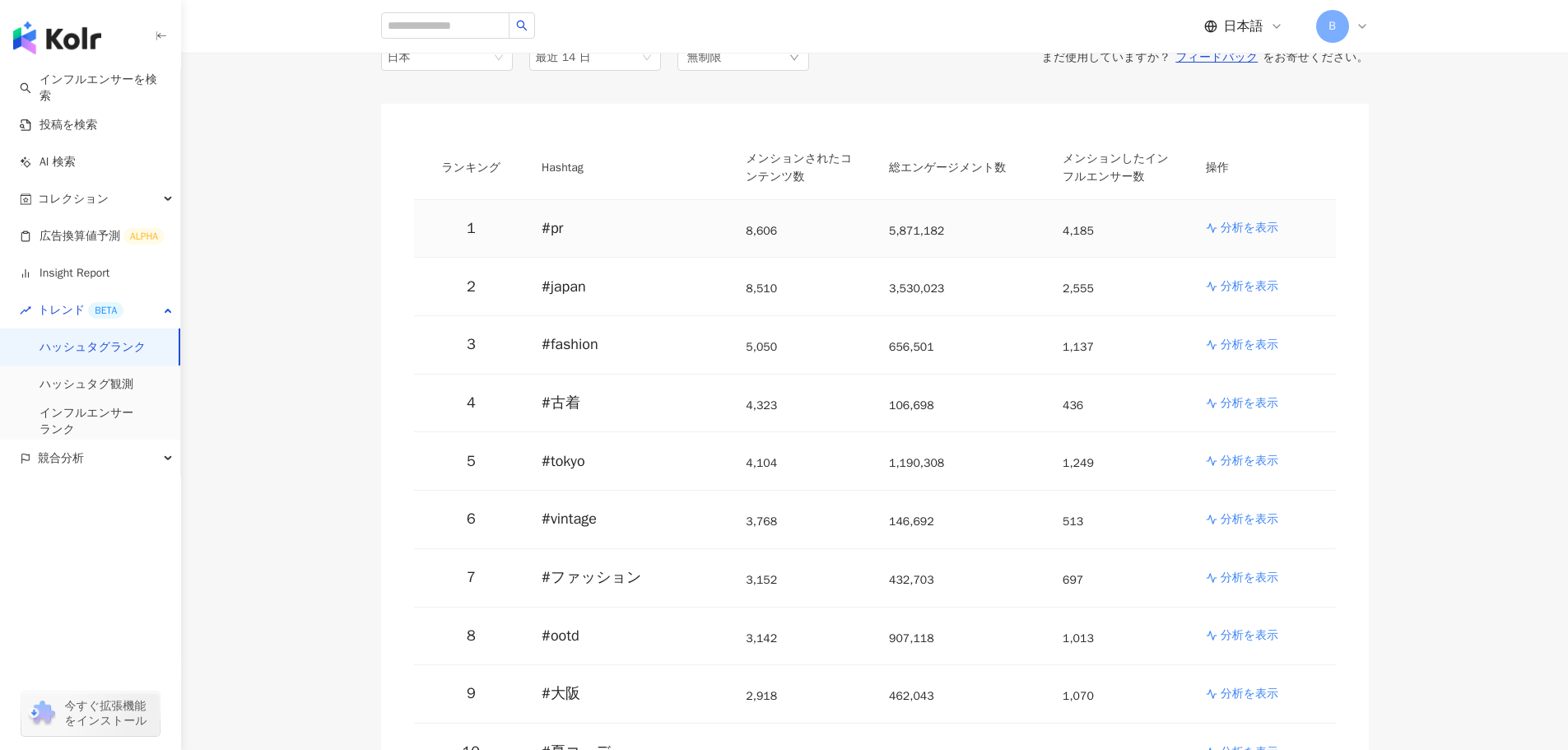 scroll, scrollTop: 0, scrollLeft: 0, axis: both 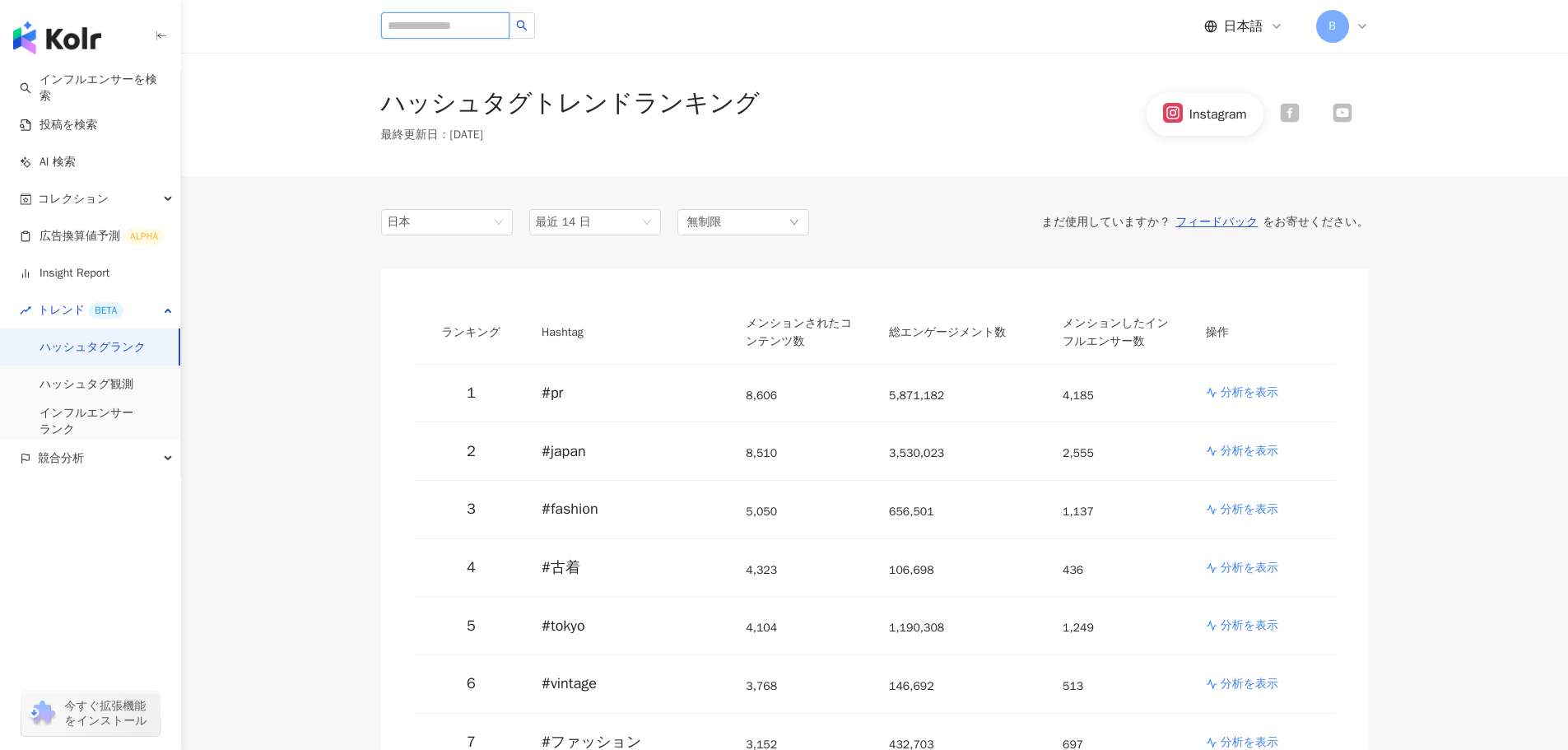 click at bounding box center [445, 26] 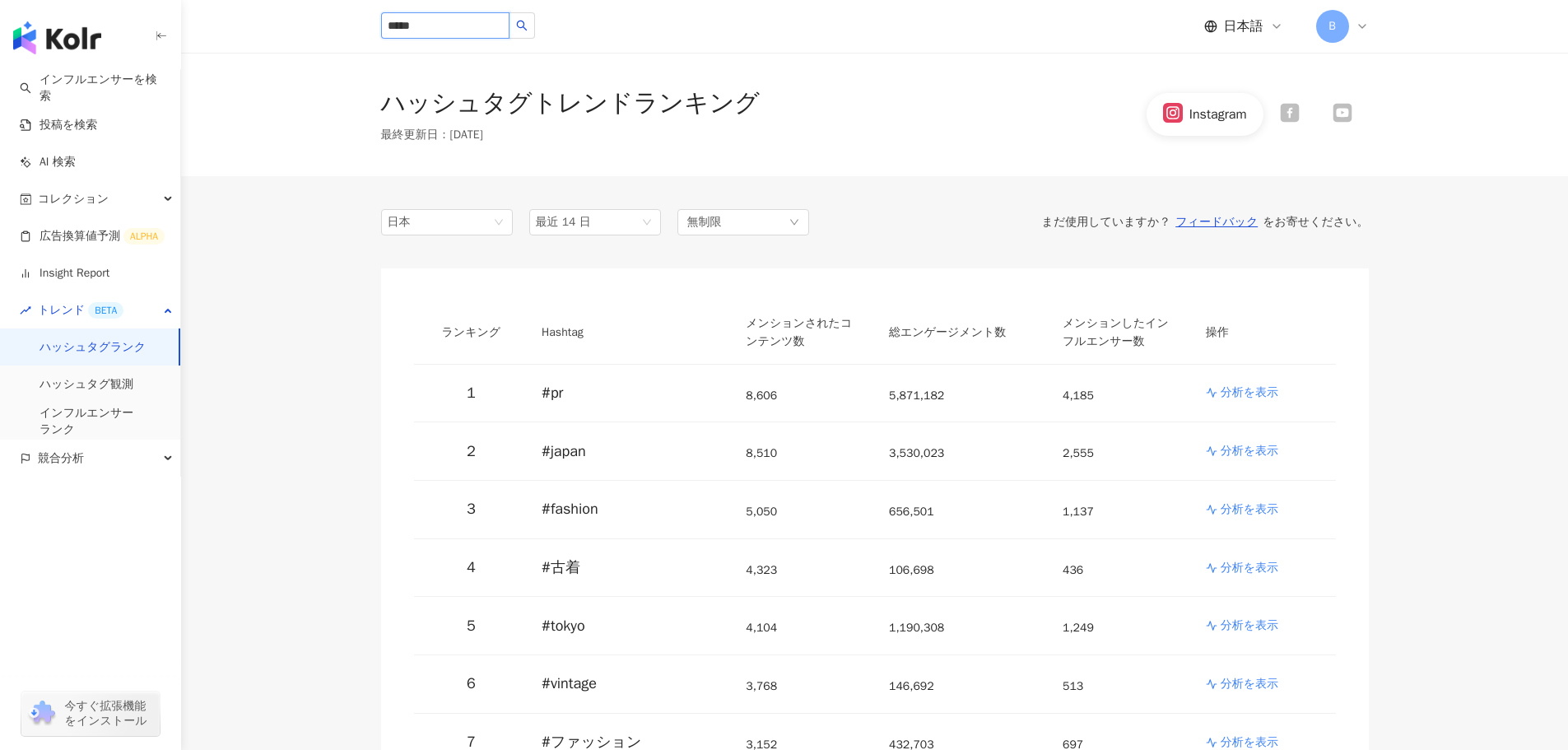 type on "*****" 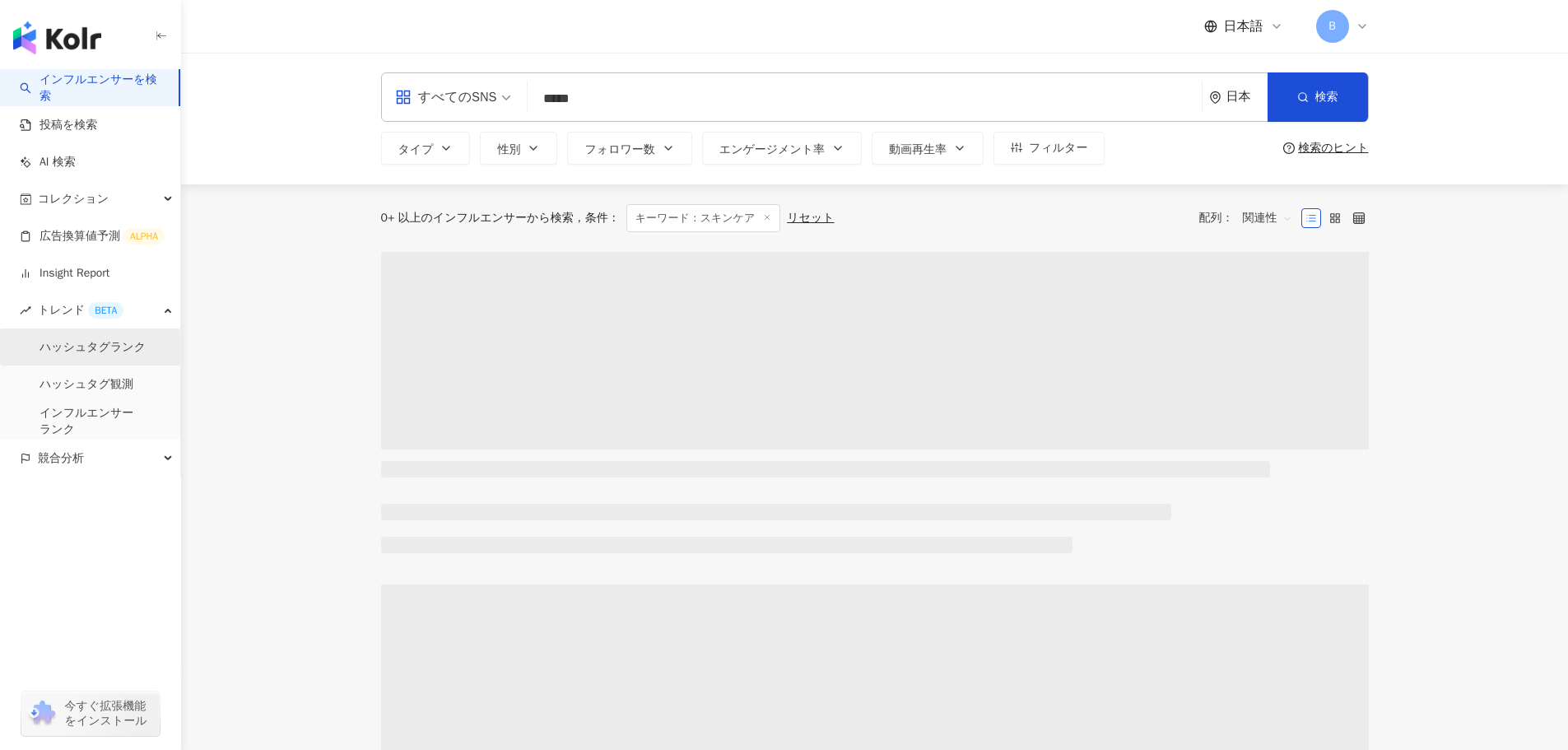 click on "ハッシュタグランク" at bounding box center [92, 347] 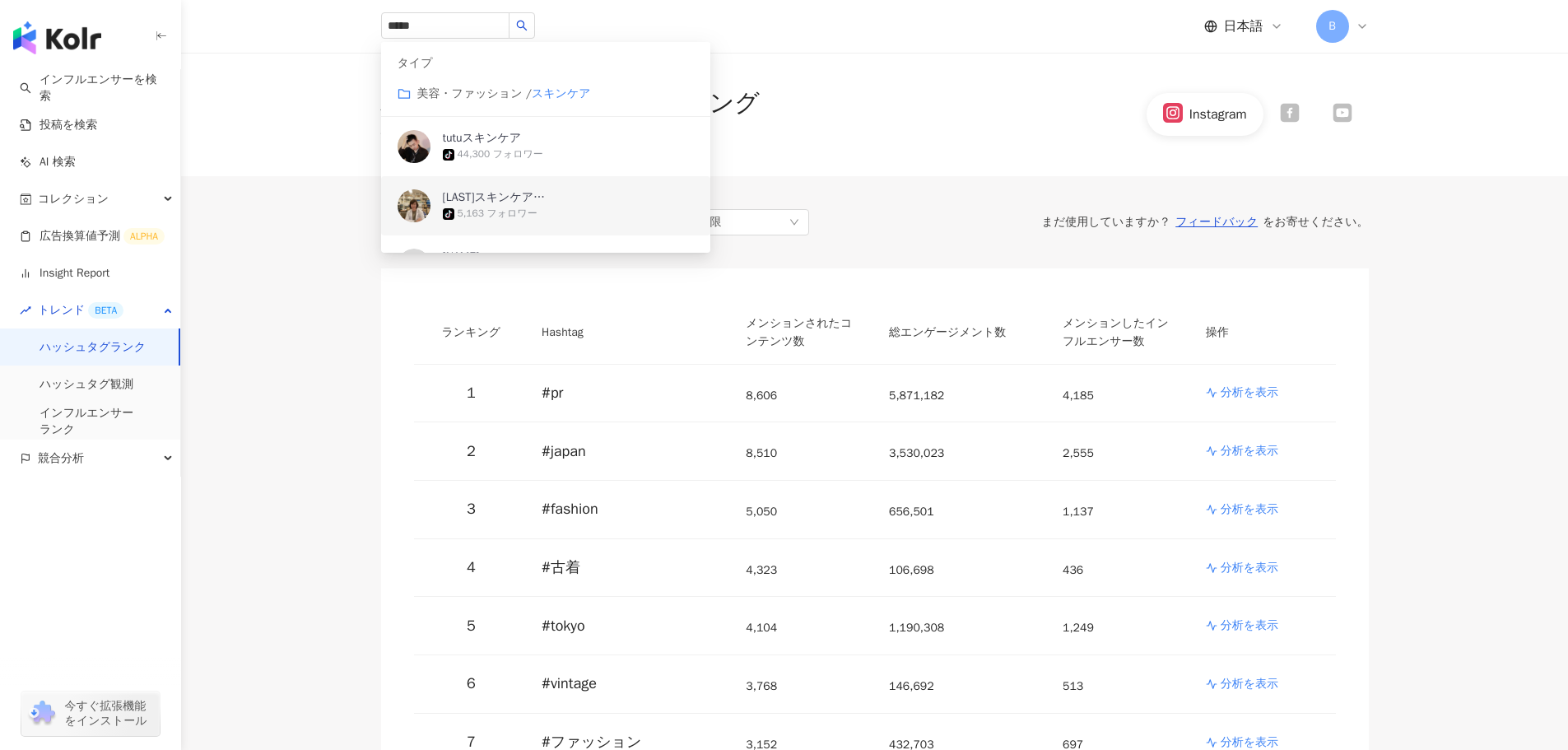 click on "ハッシュタグトレンドランキング 最終更新日 ： [DATE] Instagram" at bounding box center (875, 114) 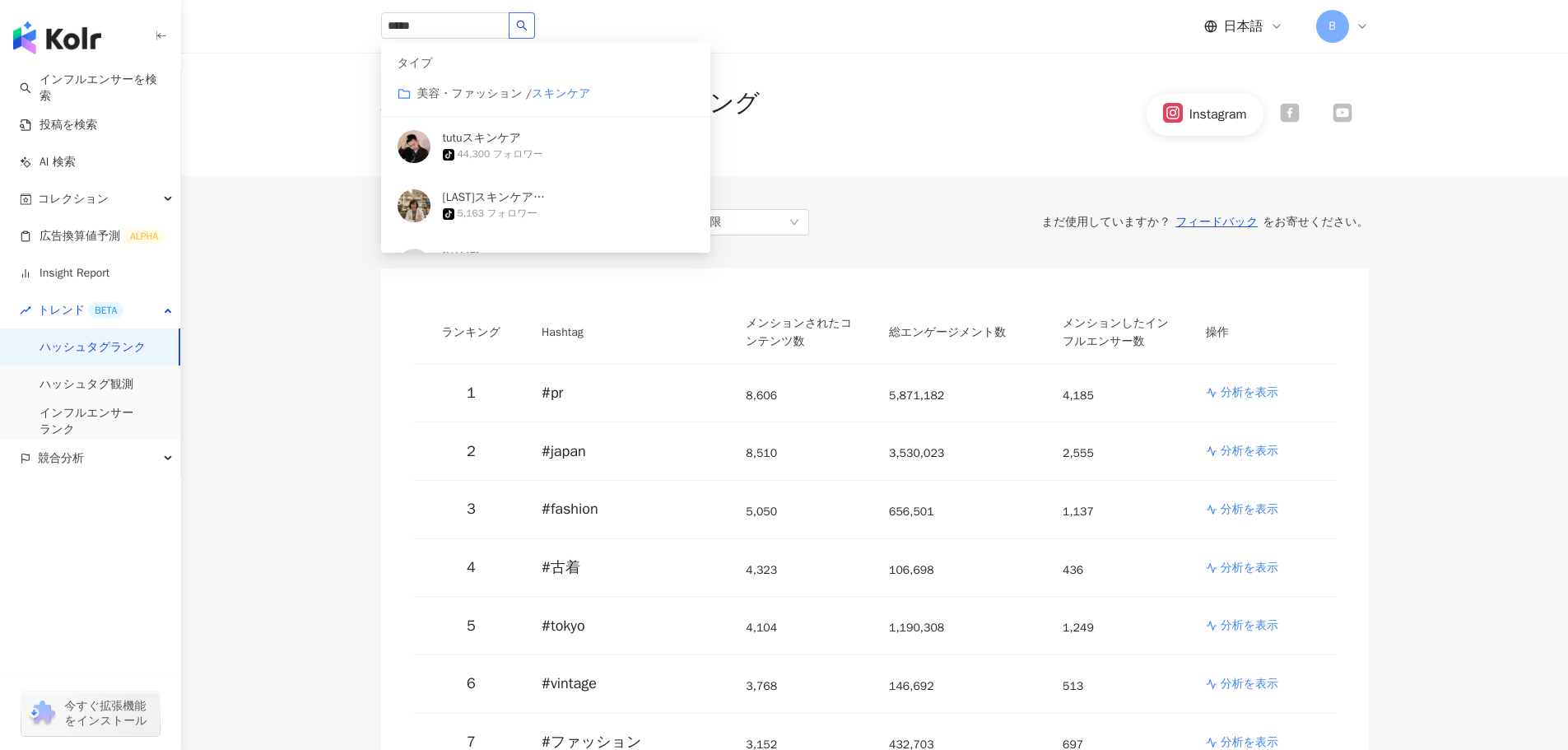 click 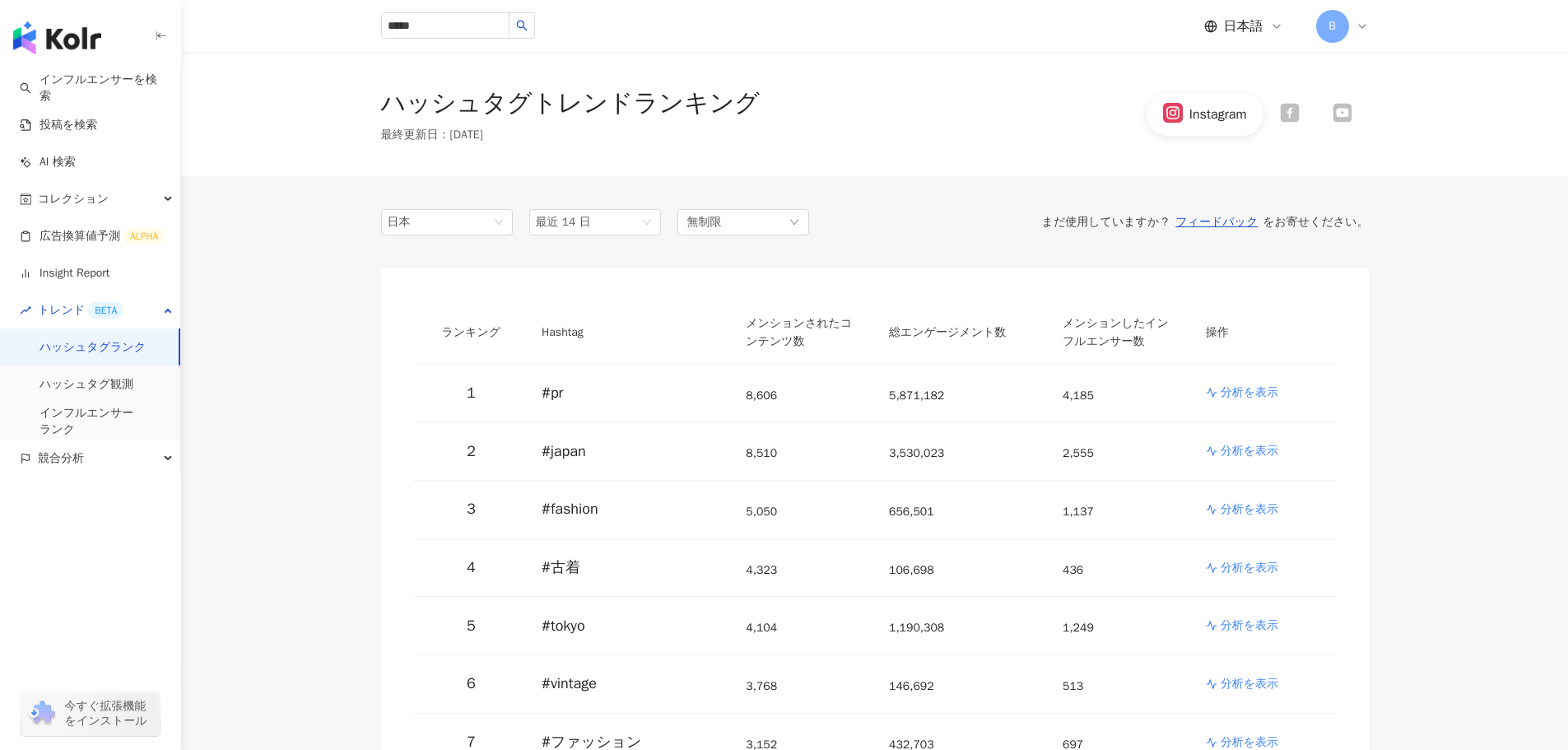 click on "***** タイプ 美容・ファッション /  スキンケア tutuスキンケア tiktok-icon 44,300   フォロワー drplantスキンケア博士 tiktok-icon 5,163   フォロワー [NAME] tiktok-icon 6,584   フォロワー スキンケアドクター 2,324   フォロワー スキンケア 20,107   フォロワー [NAME]＠スキンケア情報発信 1,545   フォロワー [NAME]🌸コスメ&スキンケア大好き 4,043   フォロワー [NAME] スキンケアアドバイザー 11,300   フォロワー [NAME]／30代のスキンケア・メイク 2,622   フォロワー [NAME] 🐏 ツヤ  3,933   フォロワー KAMIコスメ 3,501   フォロワー ライスフォース 15,571   フォロワー エンビロン公式 スキンケアセンター渋谷 アンジェラックス 4,299   フォロワー 皮膚科やめてすっぴん美肌@[NAME] 18,989   フォロワー [NAME] スキンケア&お出かけ♡30代ママ 3,149   フォロワー 48,874   フォロワー 1,303   4,819" at bounding box center (875, 26) 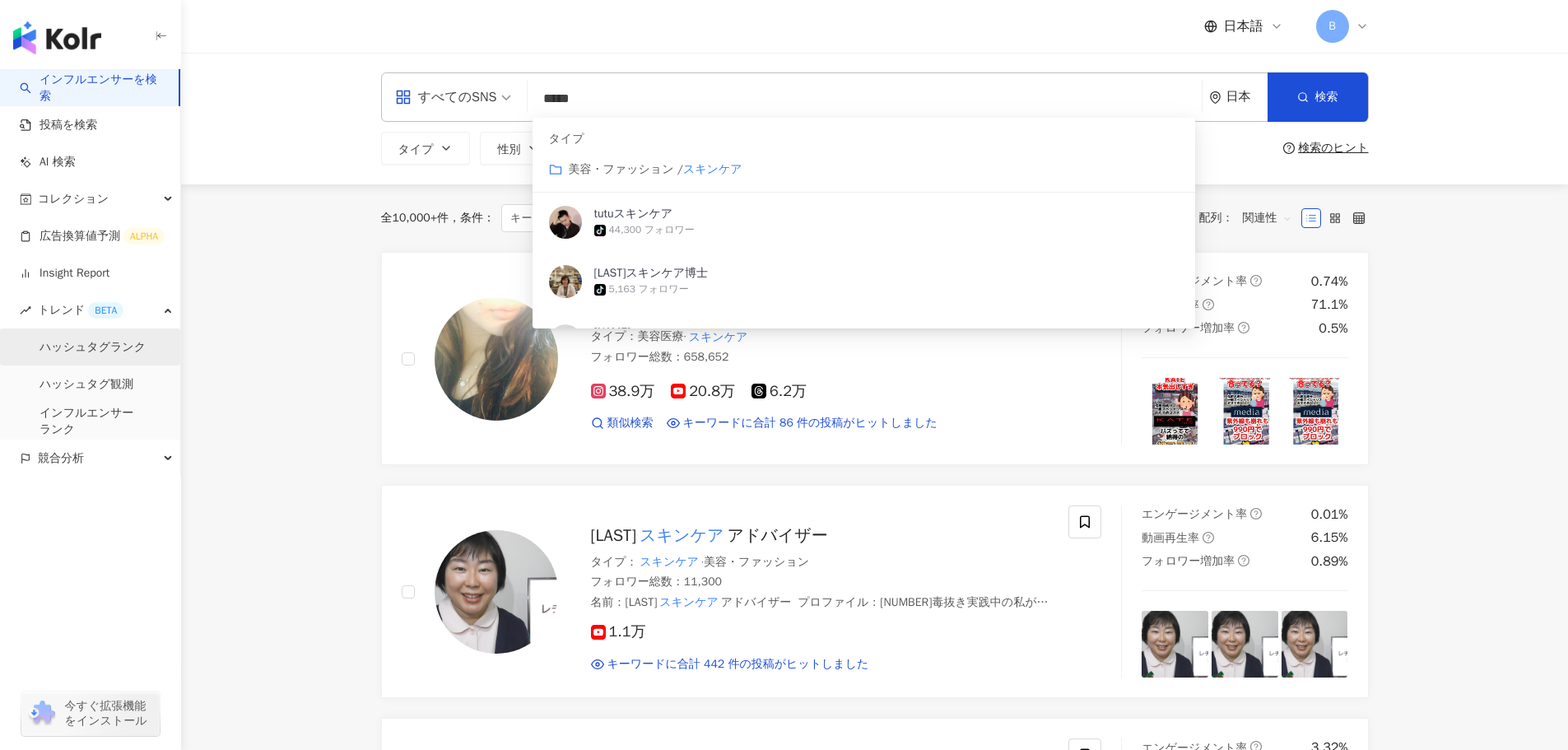 click on "ハッシュタグランク" at bounding box center (92, 347) 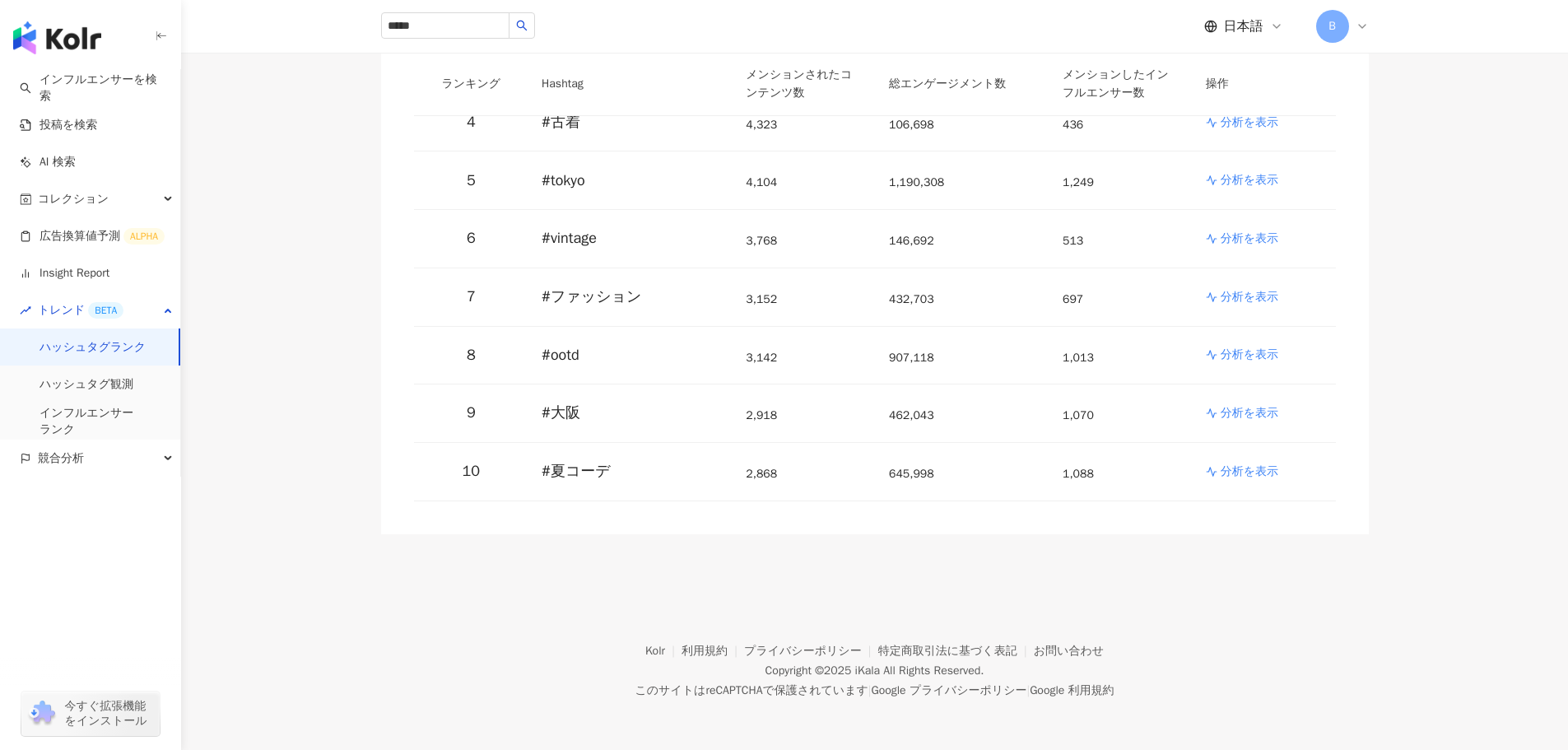 scroll, scrollTop: 116, scrollLeft: 0, axis: vertical 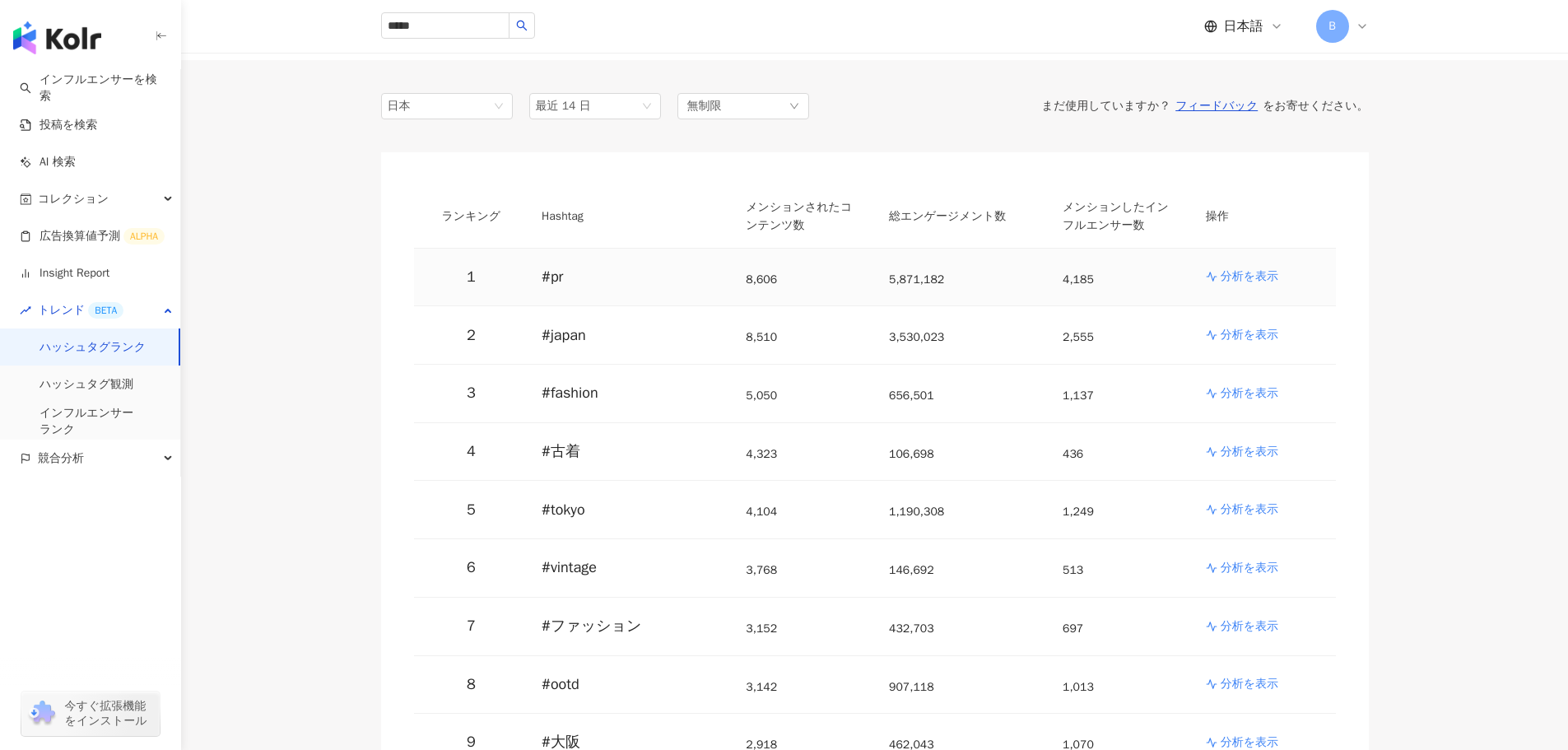click on "# pr" at bounding box center (630, 277) 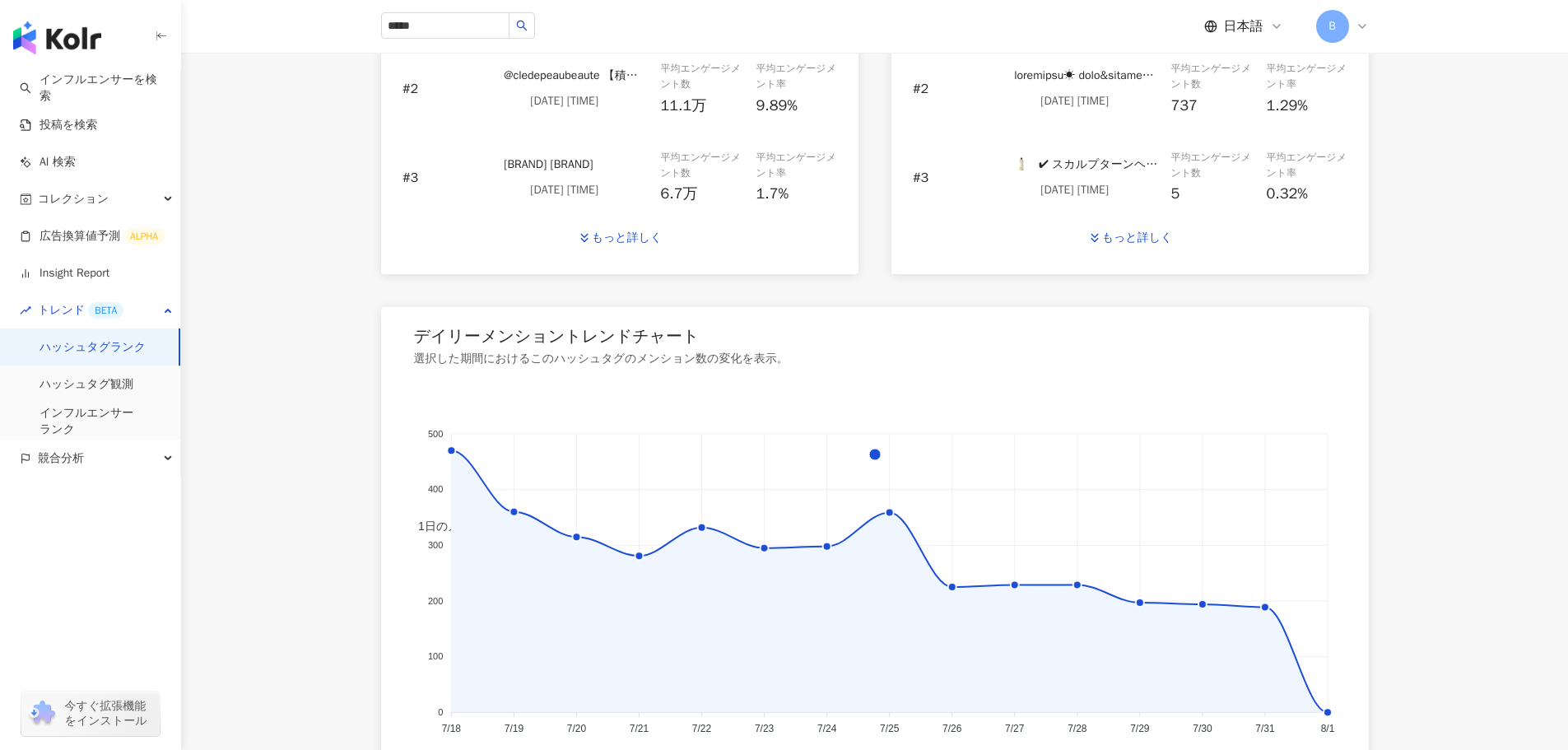 scroll, scrollTop: 1125, scrollLeft: 0, axis: vertical 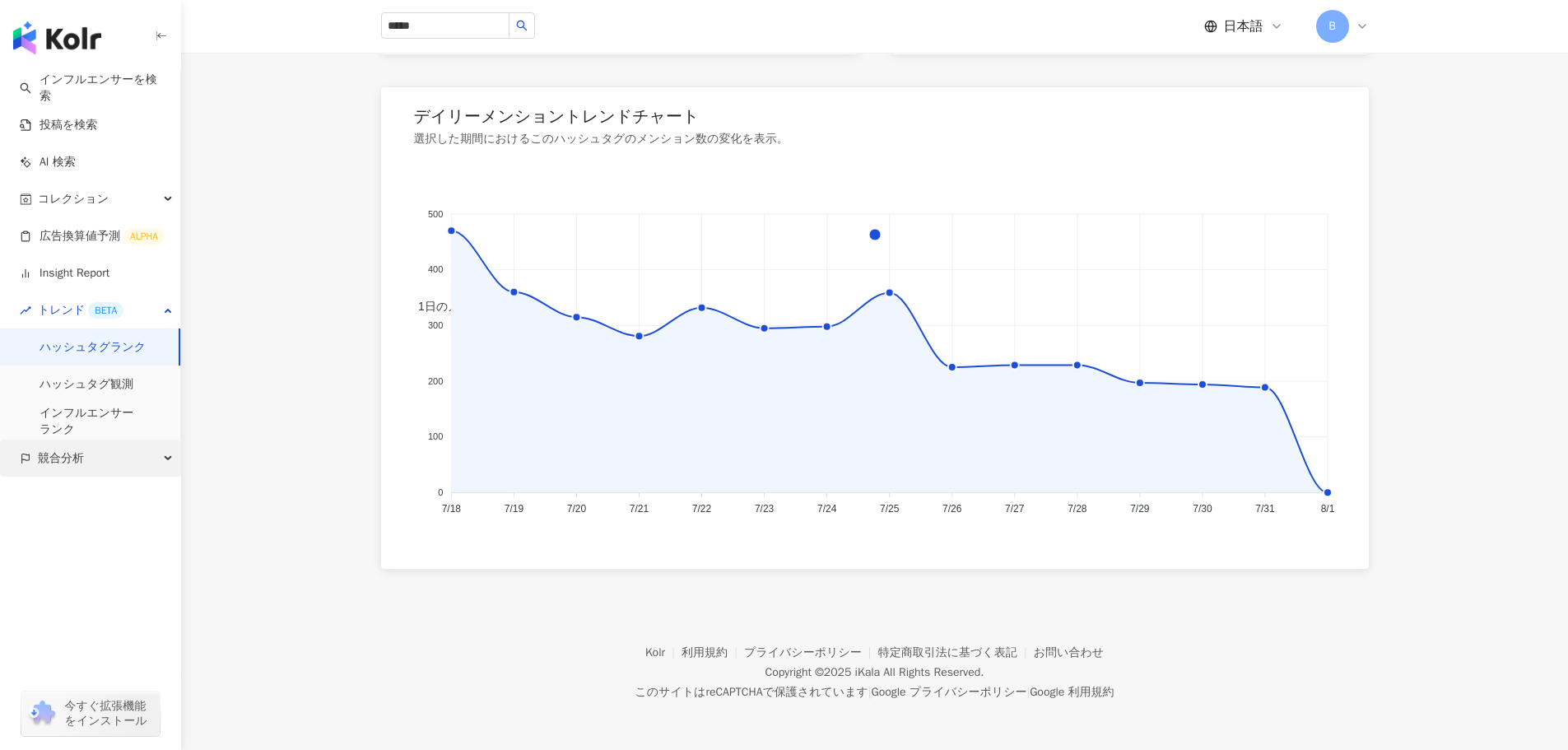 click on "競合分析" at bounding box center [90, 458] 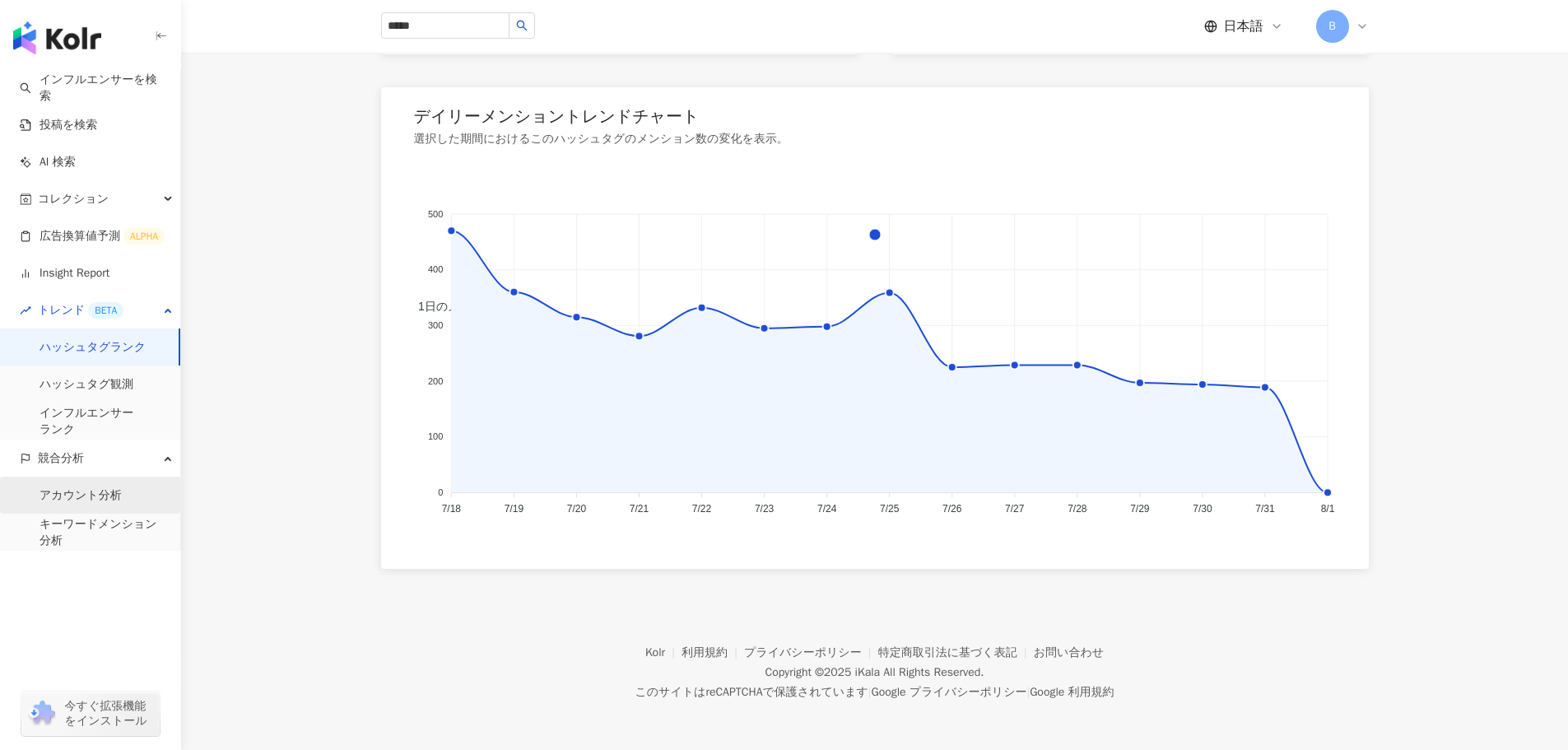 click on "アカウント分析" at bounding box center (81, 496) 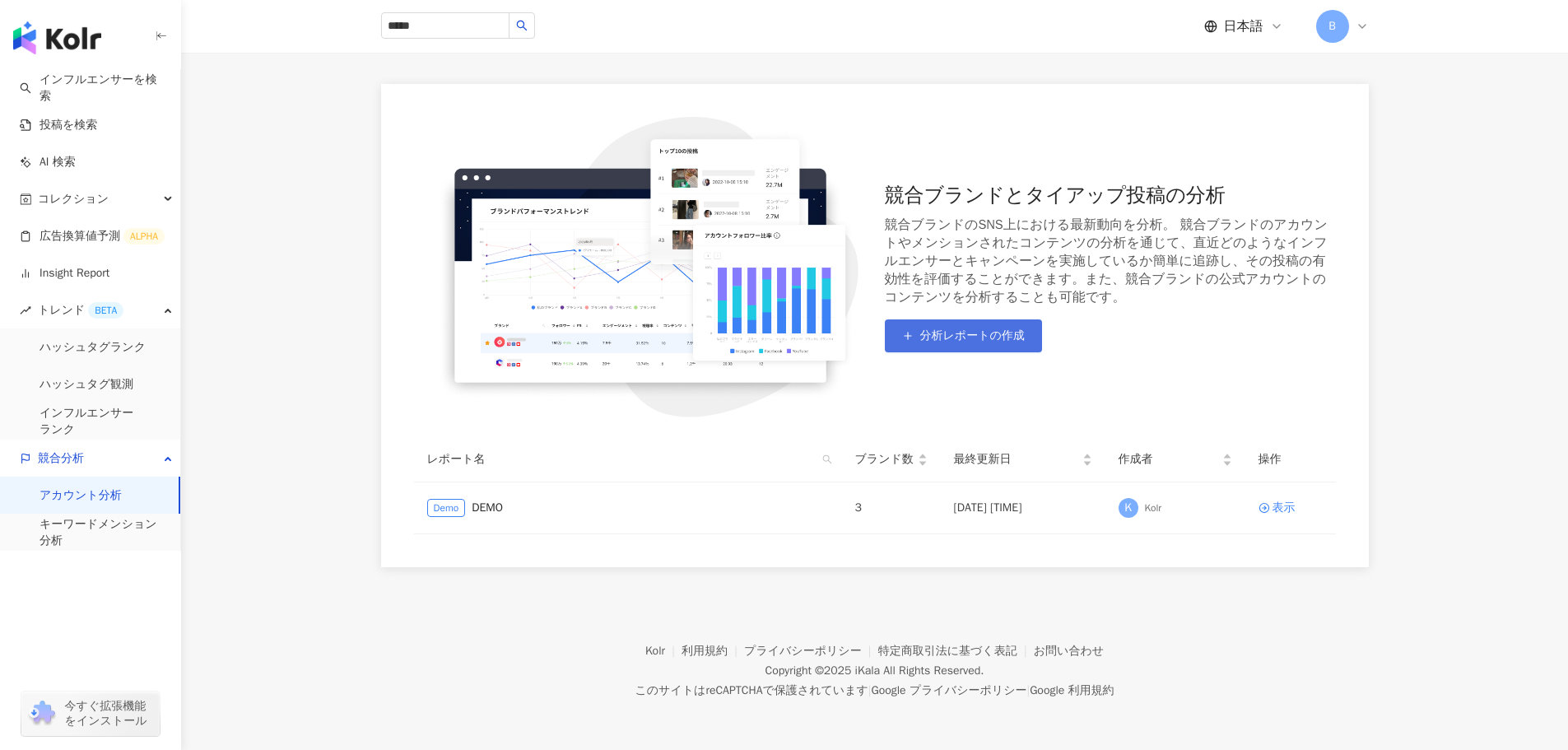scroll, scrollTop: 0, scrollLeft: 0, axis: both 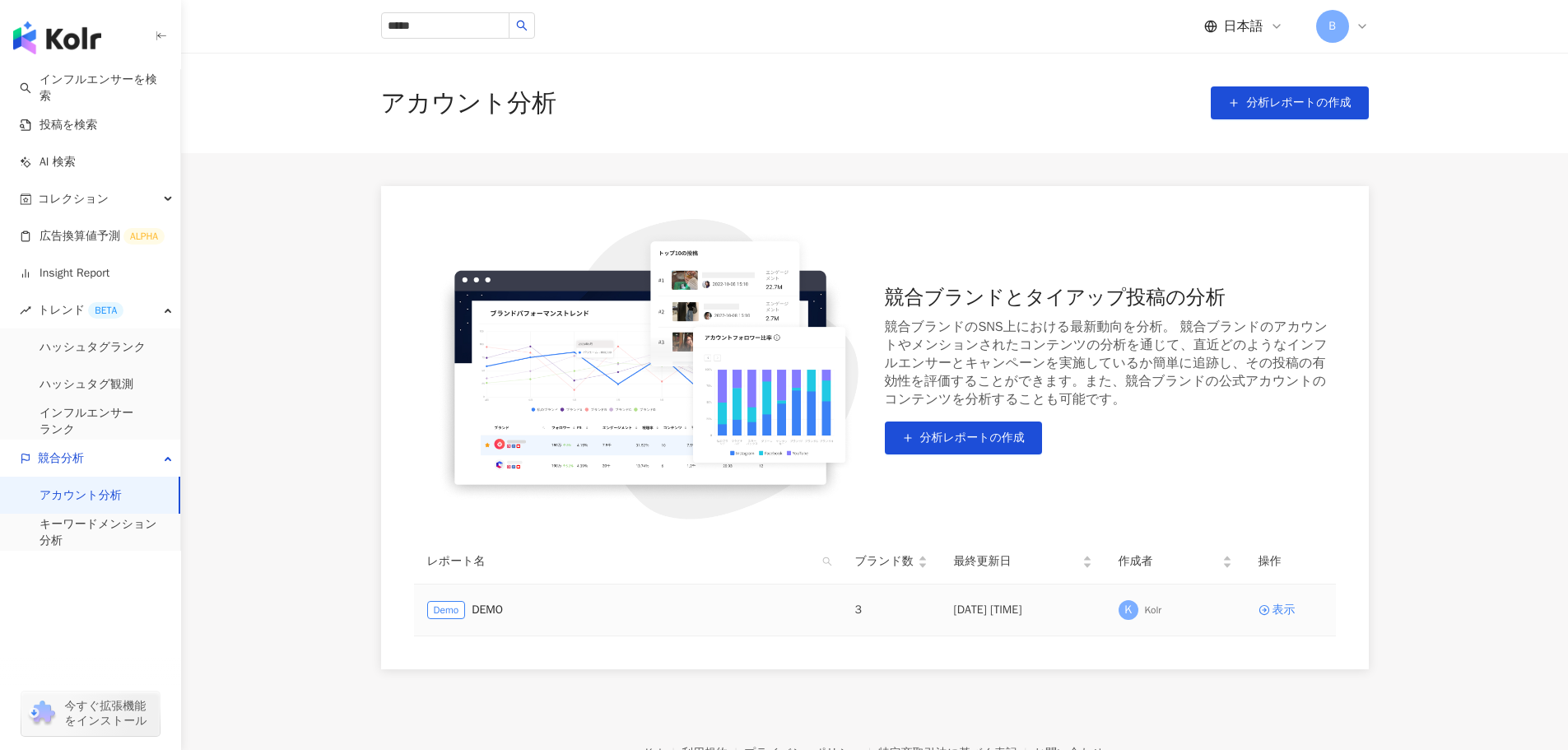 click on "Demo DEMO" at bounding box center [628, 610] 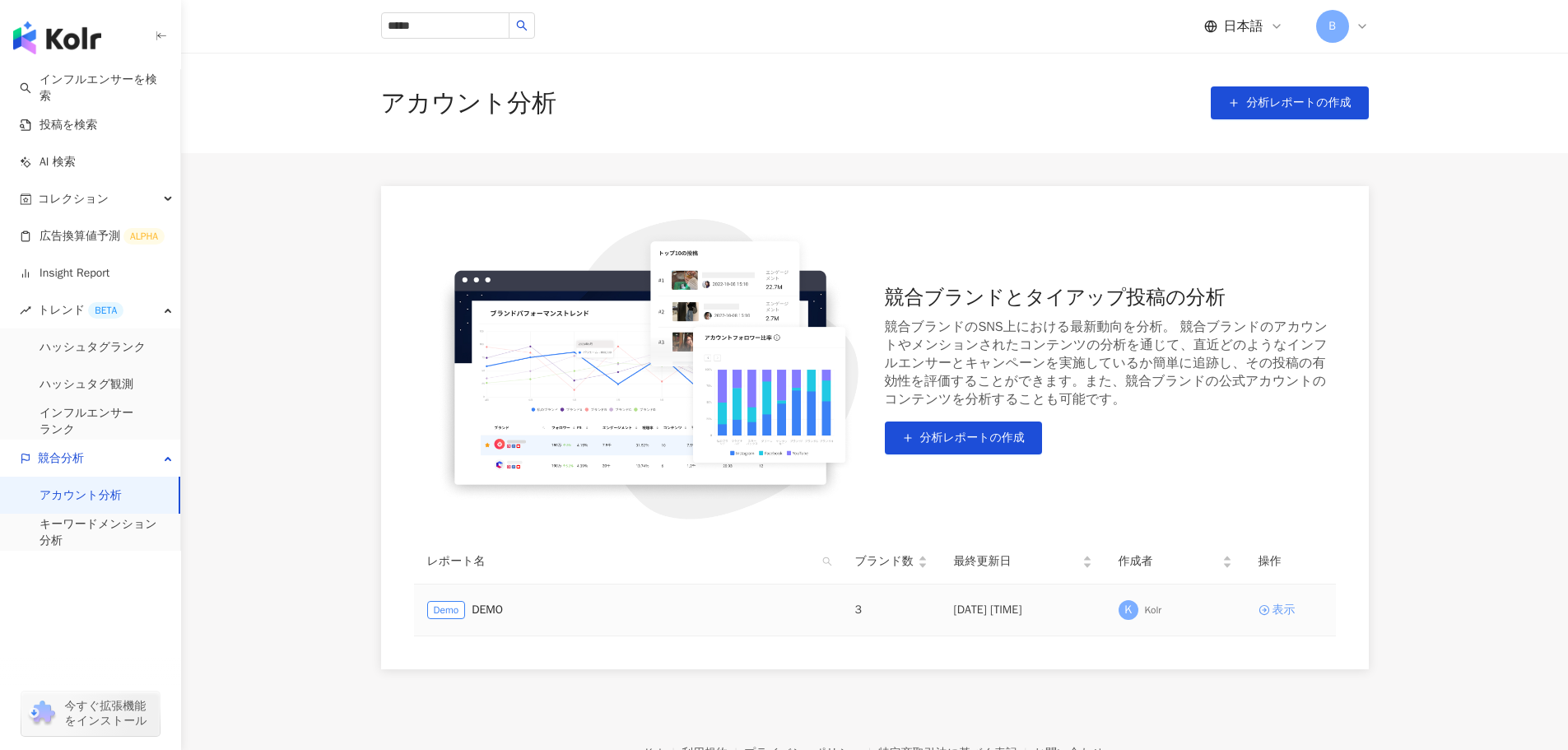 click on "表示" at bounding box center (1284, 610) 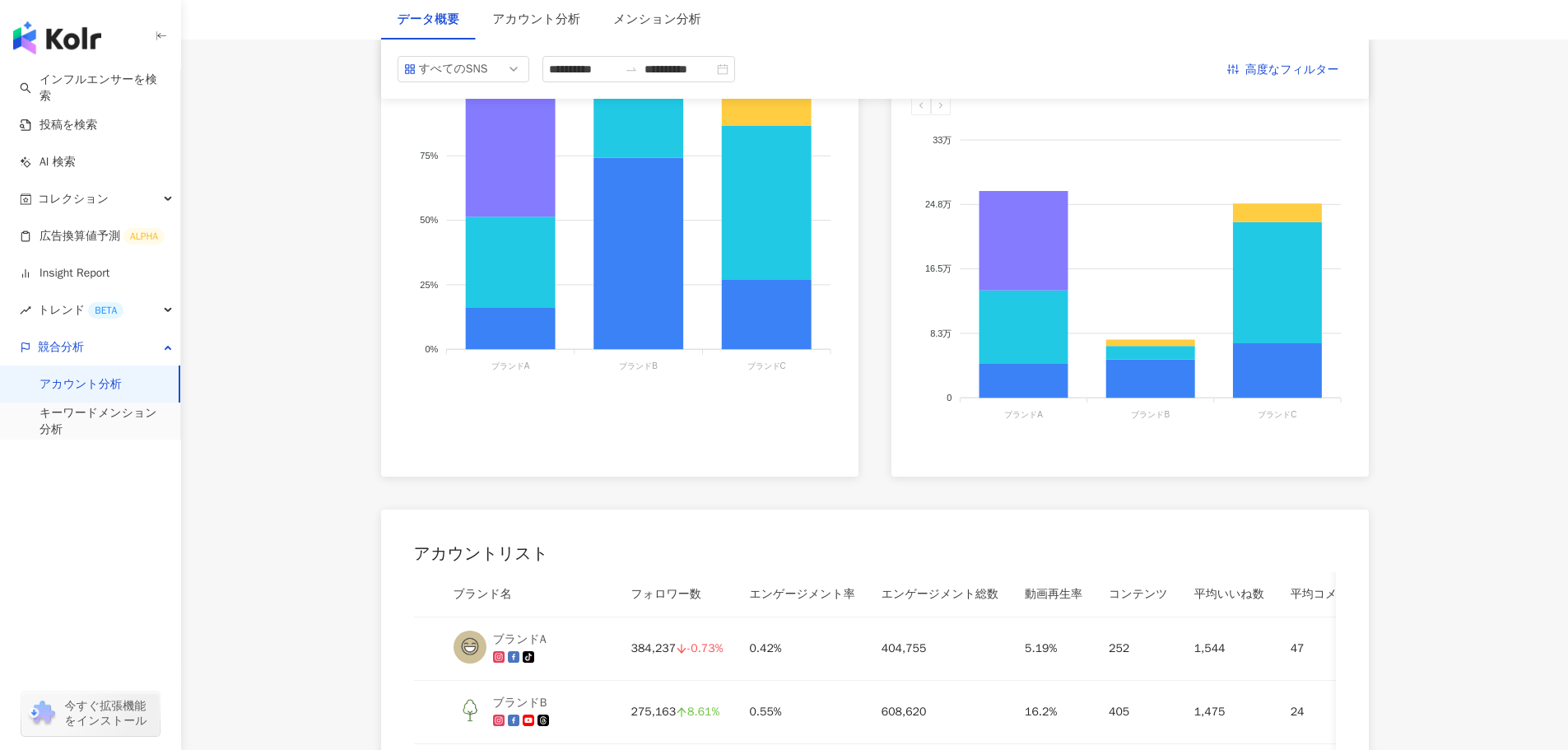 scroll, scrollTop: 0, scrollLeft: 0, axis: both 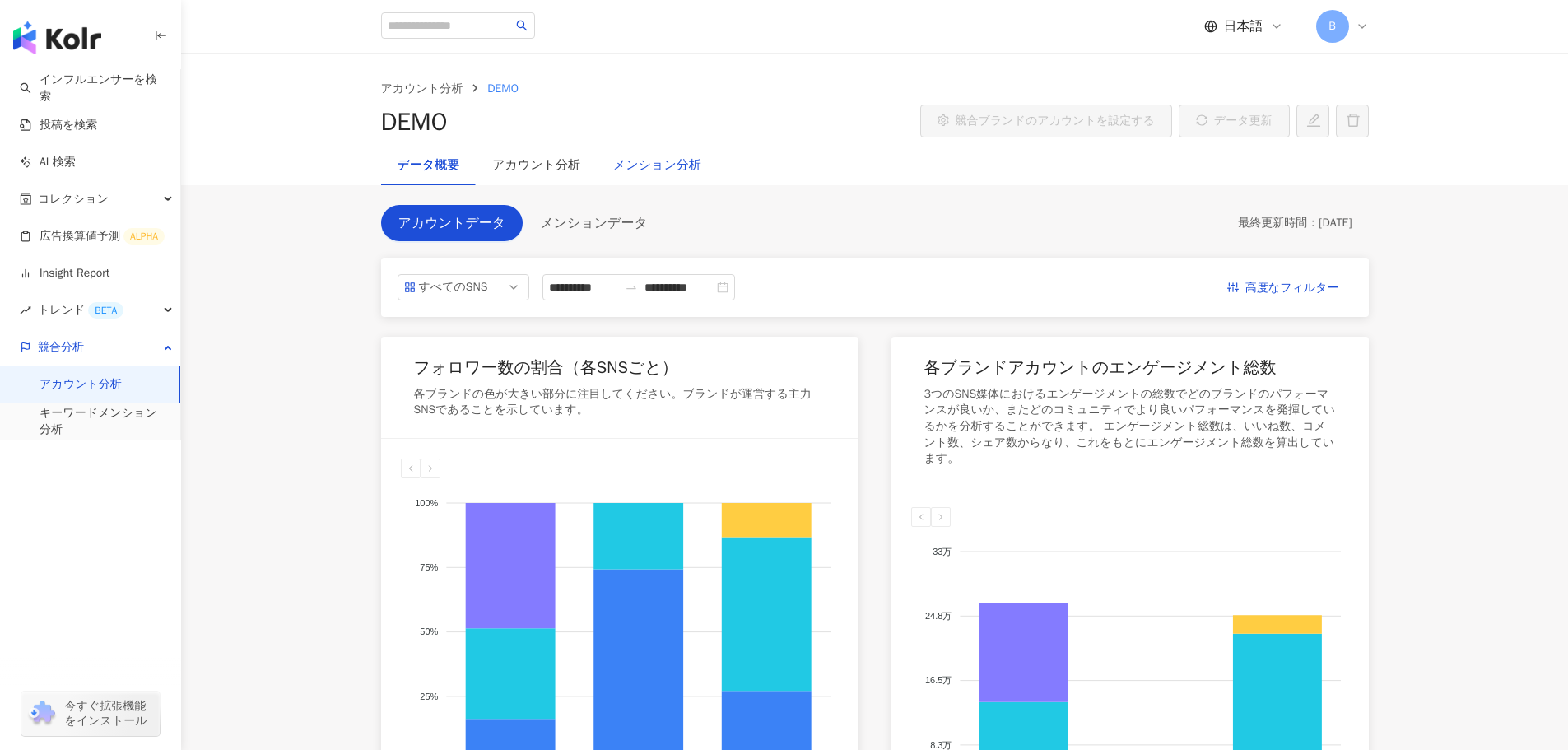 click on "メンション分析" at bounding box center [657, 165] 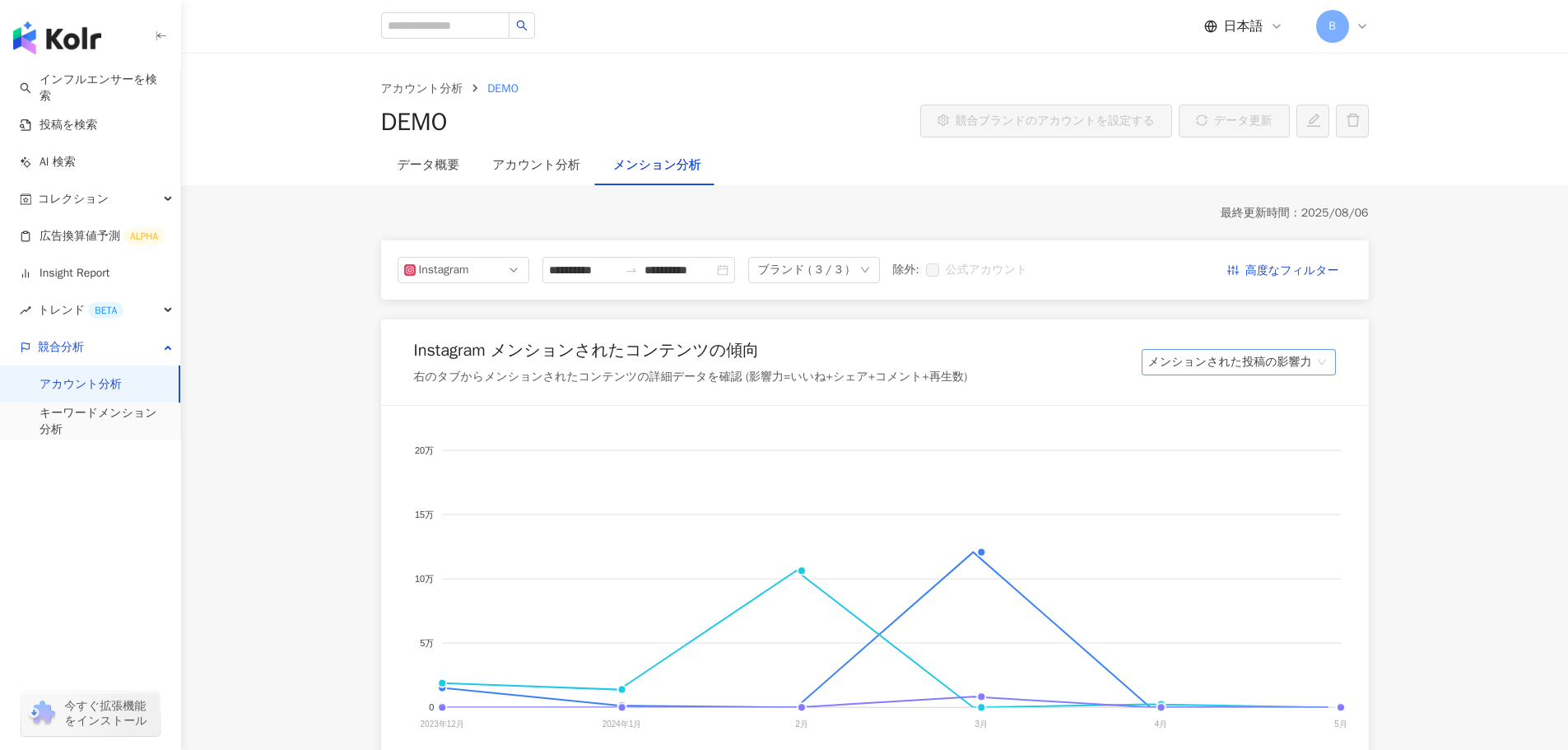 click on "メンションされた投稿の影響力" at bounding box center [1239, 362] 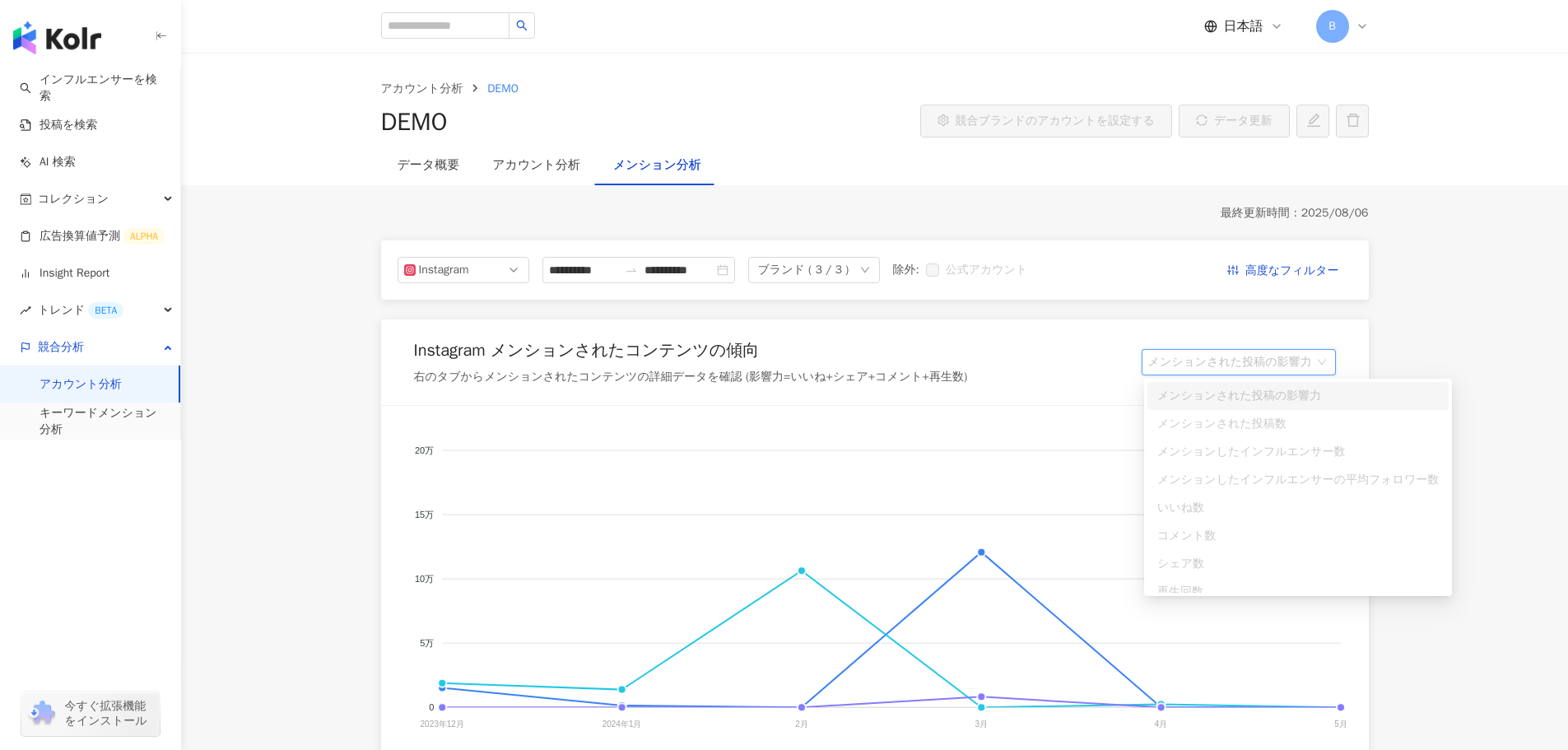 scroll, scrollTop: 41, scrollLeft: 0, axis: vertical 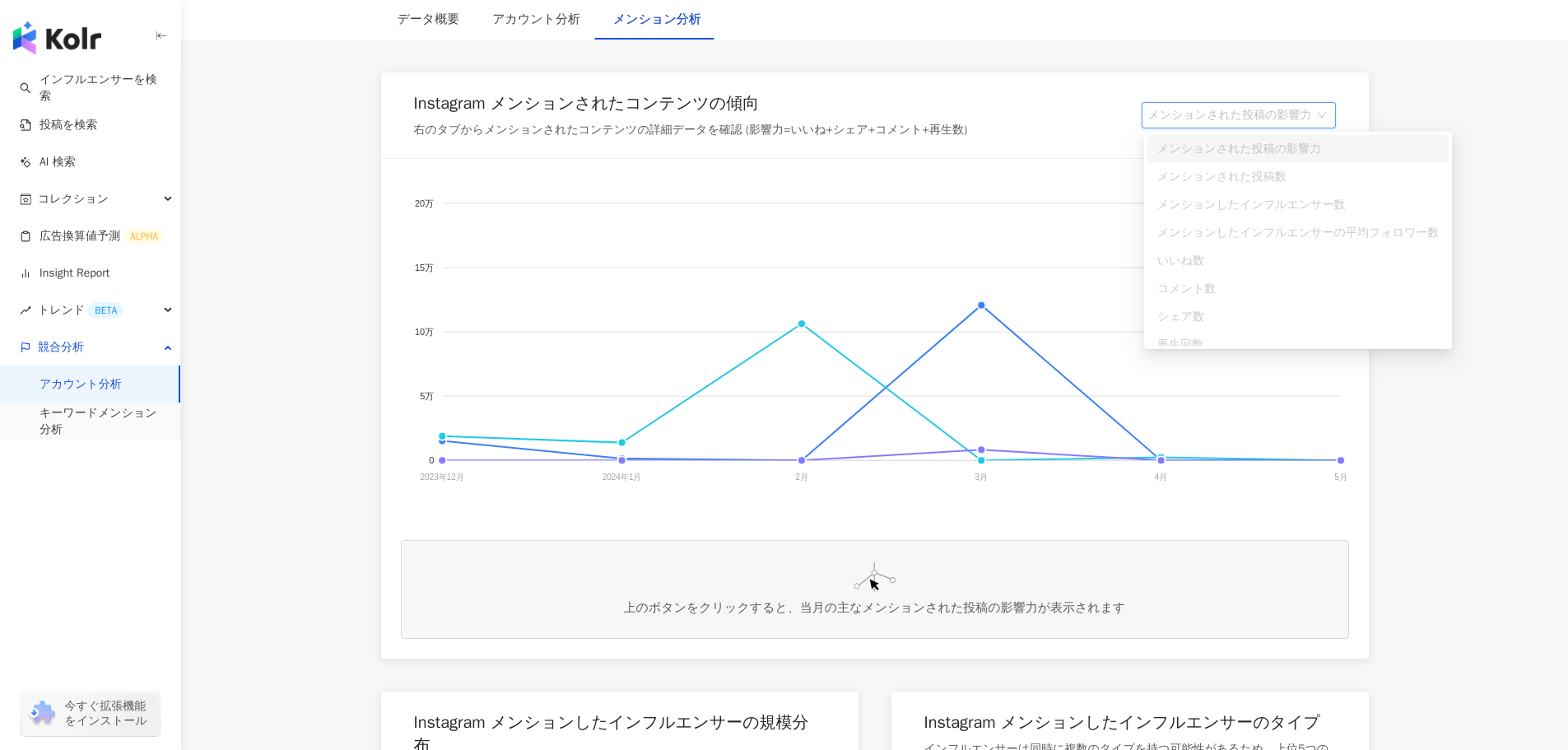 click on "**********" at bounding box center (874, 1864) 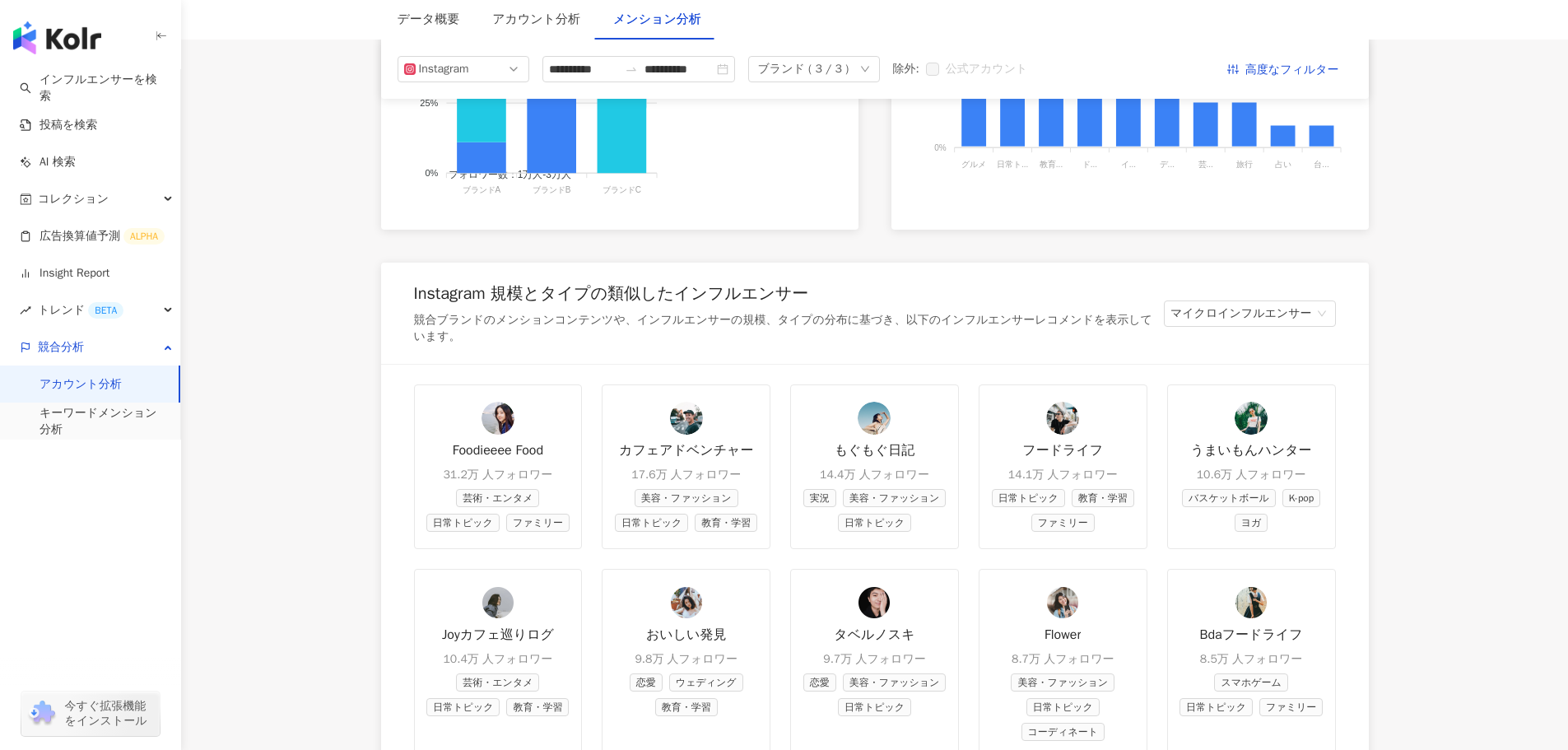 scroll, scrollTop: 906, scrollLeft: 0, axis: vertical 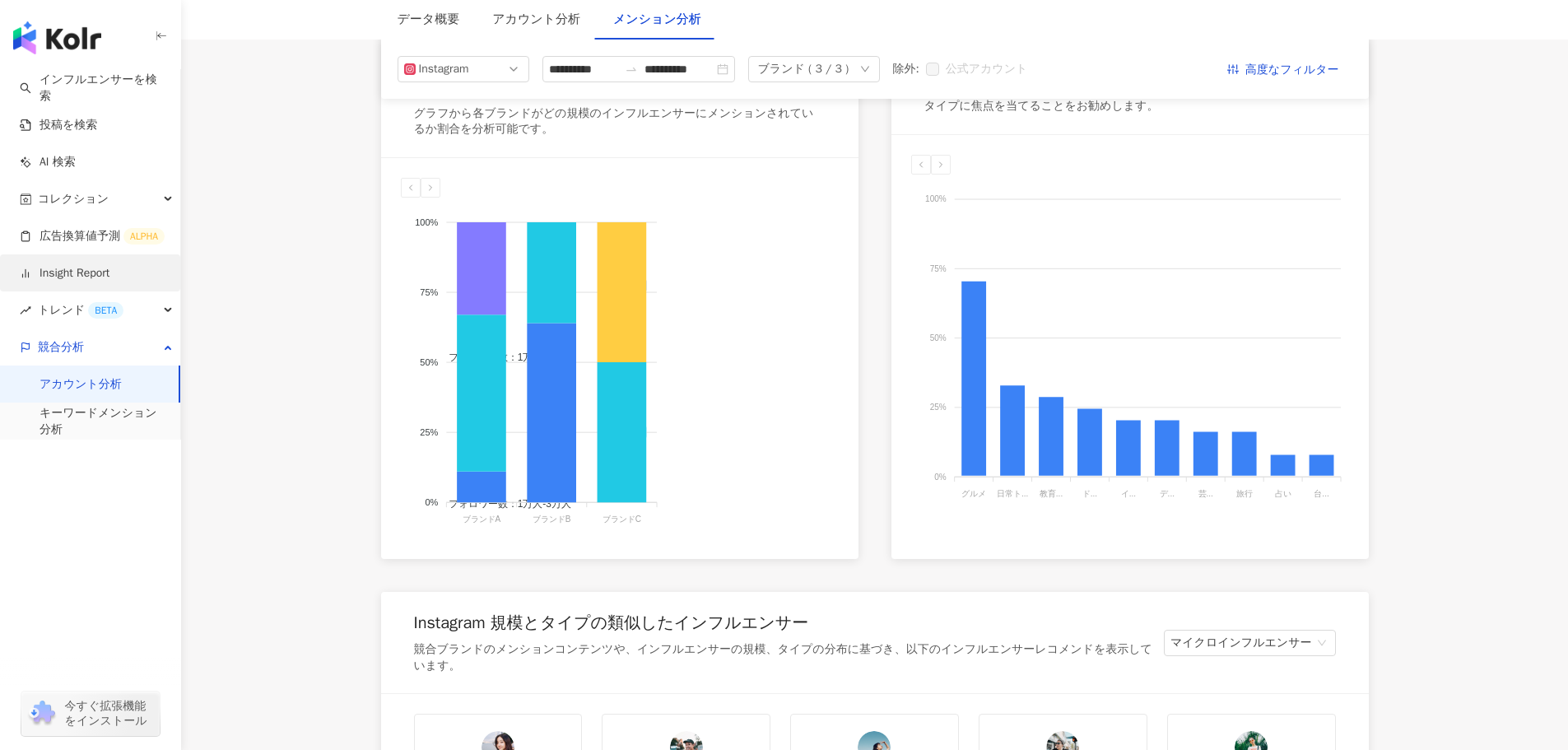 click on "Insight Report" at bounding box center [64, 273] 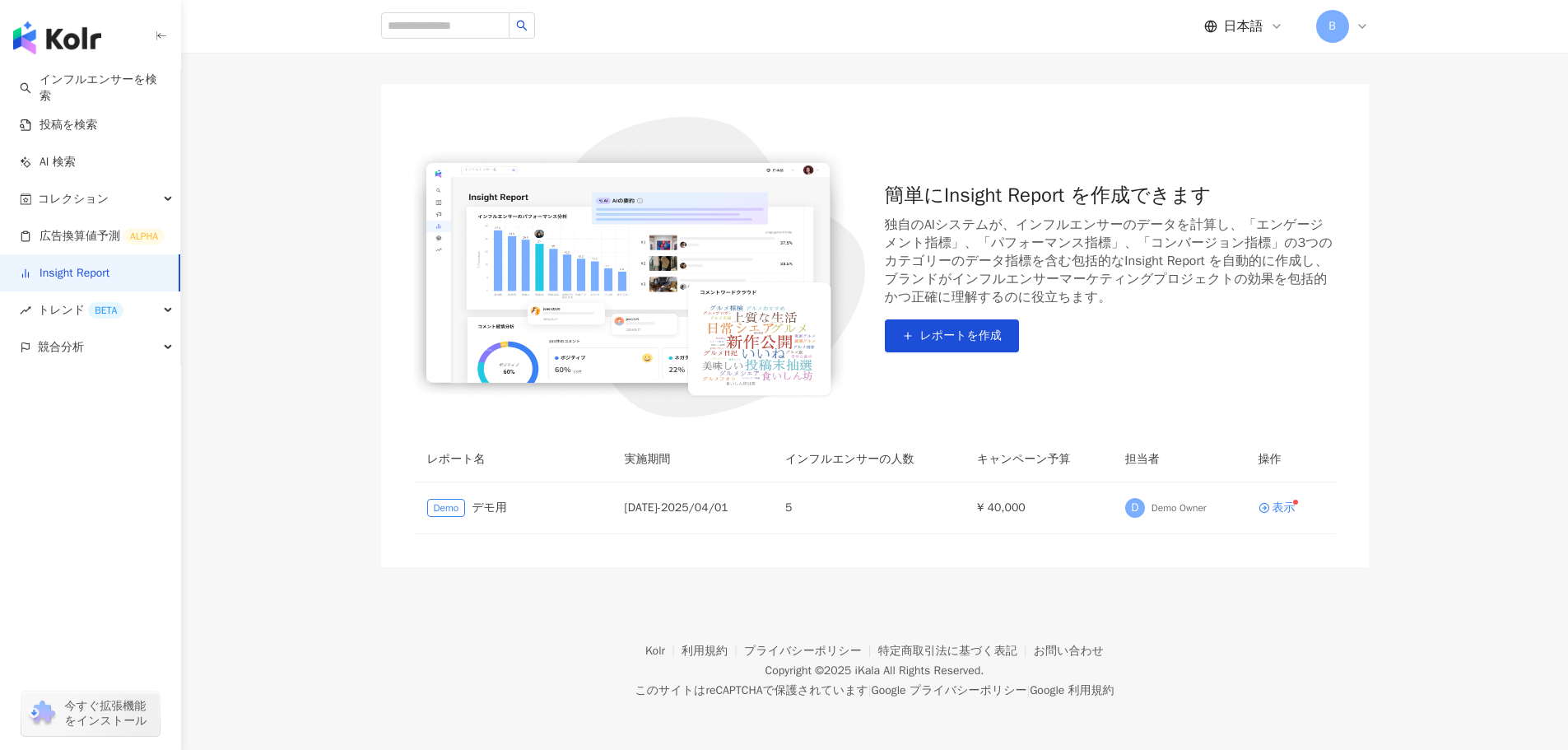 scroll, scrollTop: 0, scrollLeft: 0, axis: both 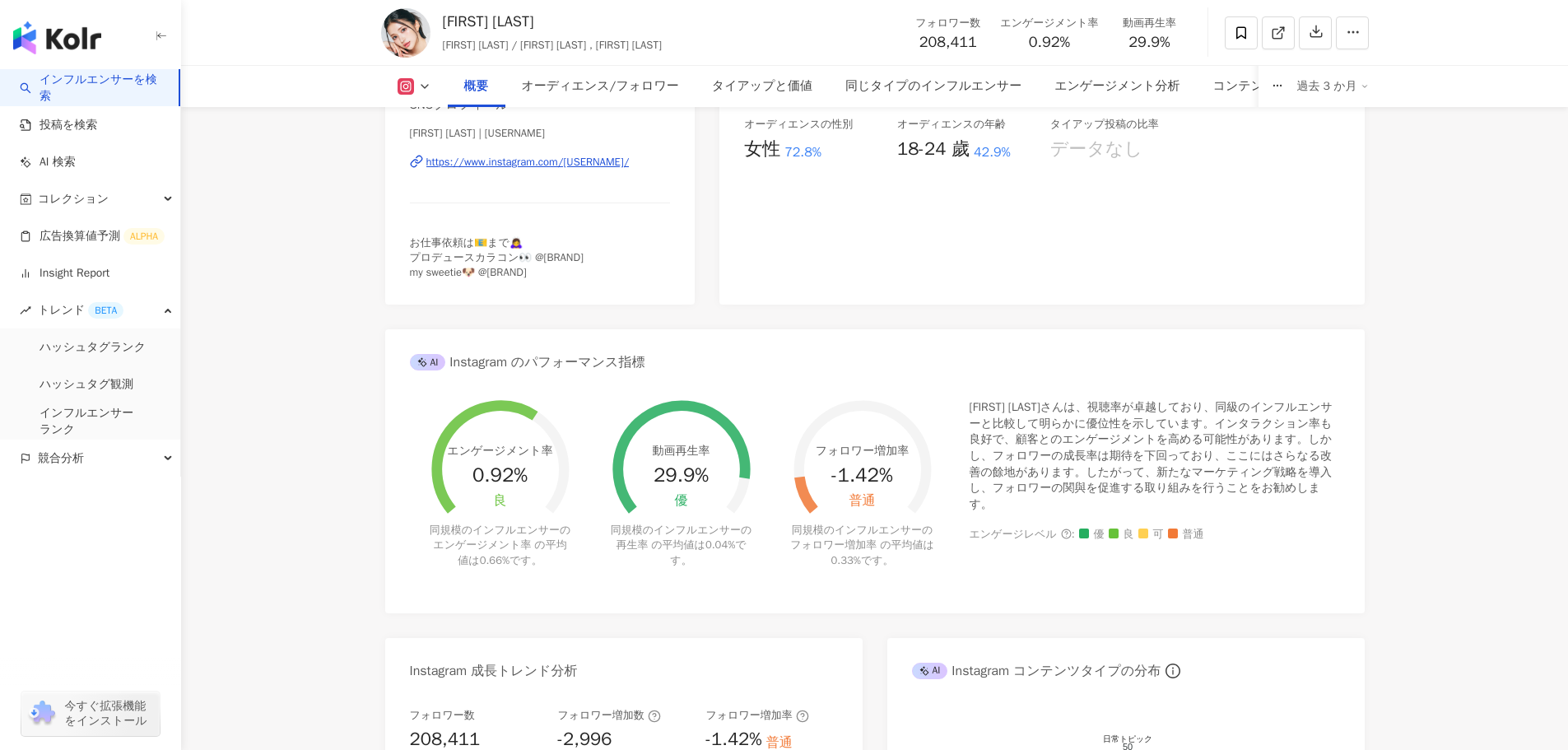 click at bounding box center (57, 38) 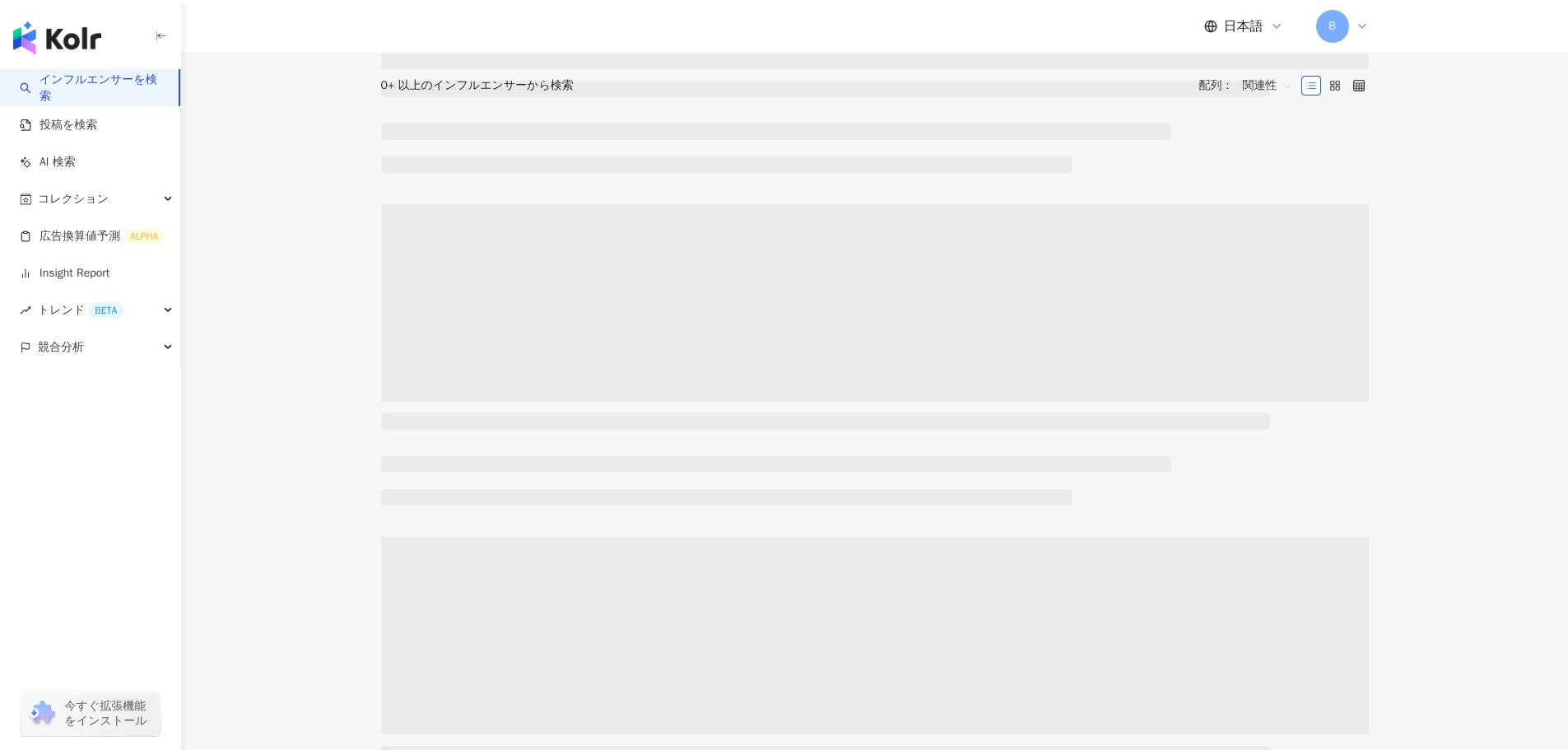 scroll, scrollTop: 0, scrollLeft: 0, axis: both 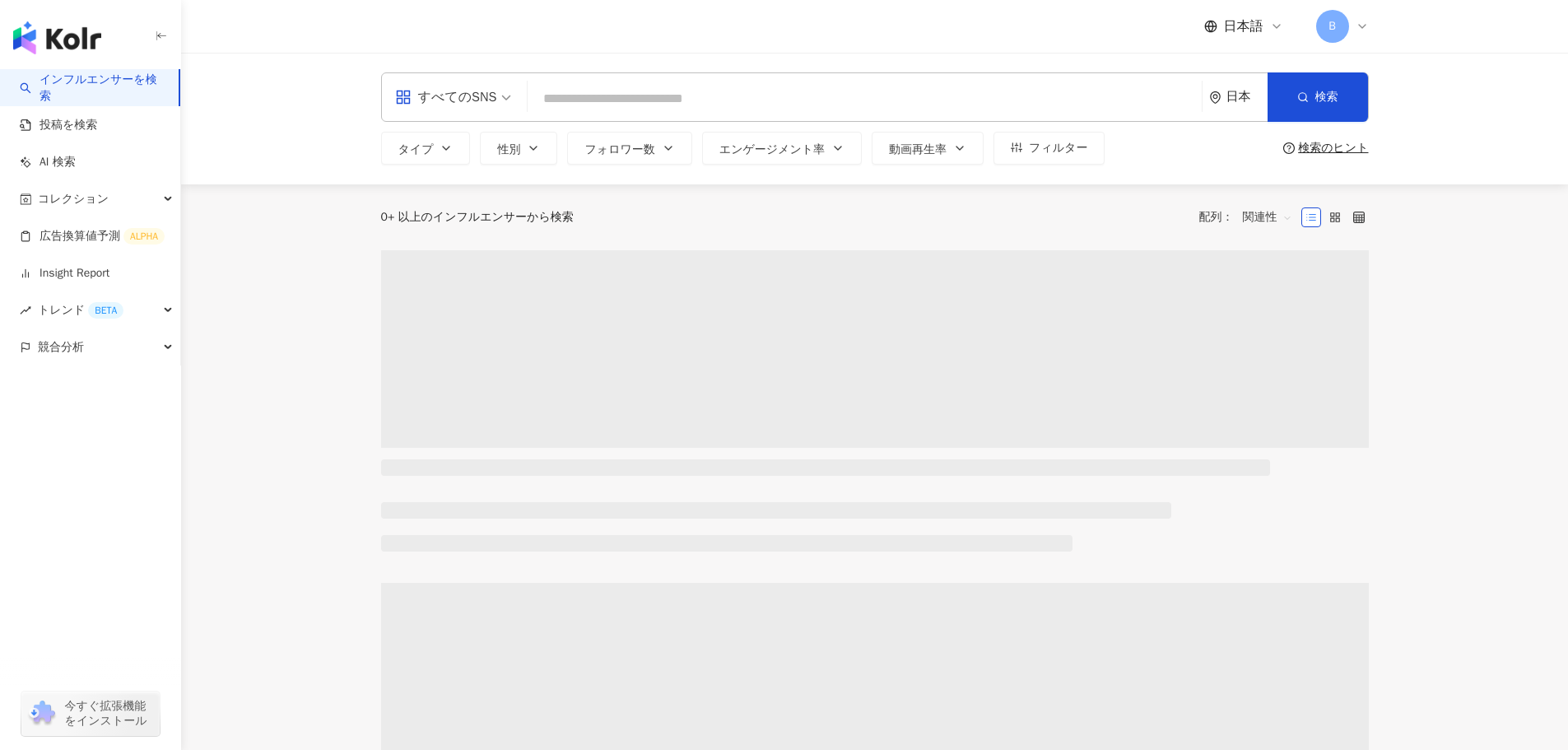click at bounding box center (864, 99) 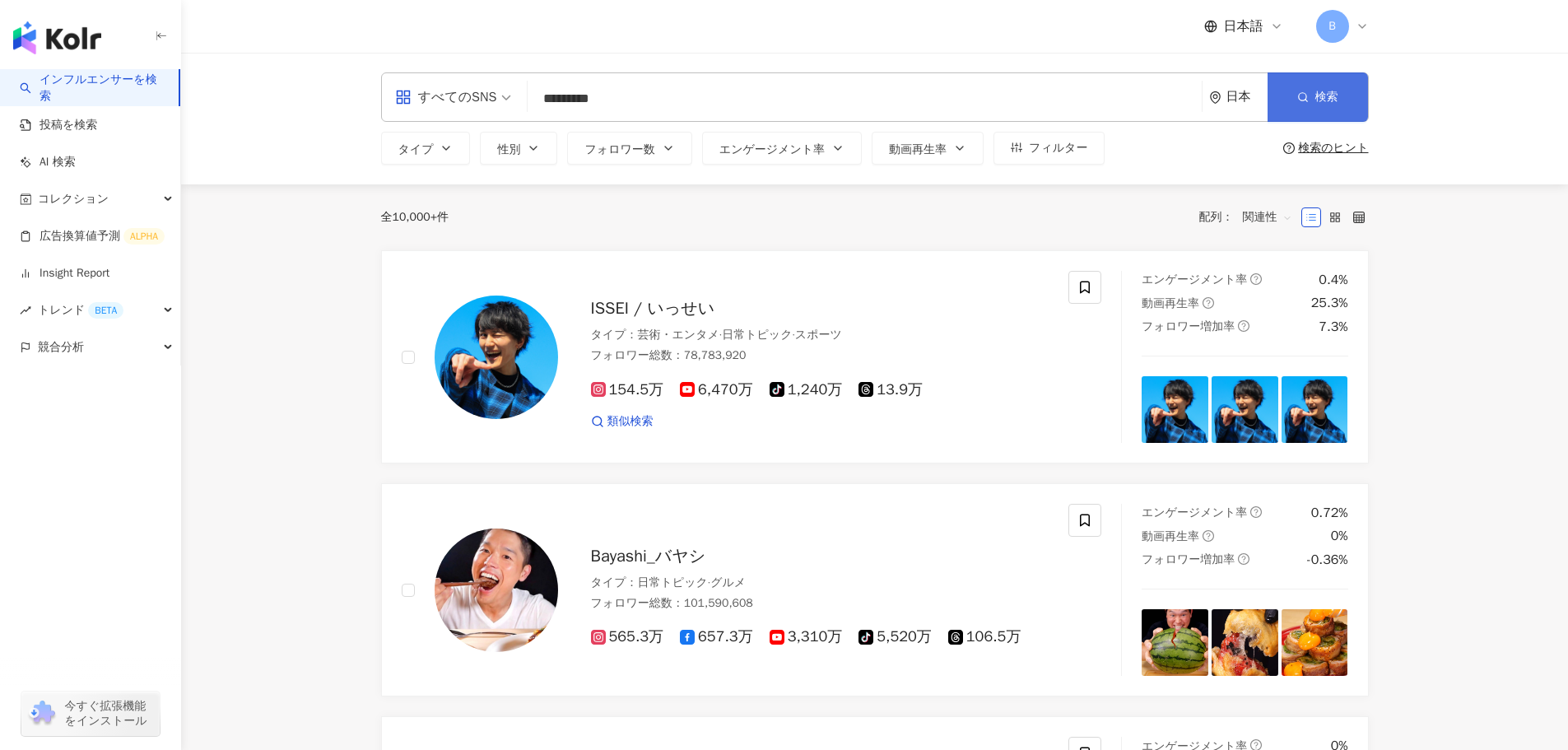 type on "*********" 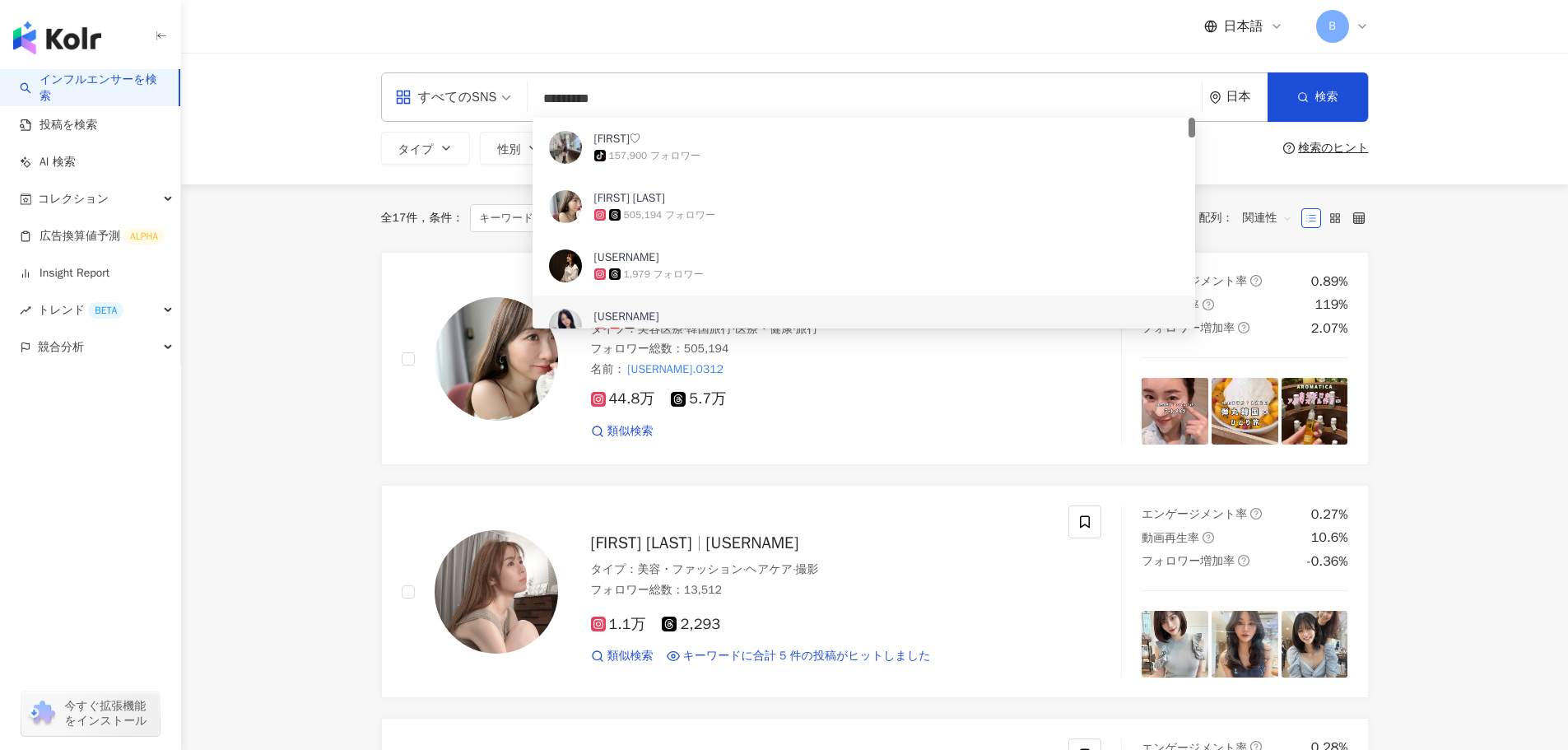 click on "すべてのSNS ********* 日本 検索 80c63d2a-a4c7-4ffc-8904-95dfe4165ef0 35cb6656-9cd7-42be-b7ed-bacd59dd4263 e5a8fa1e-6d07-4c0a-929b-a03376900945 Nana♡ tiktok-icon 157,900   フォロワー 三井菜那 505,194   フォロワー 나나펫살롱 1,979   フォロワー nanachannel 323,739   フォロワー NANA SHEME : Ragu-Ragu 568,811   フォロワー タイプ 性別 フォロワー数 エンゲージメント率 動画再生率 フィルター 検索のヒント 全  17  件 条件 ： キーワード：Nana.0312 リセット 配列： 関連性 三井菜那 Nana Mitsui nana.0312 タイプ ： 美容医療  ·  韓国旅行  ·  医療・健康  ·  旅行 フォロワー総数 ： 505,194 名前 ： nana.0312 44.8万 5.7万 類似検索 エンゲージメント率 0.89% 動画再生率 119% フォロワー増加率 2.07% 井上さやか sayaka_inoue0801 タイプ ： 美容・ファッション  ·  ヘアケア  ·  撮影 フォロワー総数 ： 13,512 1.1万 2,293 類似検索 0.27% 10.6% ：" at bounding box center (874, 1851) 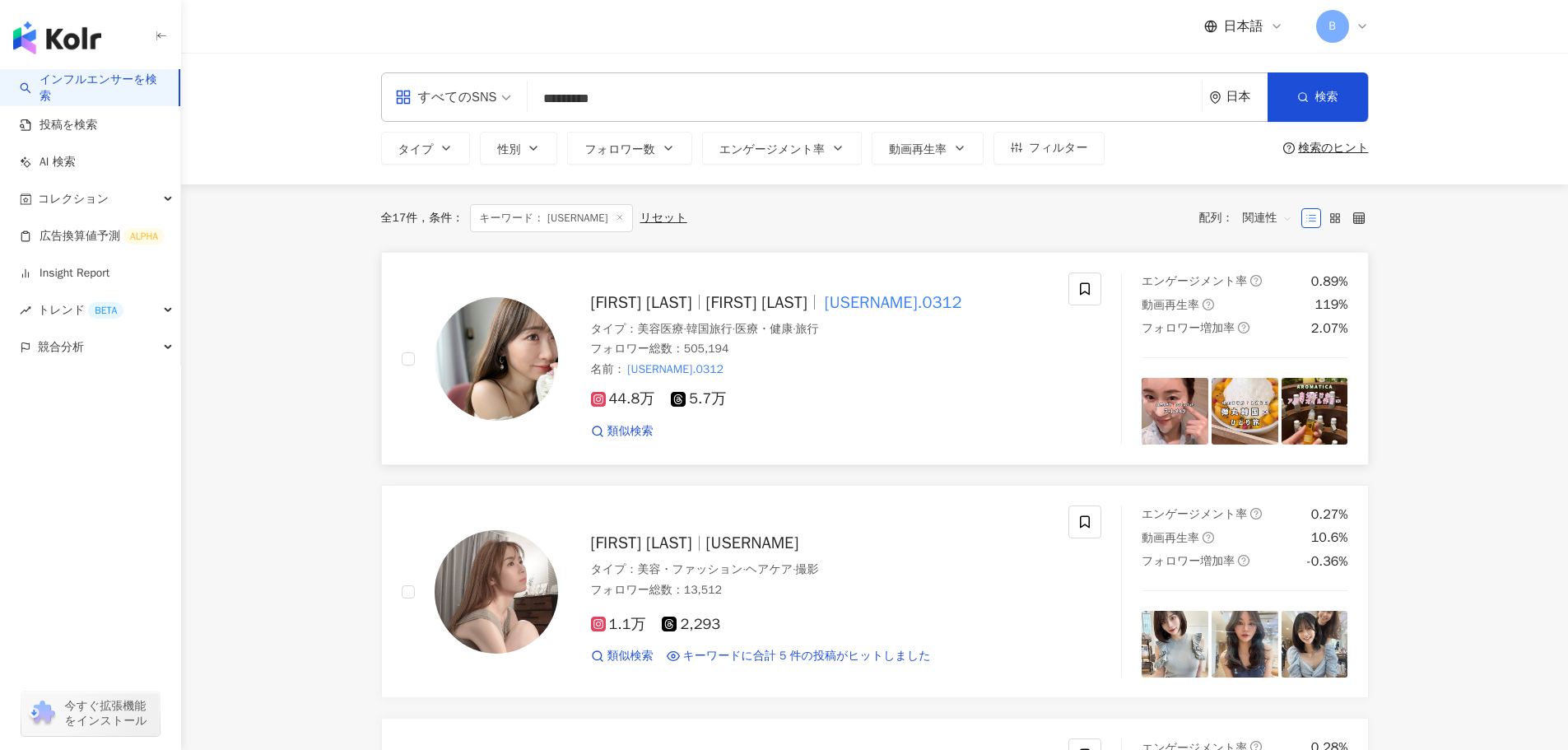 click on "三井菜那" at bounding box center [641, 302] 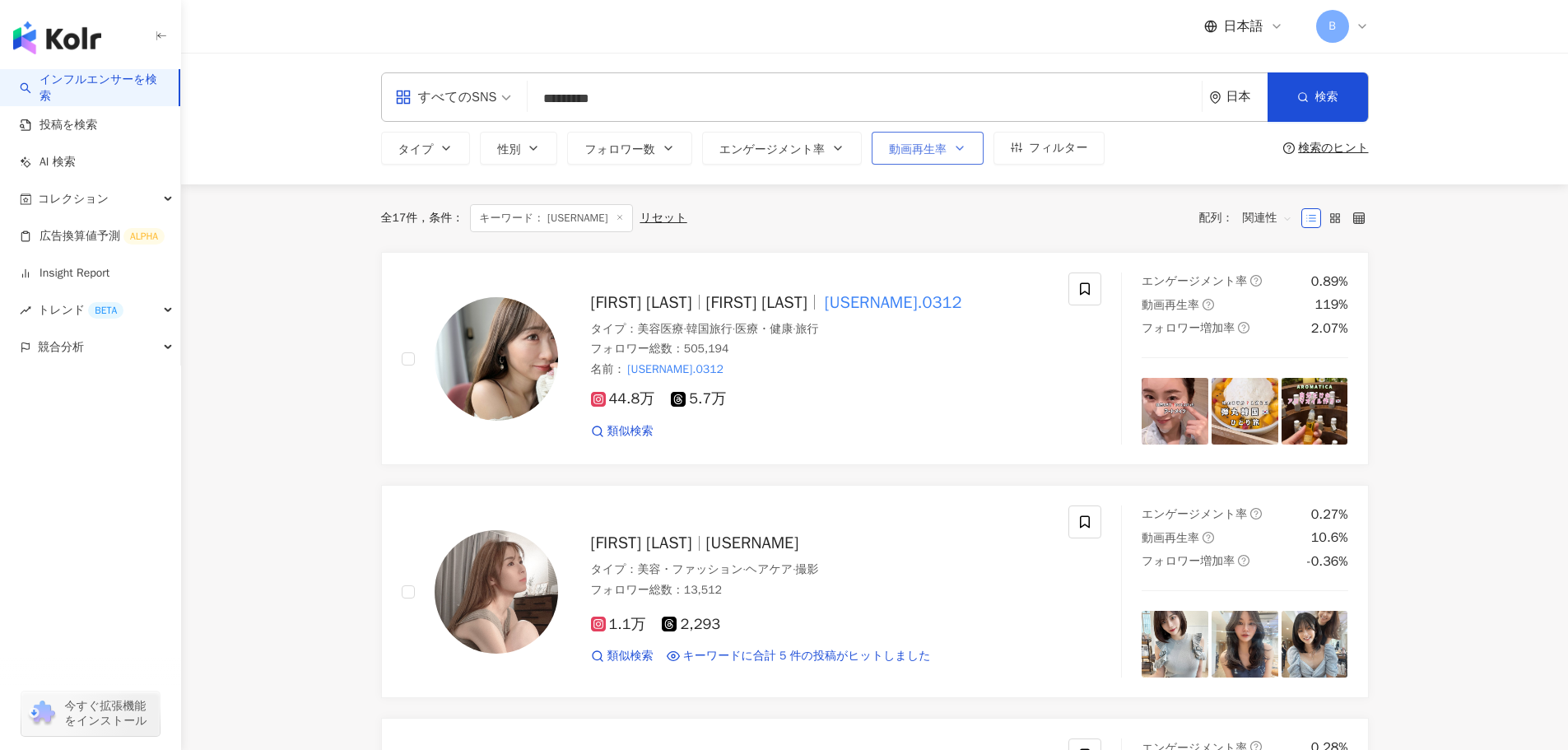 click on "動画再生率" at bounding box center [918, 150] 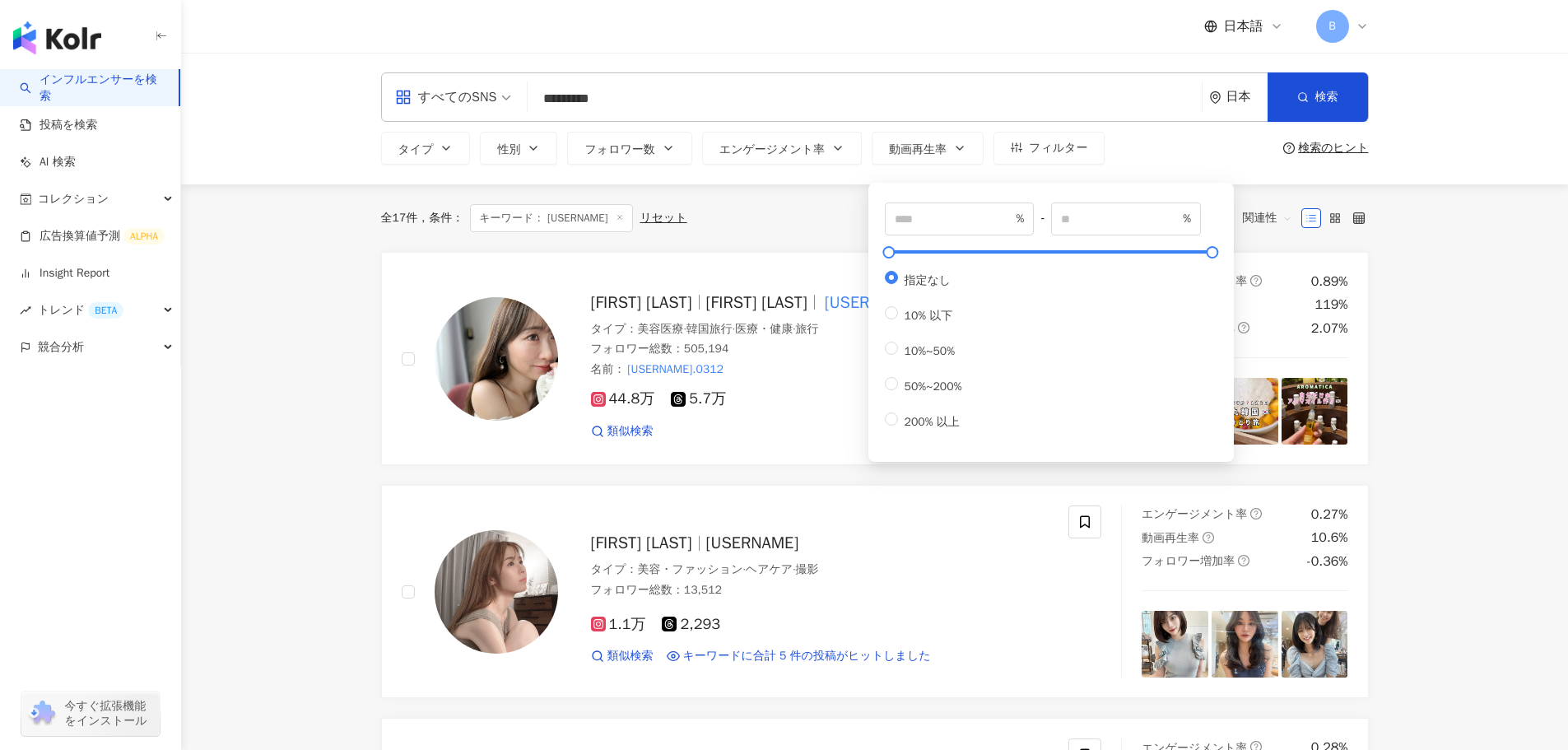click on "全  17  件 条件 ： キーワード：Nana.0312 リセット 配列： 関連性" at bounding box center (875, 218) 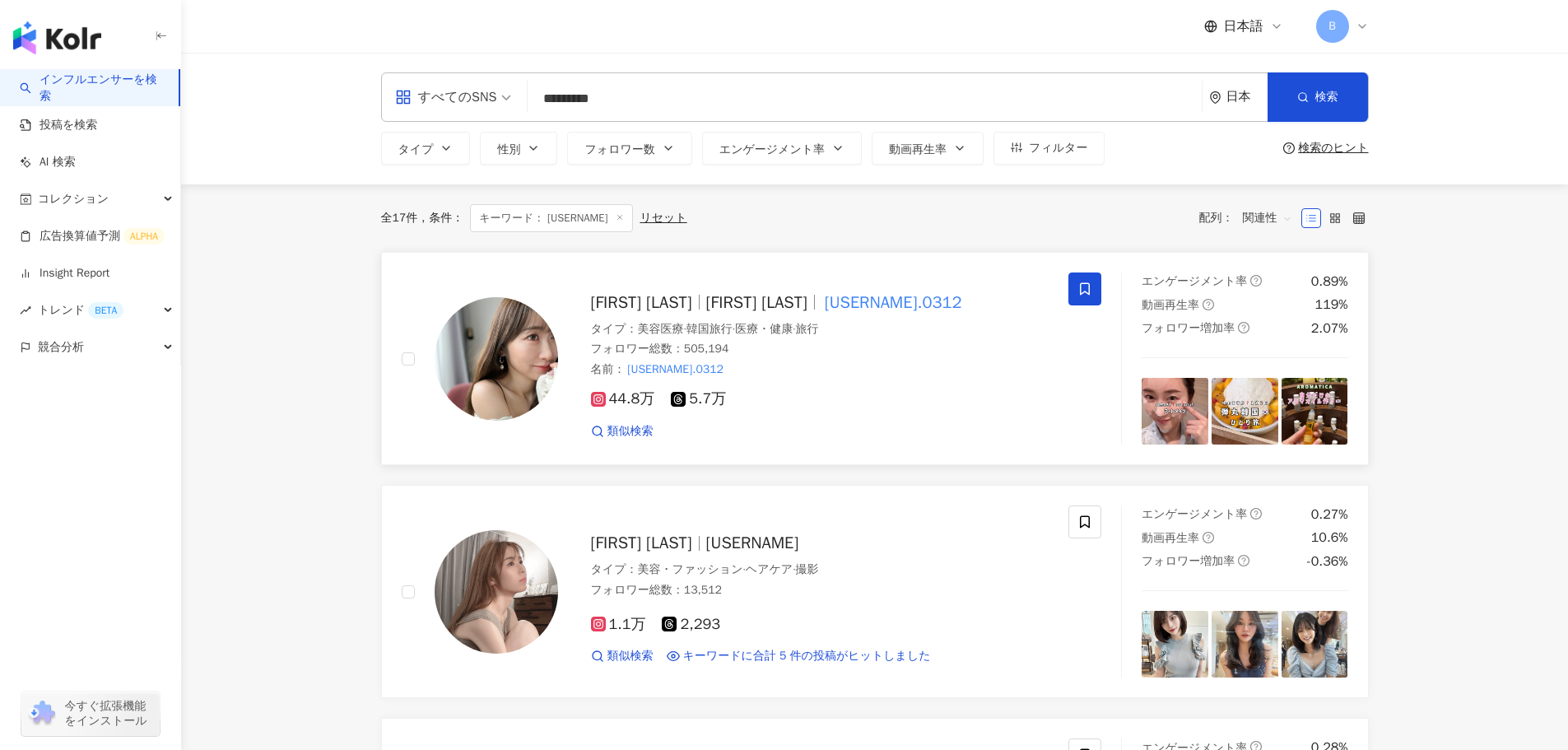 click 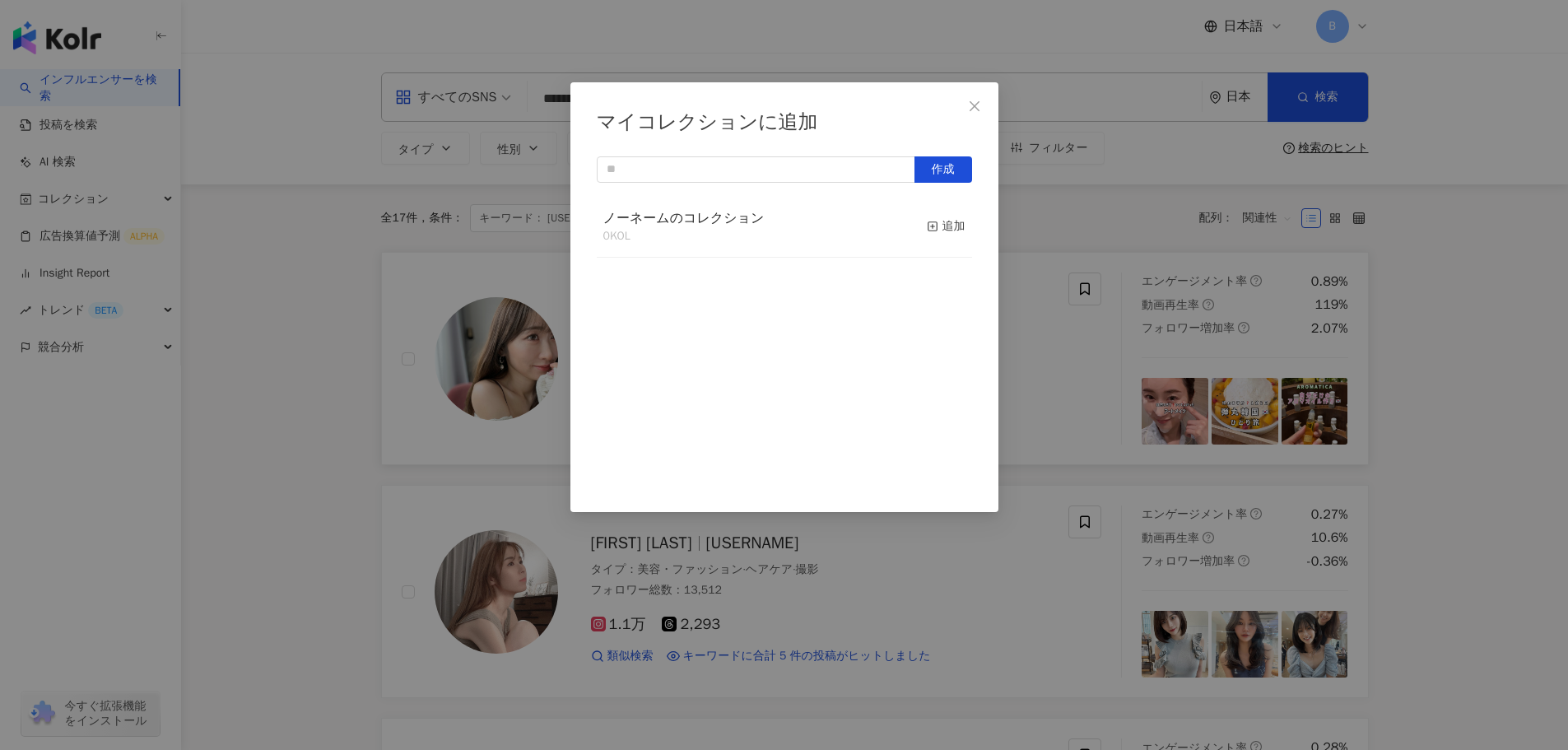 click on "ノーネームのコレクション 0  KOL 追加" at bounding box center [784, 227] 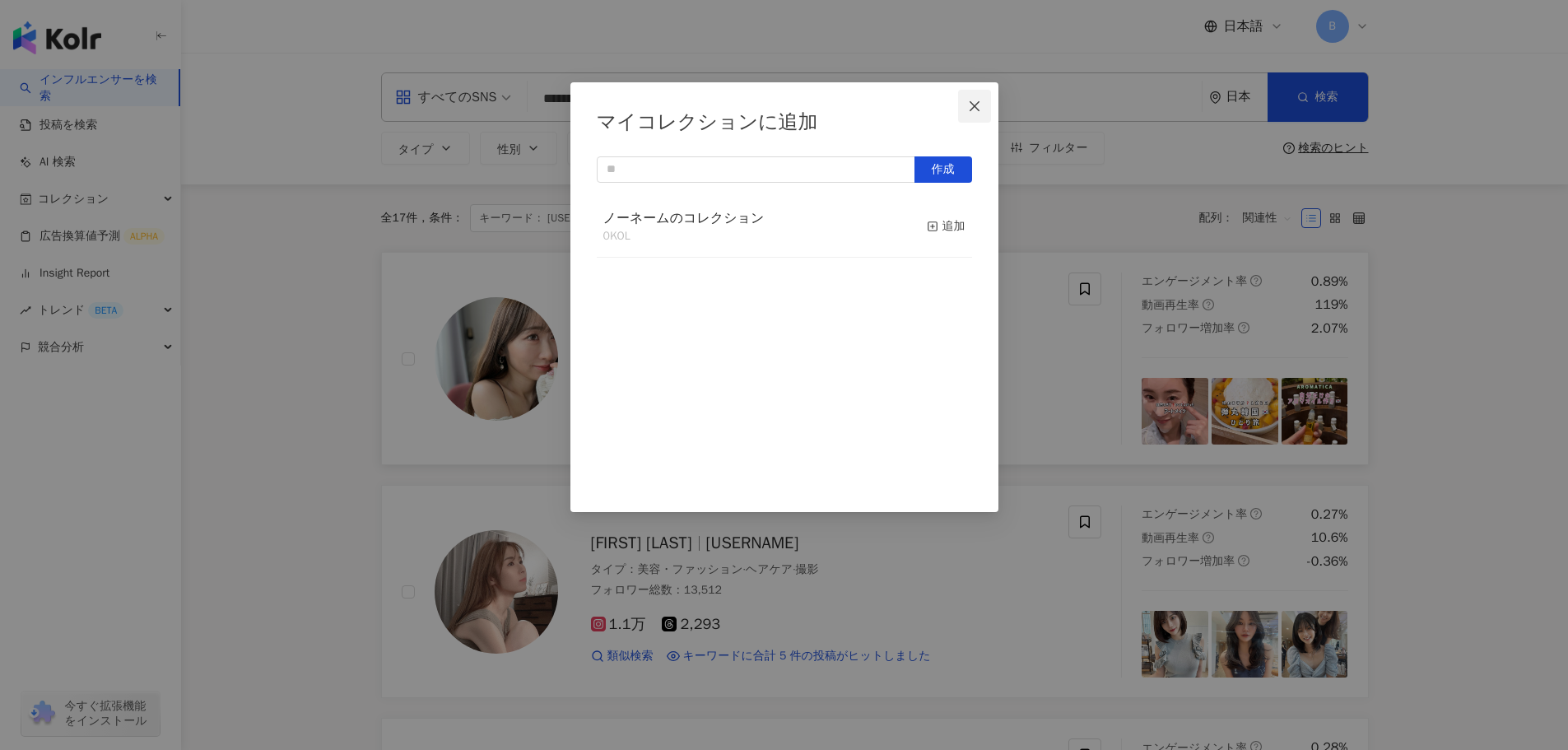 click 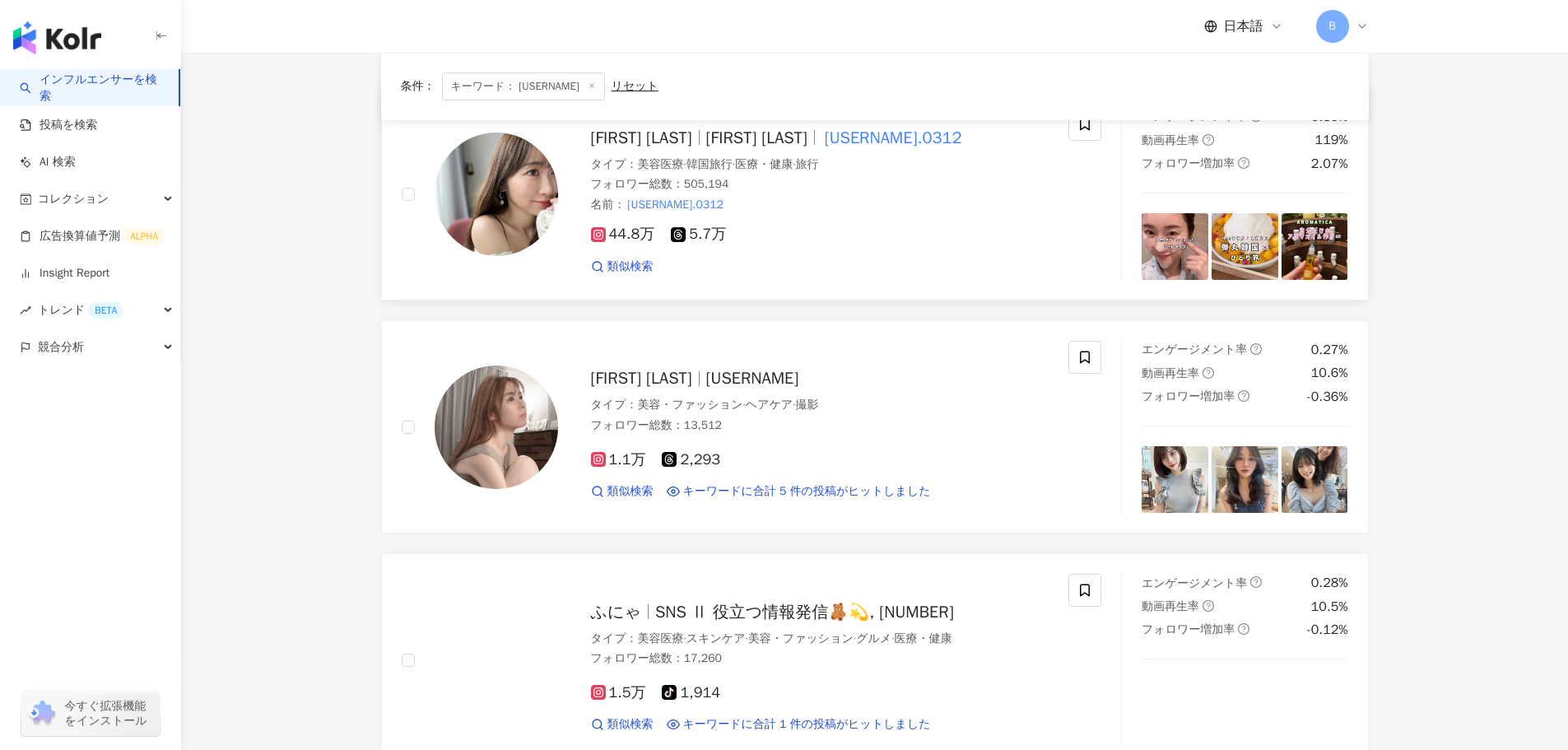 scroll, scrollTop: 82, scrollLeft: 0, axis: vertical 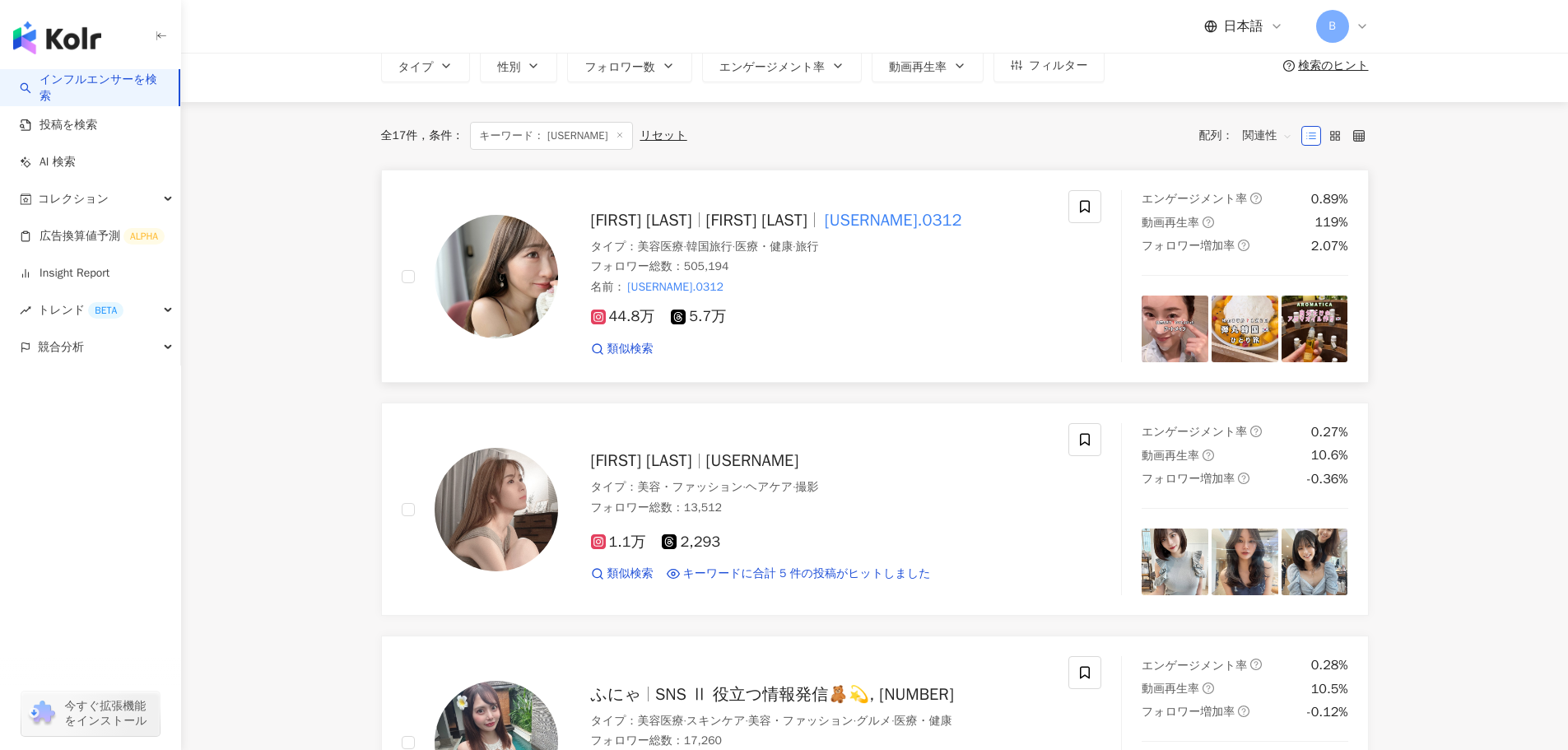 click on "44.8万" at bounding box center (623, 316) 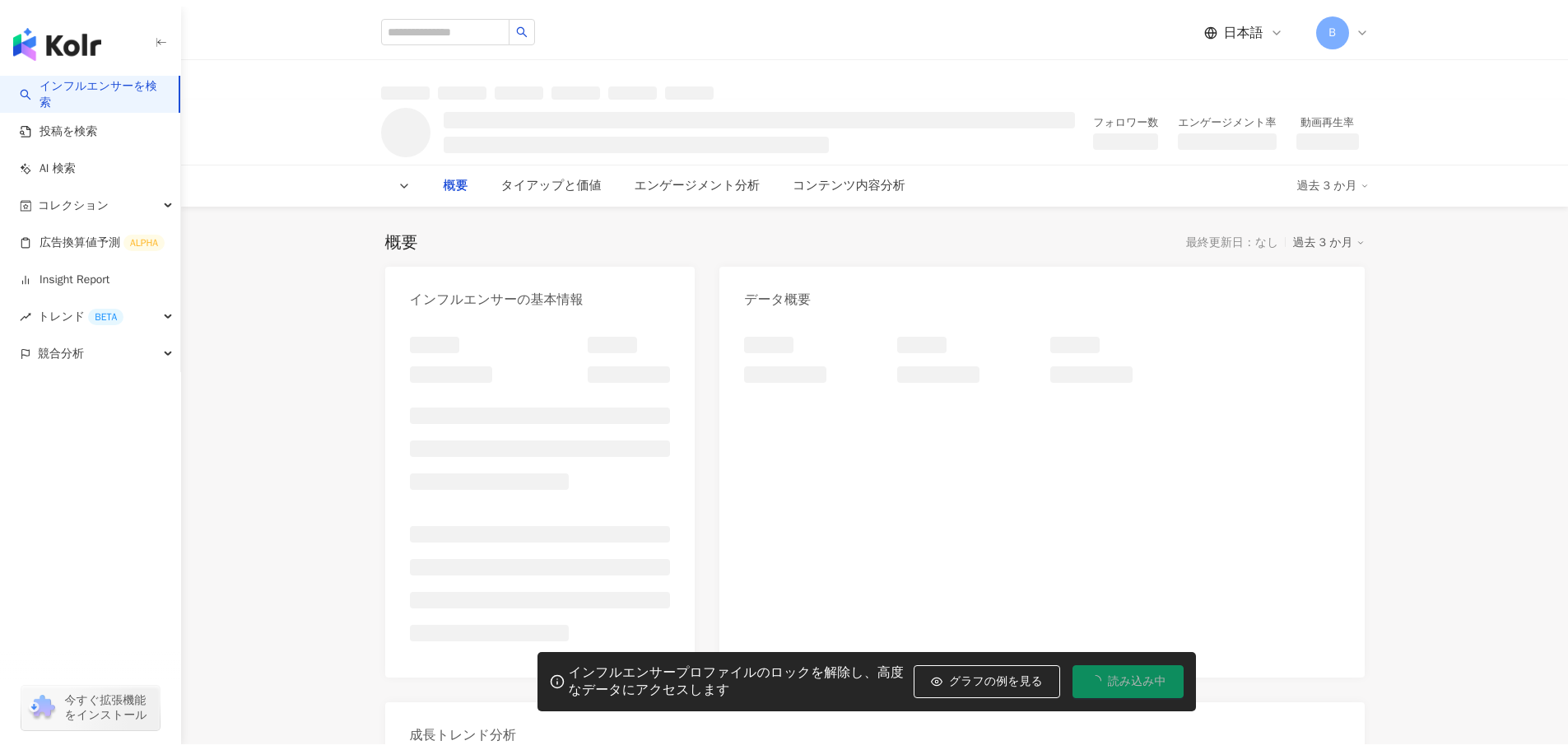 scroll, scrollTop: 0, scrollLeft: 0, axis: both 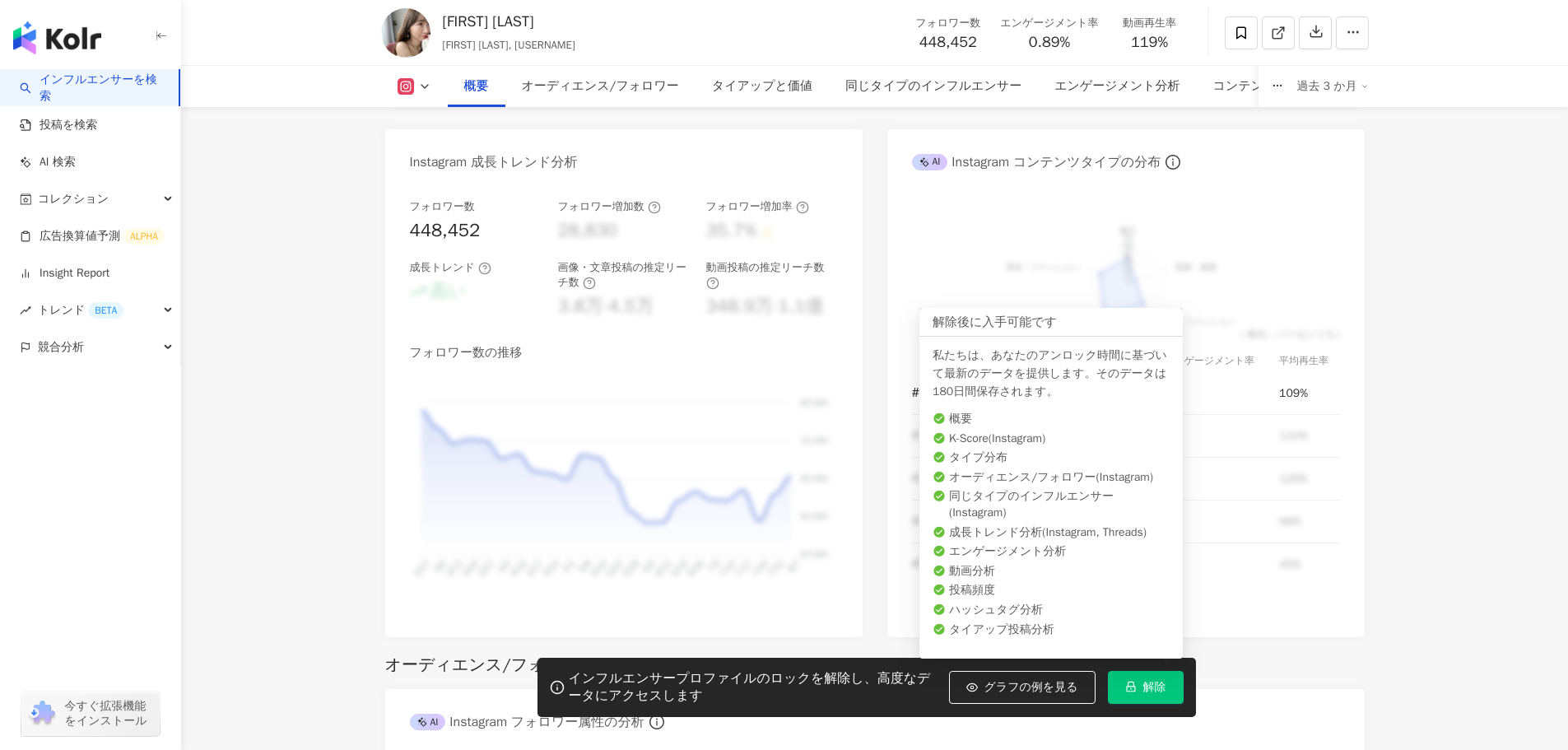 click on "解除" at bounding box center (1155, 687) 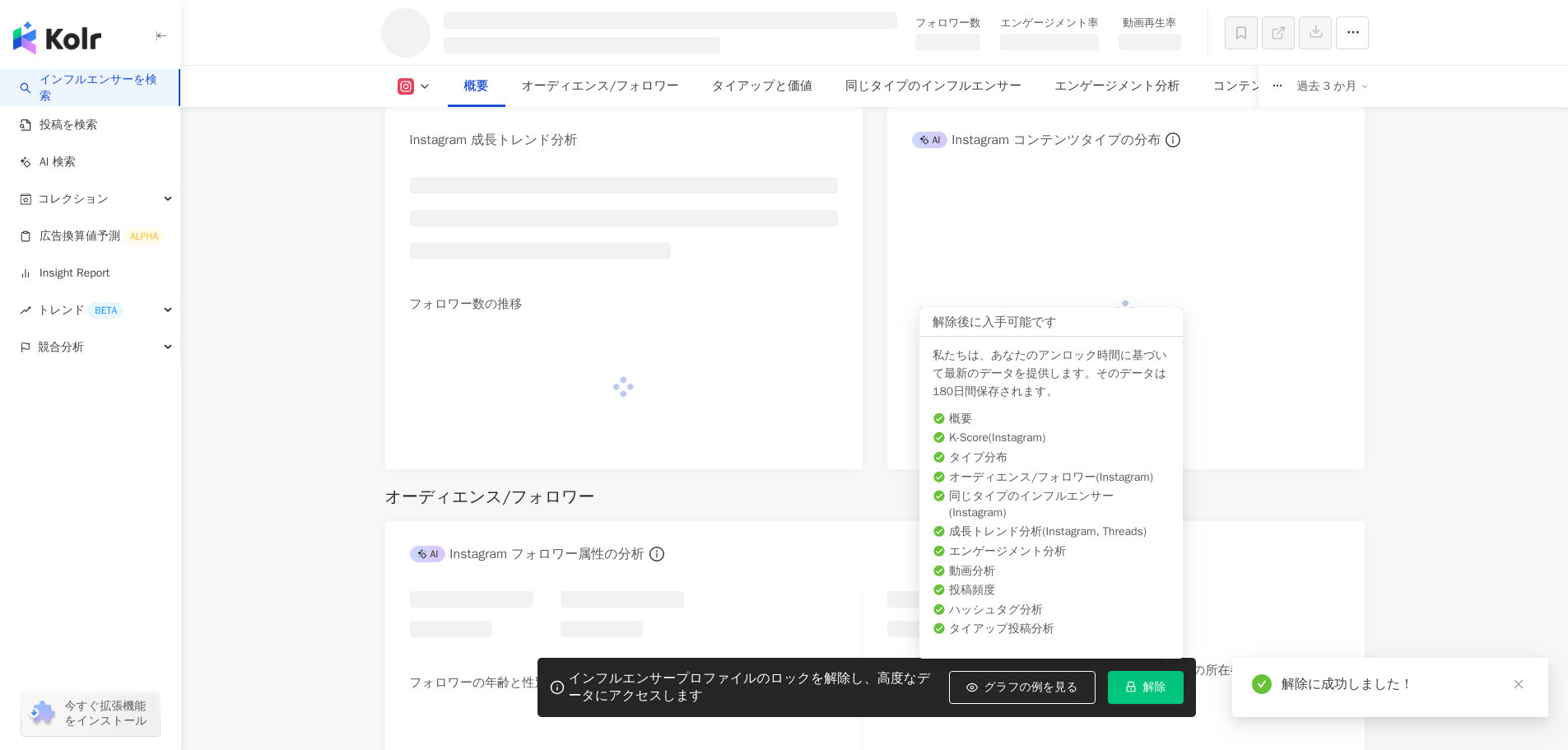 scroll, scrollTop: 884, scrollLeft: 0, axis: vertical 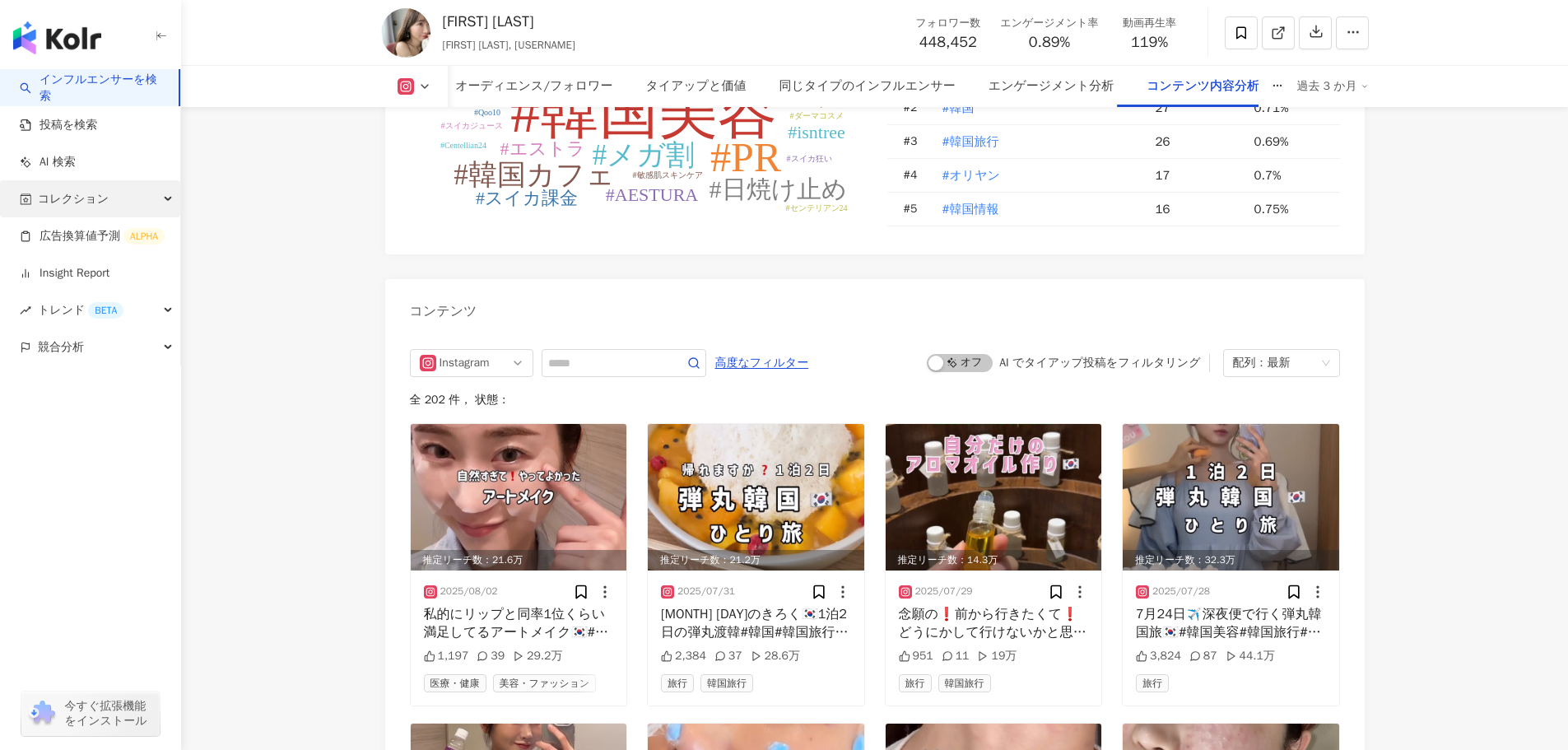 click on "コレクション" at bounding box center (90, 198) 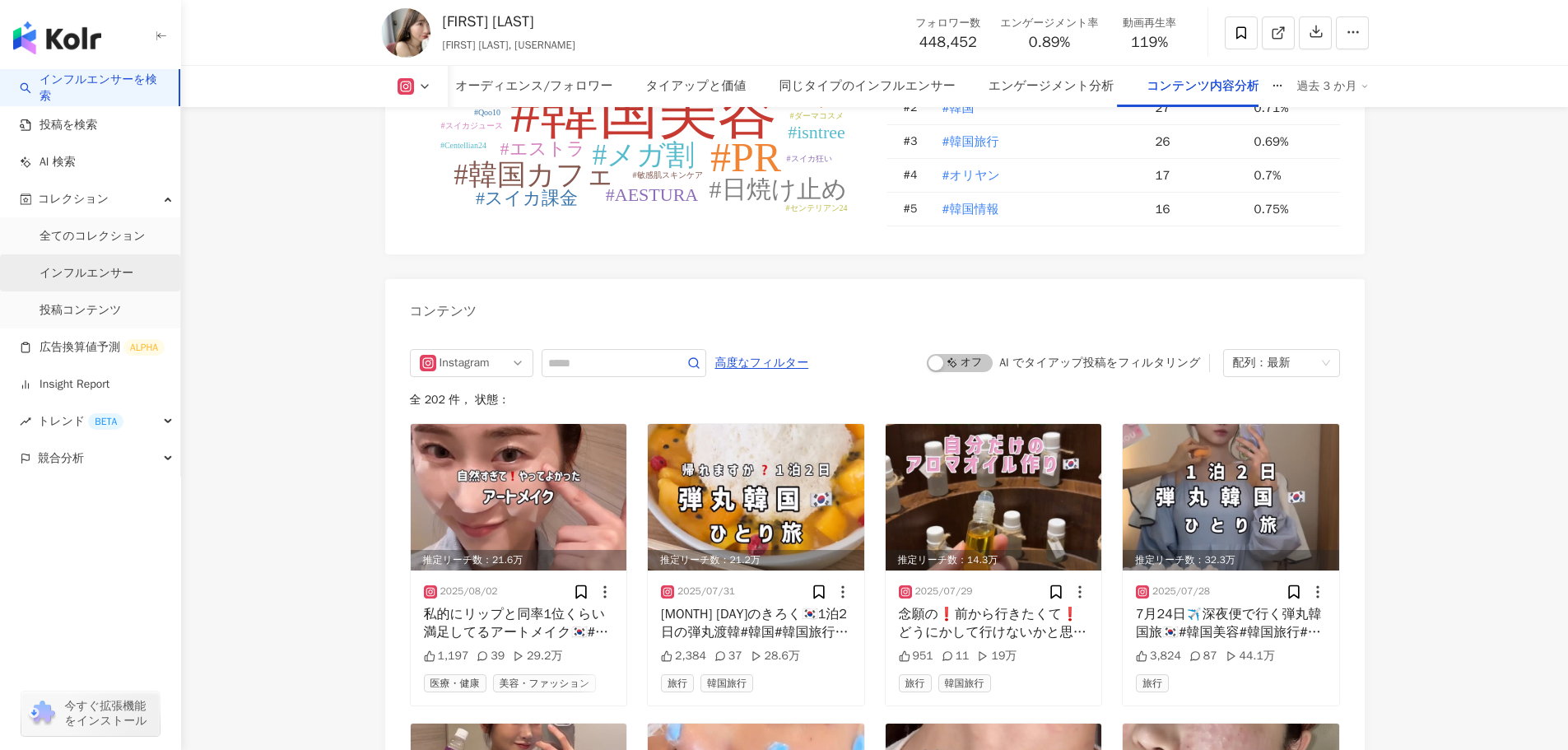 click on "インフルエンサー" at bounding box center [86, 273] 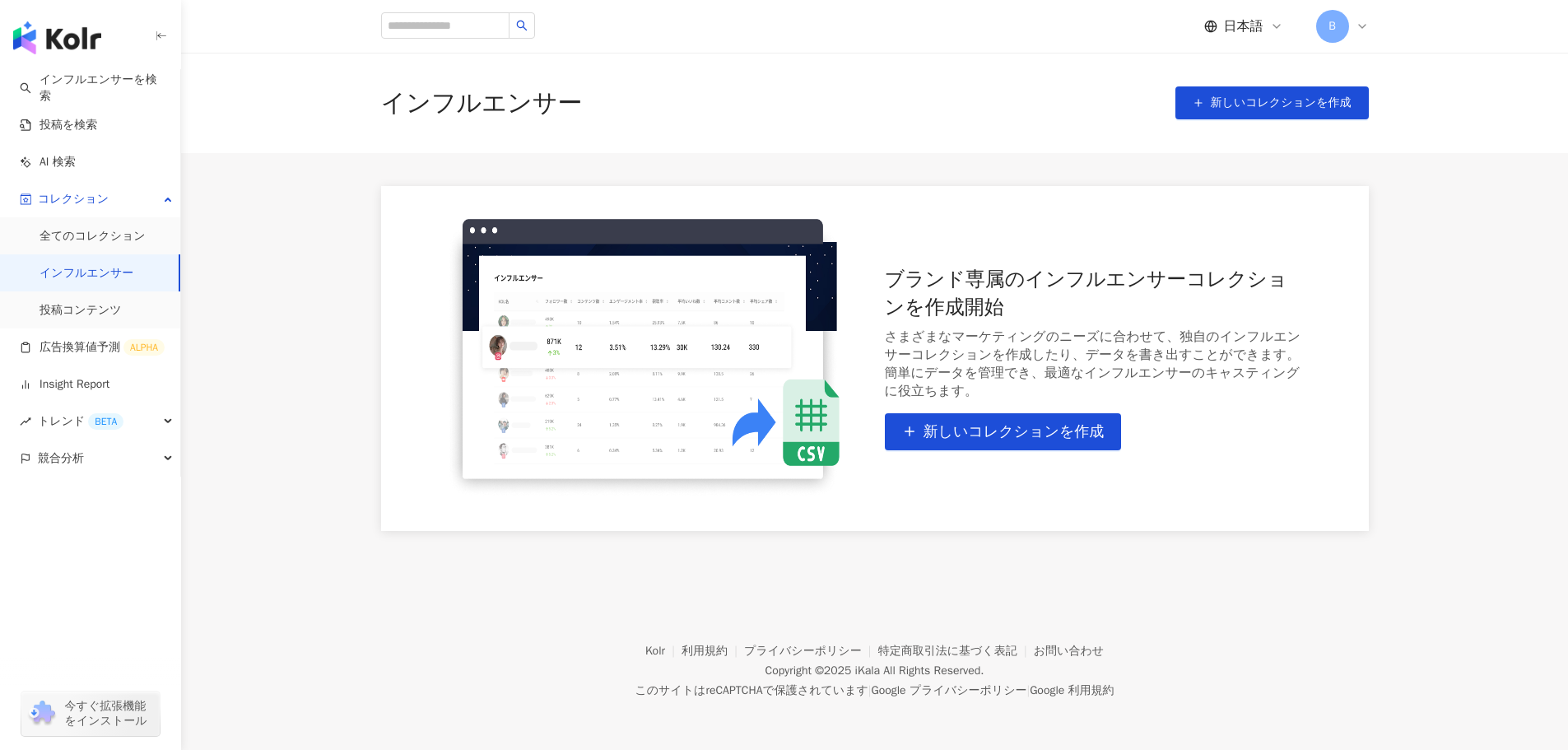 scroll, scrollTop: 76, scrollLeft: 0, axis: vertical 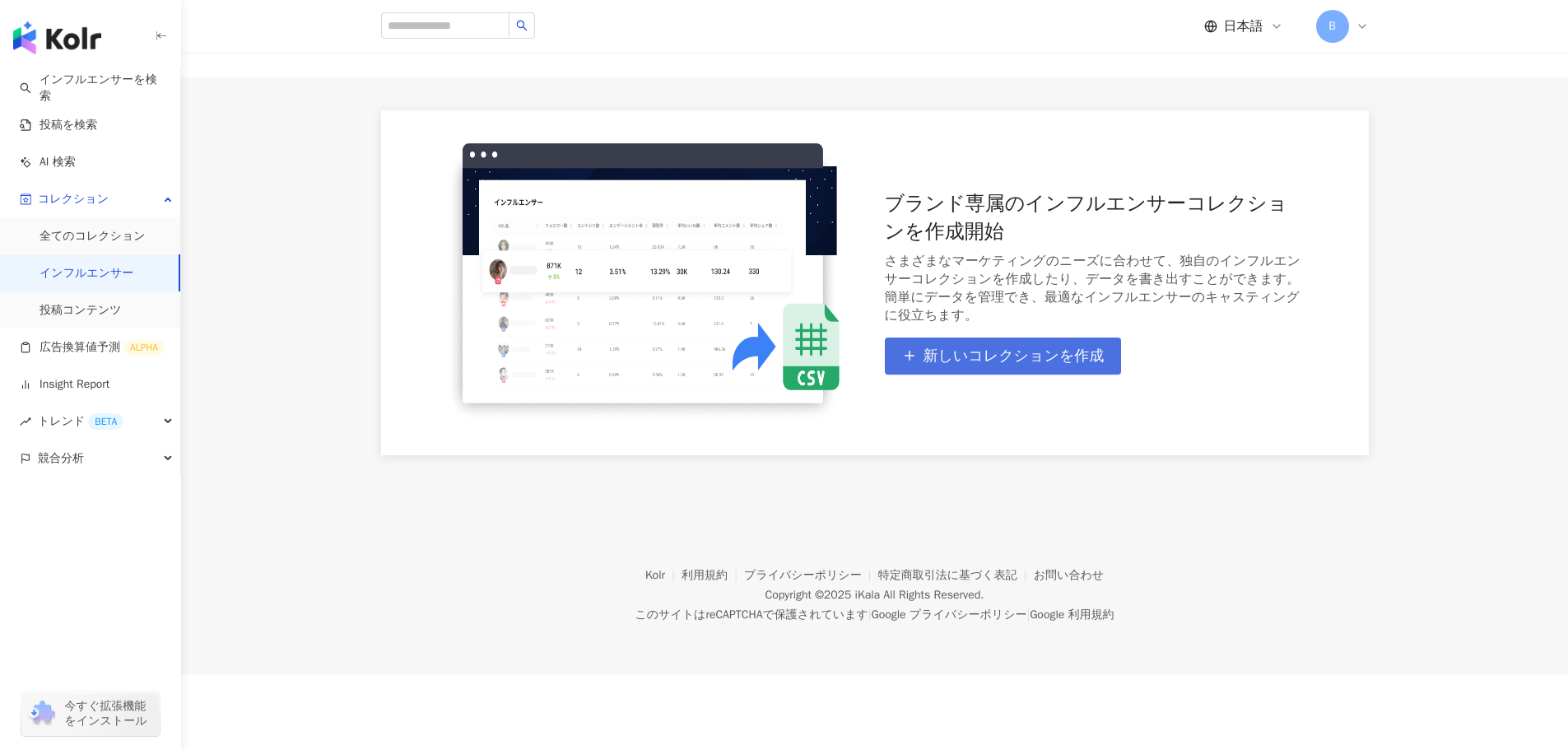click on "新しいコレクションを作成" at bounding box center (1014, 356) 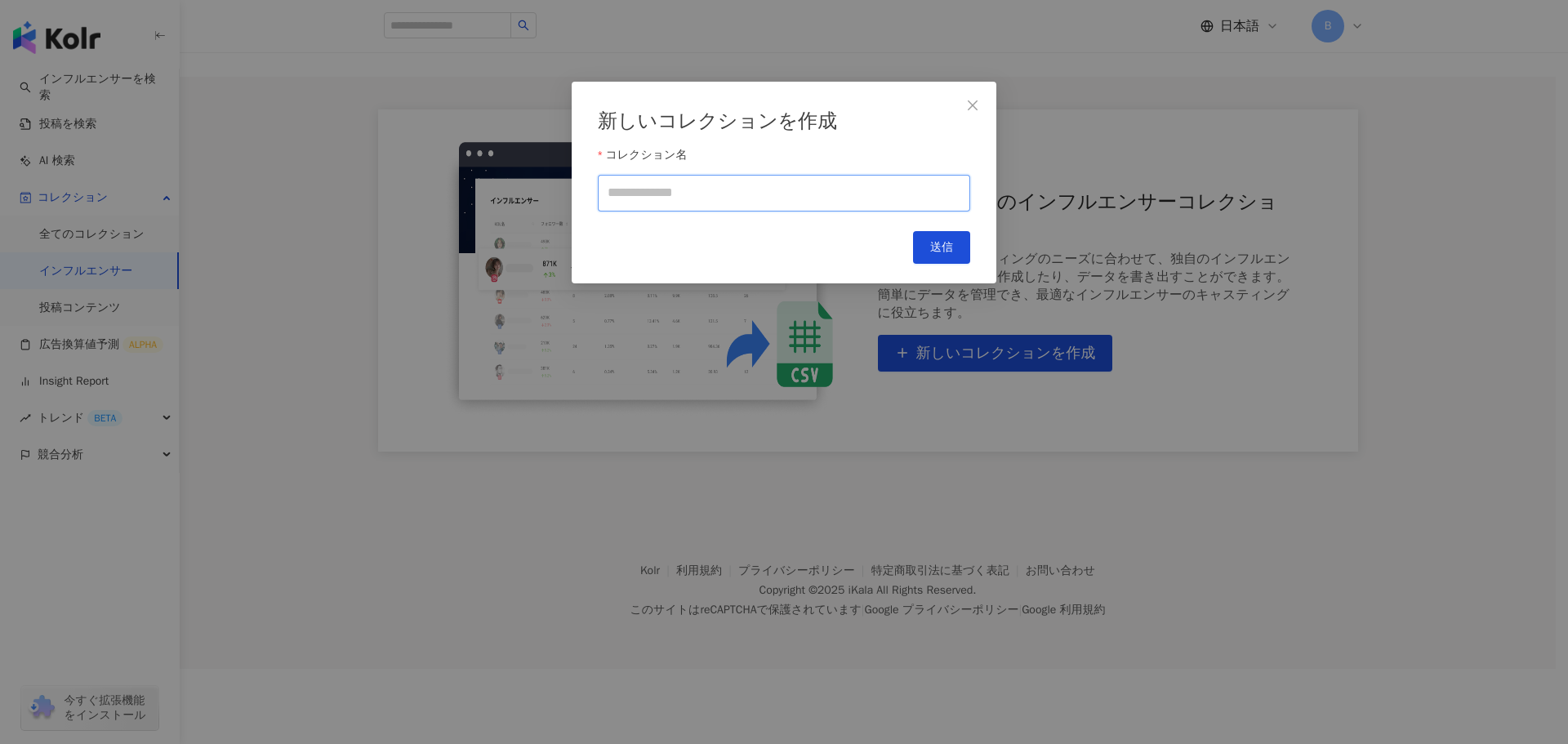 click on "コレクション名" at bounding box center [784, 193] 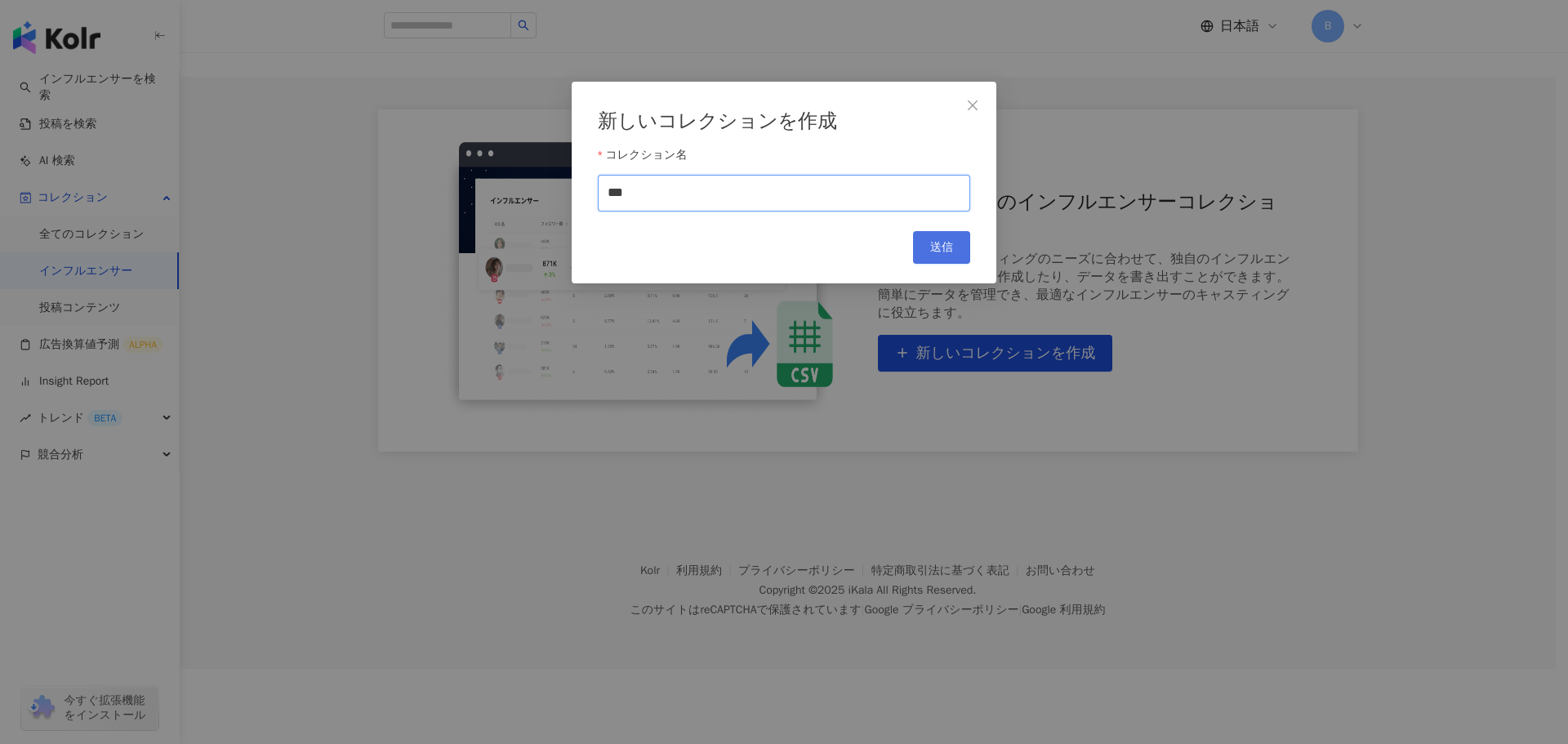 type on "***" 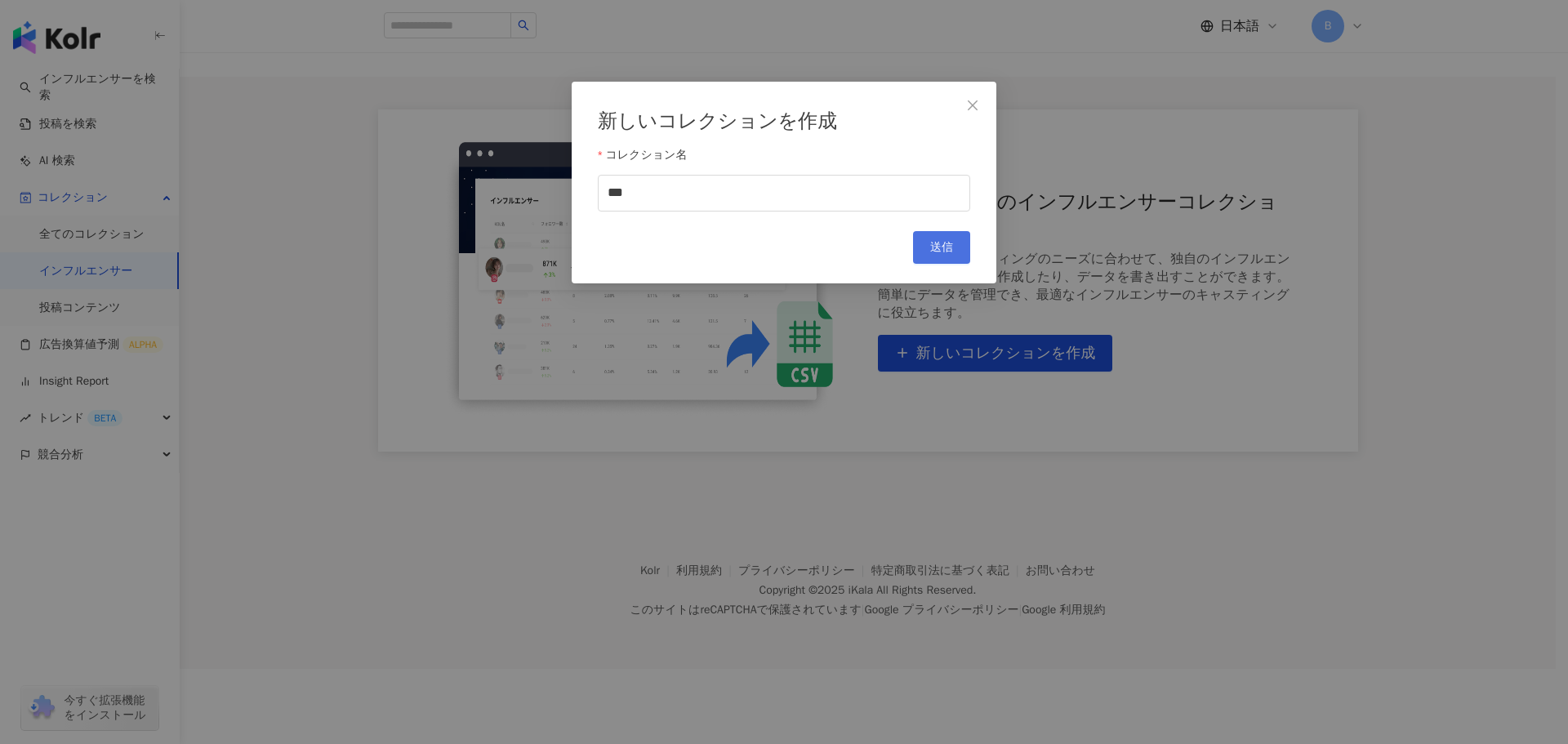 click on "送信" at bounding box center [942, 247] 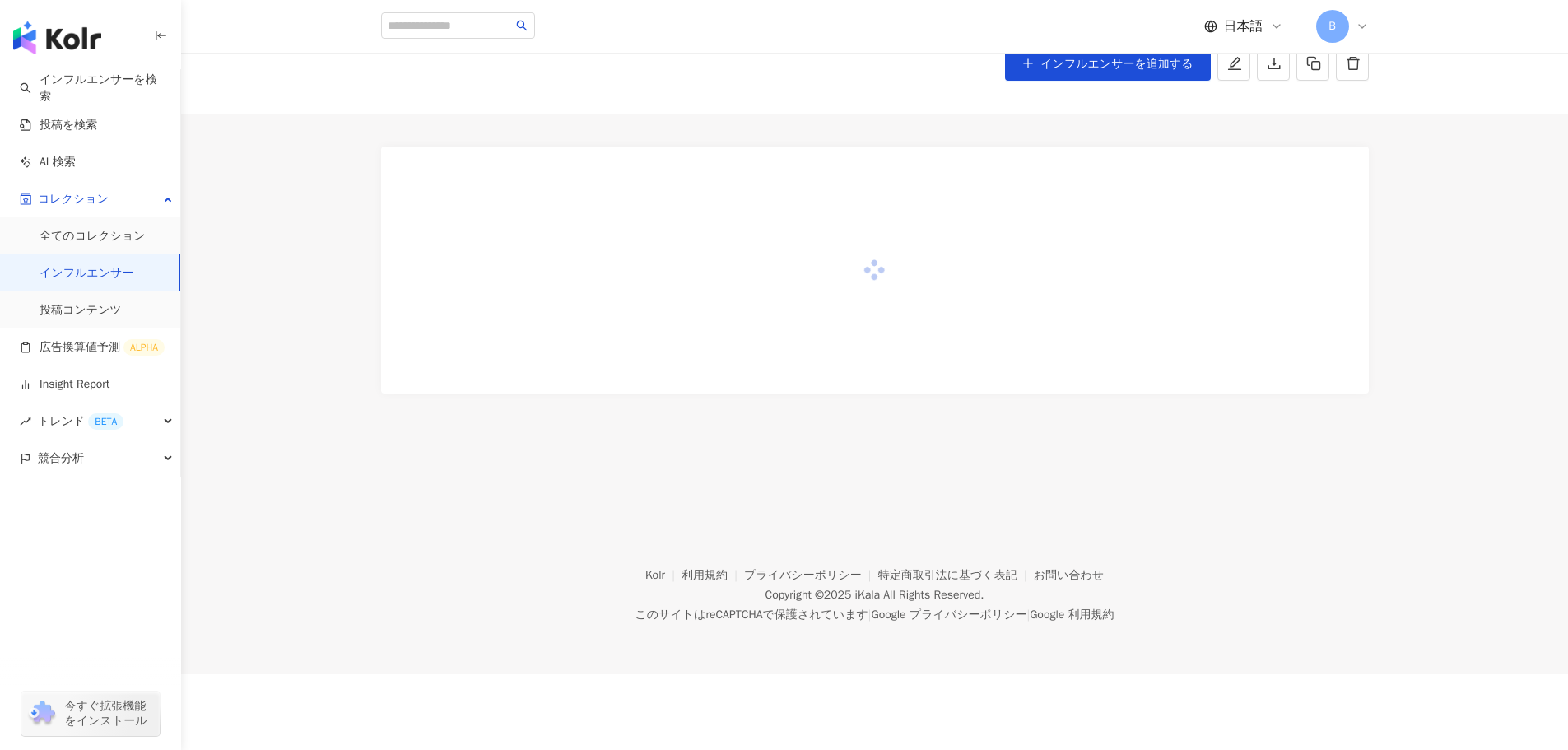 scroll, scrollTop: 0, scrollLeft: 0, axis: both 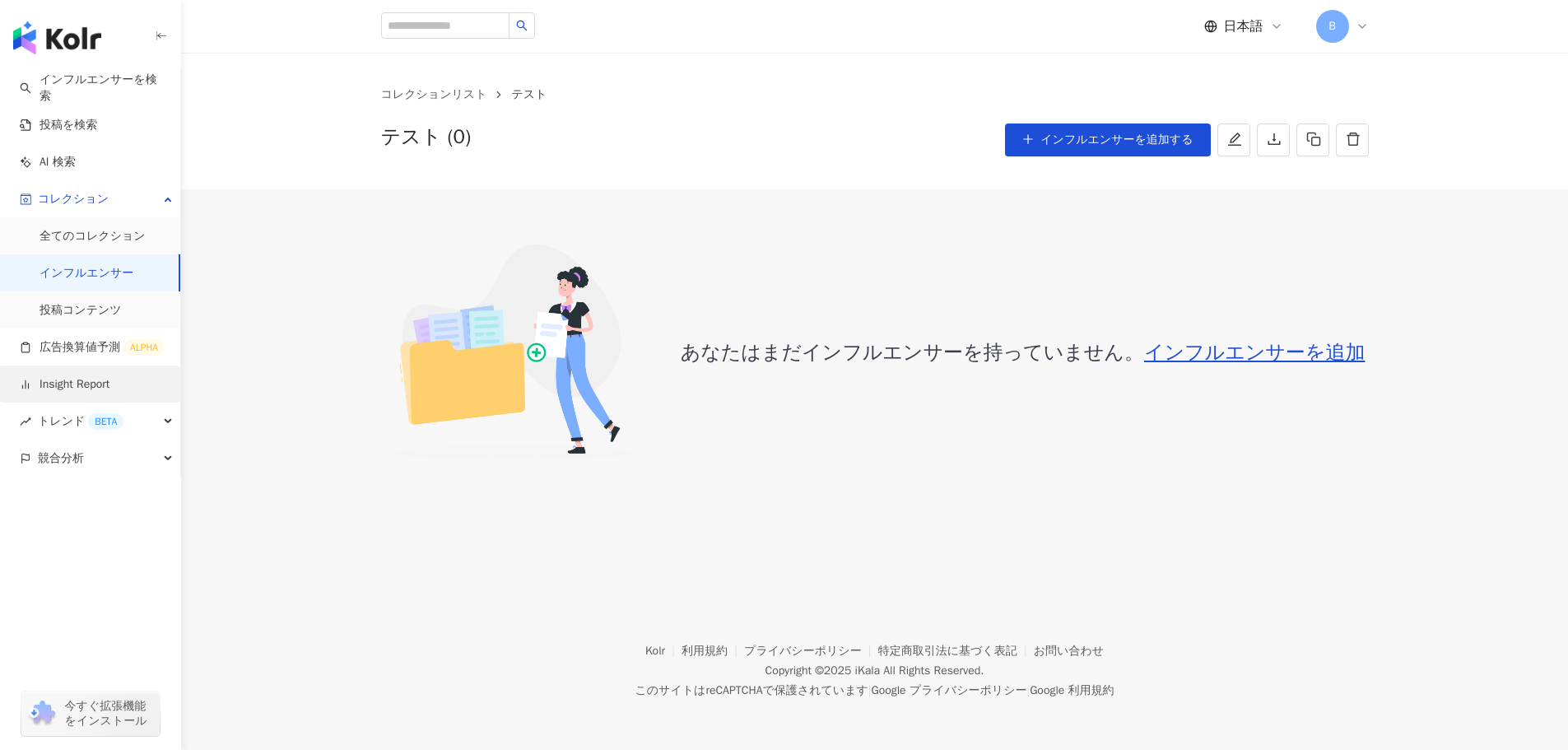 click on "Insight Report" at bounding box center [64, 384] 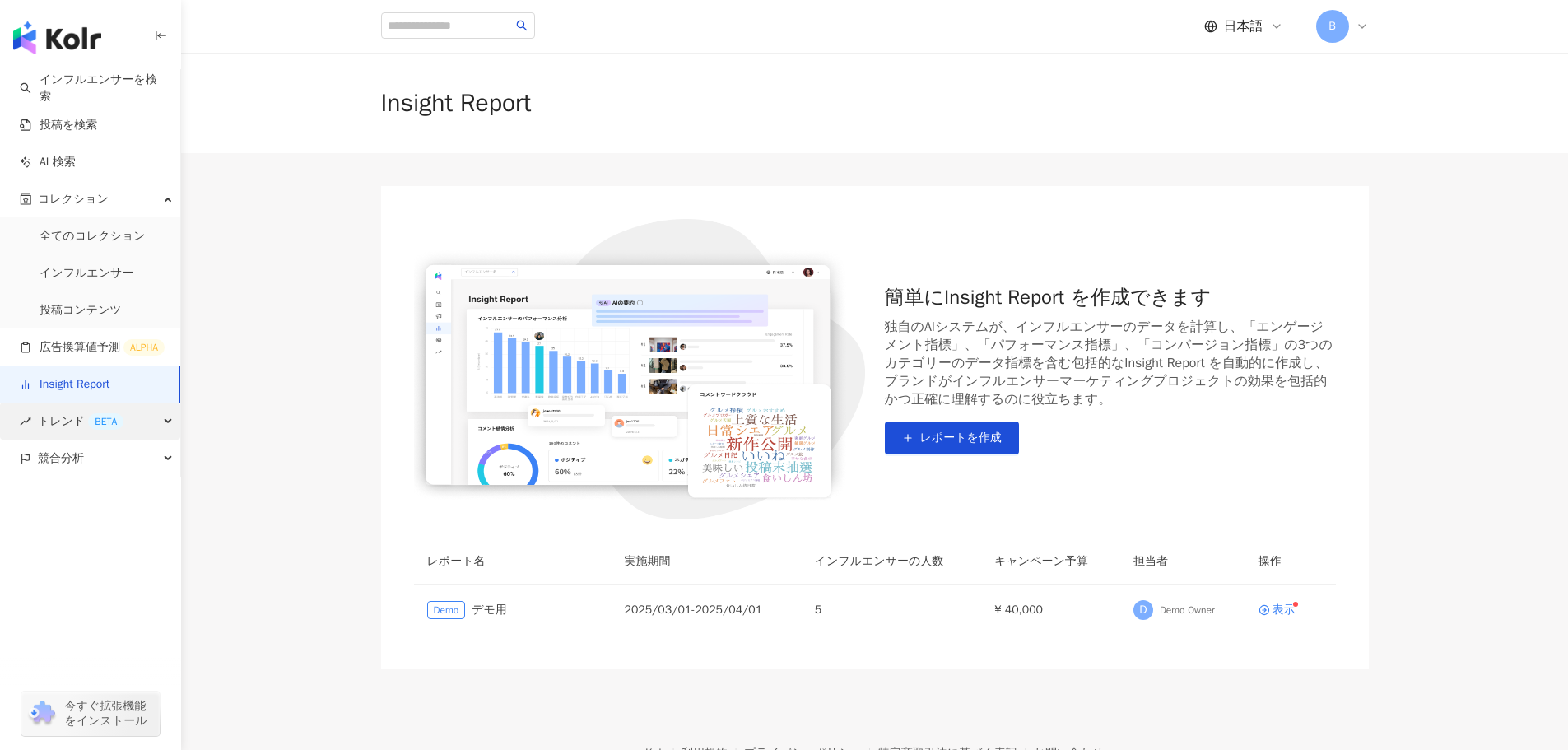 click on "トレンド BETA" at bounding box center (90, 421) 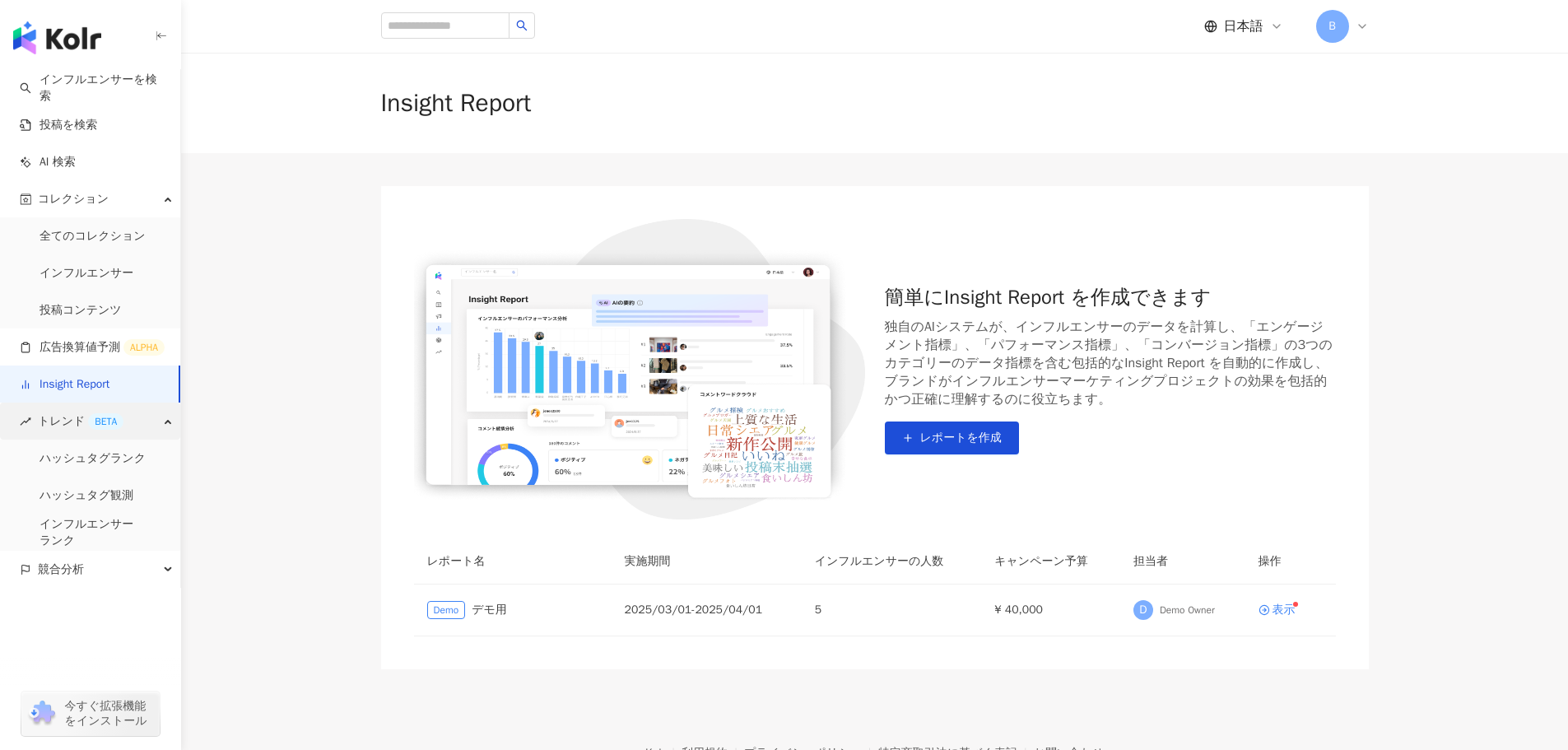 click on "トレンド BETA" at bounding box center (90, 421) 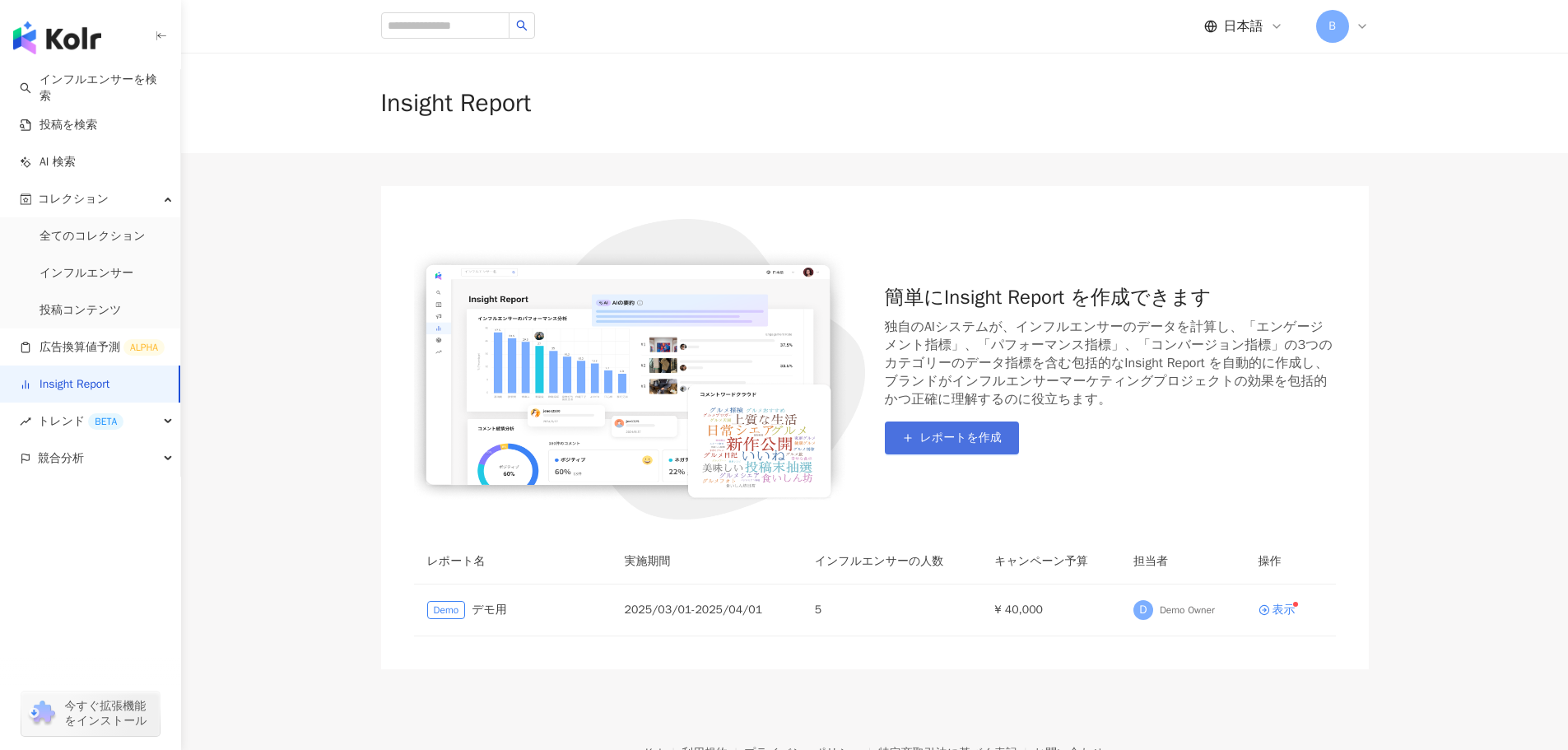 click on "レポートを作成" at bounding box center (961, 438) 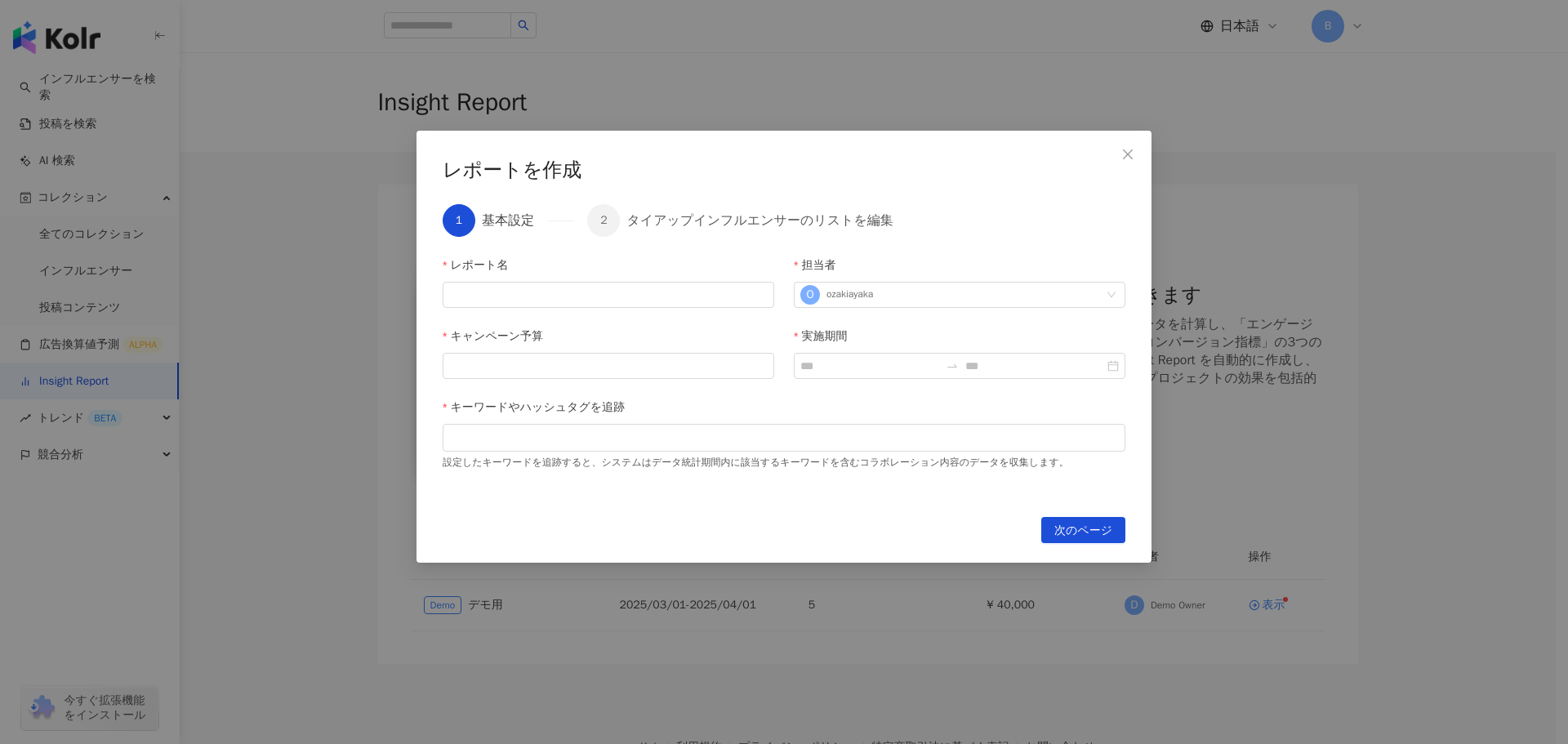 click on "レポートを作成 1 基本設定 2 タイアップインフルエンサーのリストを編集 レポート名 担当者 O ozakiayaka キャンペーン予算 実施期間 キーワードやハッシュタグを追跡   設定したキーワードを追跡すると、システムはデータ統計期間内に該当するキーワードを含むコラボレーション内容のデータを収集します。 インフルエンサーコレクション/ROI予測/マッチングからインポート   検索または選択 インフルエンサーを検索 インフルエンサー名を入力してください 追加 追加したインフルエンサーの数：0 人 次のページ" at bounding box center [784, 372] 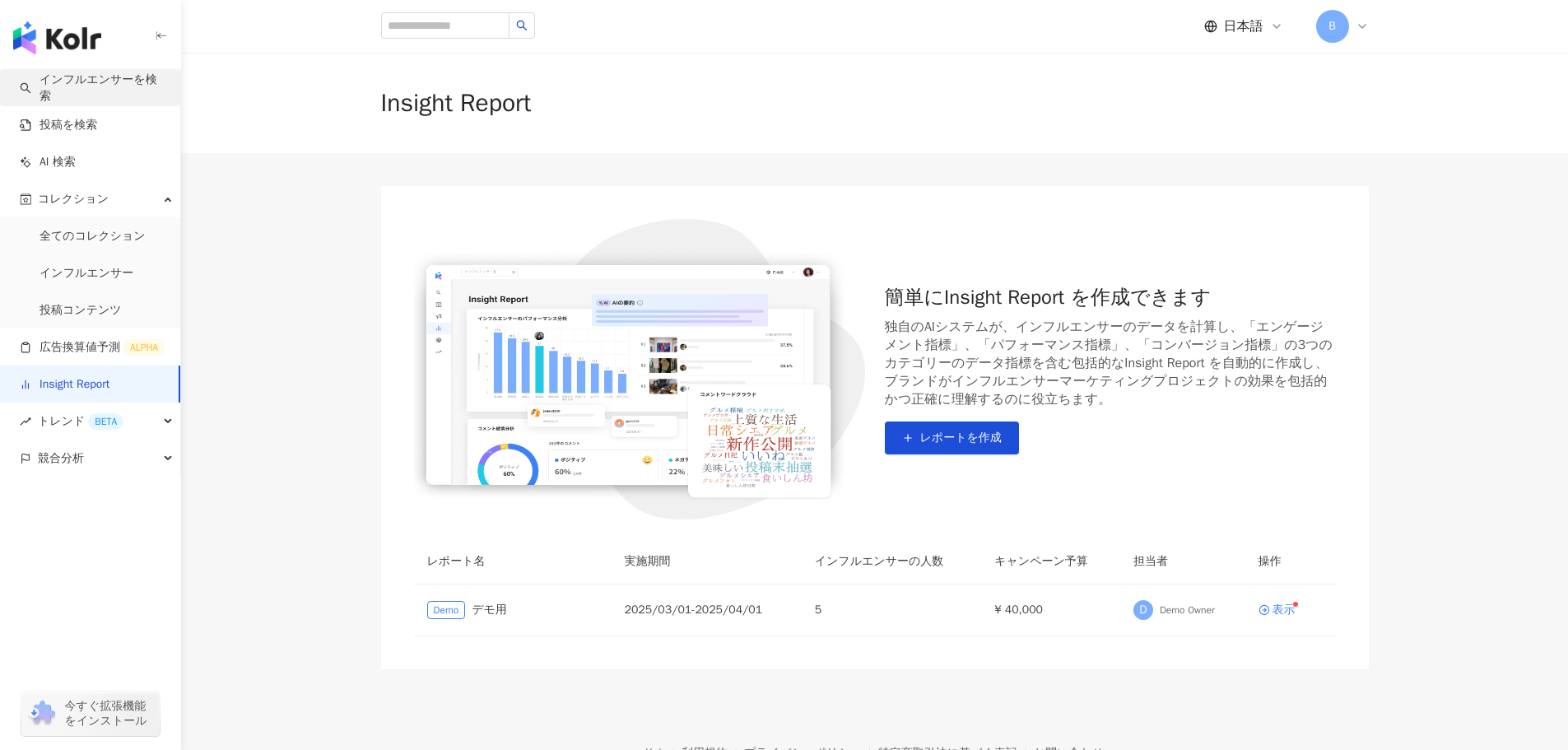 click on "インフルエンサーを検索" at bounding box center [93, 87] 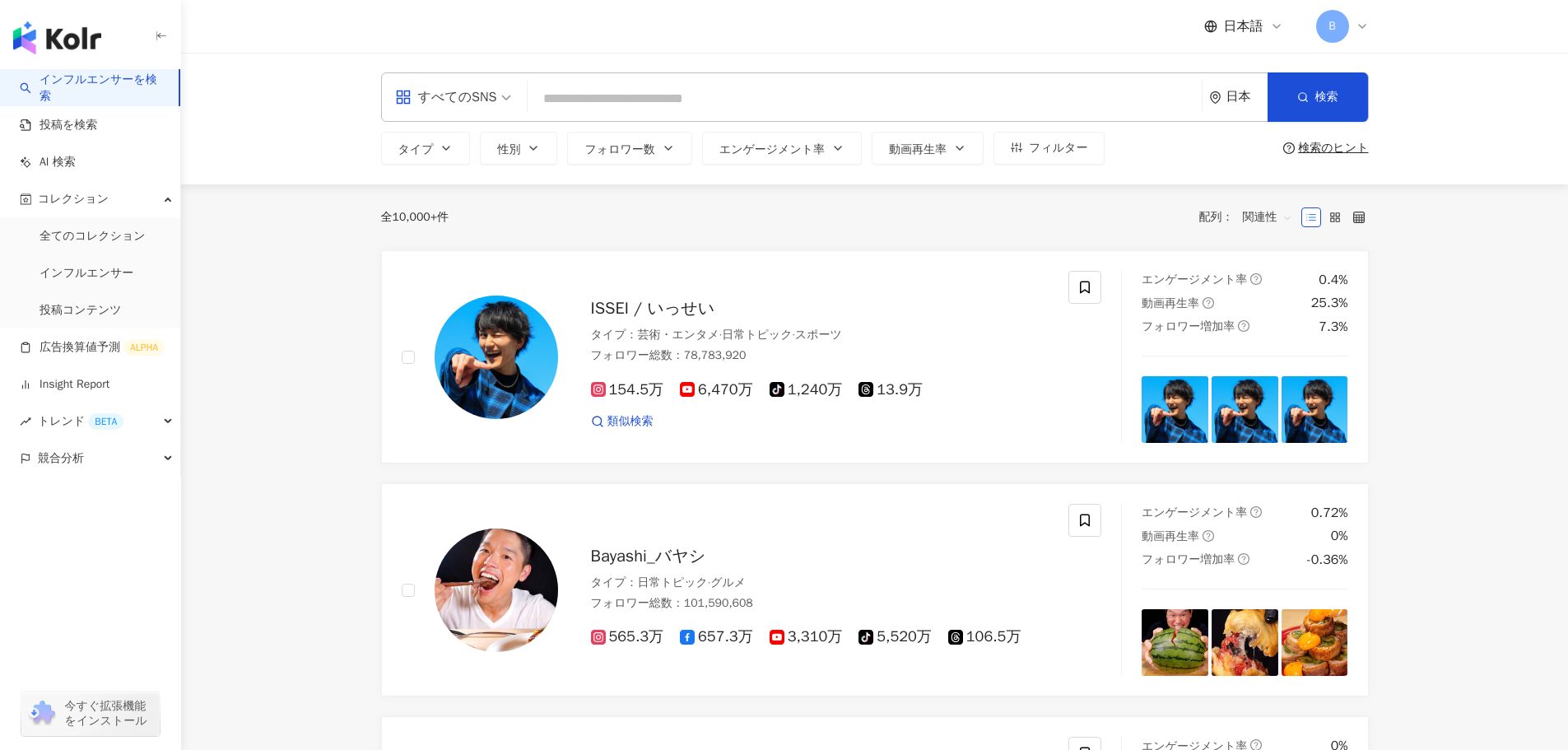 click at bounding box center [864, 99] 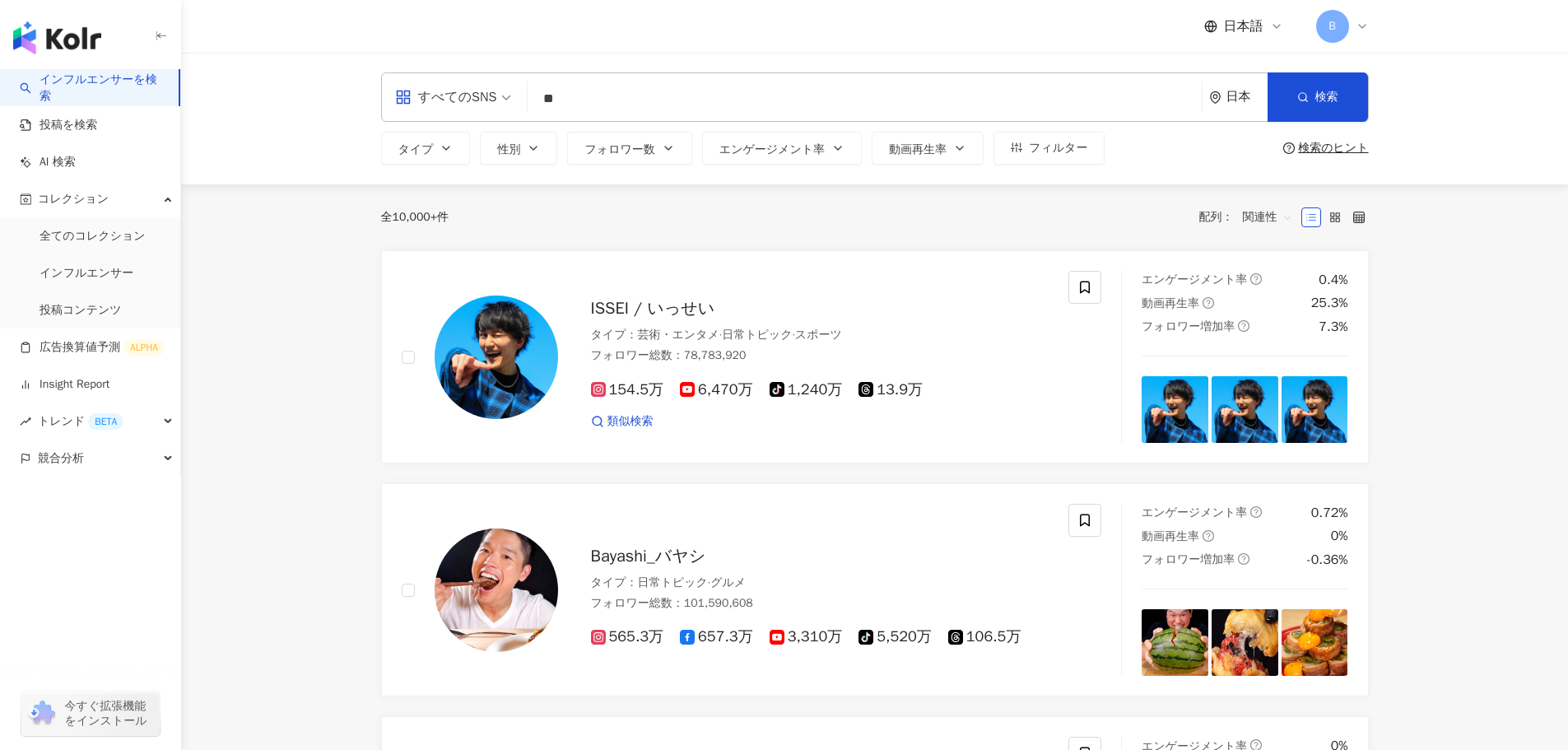 type on "*" 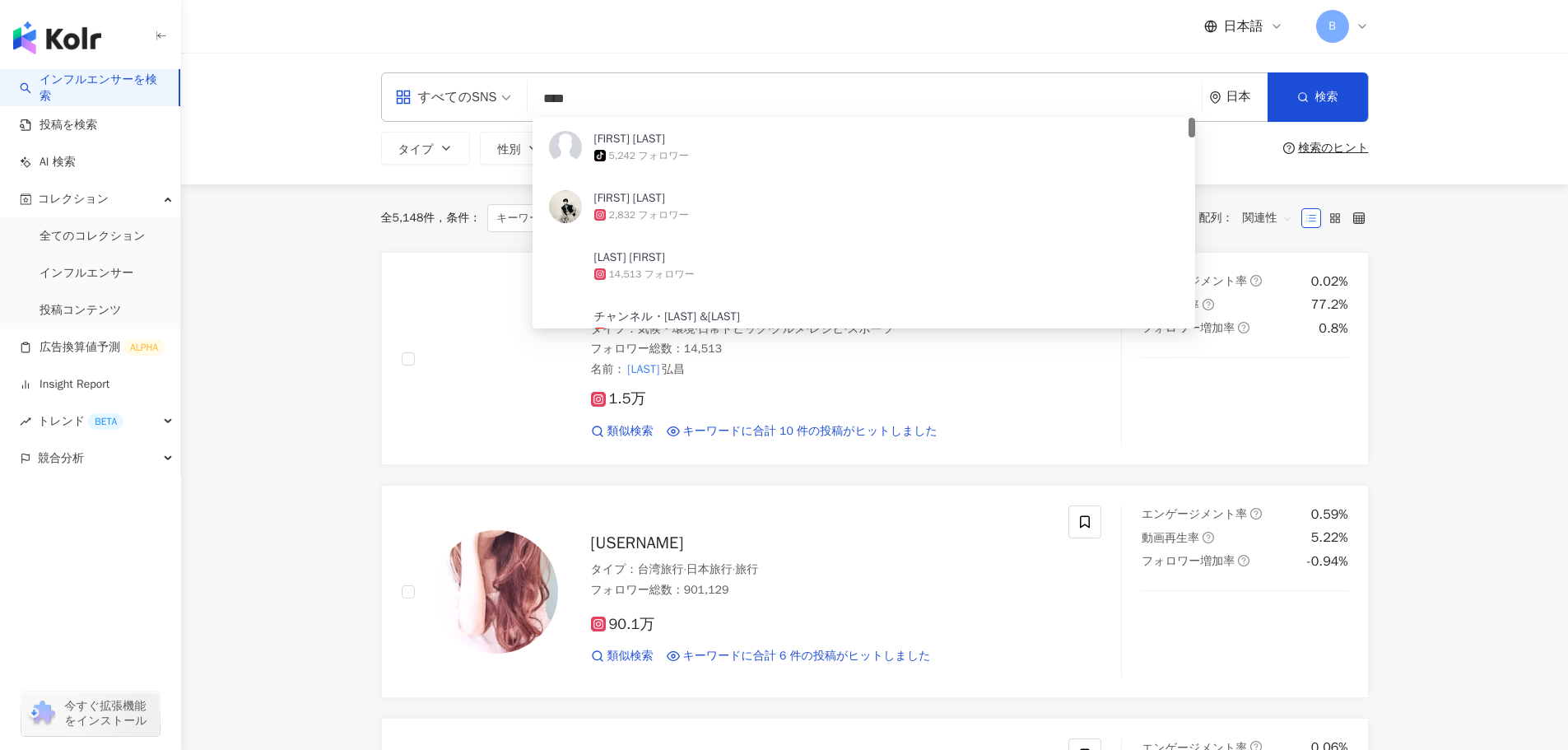 type on "****" 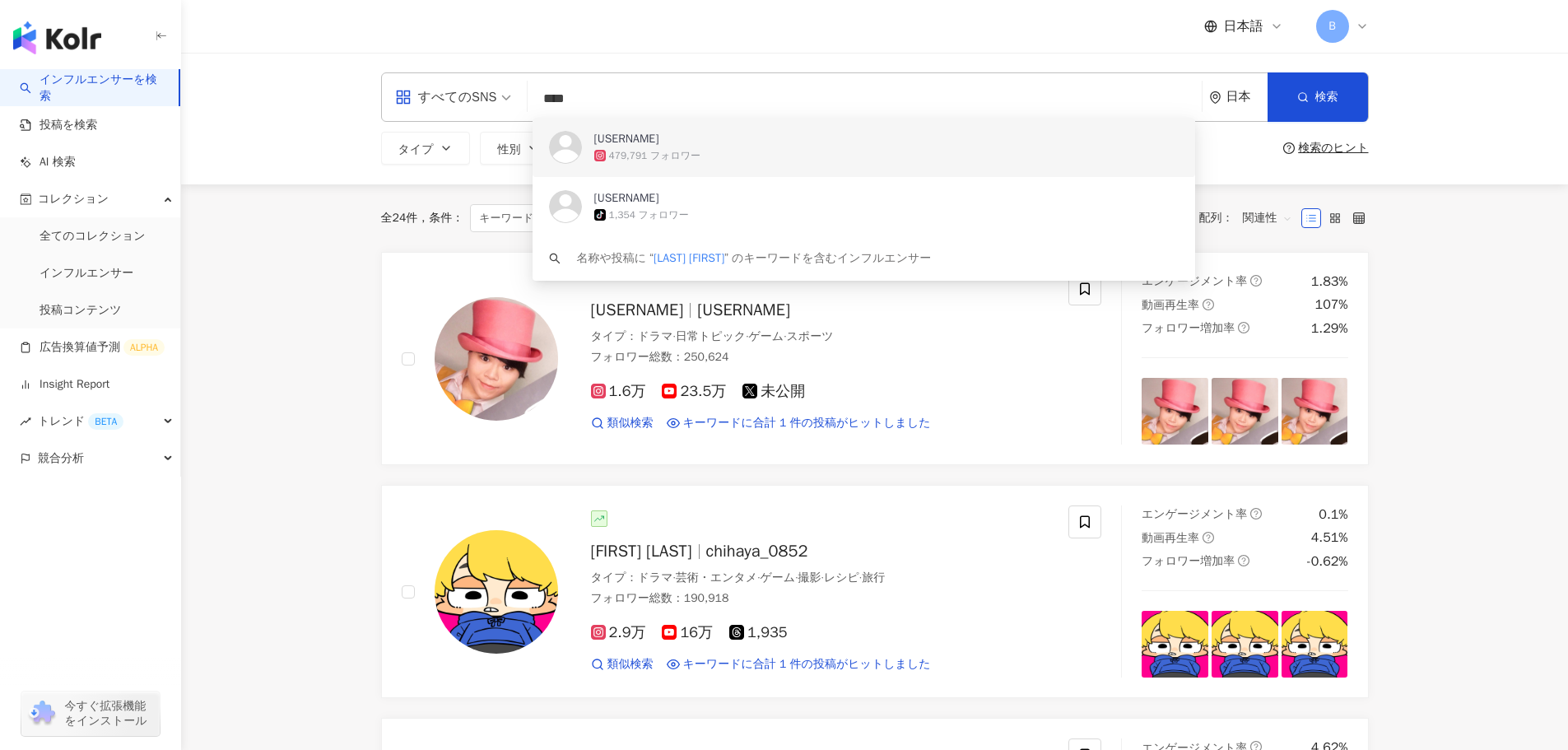 click on "hinak.o0619" at bounding box center [854, 139] 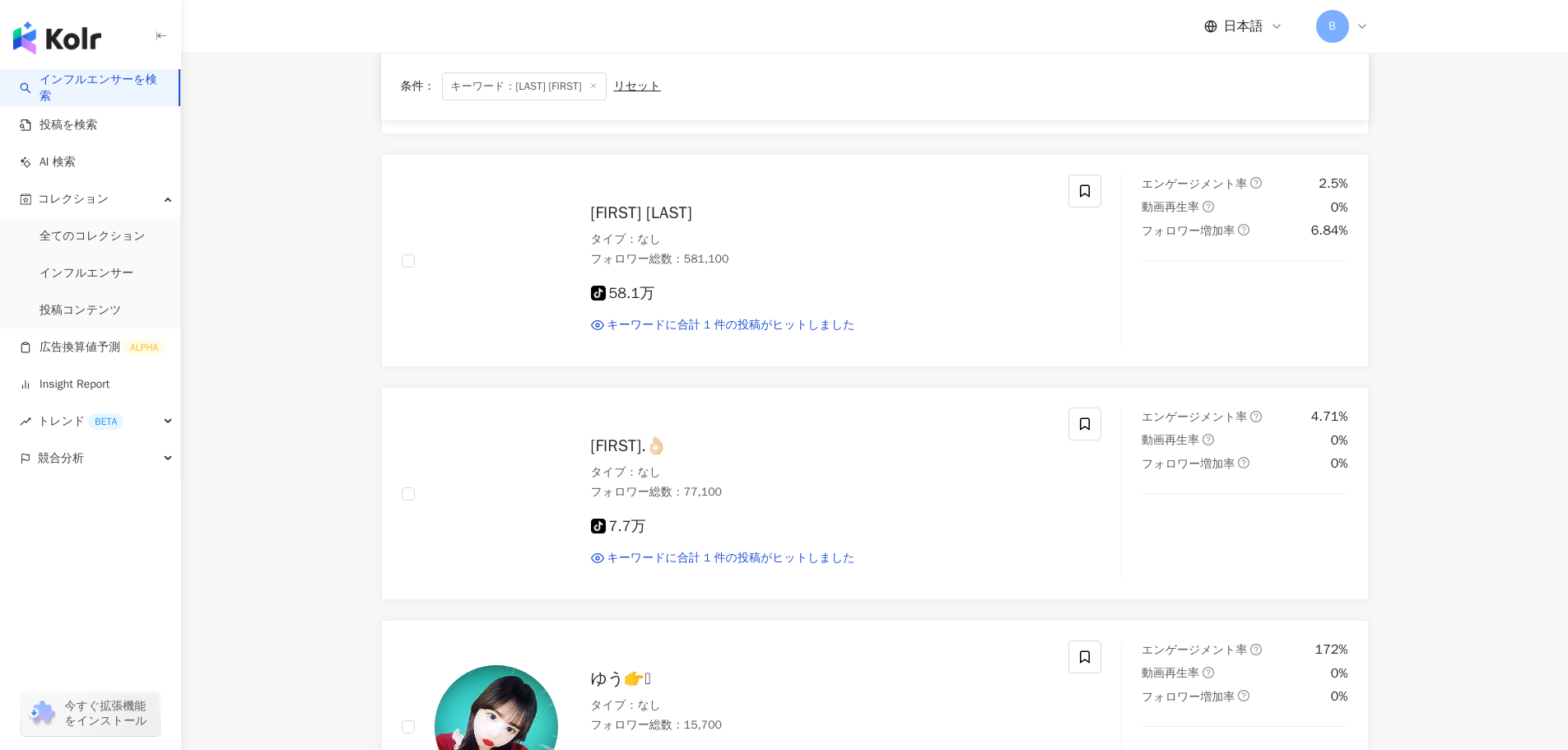 scroll, scrollTop: 1647, scrollLeft: 0, axis: vertical 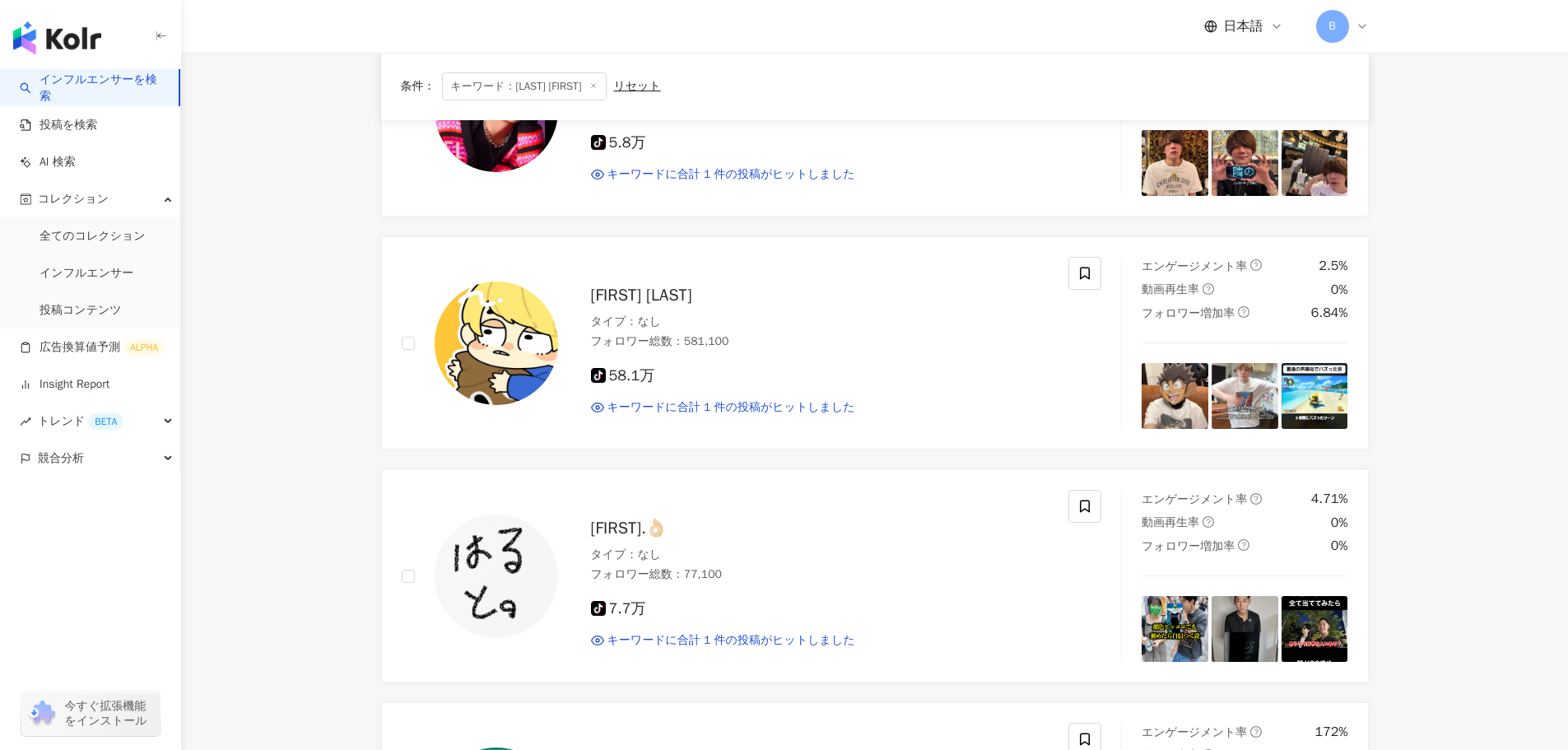 click 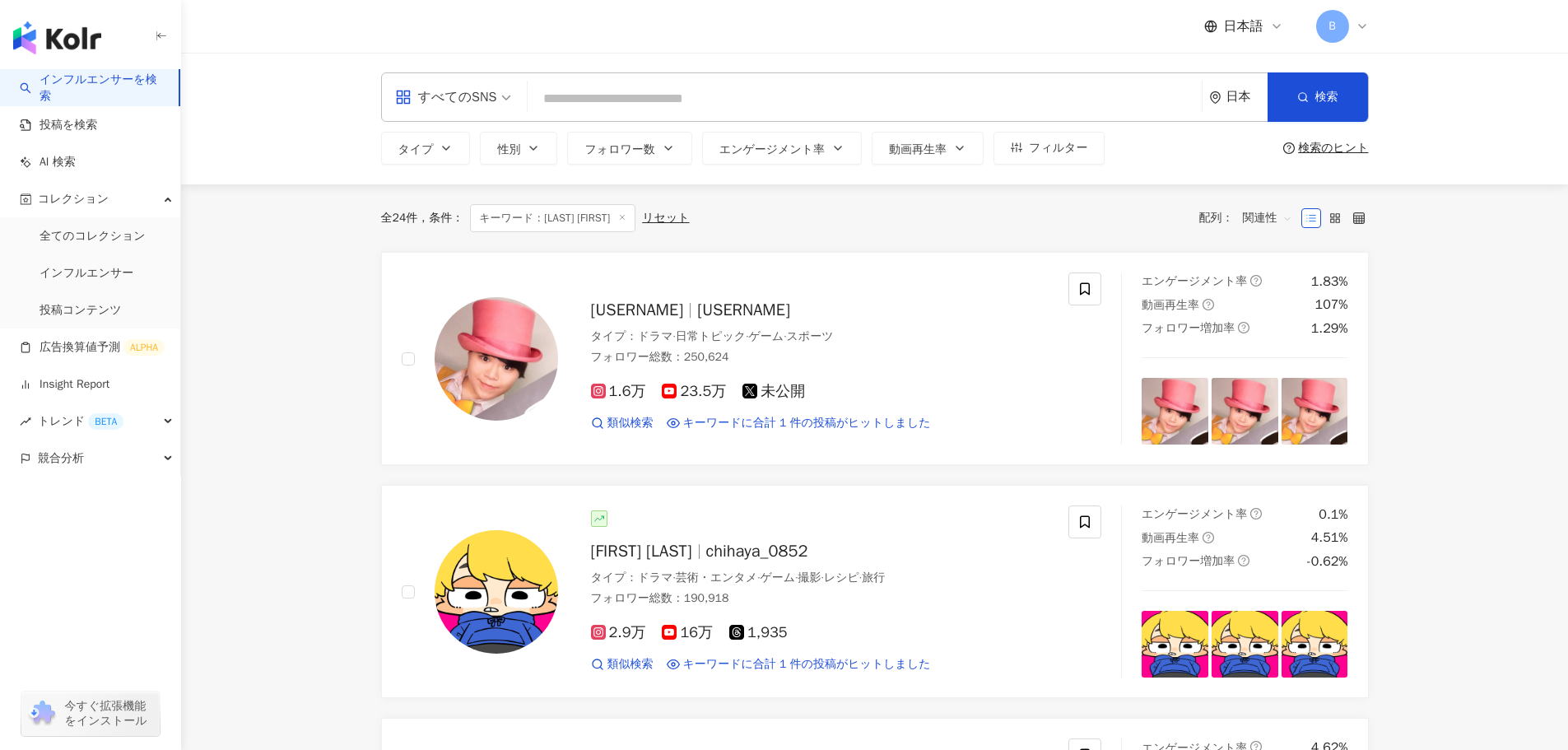 click at bounding box center (864, 99) 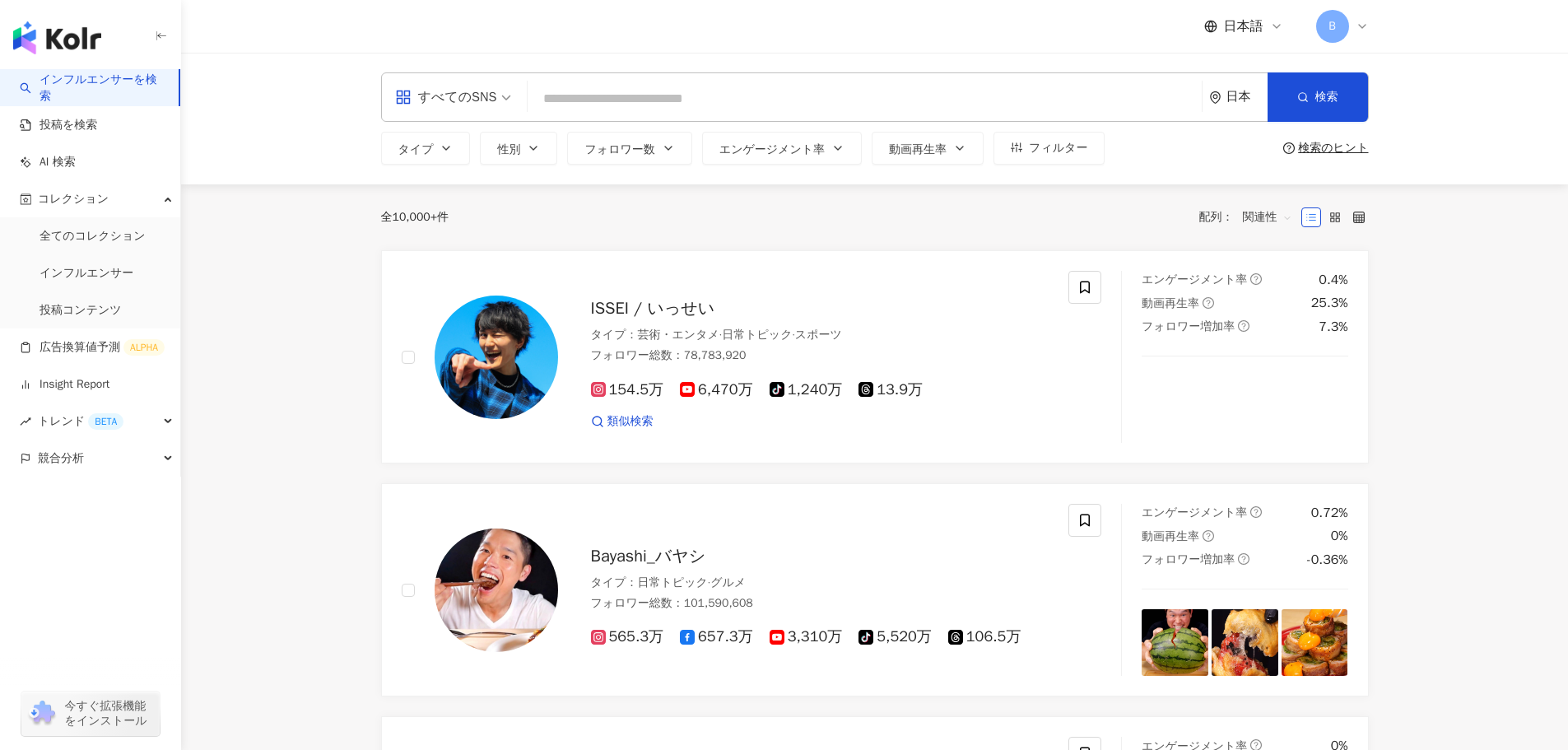 paste on "**********" 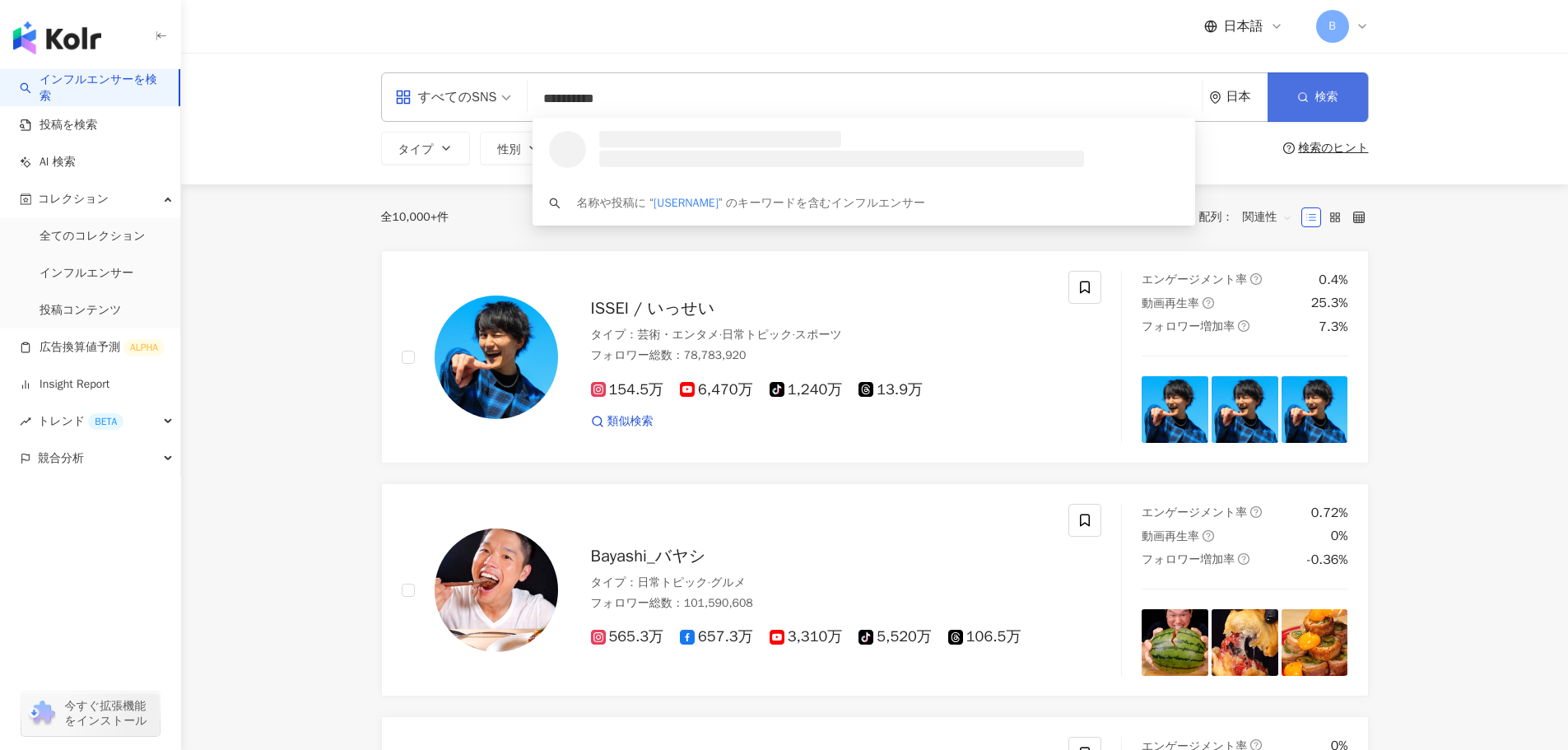 click on "検索" at bounding box center (1318, 97) 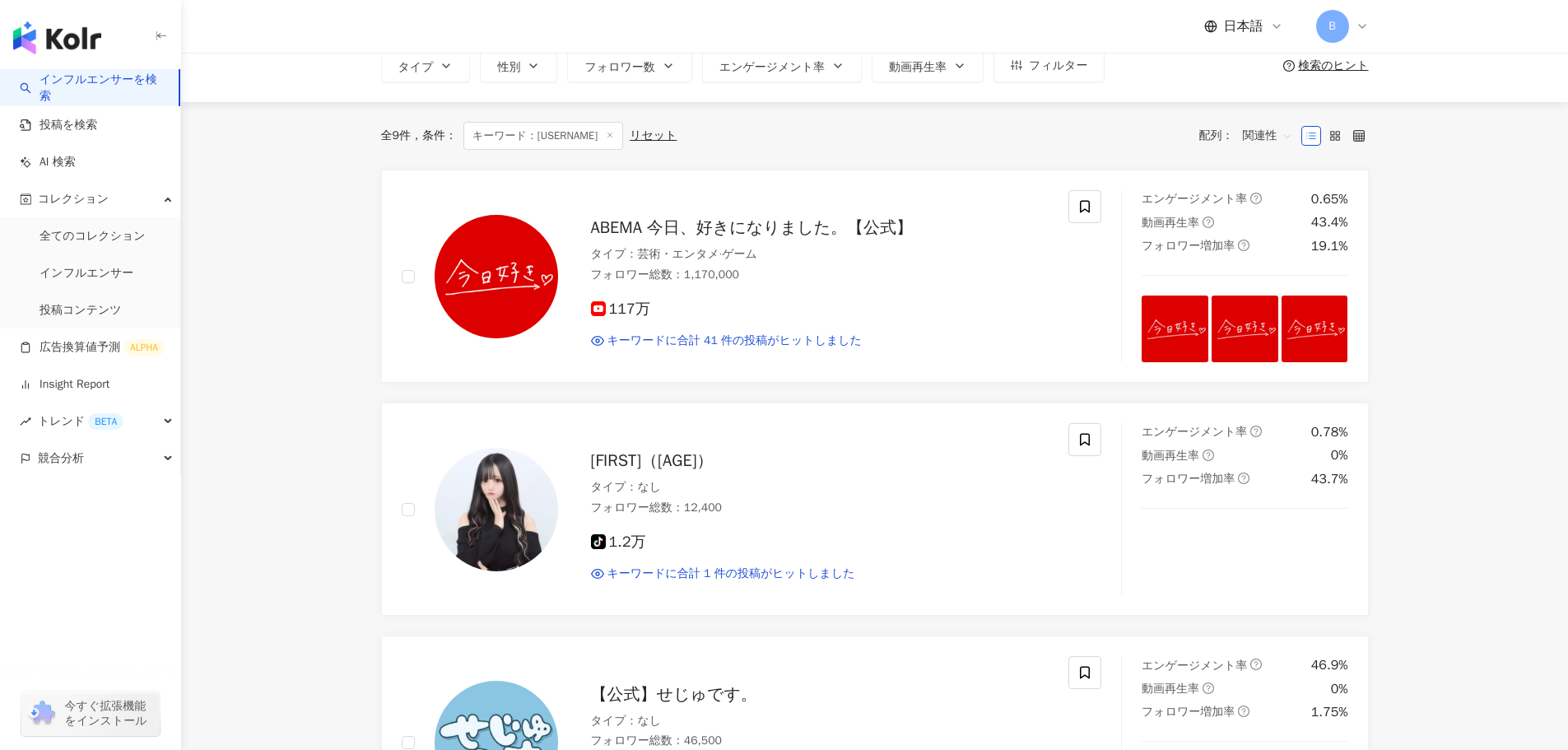scroll, scrollTop: 0, scrollLeft: 0, axis: both 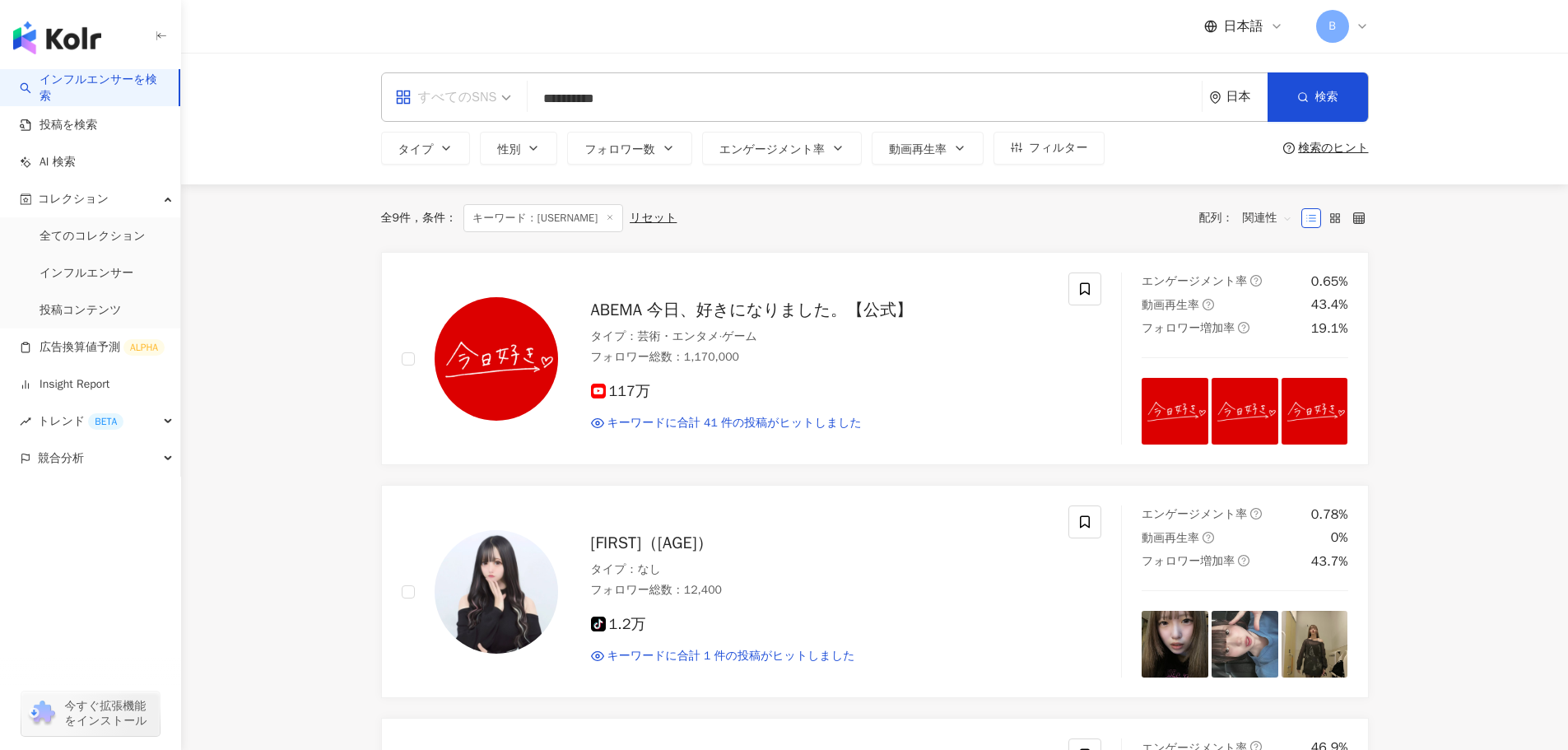click on "すべてのSNS" at bounding box center (446, 97) 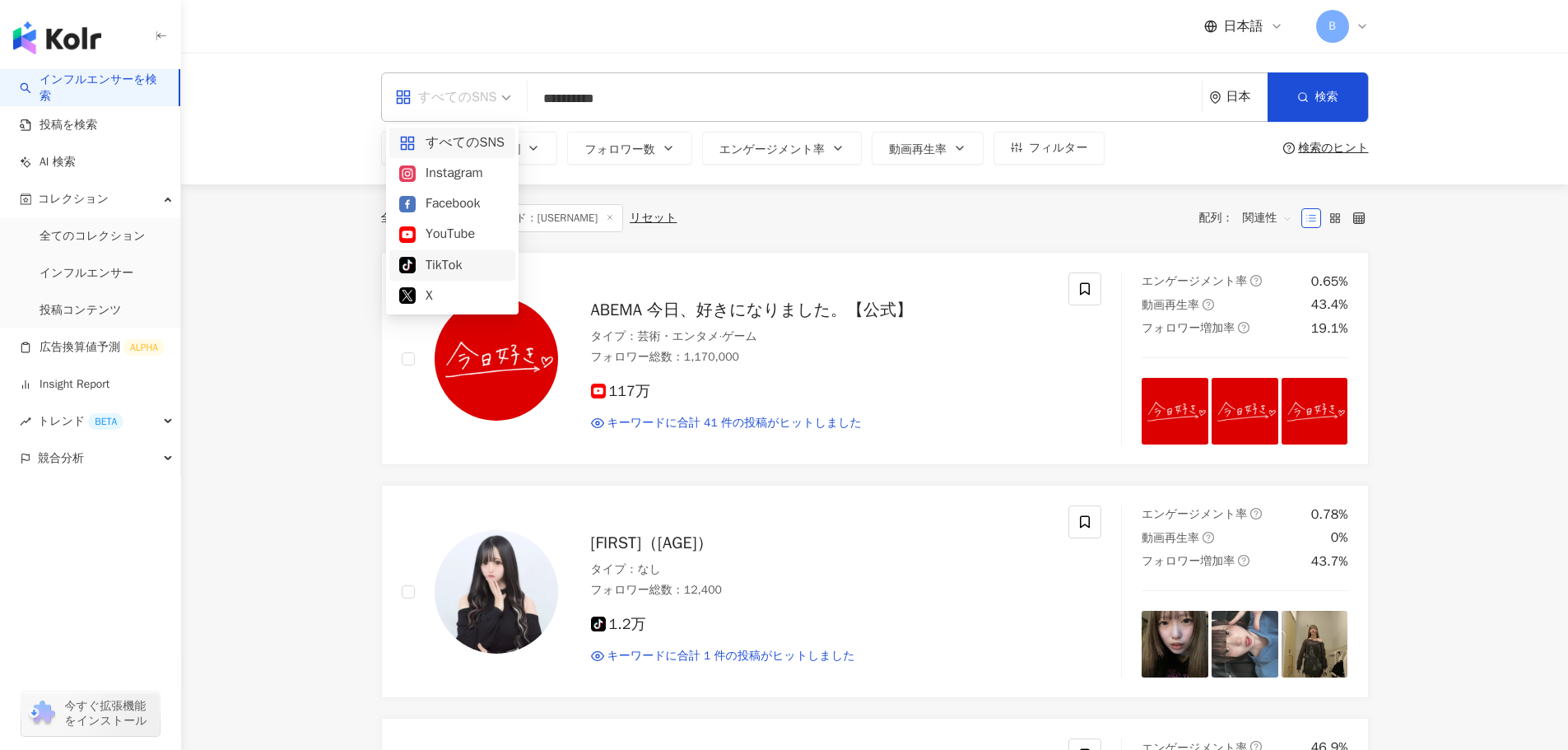 click on "TikTok" at bounding box center (452, 265) 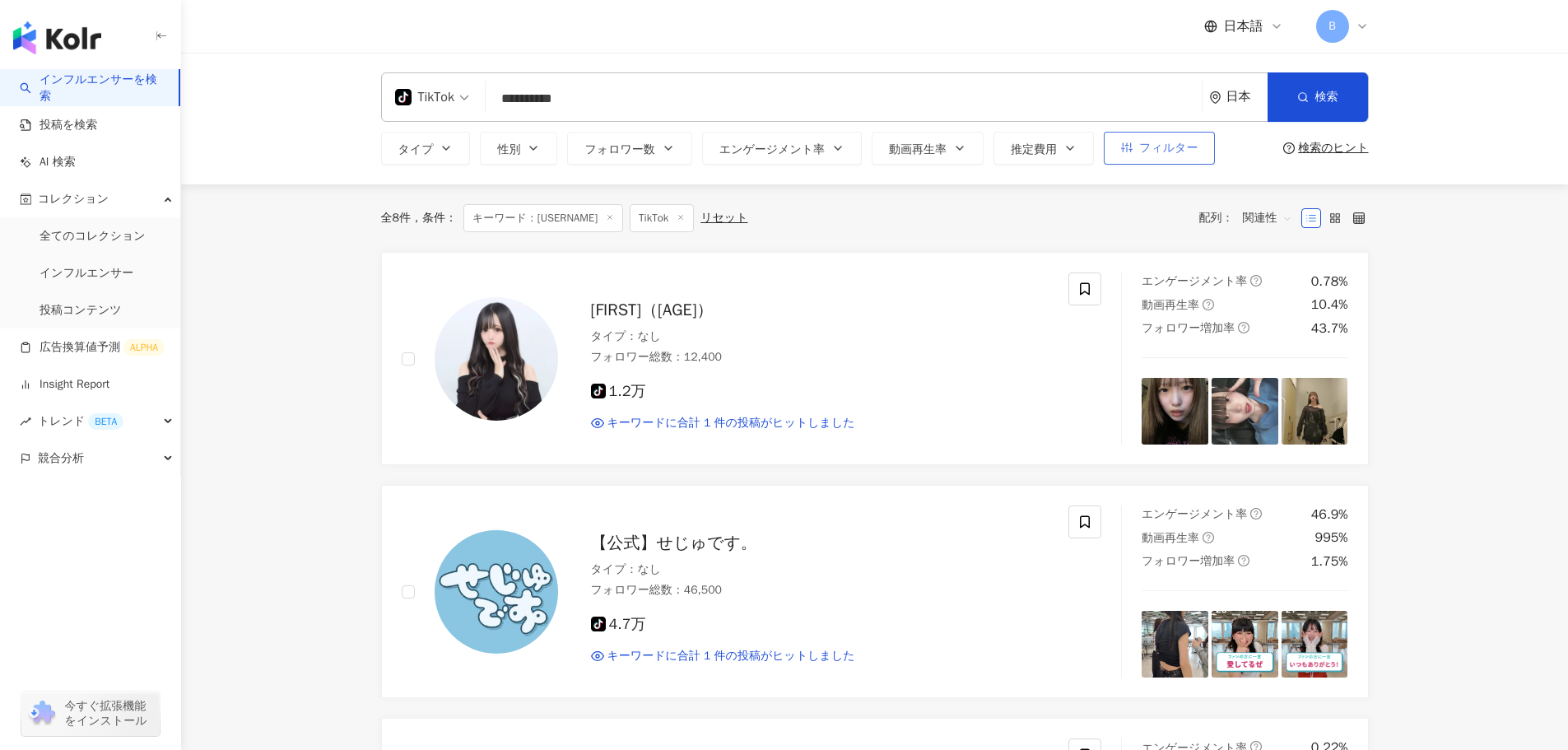 click on "フィルター" at bounding box center [1159, 148] 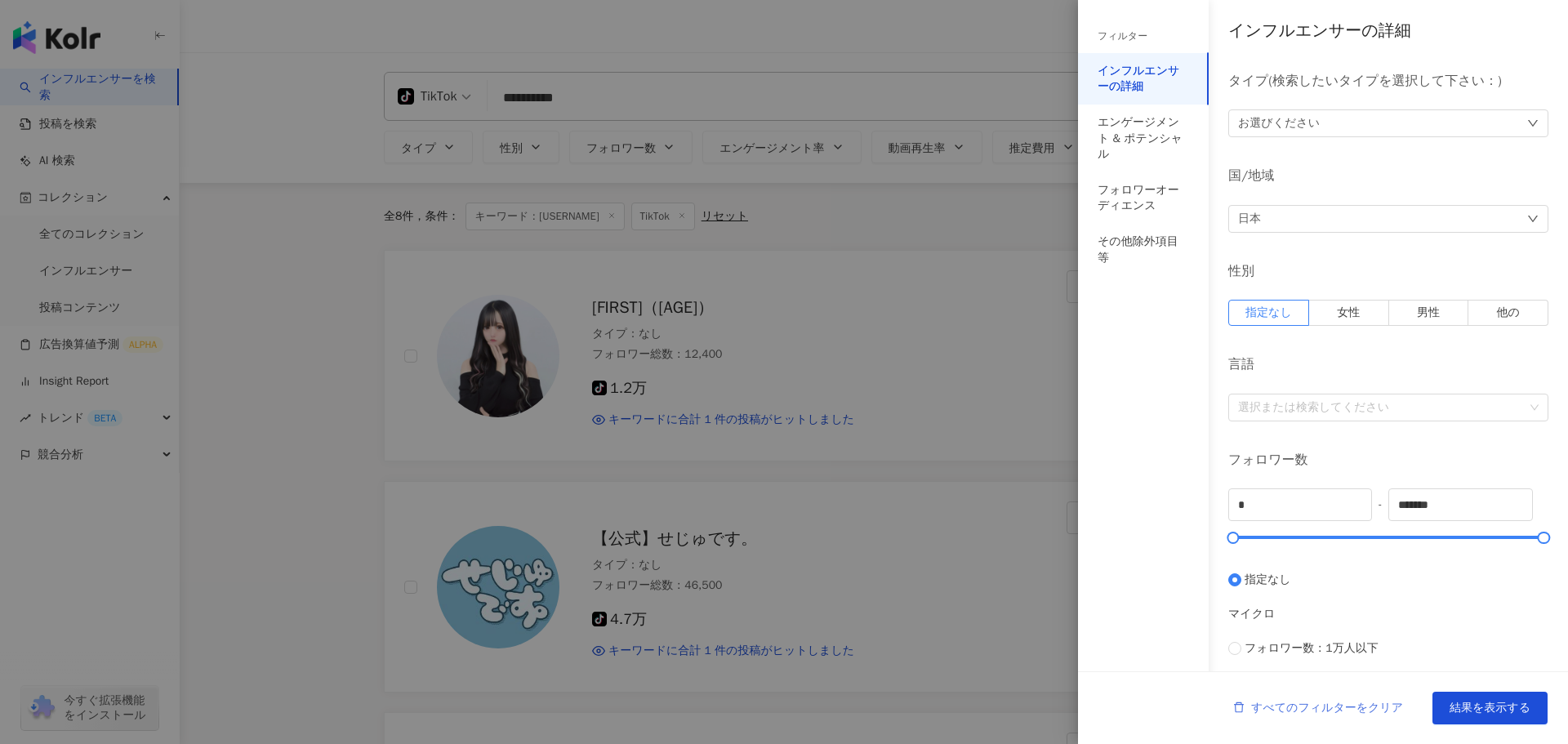 click on "すべてのフィルターをクリア" at bounding box center (1327, 708) 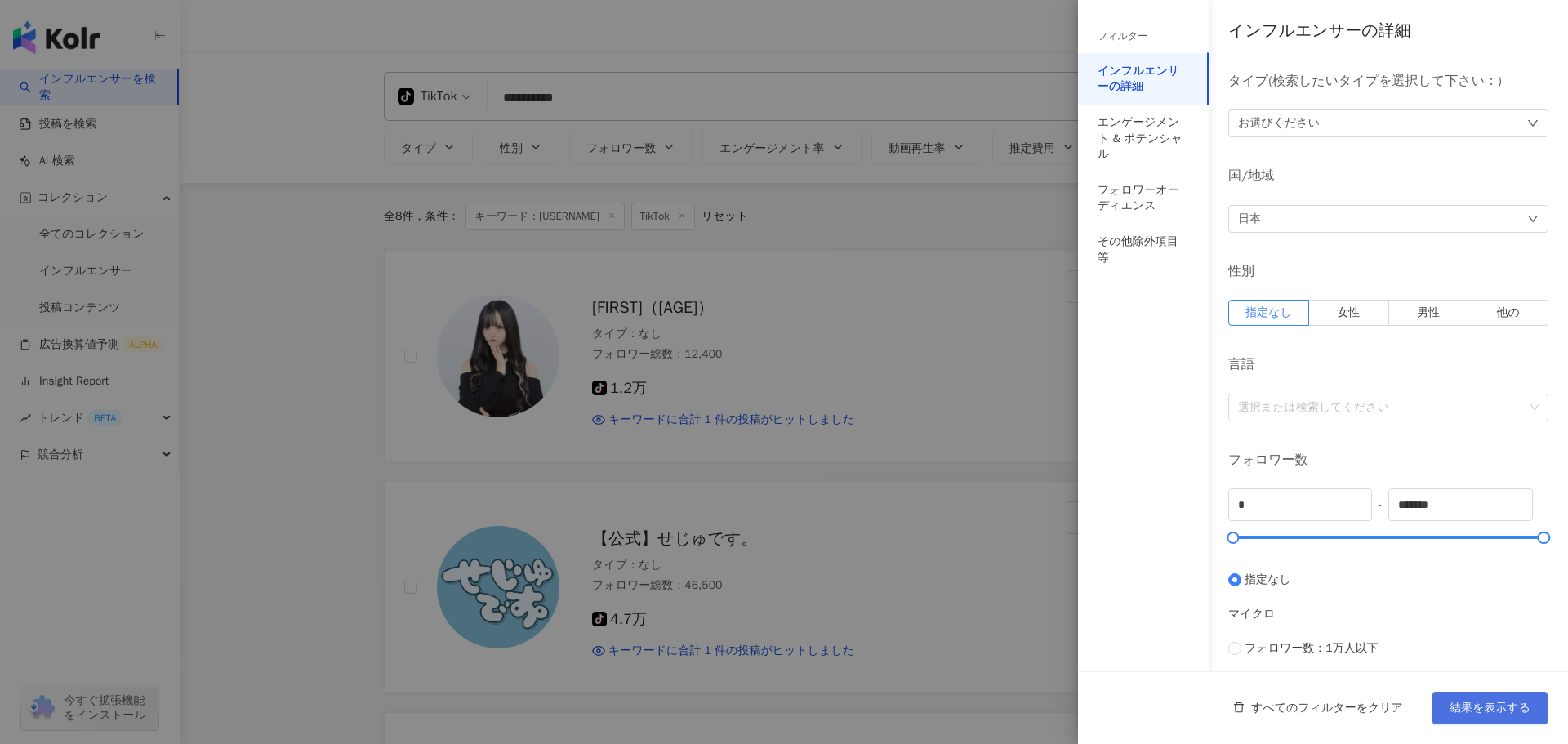 click on "結果を表示する" at bounding box center [1490, 708] 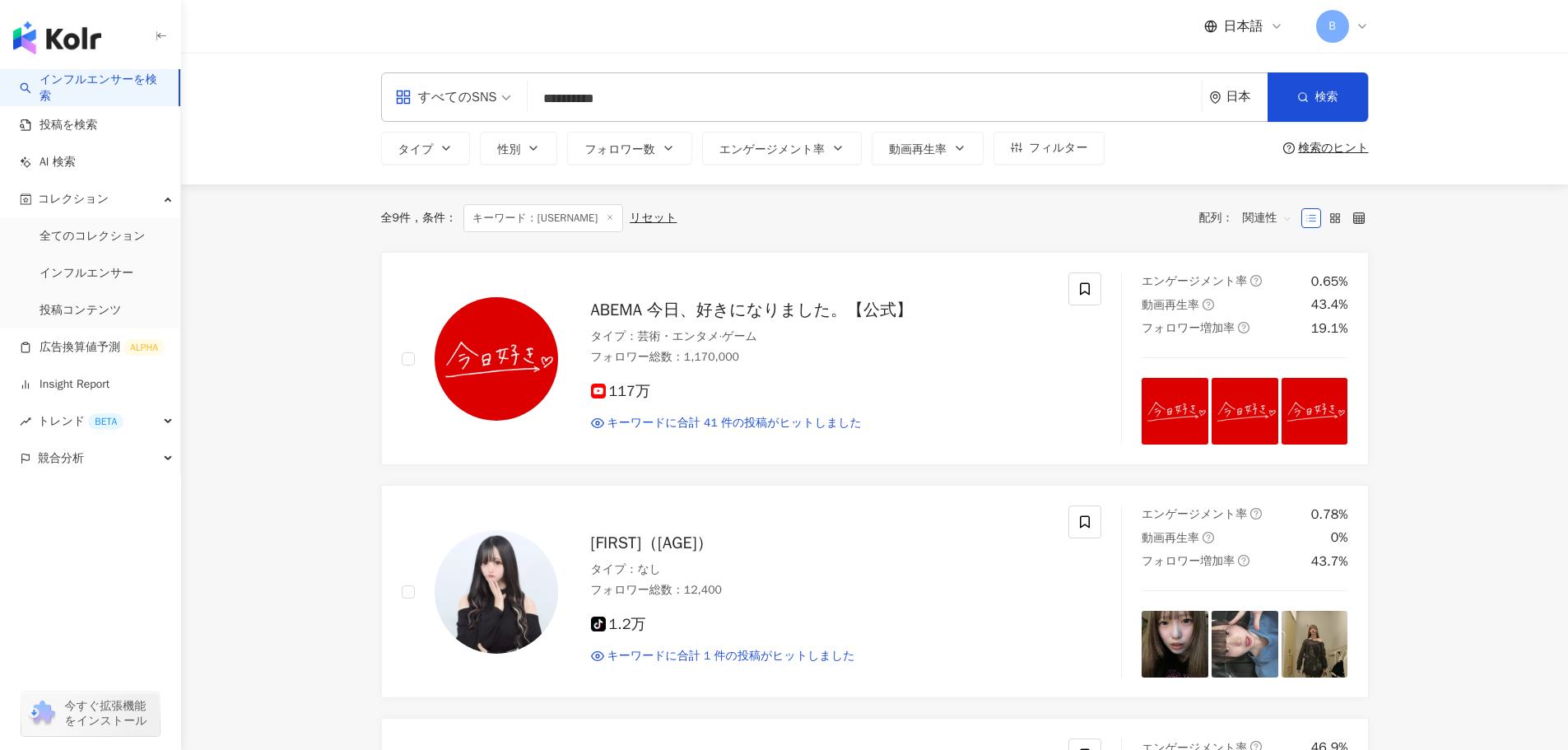 click on "関連性" at bounding box center [1268, 218] 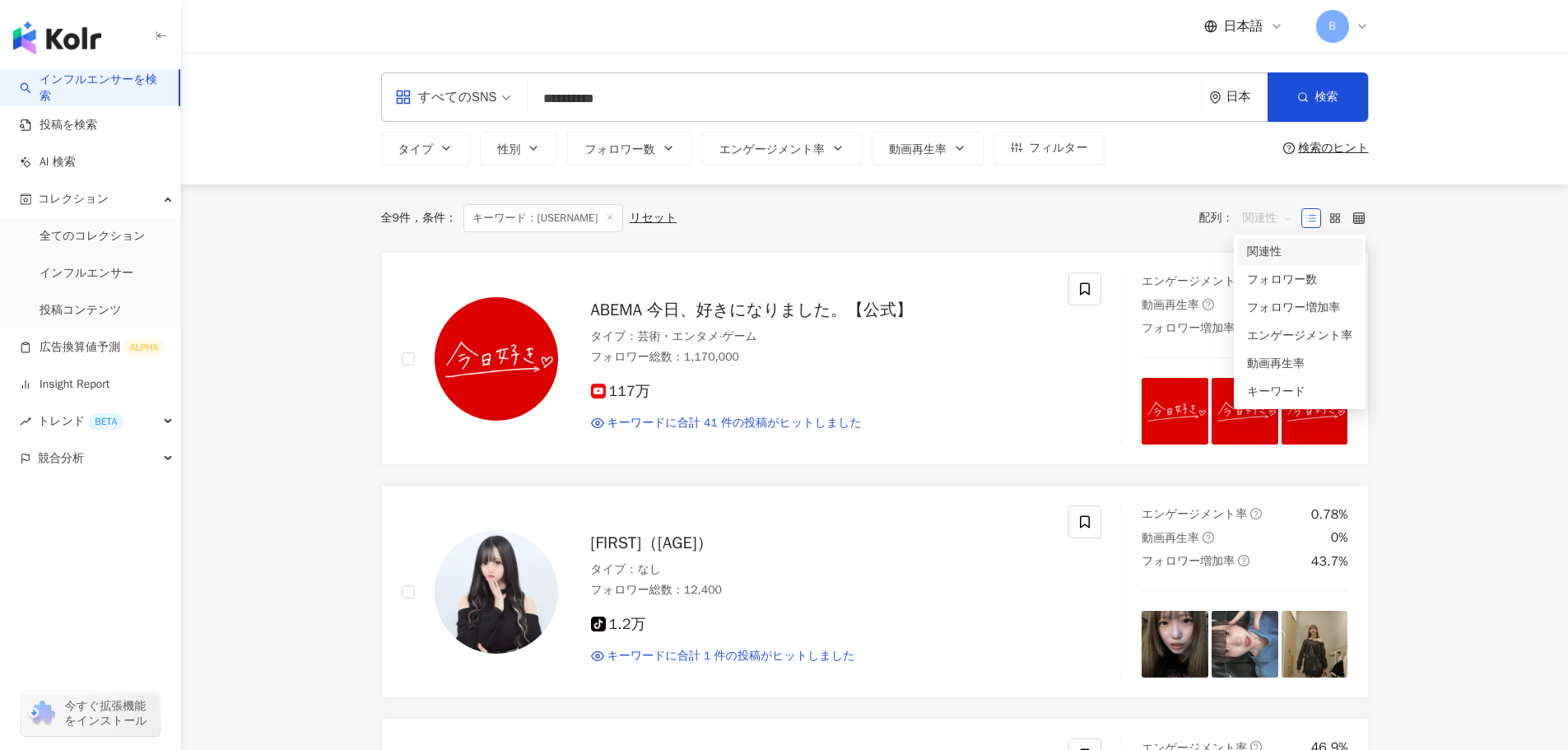 click on "関連性" at bounding box center (1268, 218) 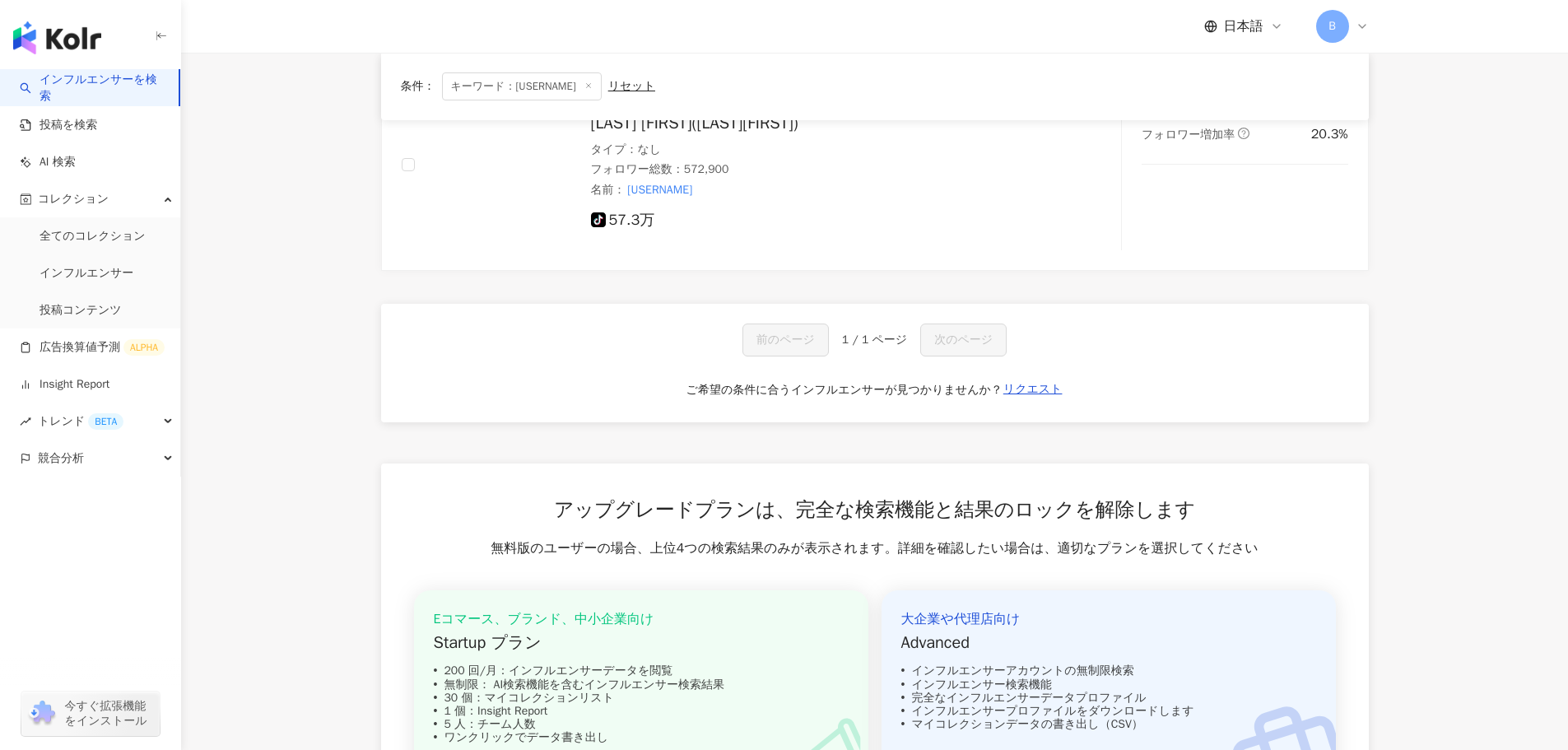 scroll, scrollTop: 1894, scrollLeft: 0, axis: vertical 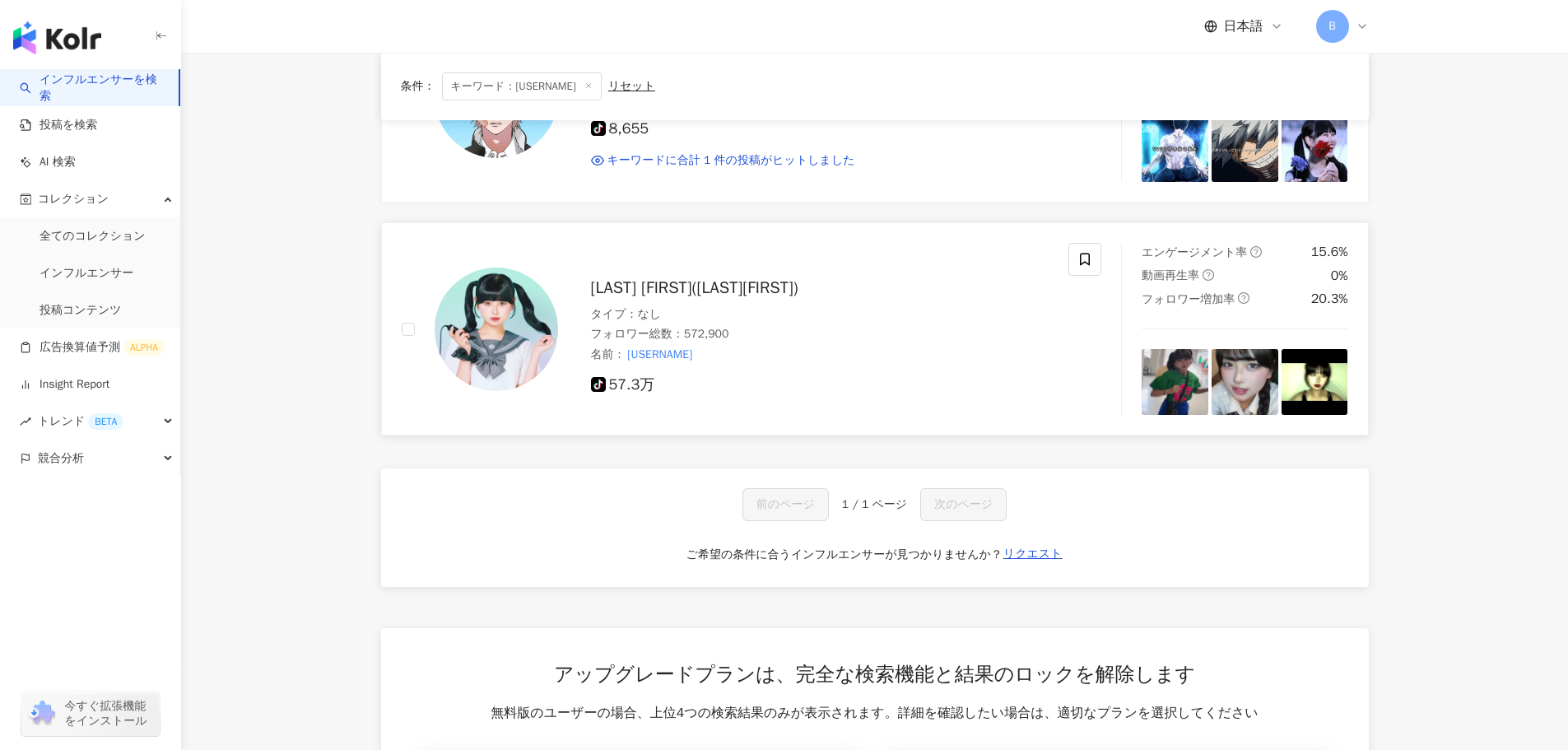 click on "長浜 広奈(ながはまひな)" at bounding box center [695, 287] 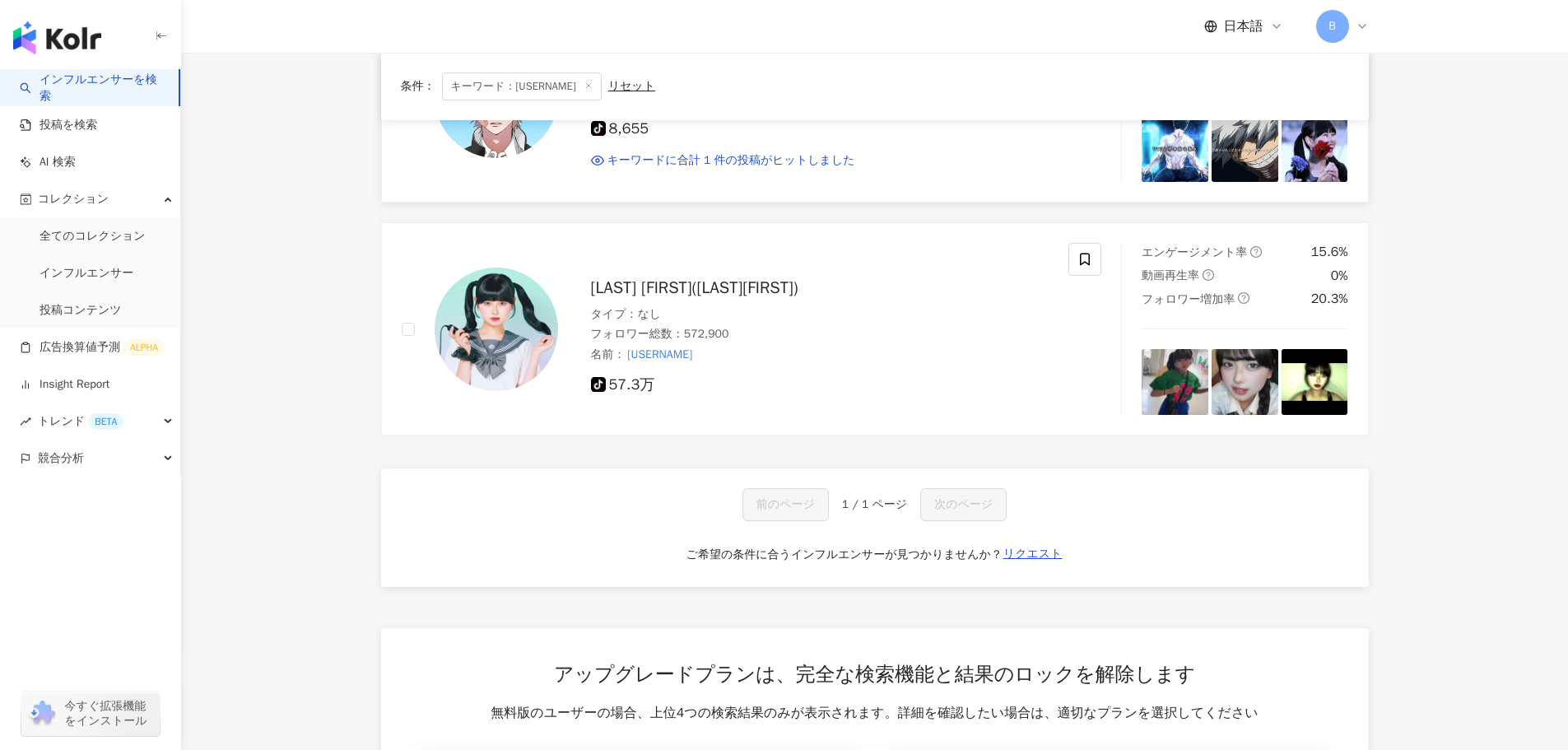 scroll, scrollTop: 0, scrollLeft: 0, axis: both 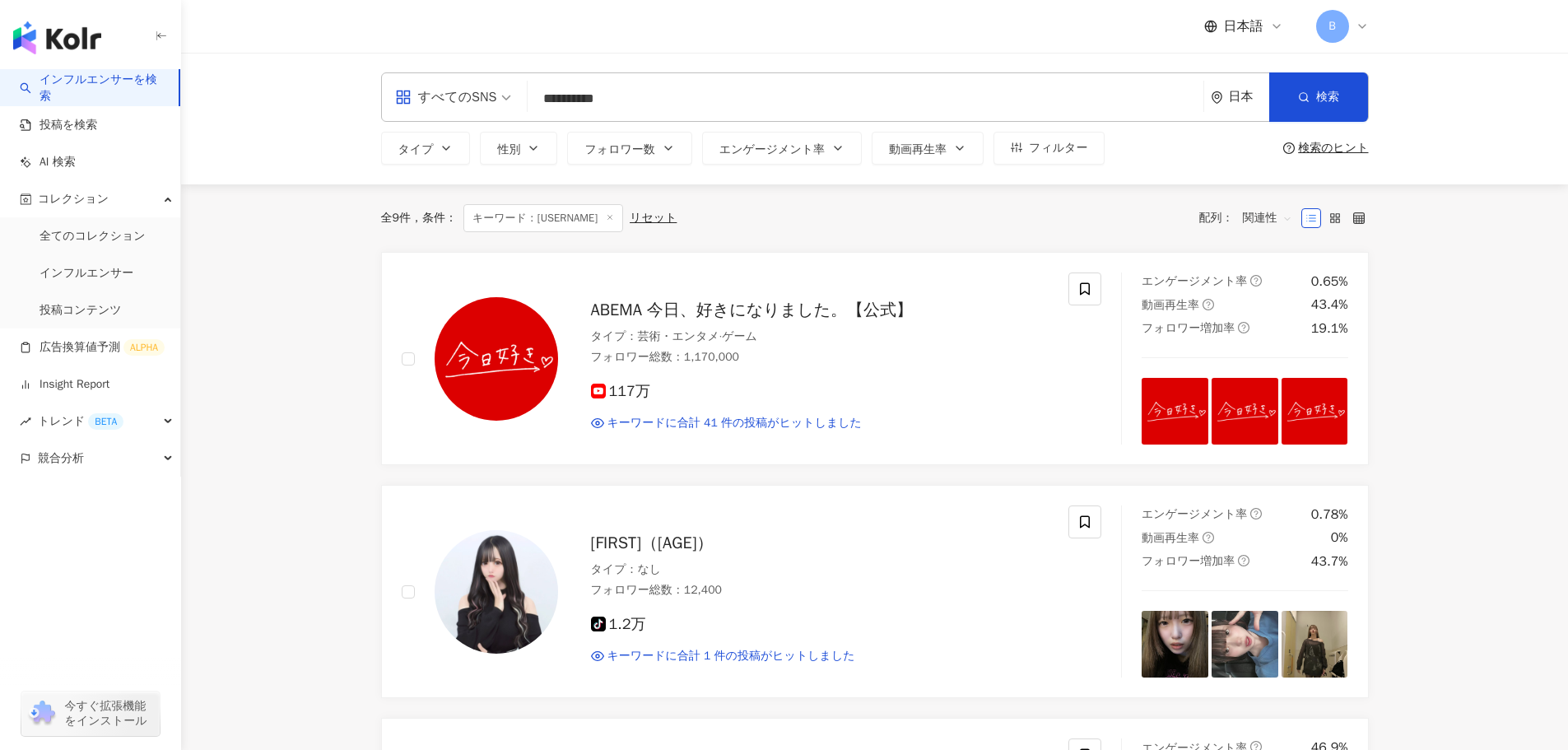 drag, startPoint x: 657, startPoint y: 102, endPoint x: 435, endPoint y: 112, distance: 222.22511 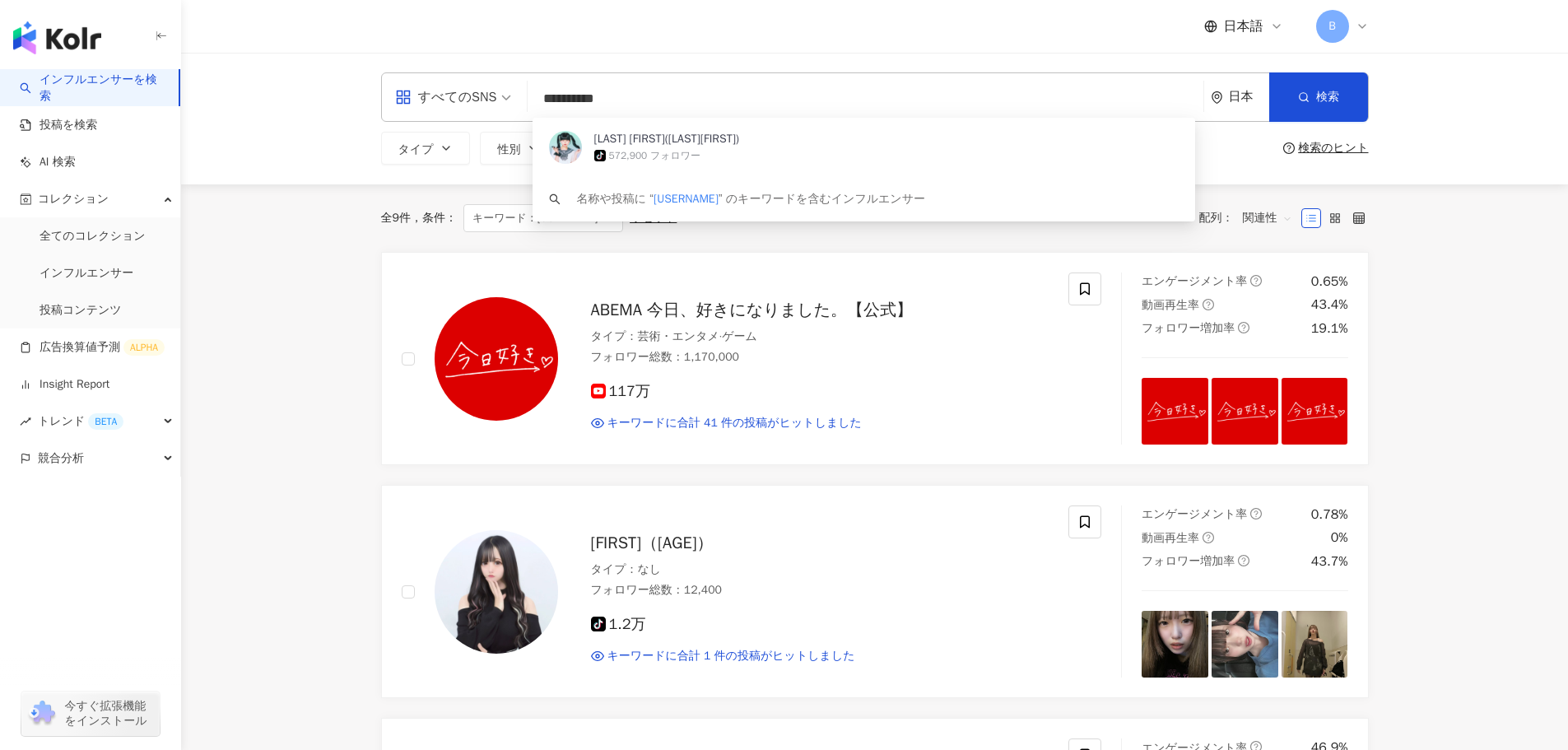 paste on "***" 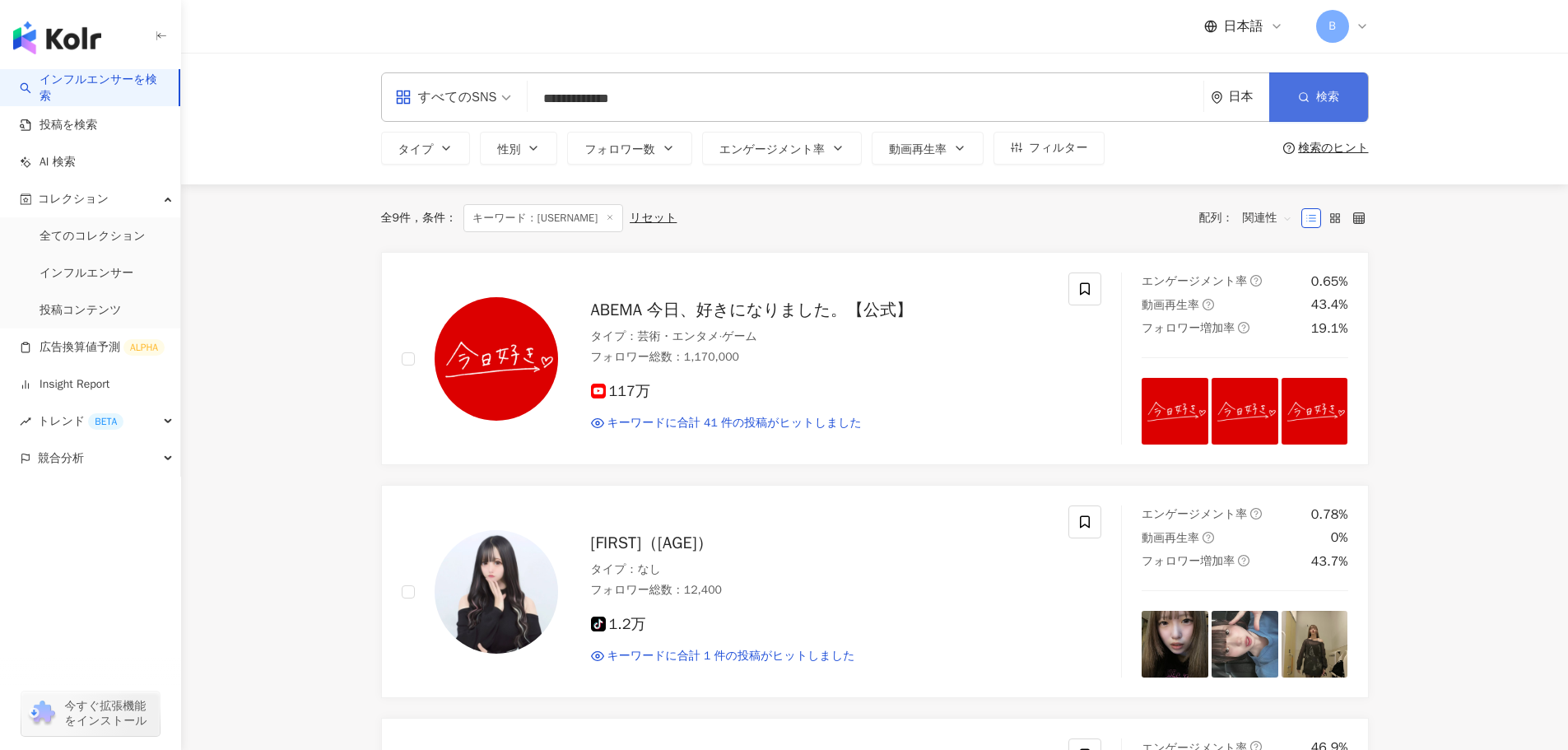 click 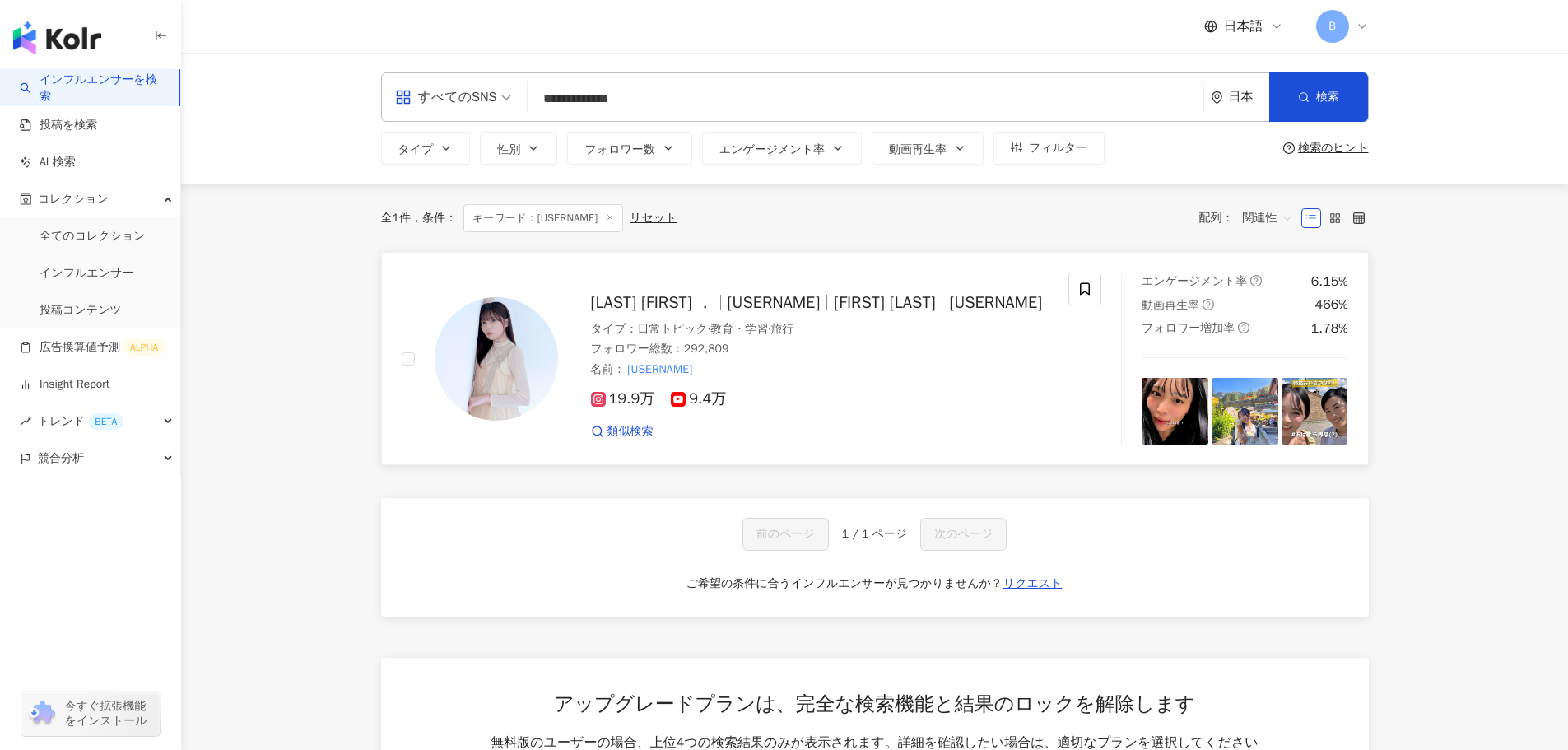 click on "[NAME]" at bounding box center (659, 302) 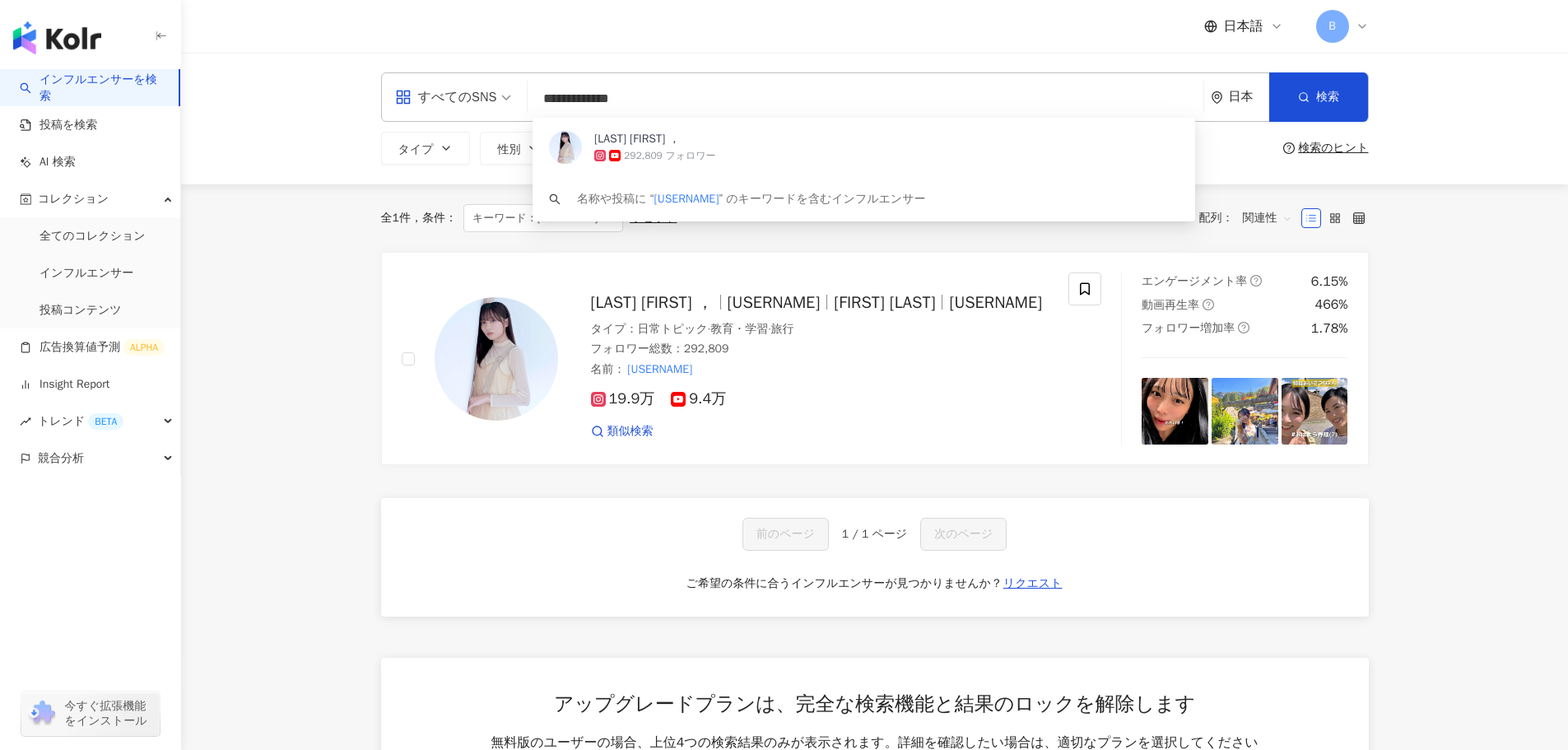 drag, startPoint x: 667, startPoint y: 103, endPoint x: 525, endPoint y: 99, distance: 142.05633 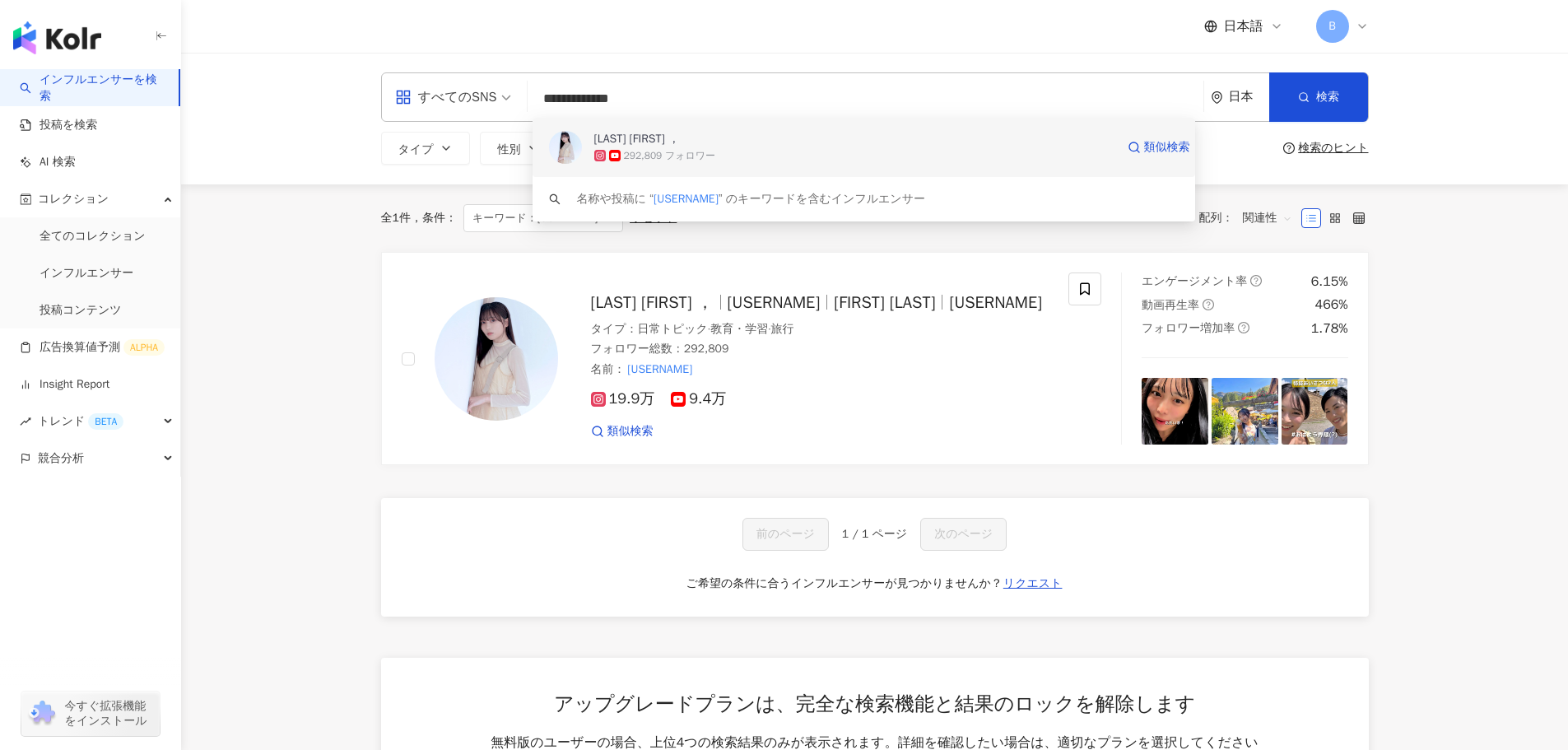 paste 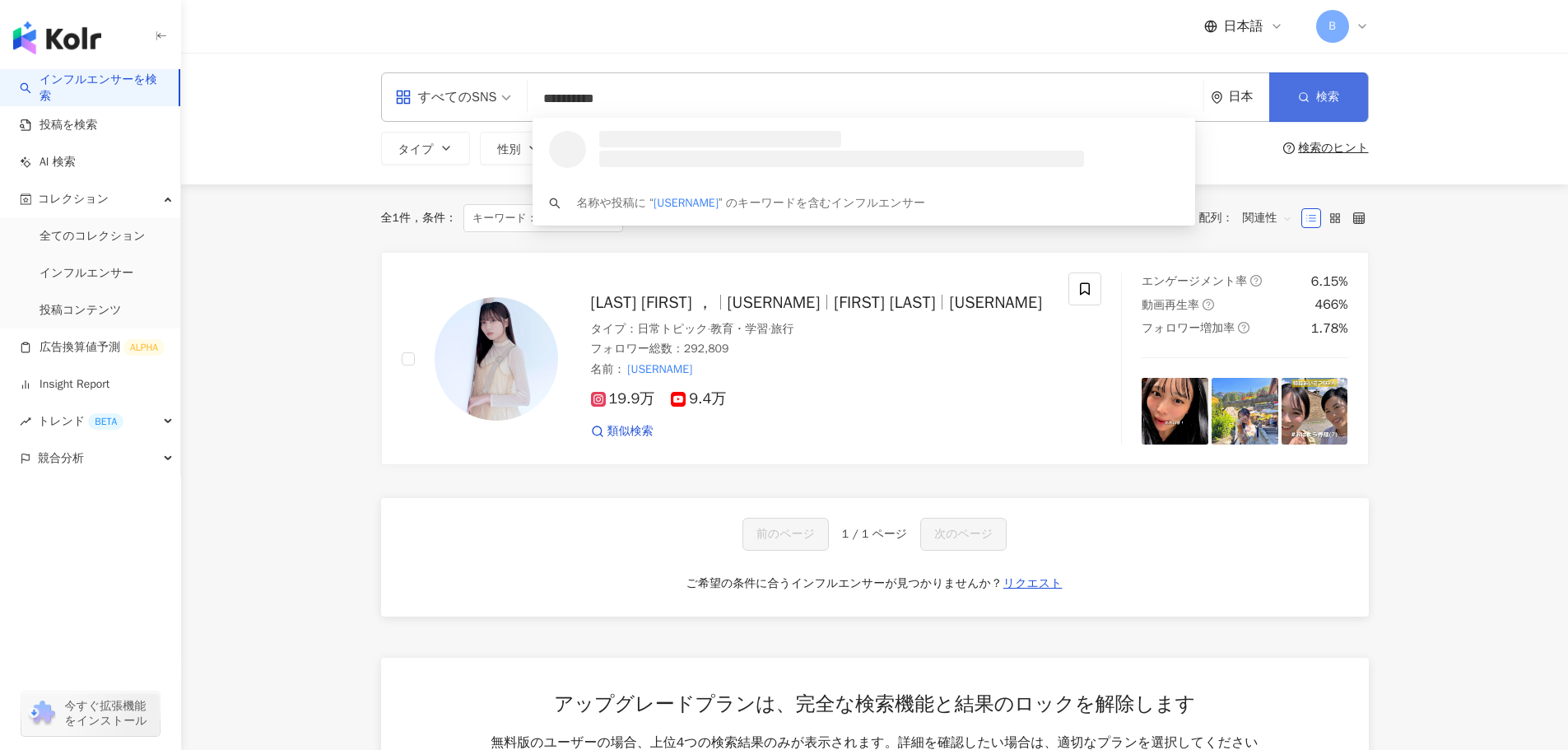 click on "検索" at bounding box center (1328, 97) 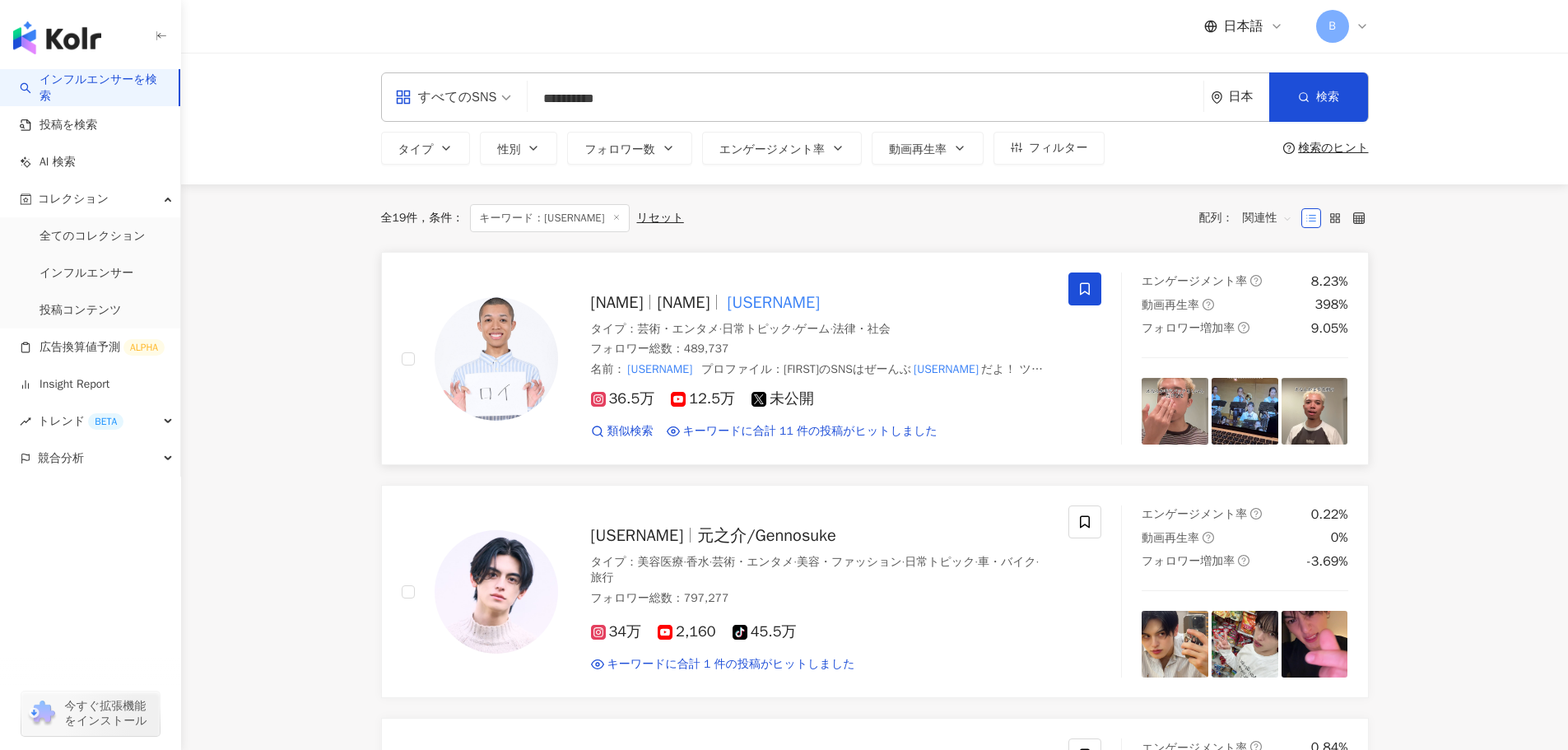 click at bounding box center [1085, 289] 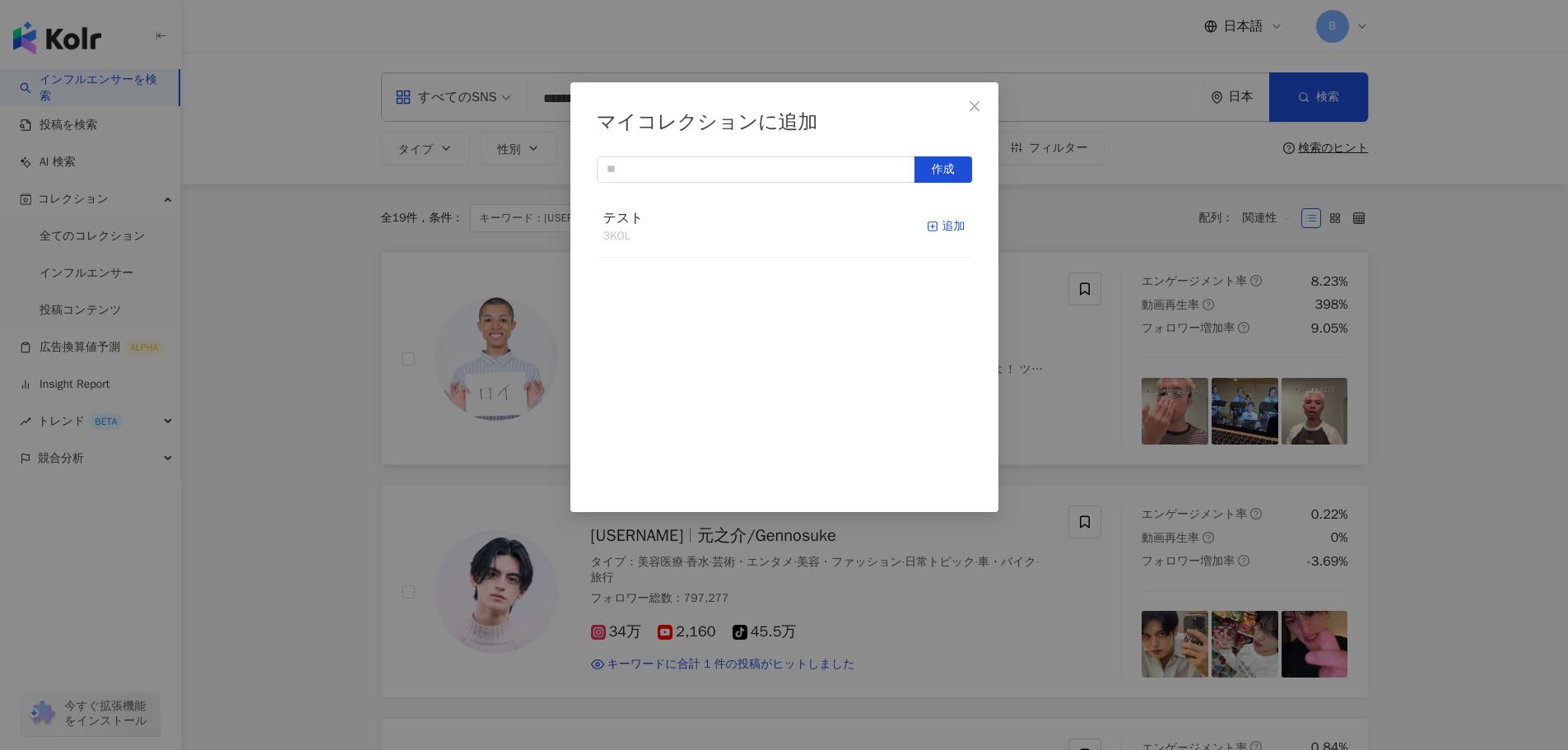 click 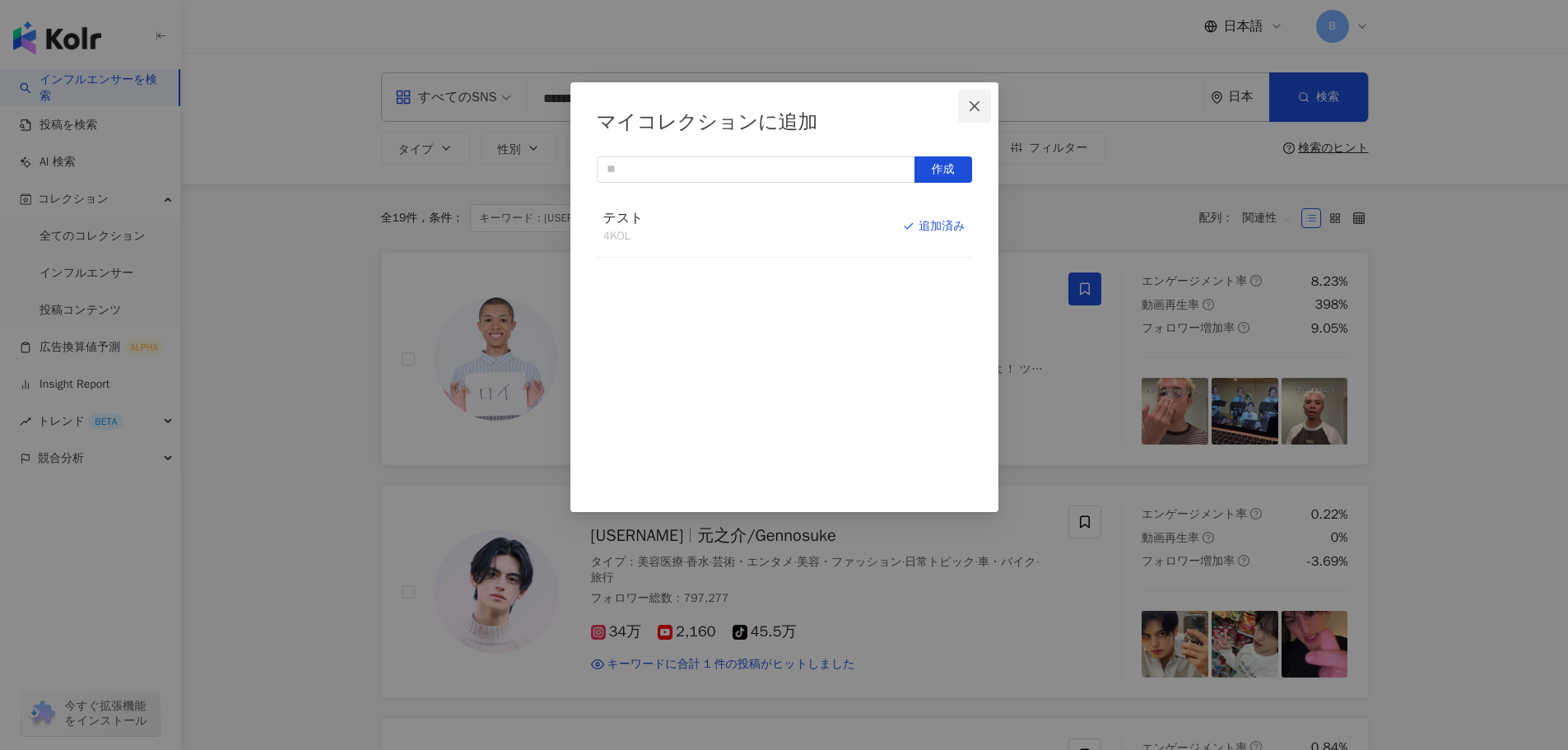 click 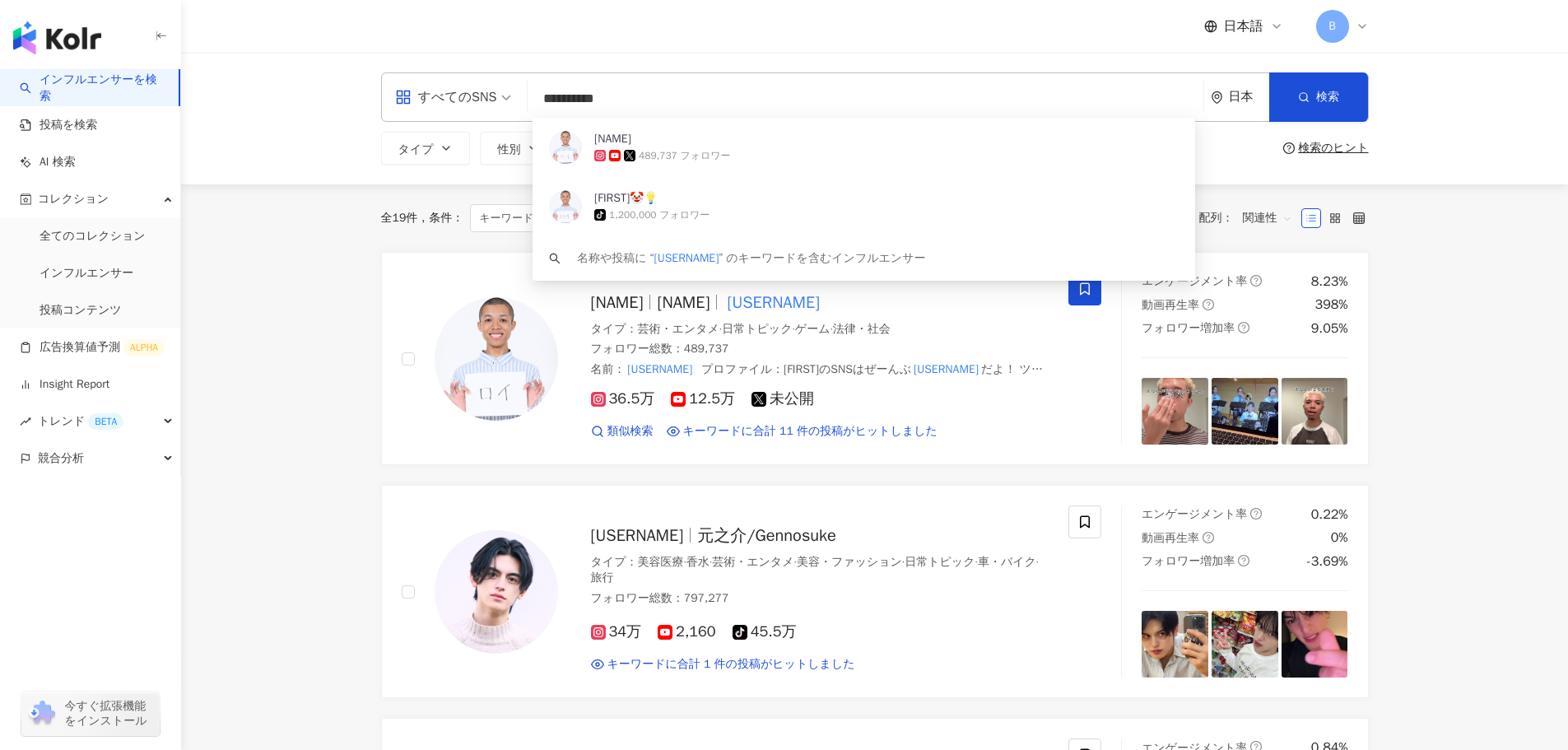 drag, startPoint x: 583, startPoint y: 97, endPoint x: 446, endPoint y: 100, distance: 137.03284 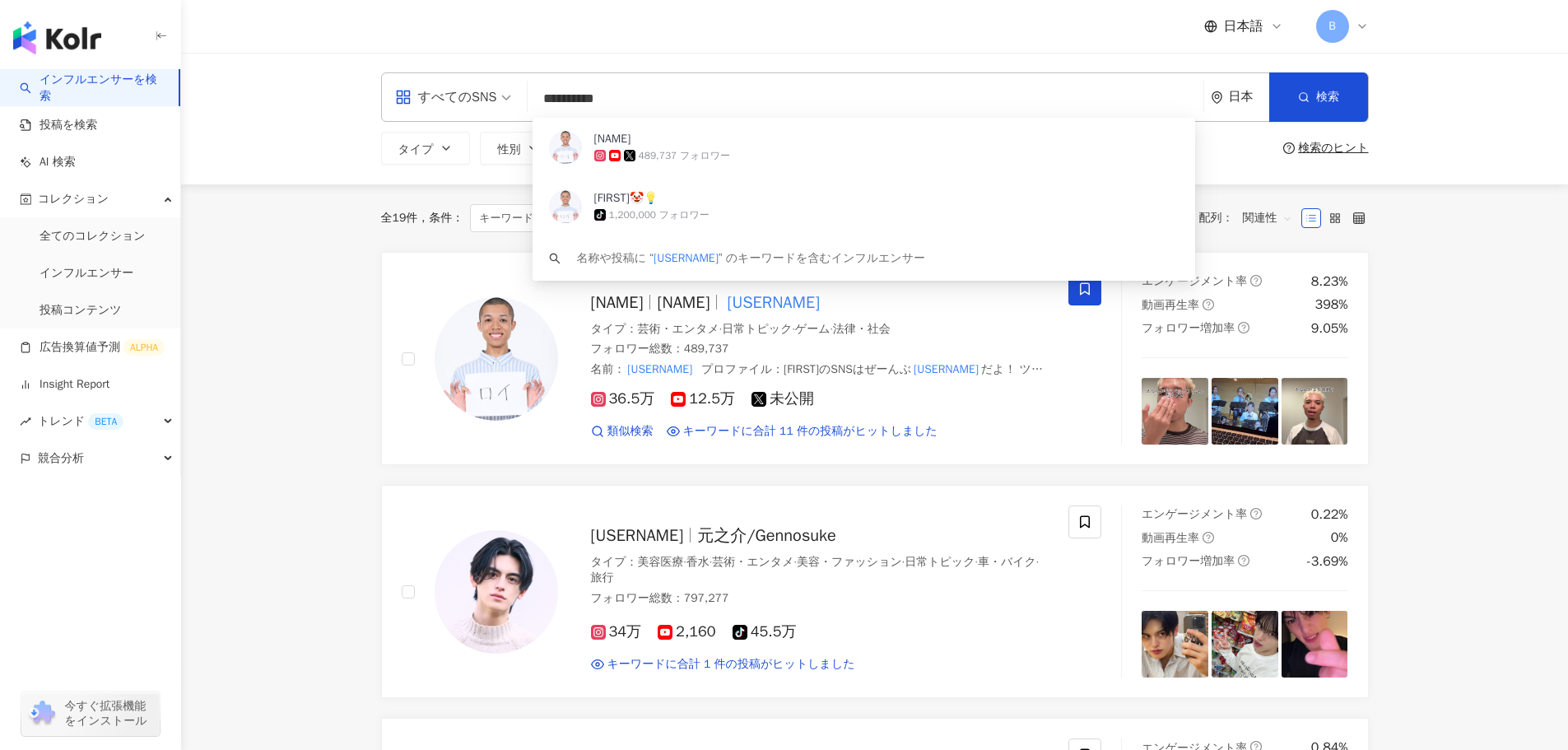 paste 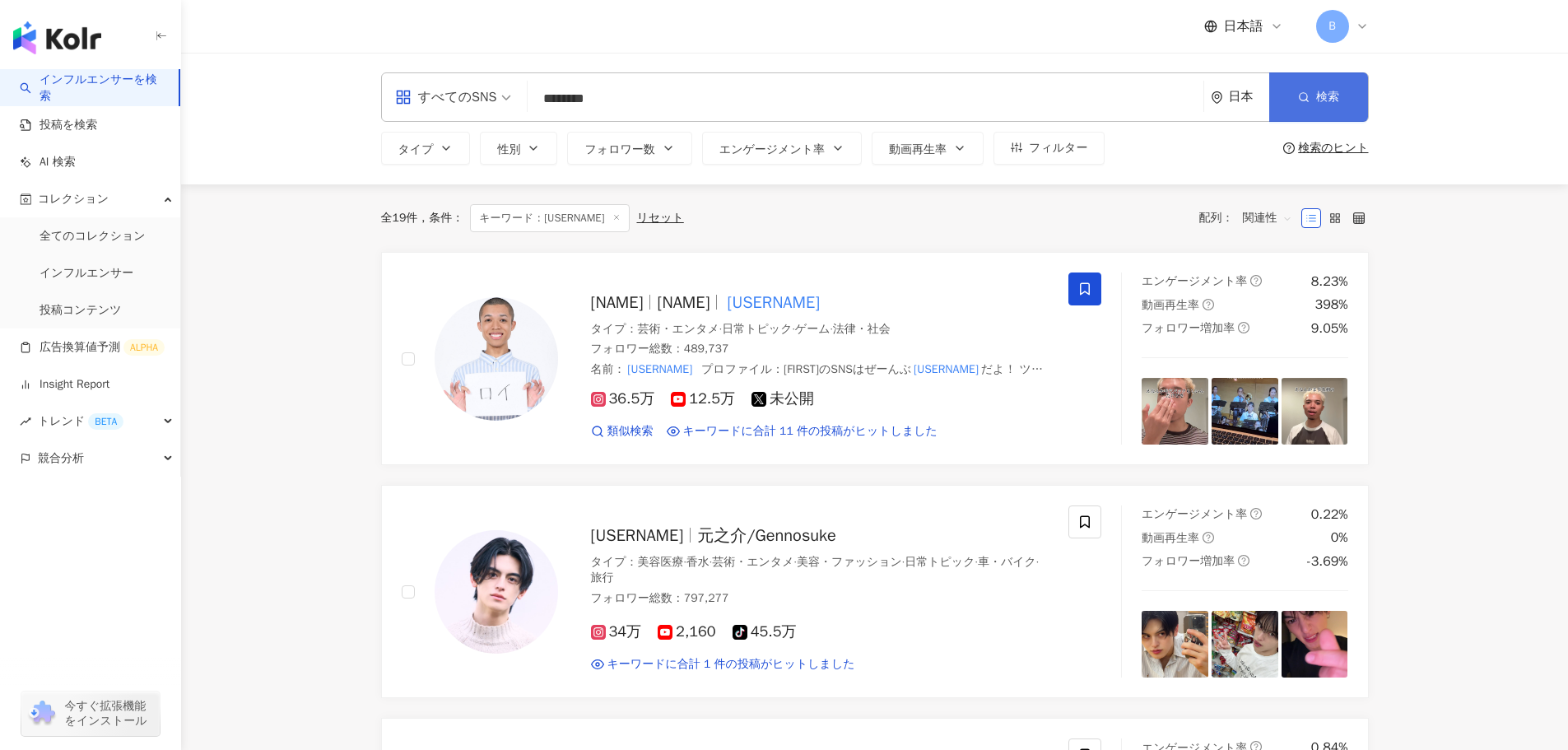 click on "検索" at bounding box center (1318, 97) 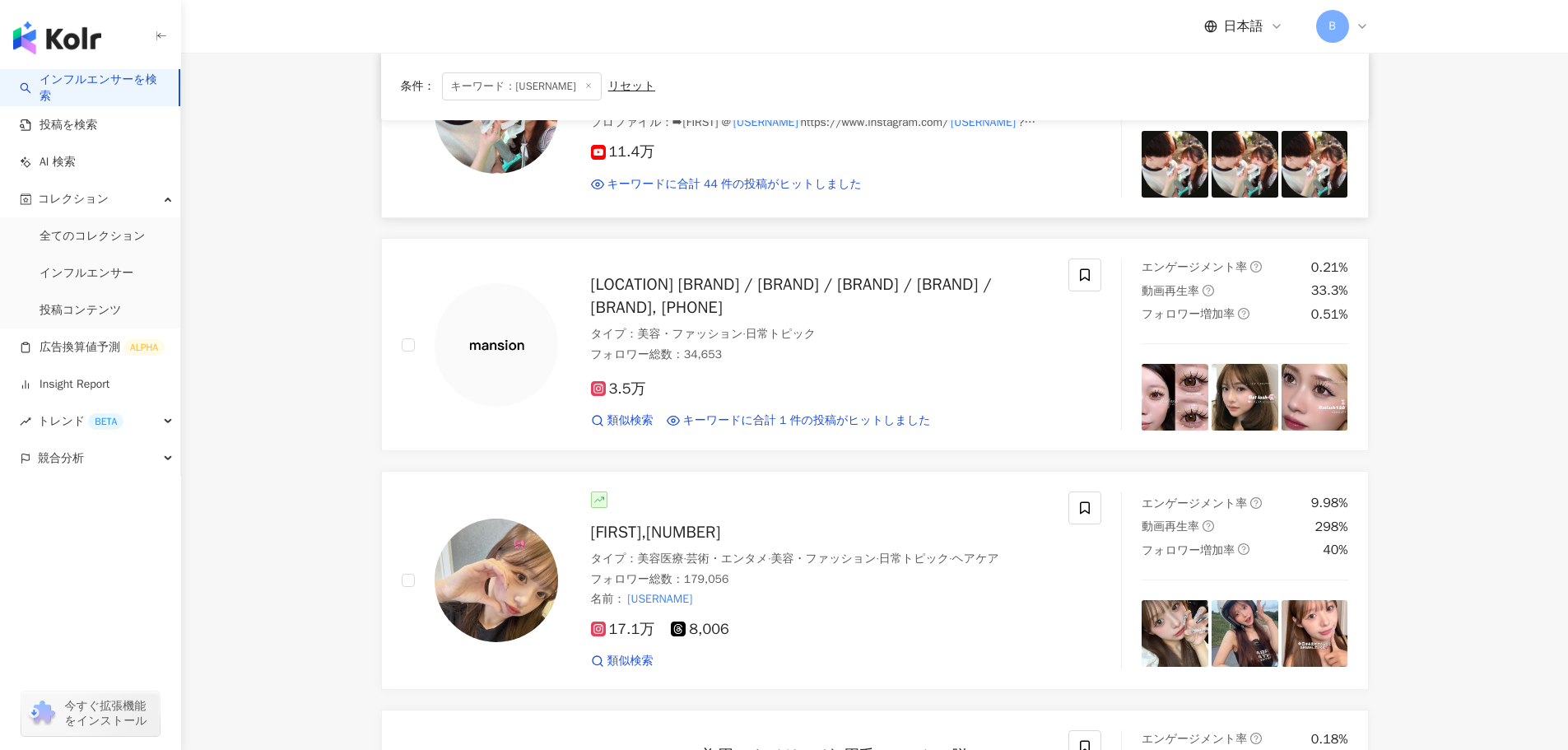 scroll, scrollTop: 329, scrollLeft: 0, axis: vertical 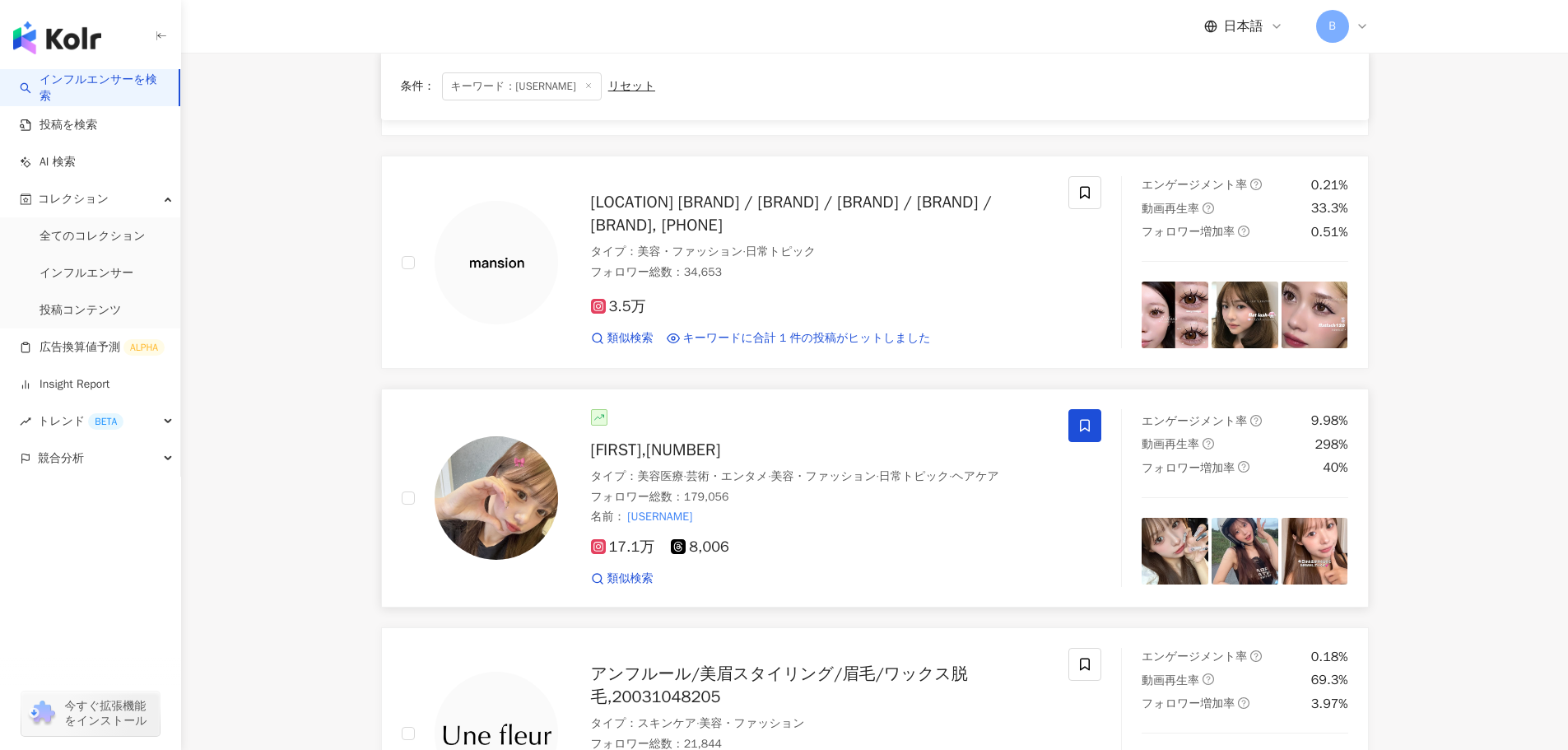 click at bounding box center [1085, 426] 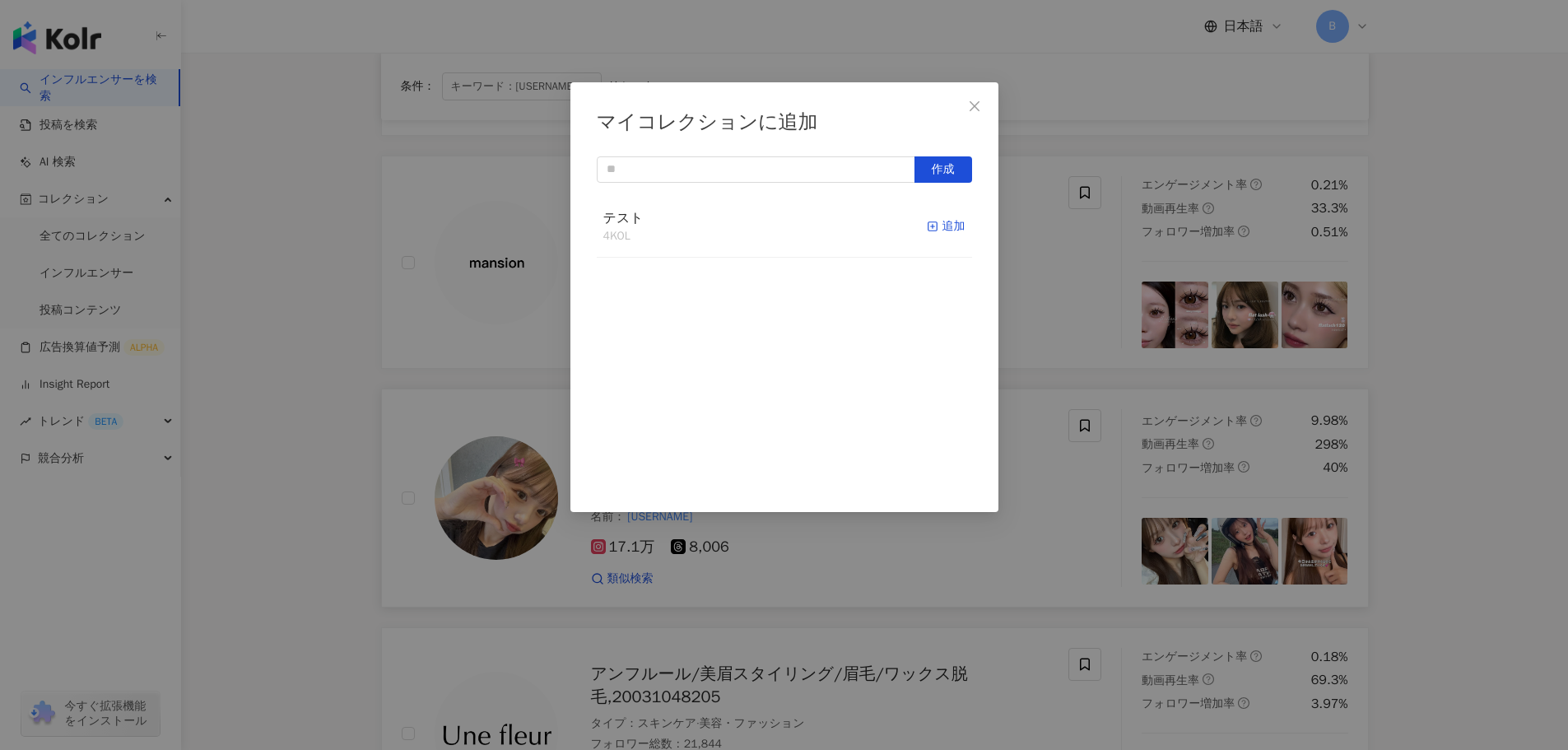 click at bounding box center (933, 226) 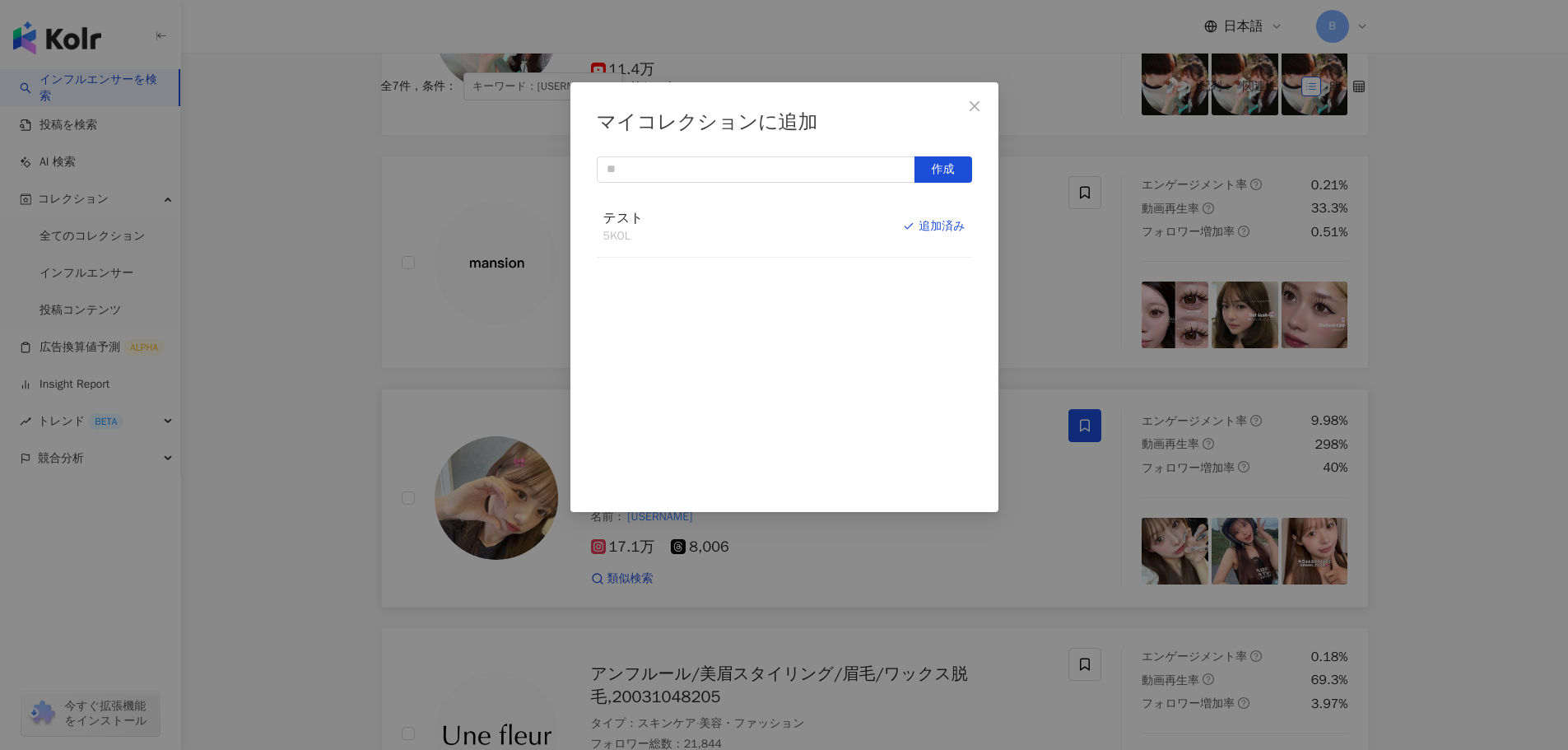scroll, scrollTop: 0, scrollLeft: 0, axis: both 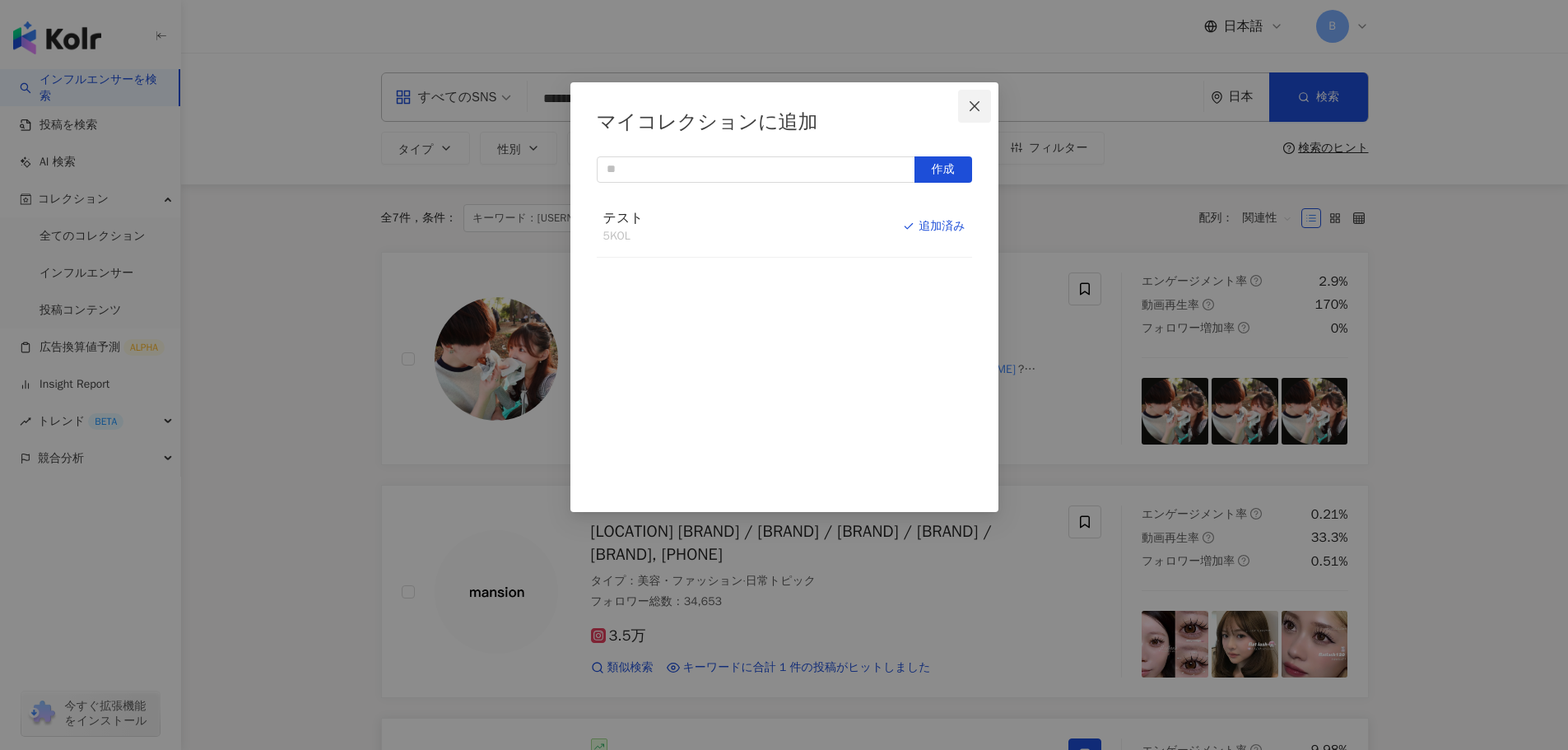 click at bounding box center (975, 106) 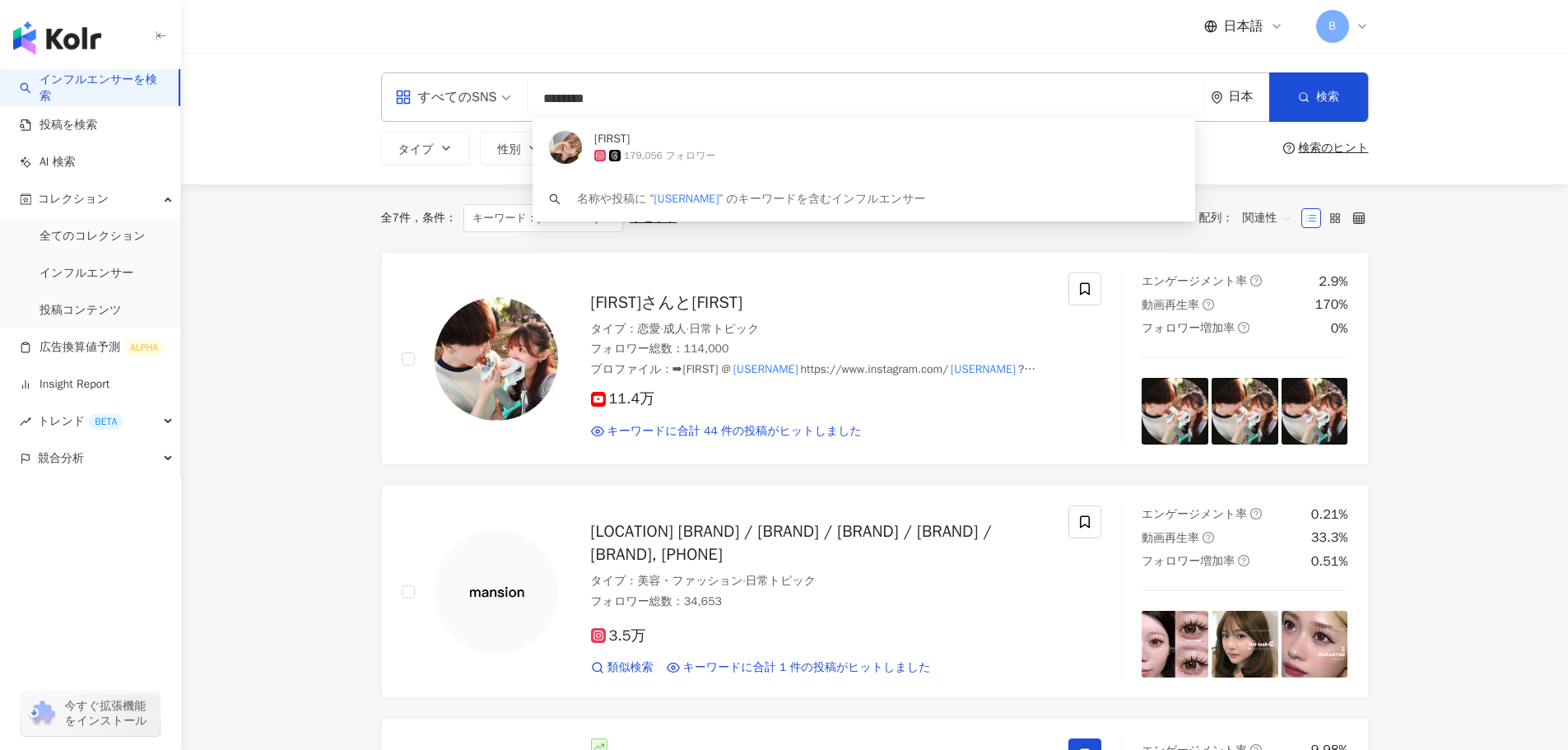 drag, startPoint x: 721, startPoint y: 100, endPoint x: 393, endPoint y: 101, distance: 328.00152 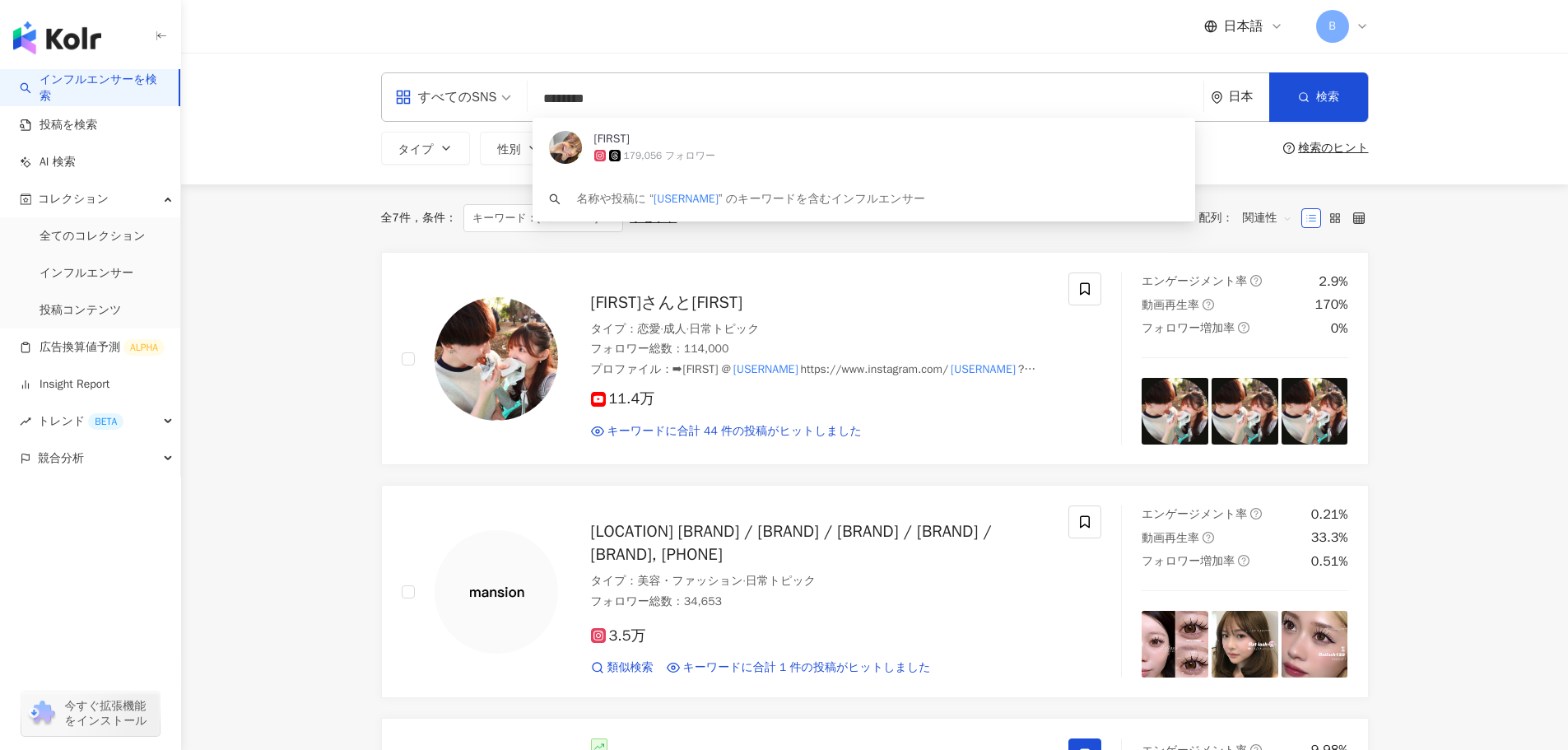 paste on "*" 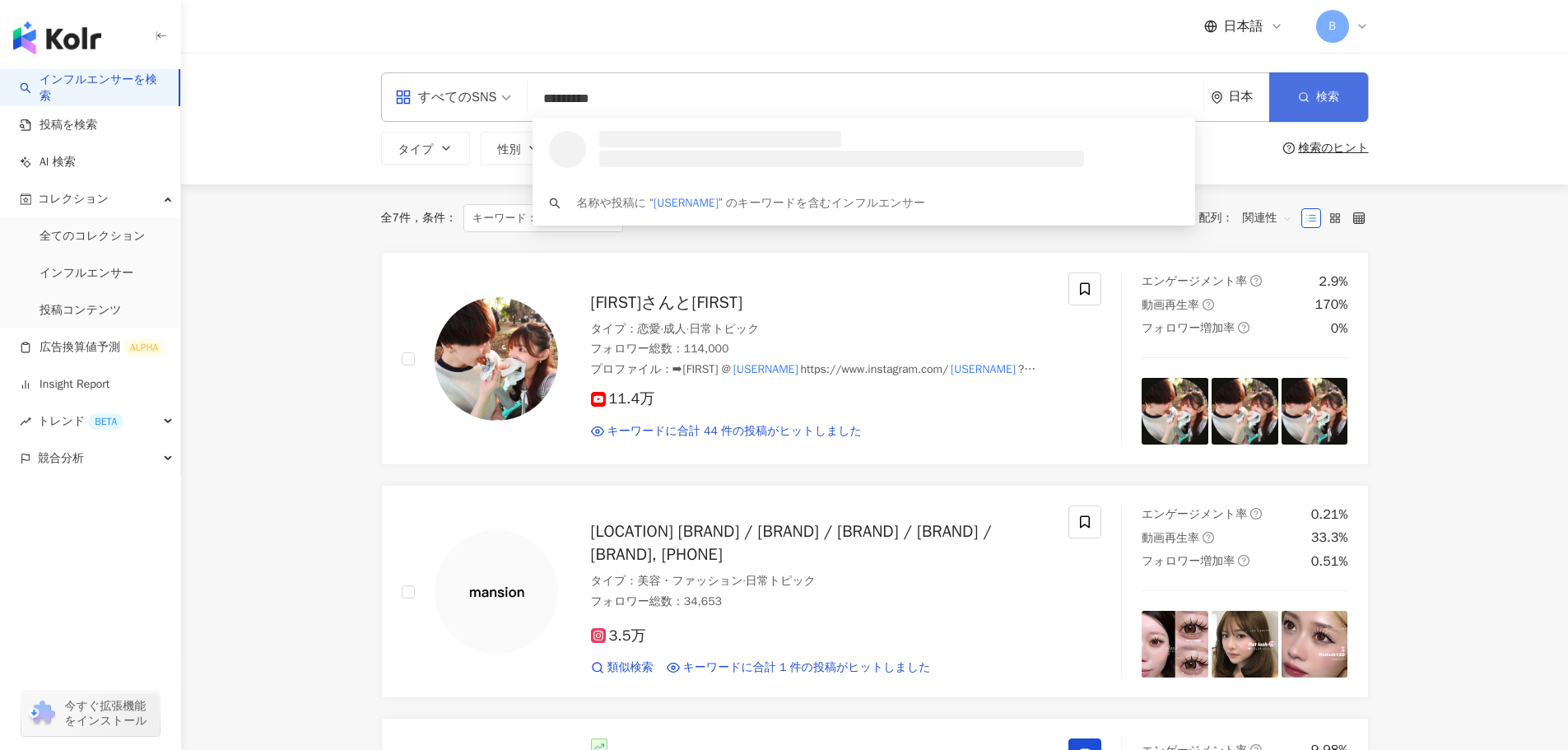 click on "検索" at bounding box center [1328, 97] 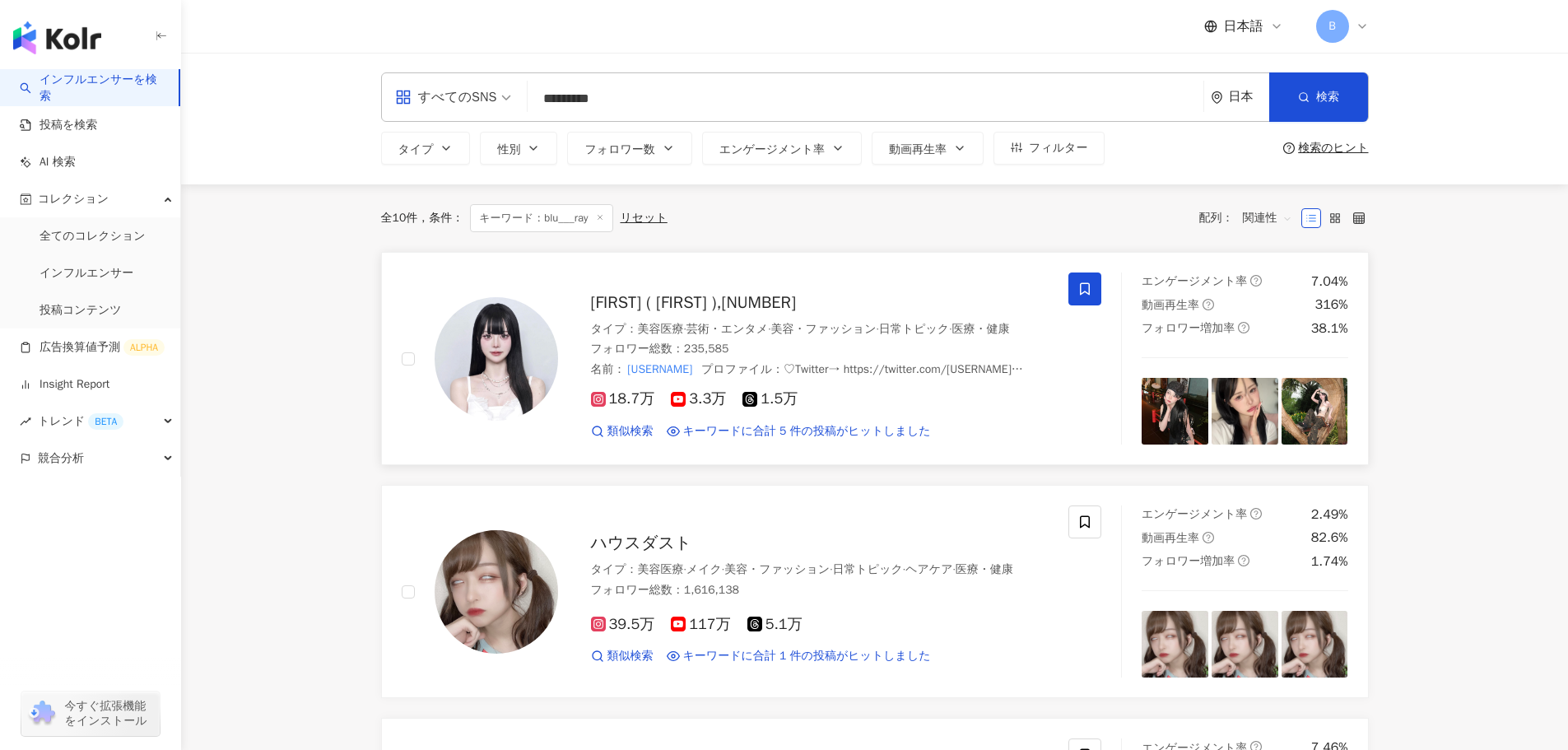 click 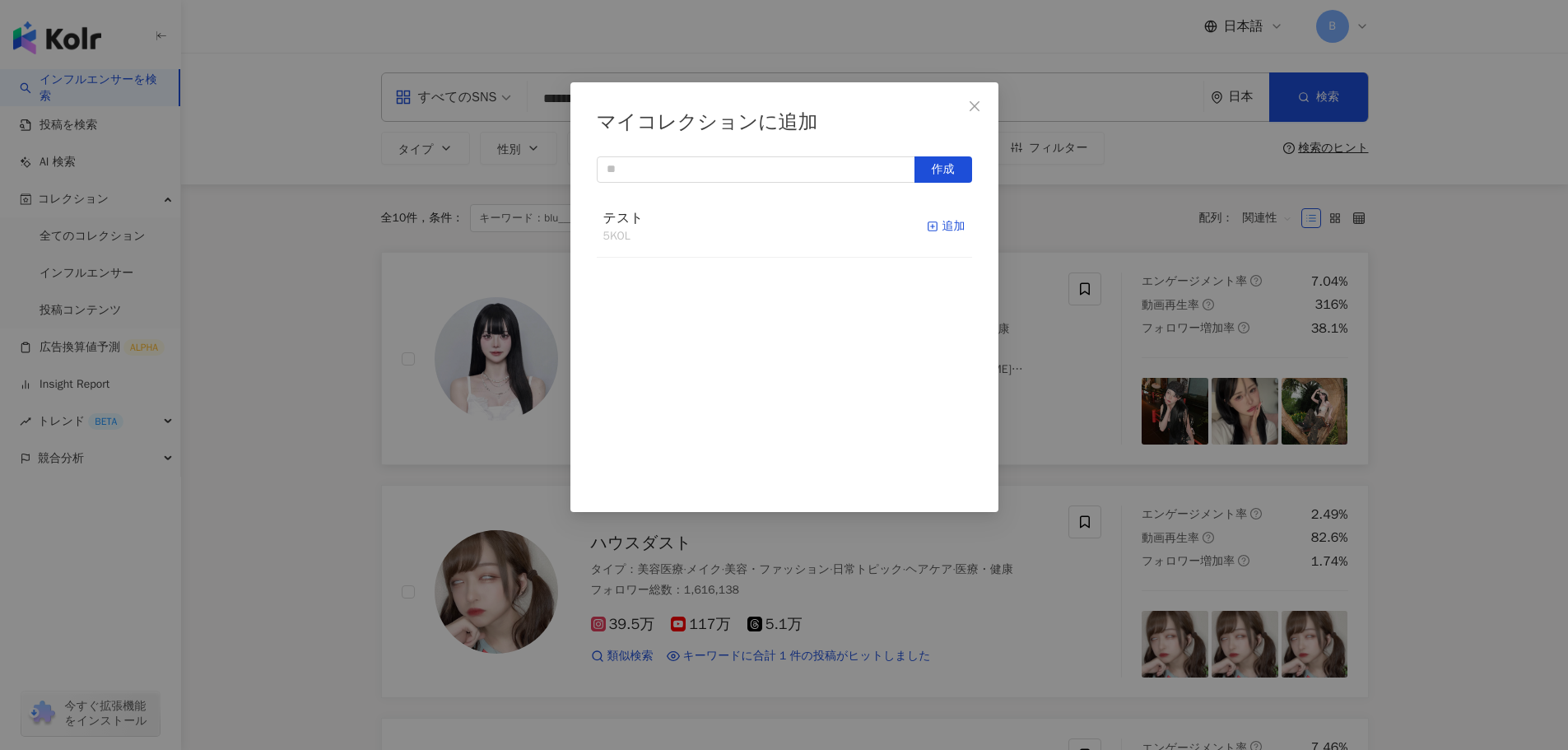 click on "追加" at bounding box center (946, 226) 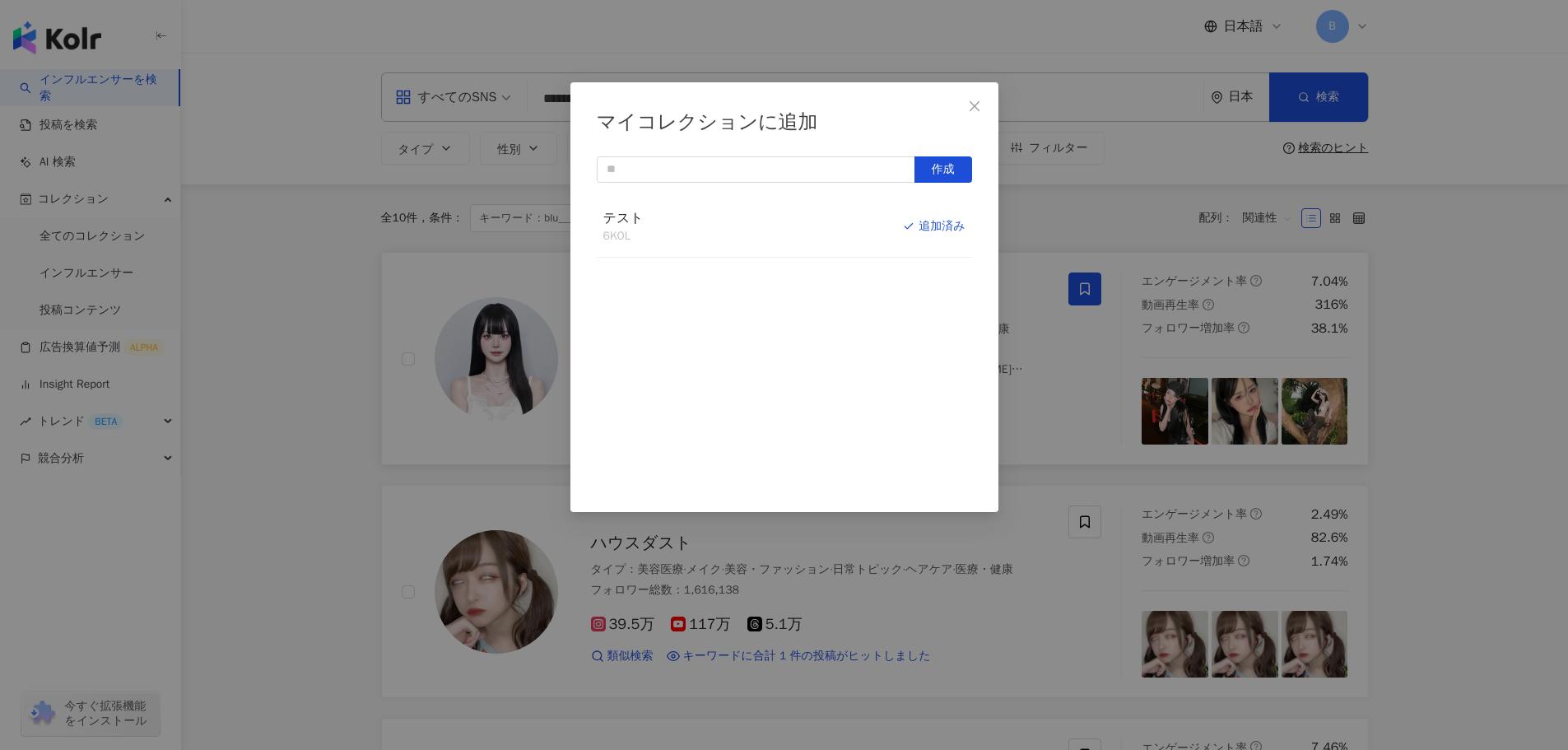click 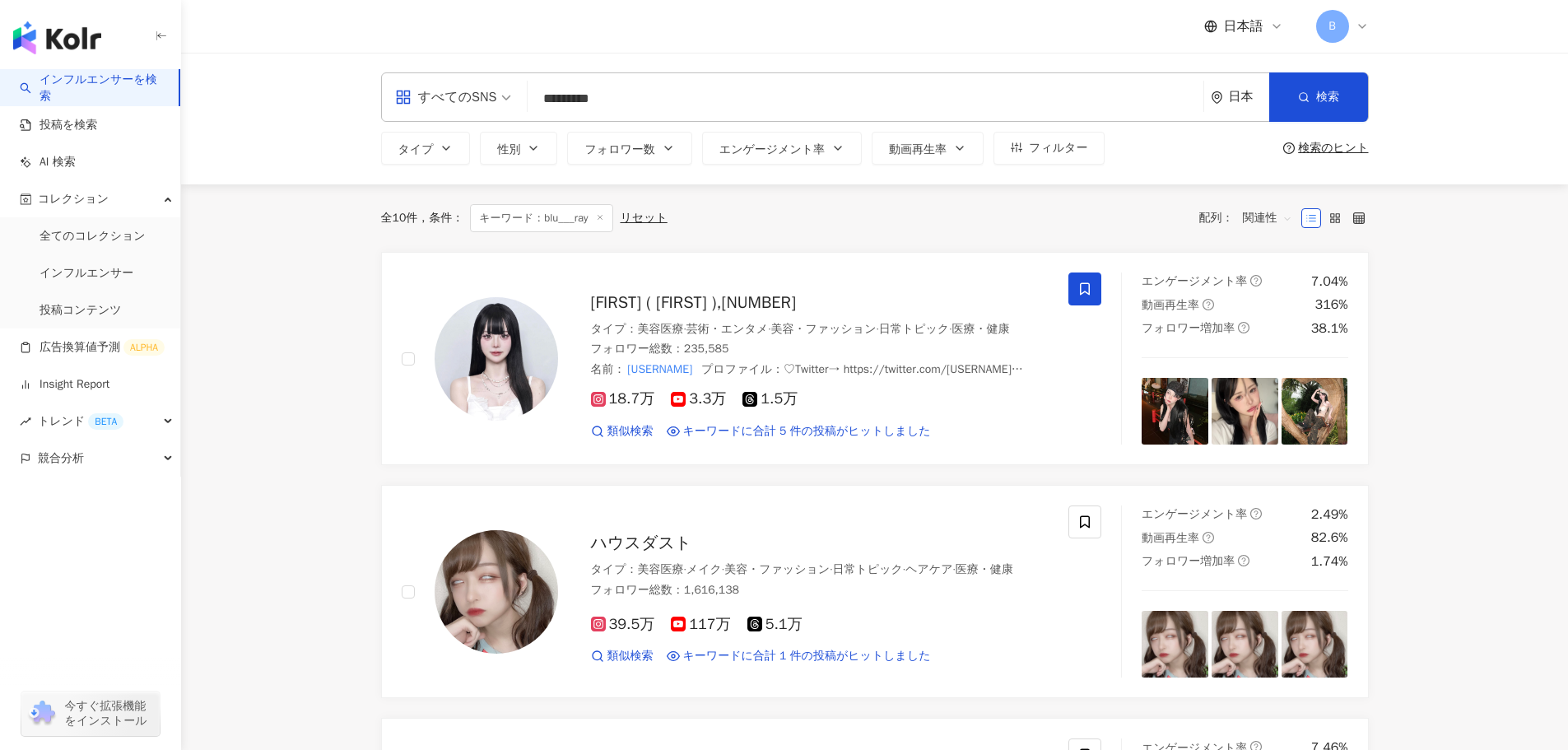 drag, startPoint x: 649, startPoint y: 78, endPoint x: 400, endPoint y: 112, distance: 251.31056 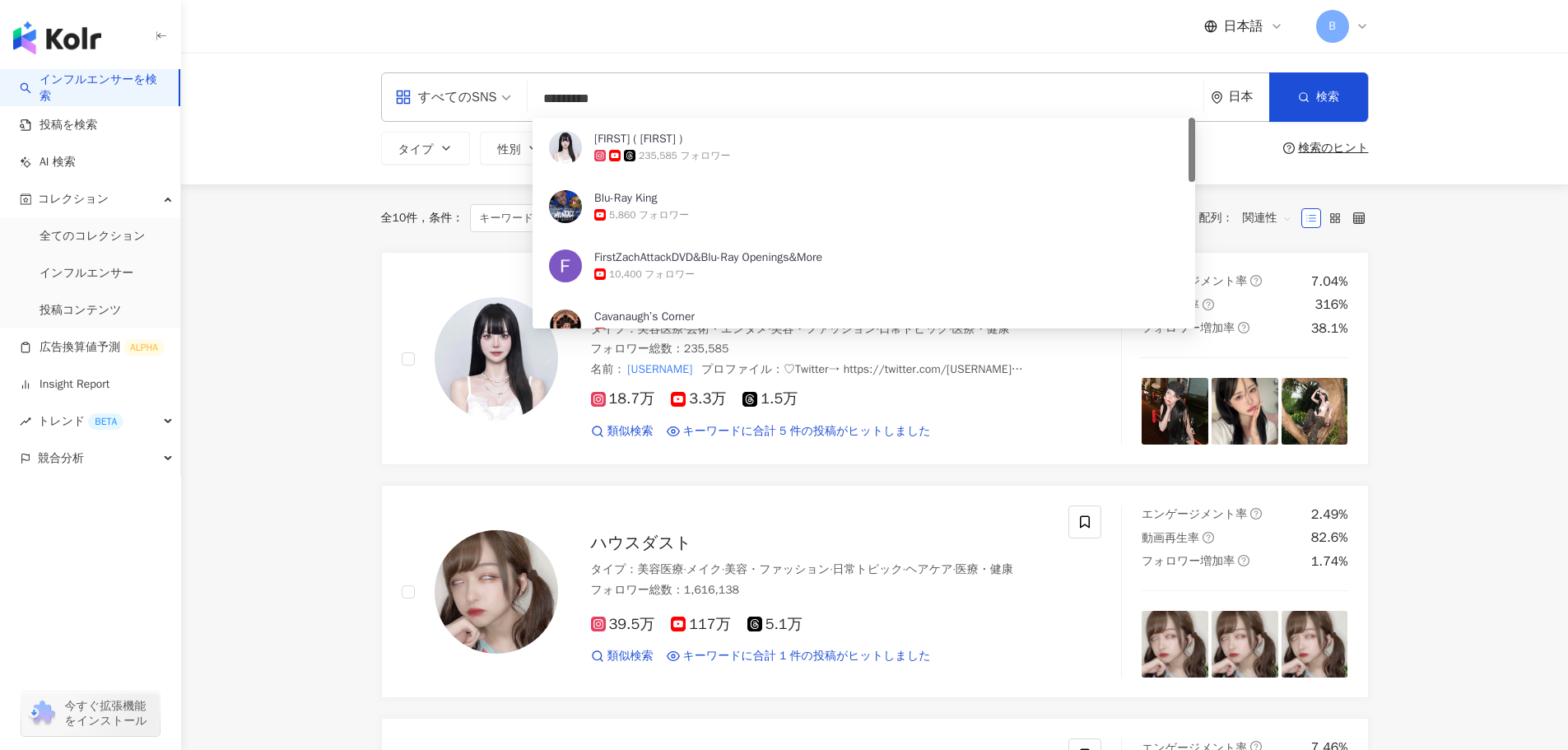 drag, startPoint x: 747, startPoint y: 100, endPoint x: 343, endPoint y: 114, distance: 404.2425 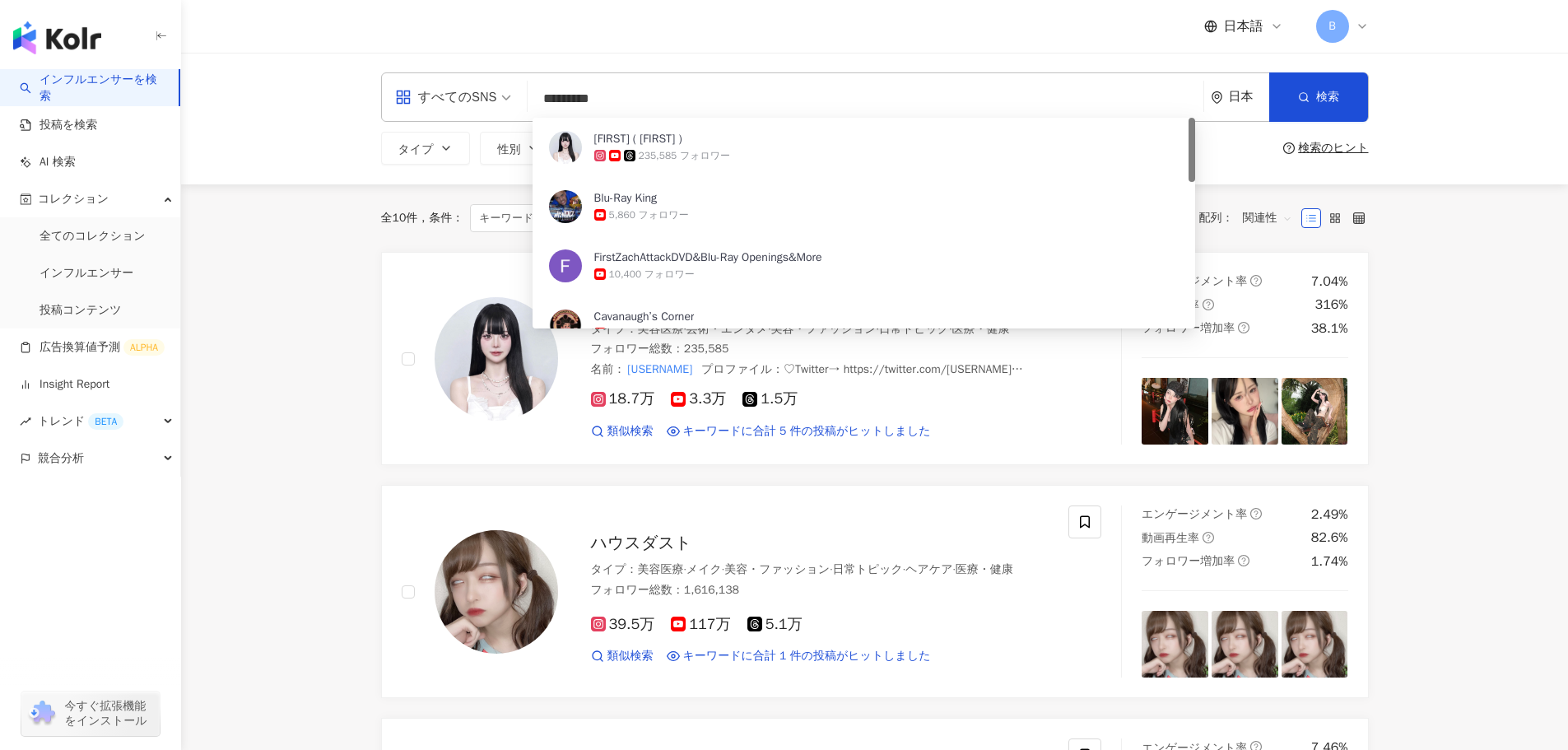 paste on "********" 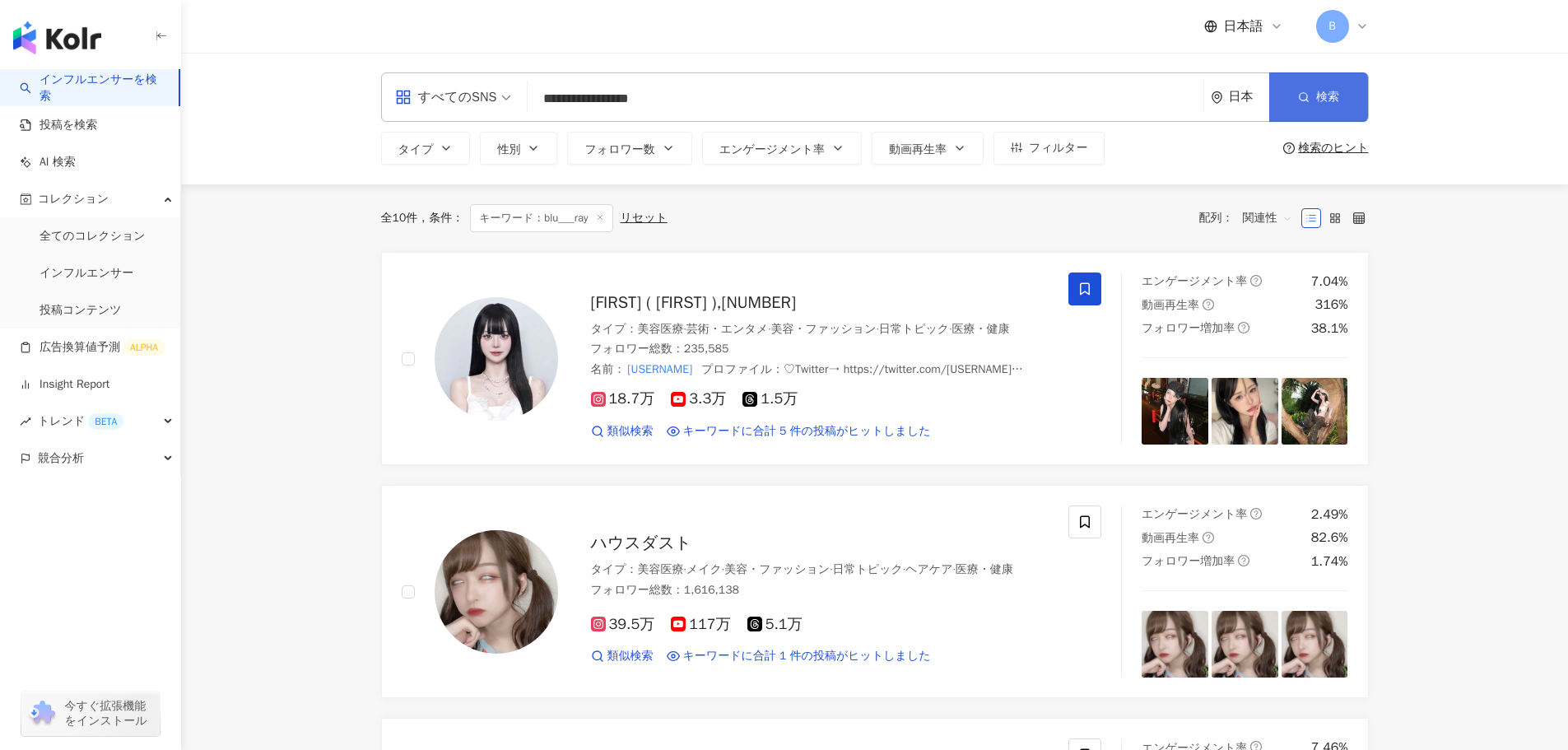 drag, startPoint x: 1306, startPoint y: 113, endPoint x: 1297, endPoint y: 111, distance: 9.21954 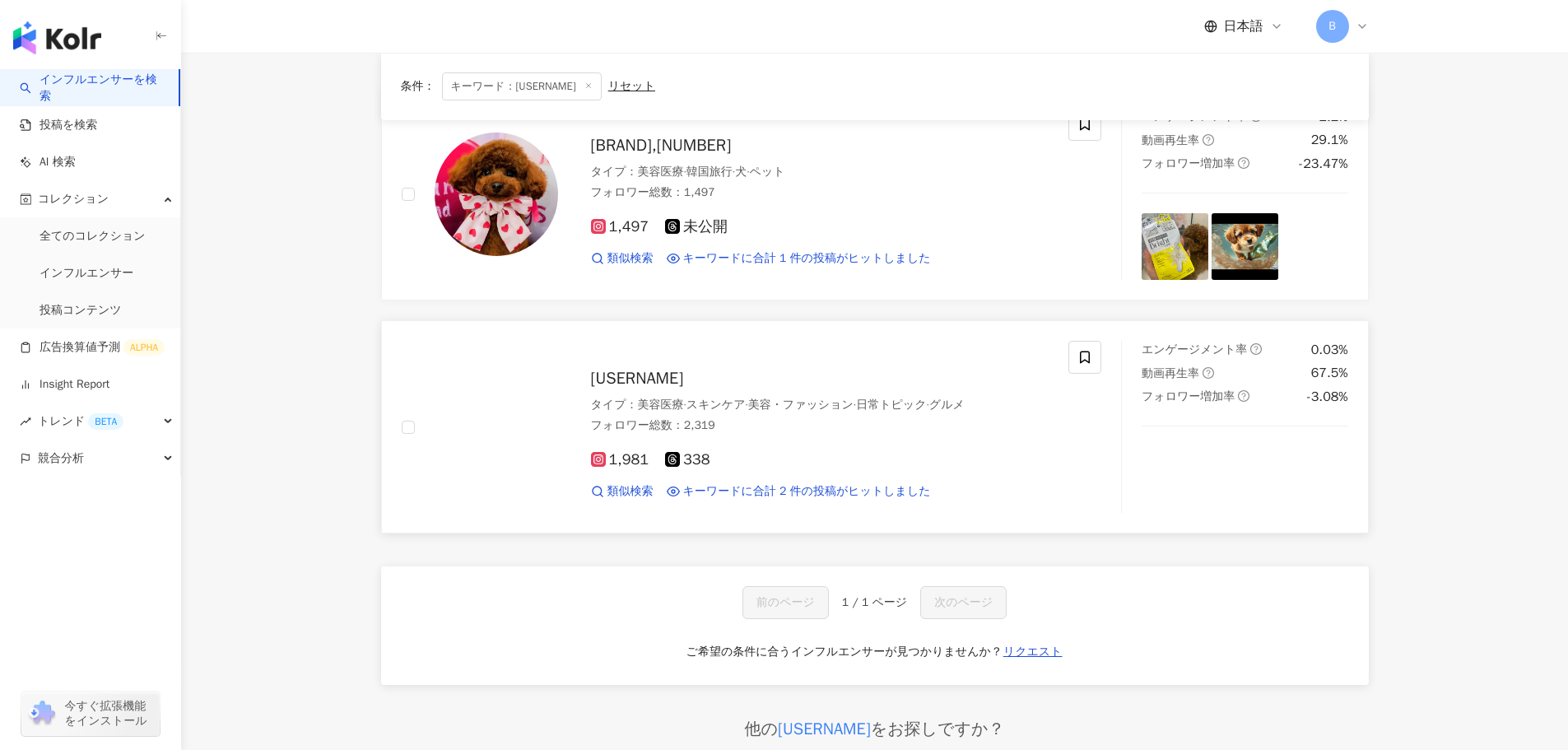 scroll, scrollTop: 412, scrollLeft: 0, axis: vertical 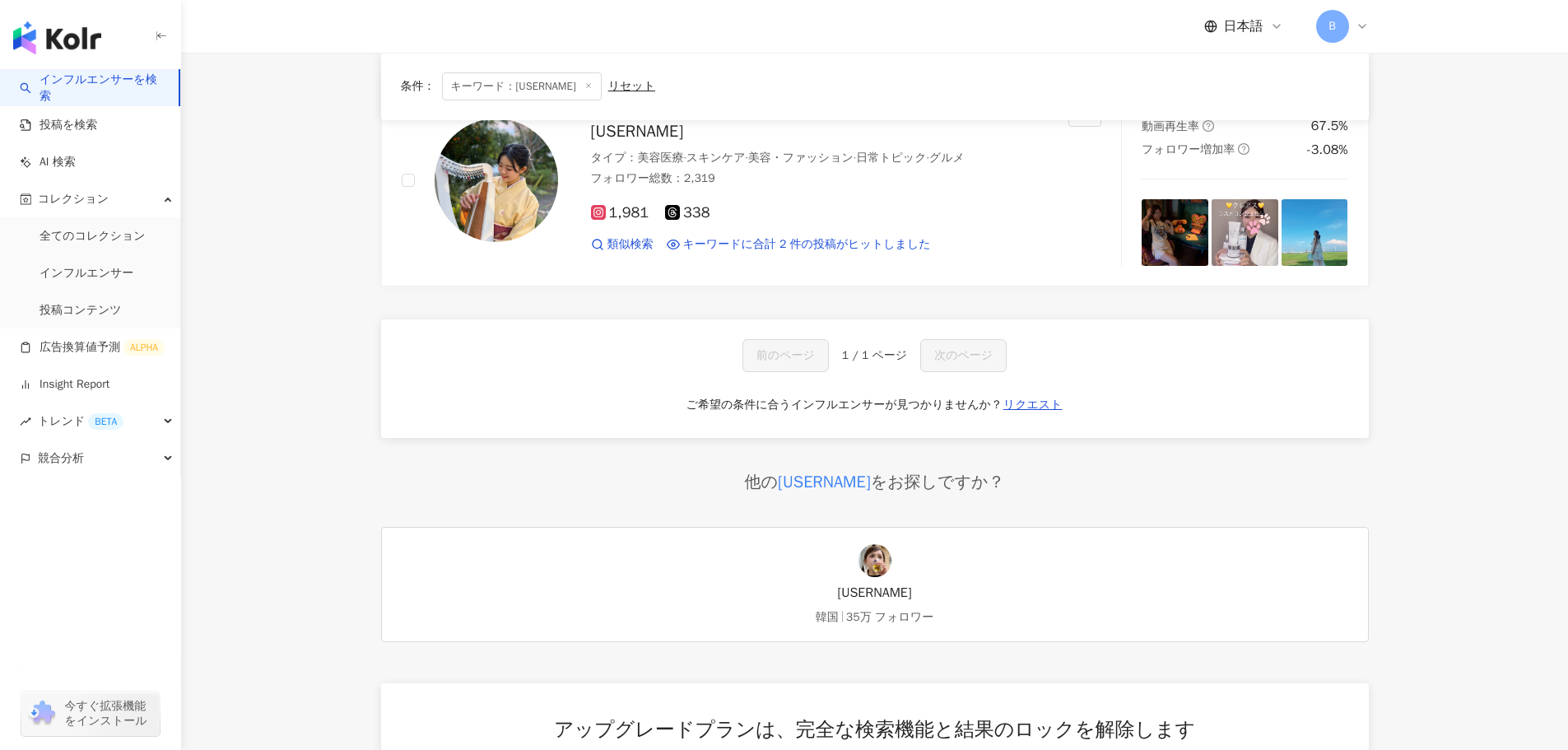 click at bounding box center (875, 561) 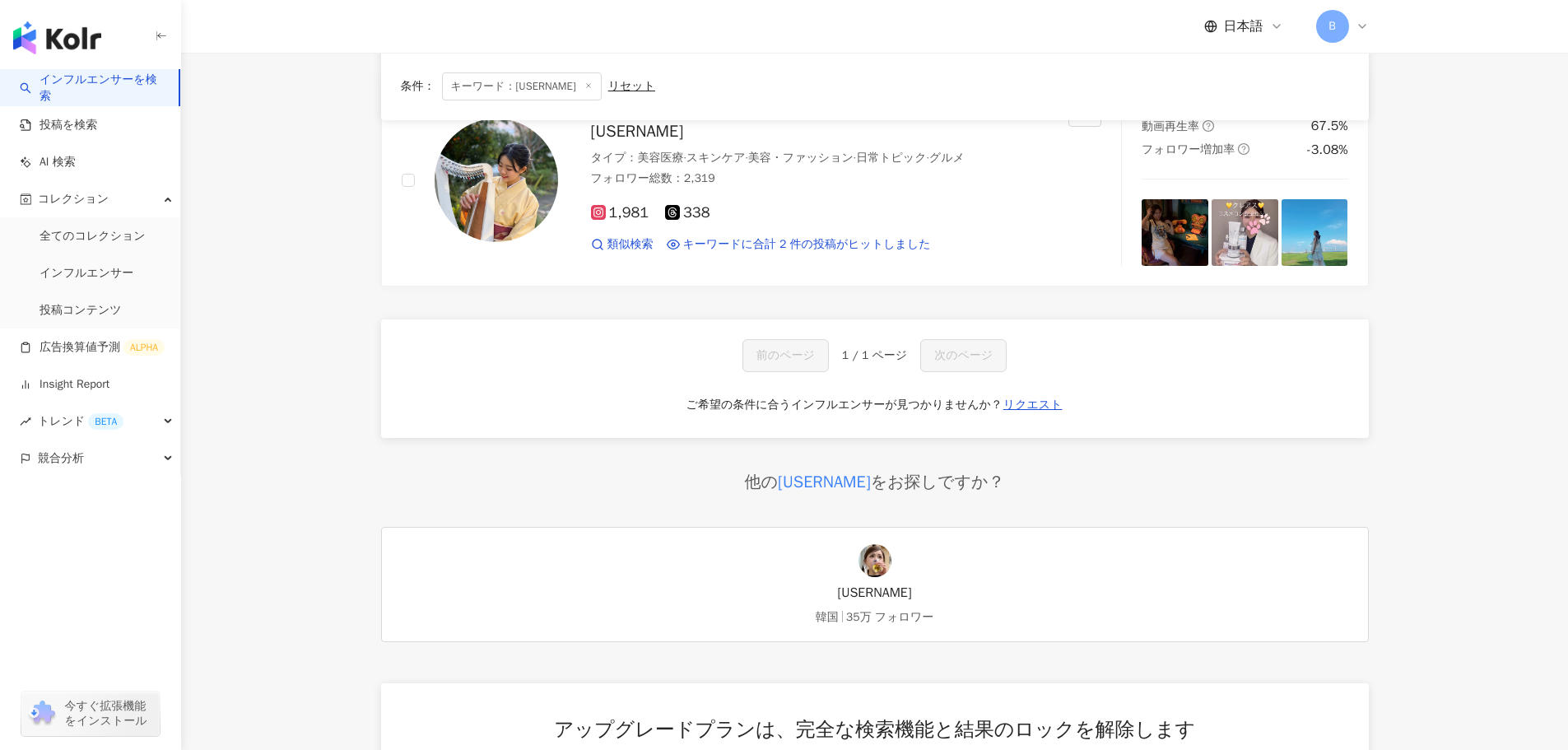 scroll, scrollTop: 0, scrollLeft: 0, axis: both 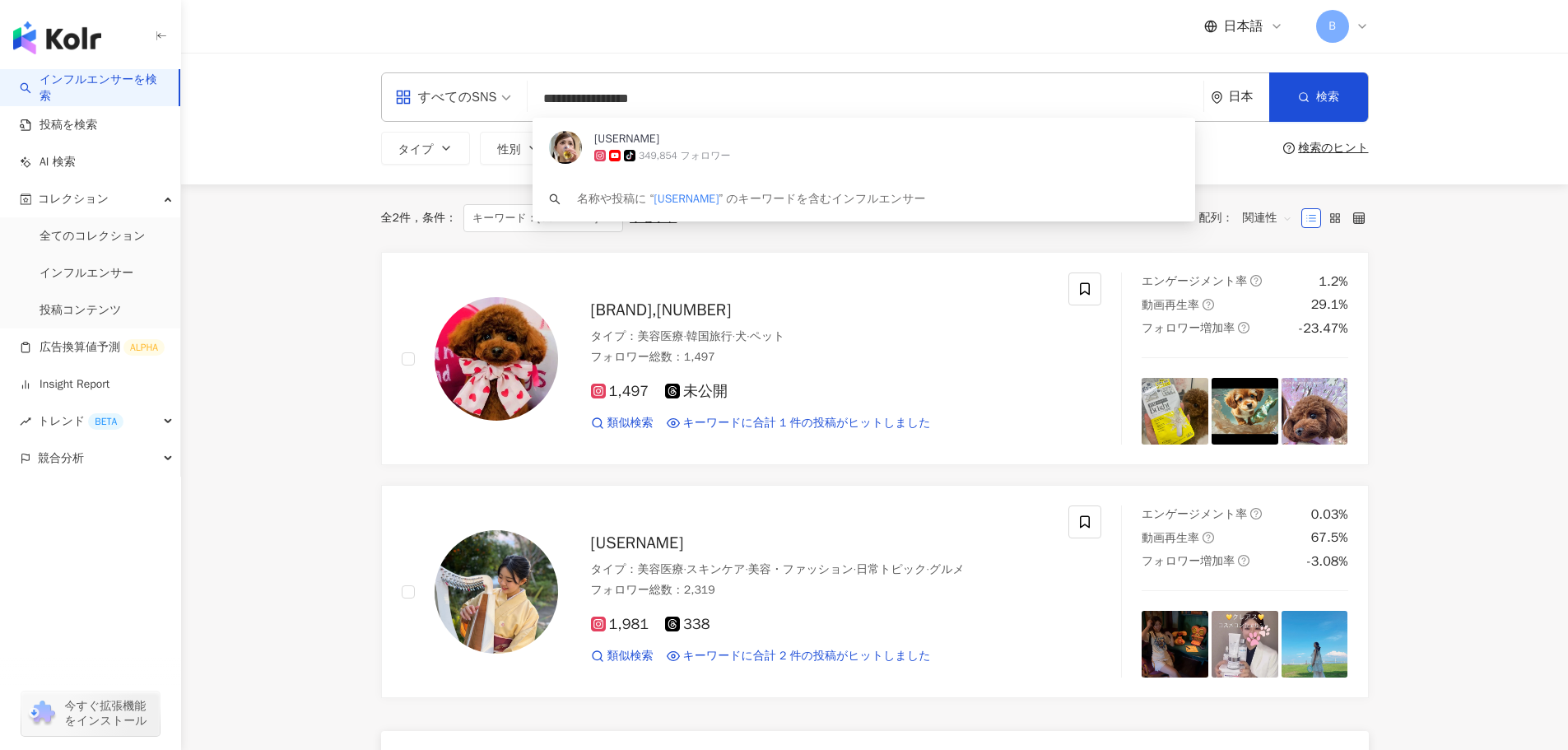 drag, startPoint x: 690, startPoint y: 93, endPoint x: 371, endPoint y: 113, distance: 319.62634 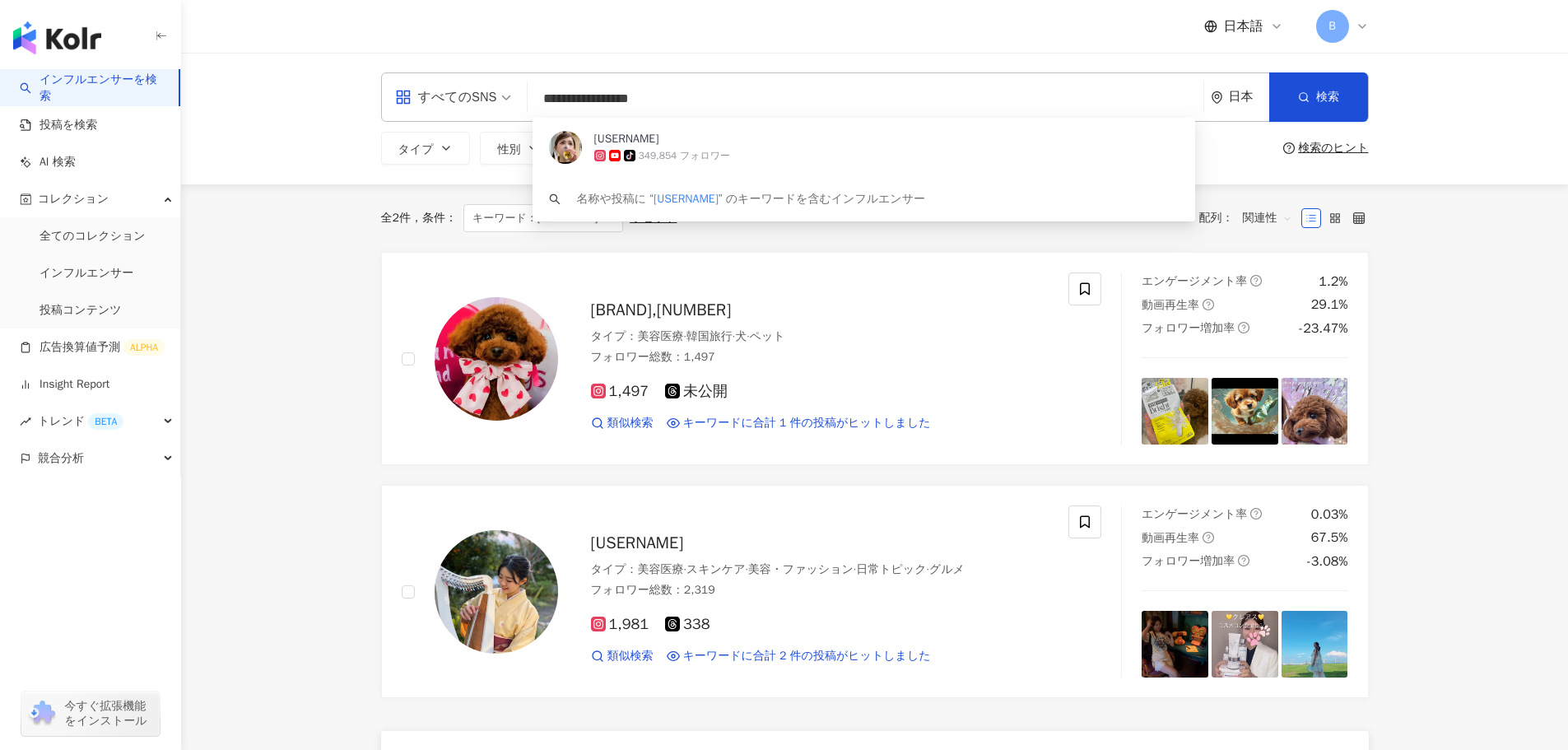 paste 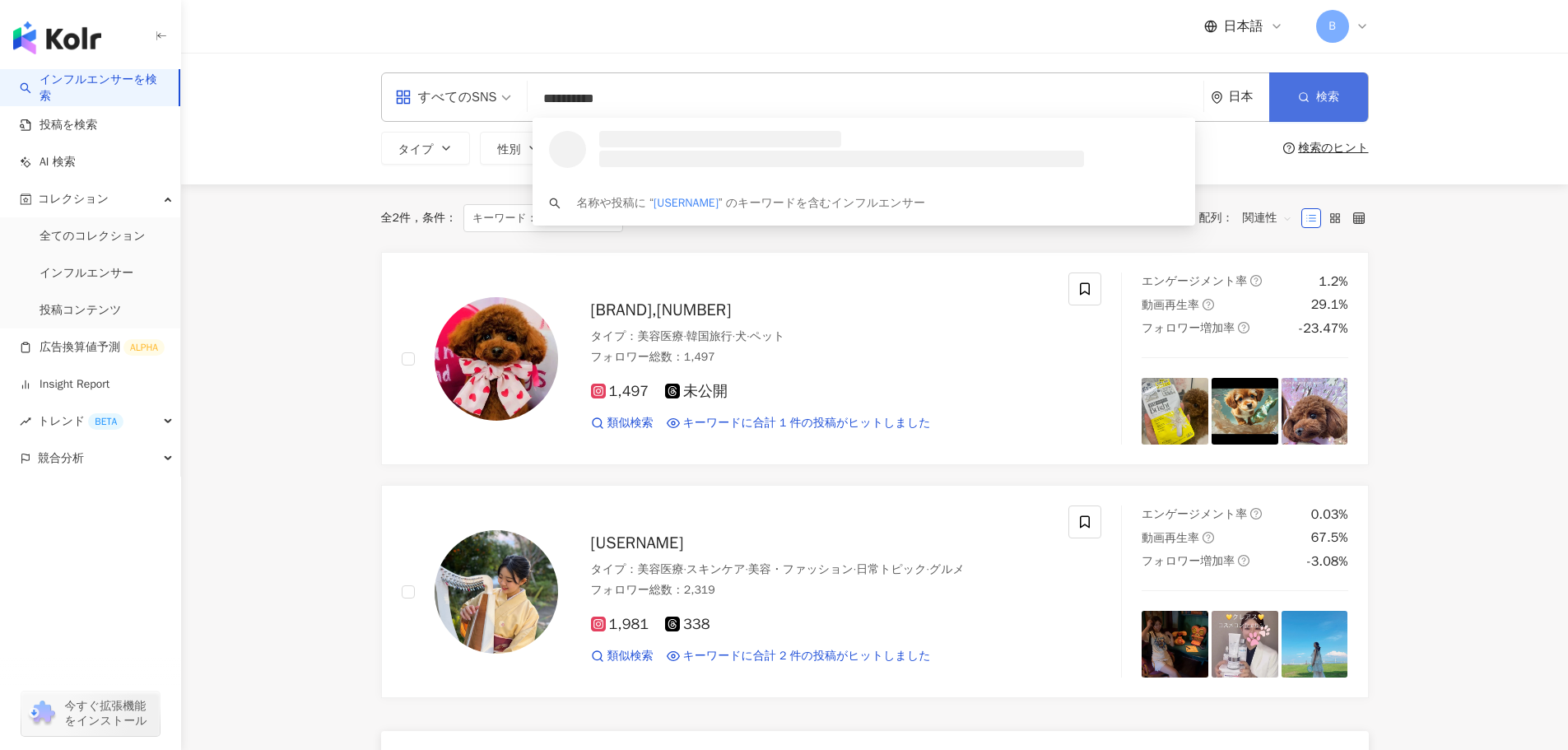click on "検索" at bounding box center (1318, 97) 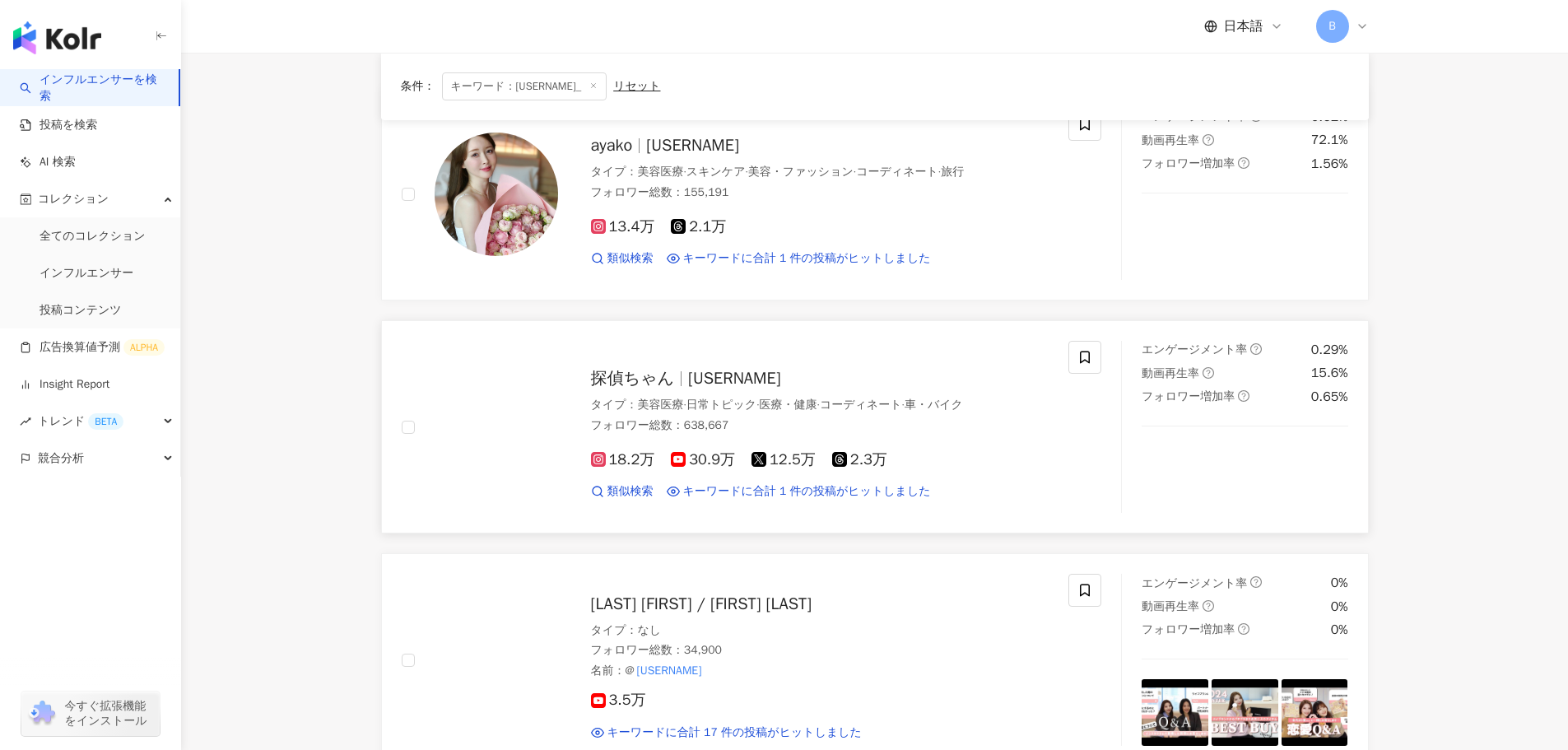 scroll, scrollTop: 412, scrollLeft: 0, axis: vertical 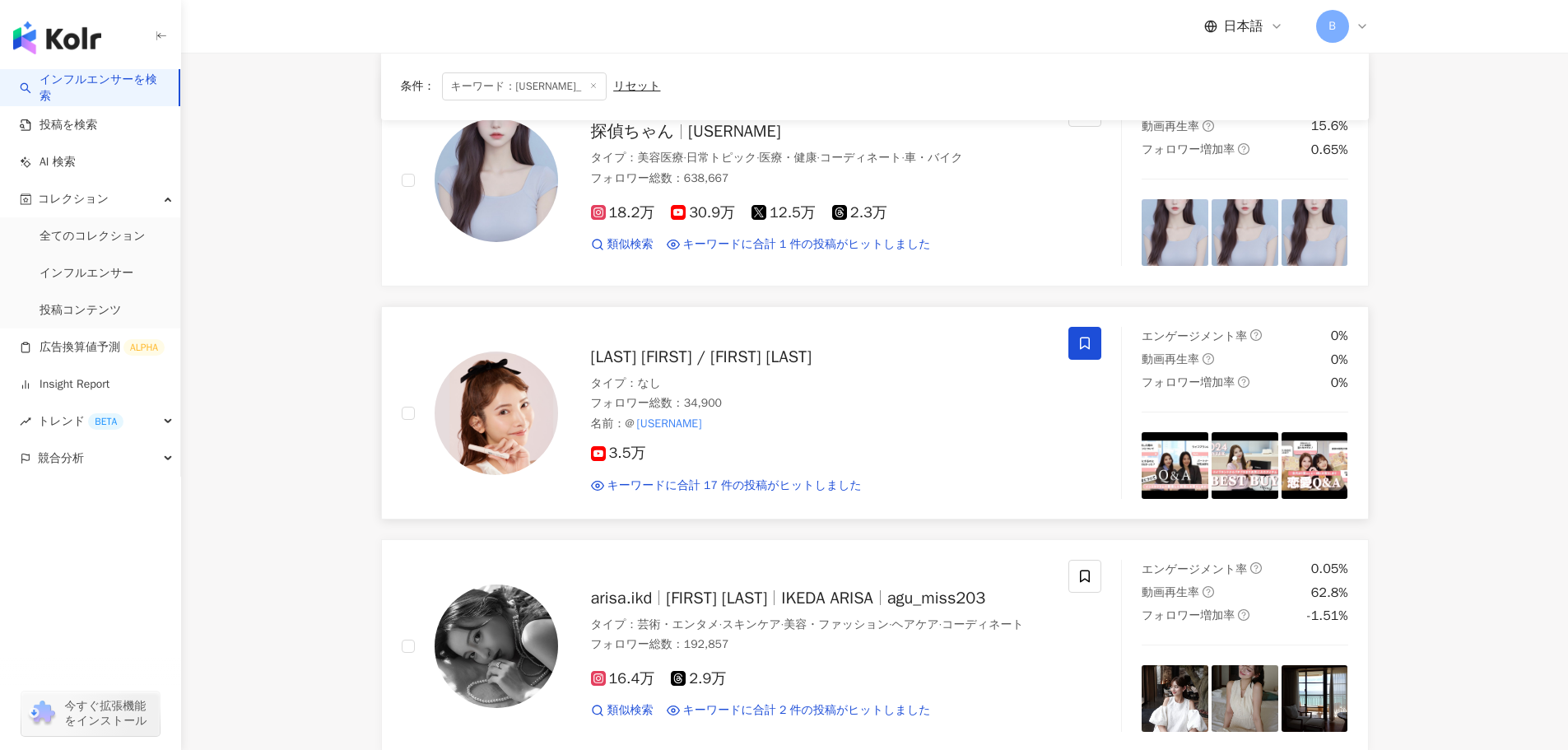 click 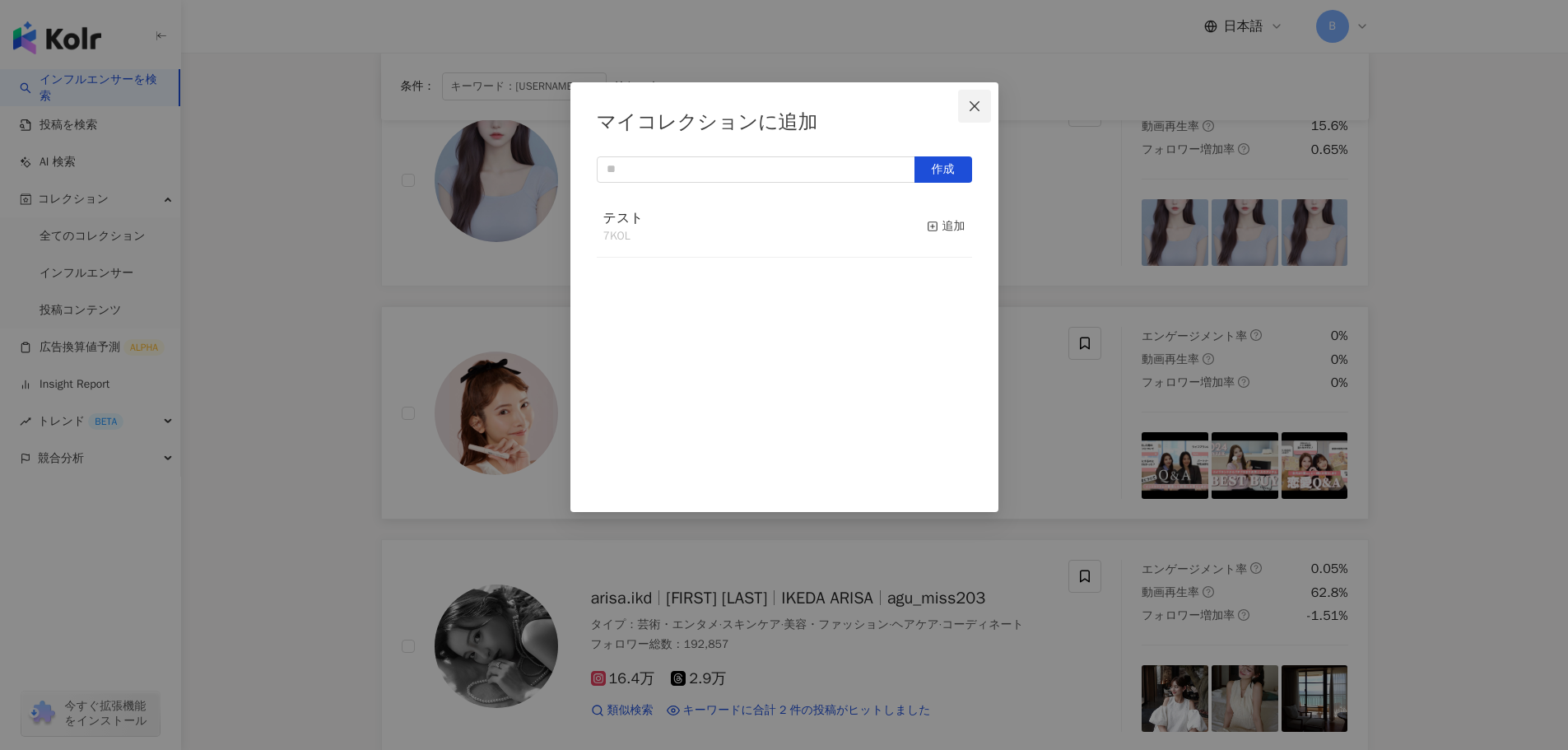 click at bounding box center [975, 106] 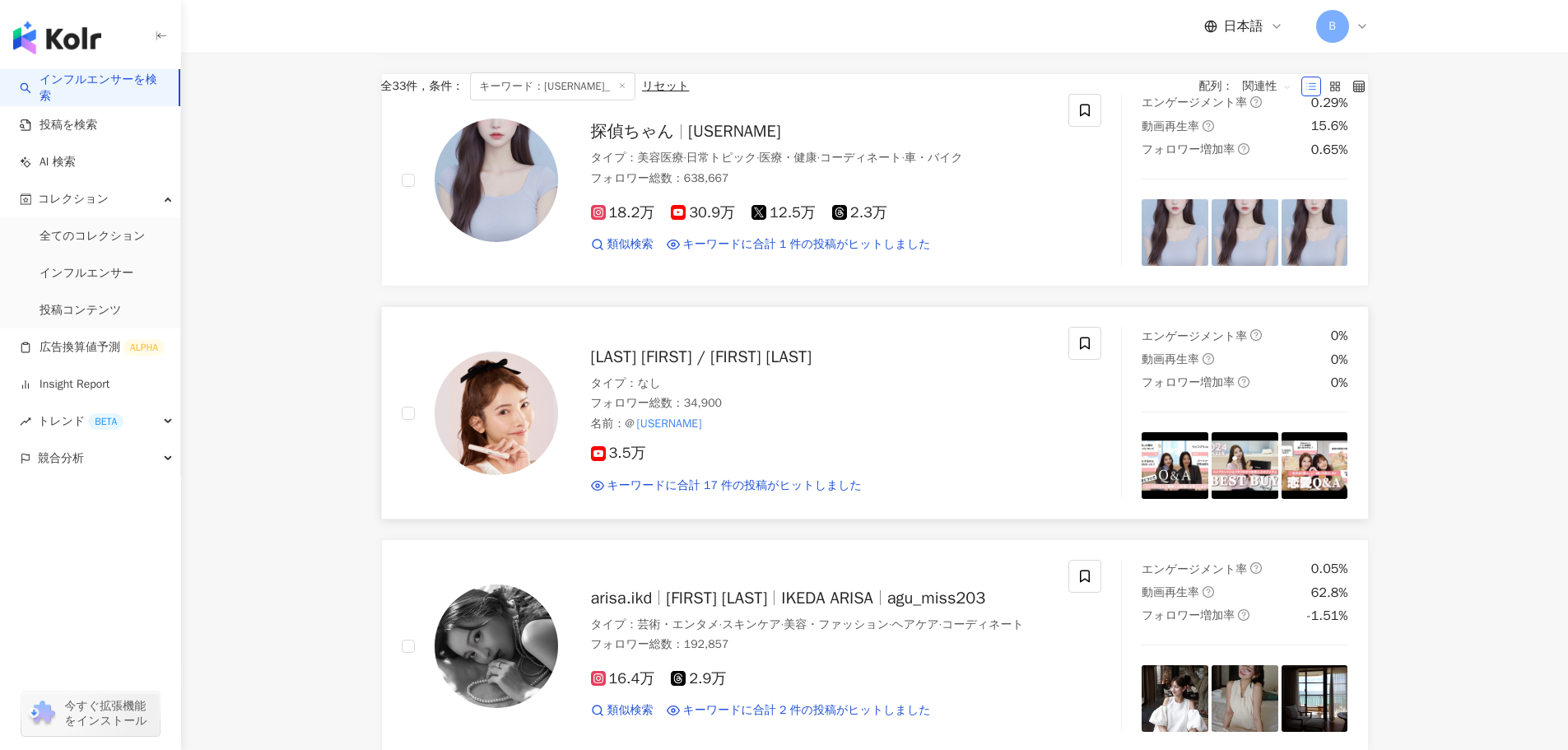 scroll, scrollTop: 0, scrollLeft: 0, axis: both 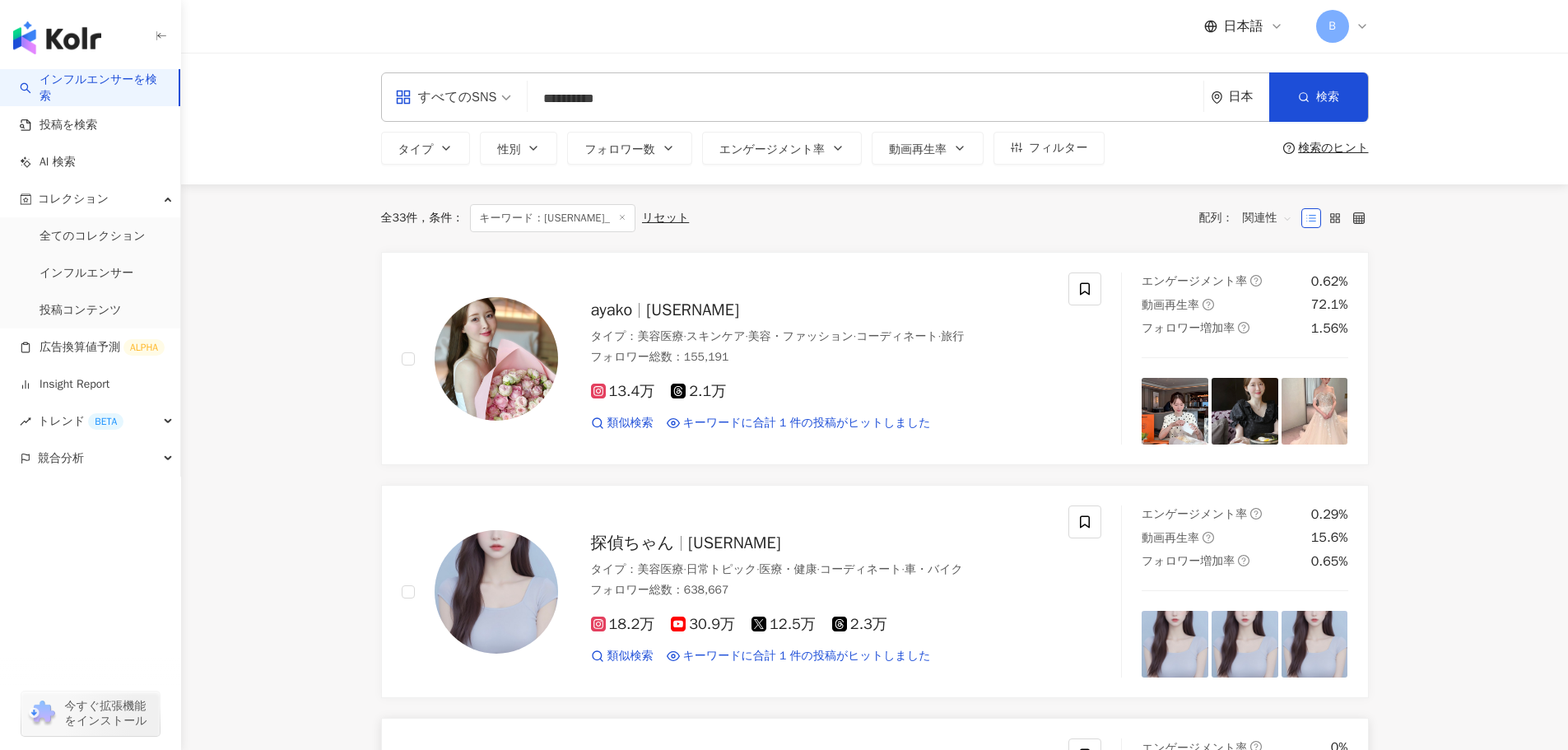 click on "すべてのSNS" at bounding box center [446, 97] 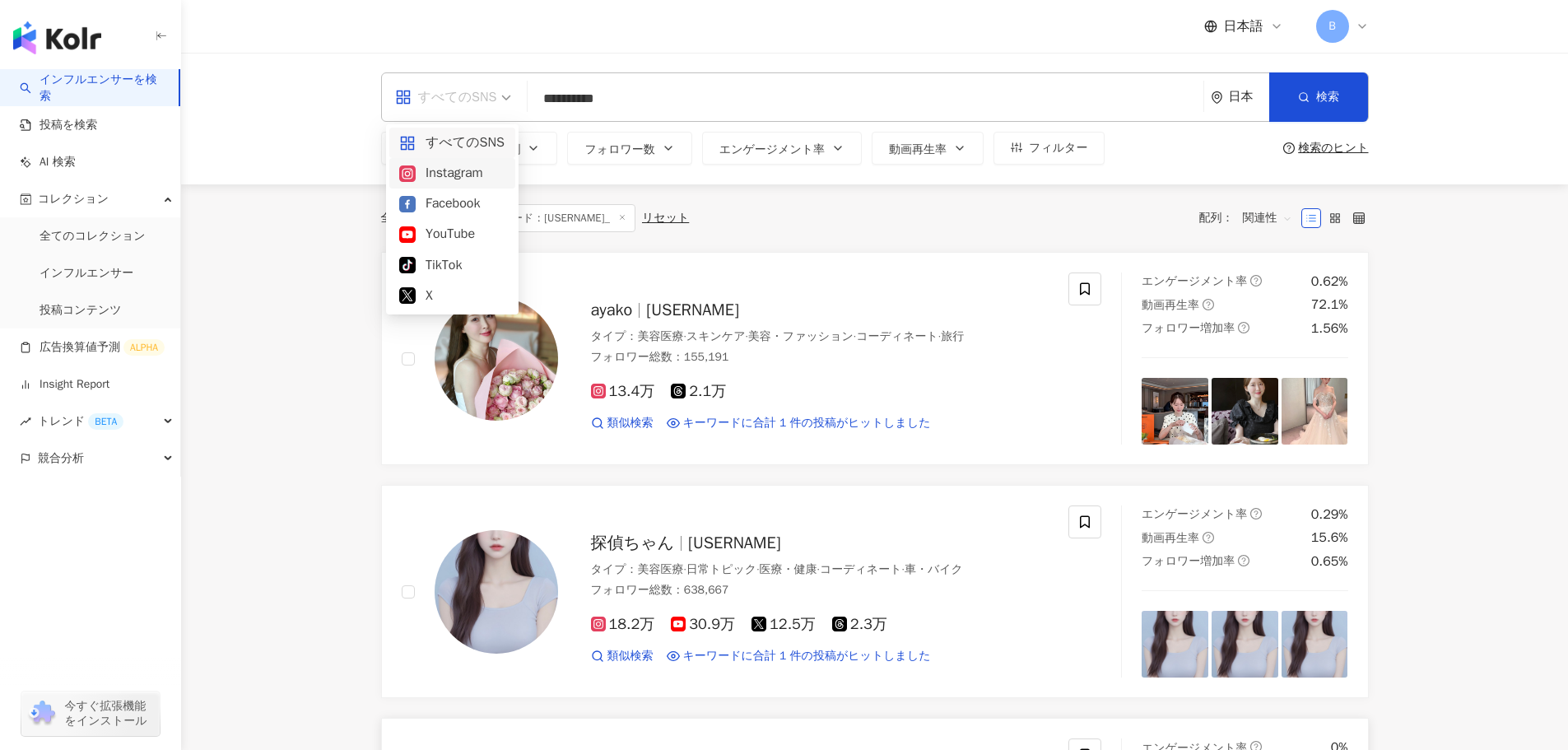 click on "Instagram" at bounding box center [452, 173] 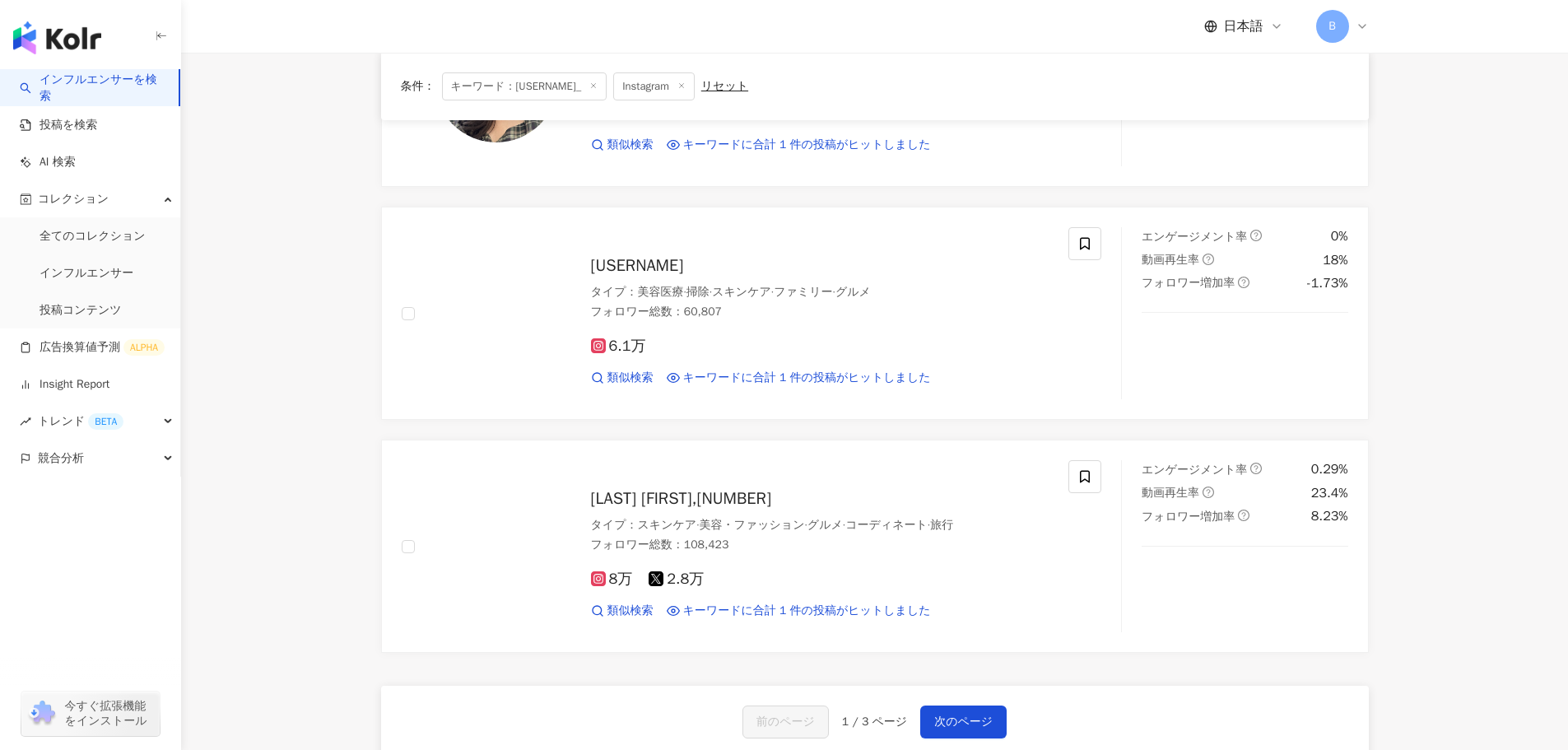 scroll, scrollTop: 2717, scrollLeft: 0, axis: vertical 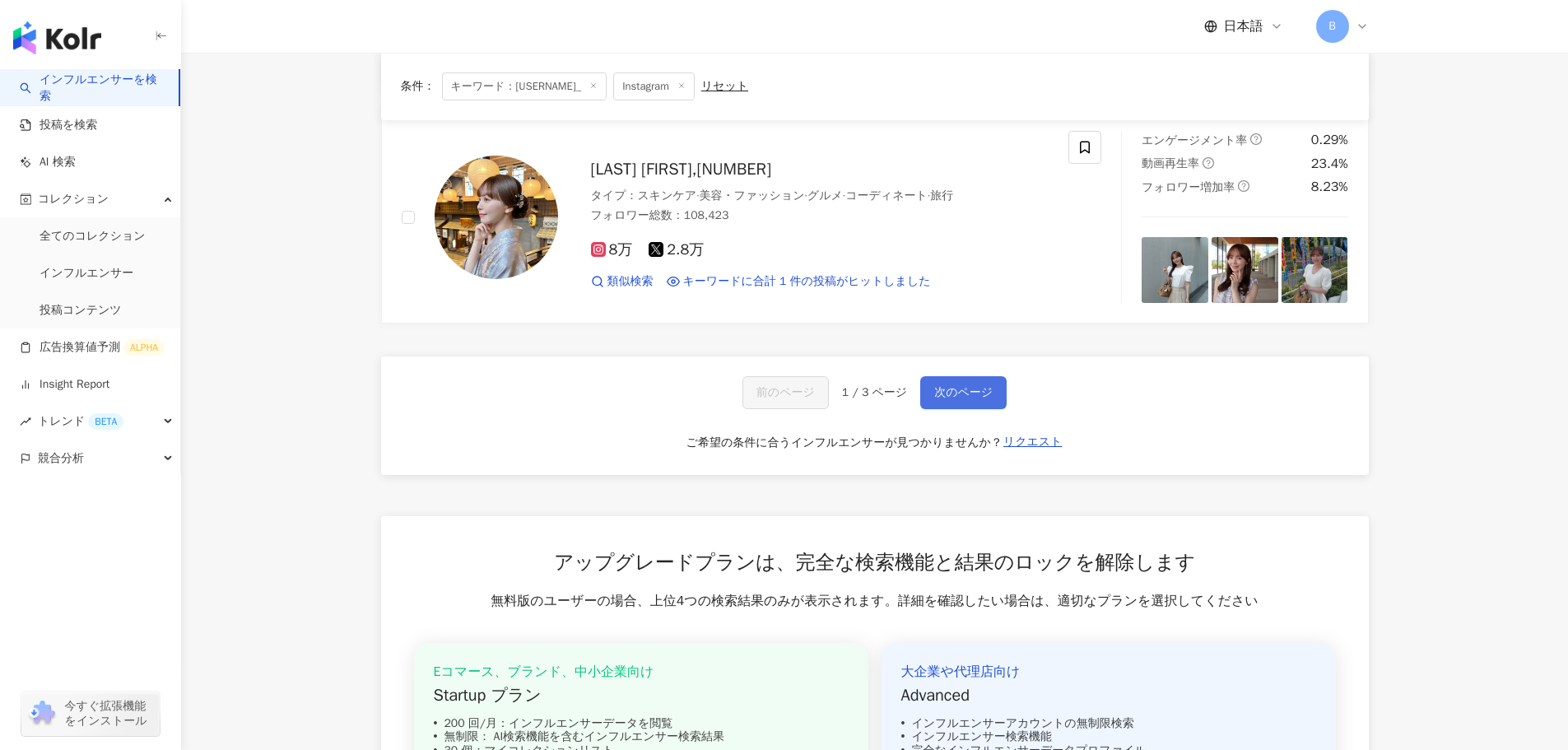 click on "次のページ" at bounding box center [963, 393] 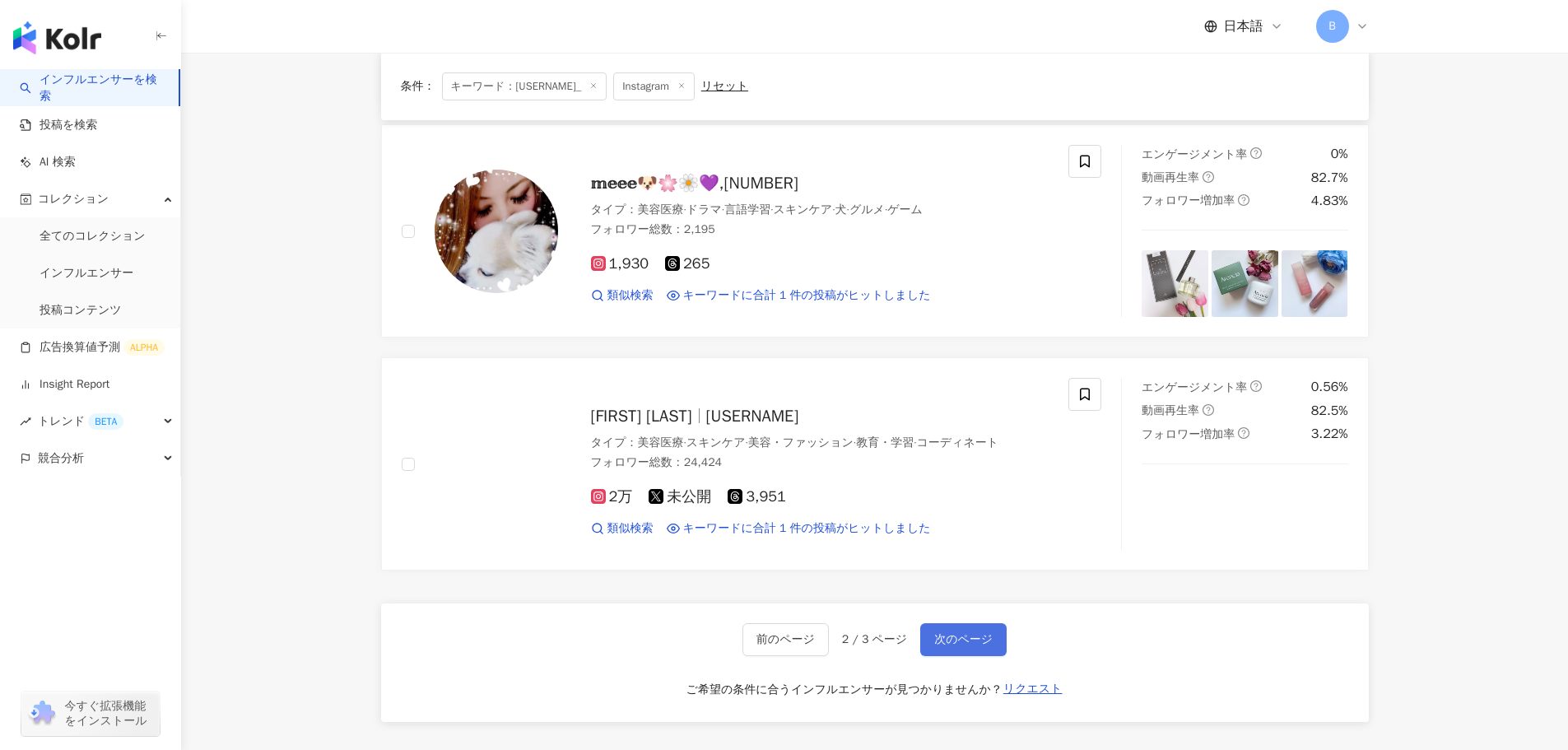 scroll, scrollTop: 2223, scrollLeft: 0, axis: vertical 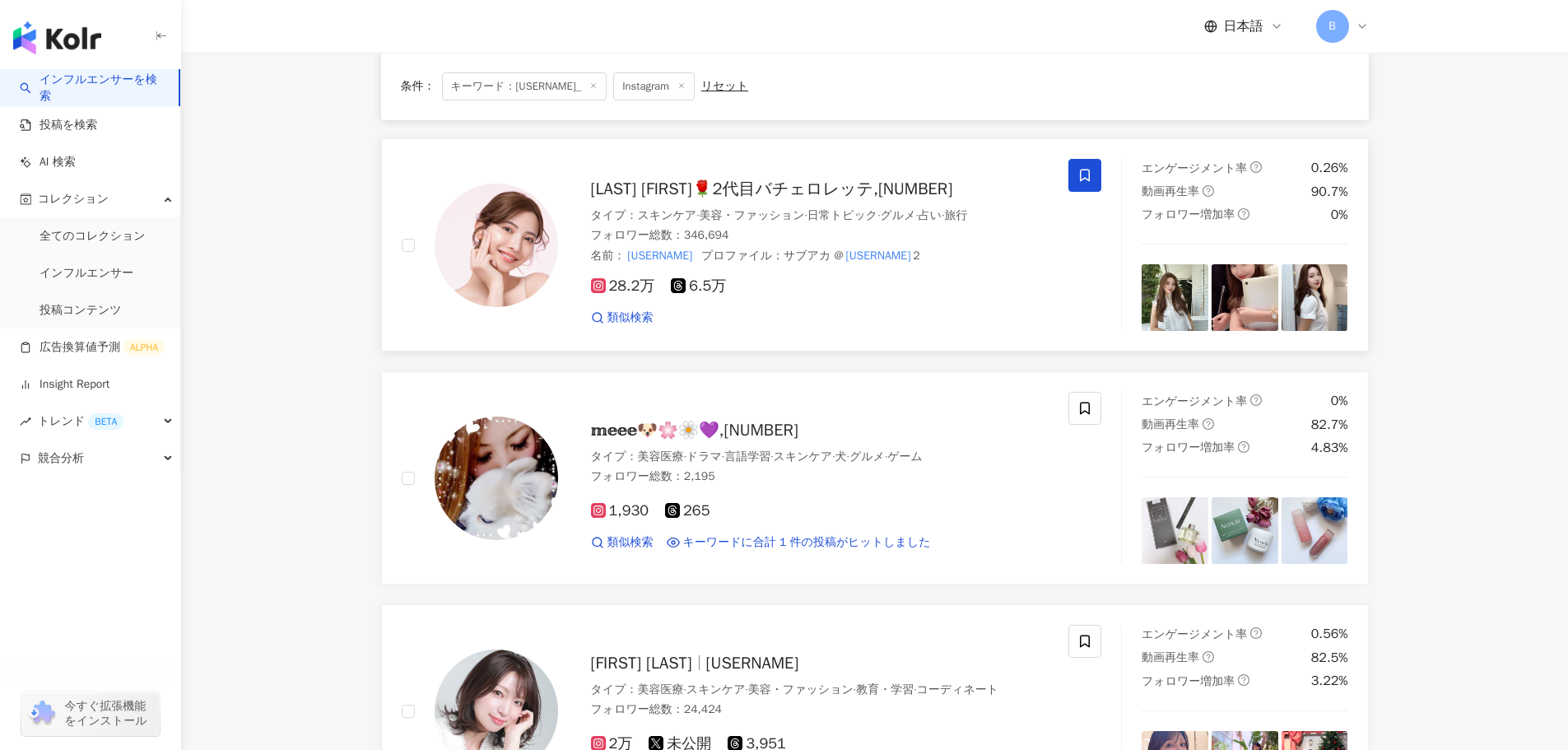 click 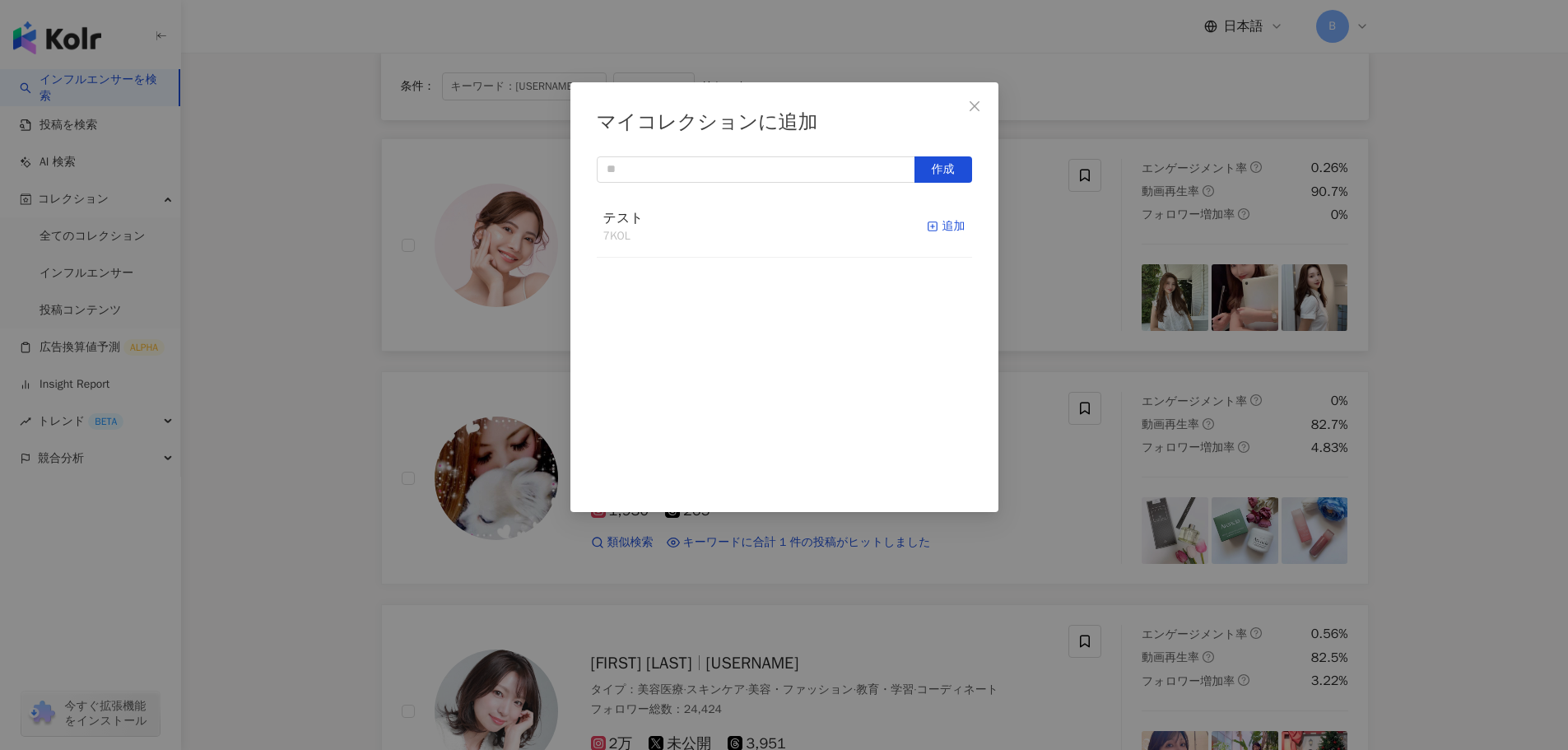 click at bounding box center (933, 226) 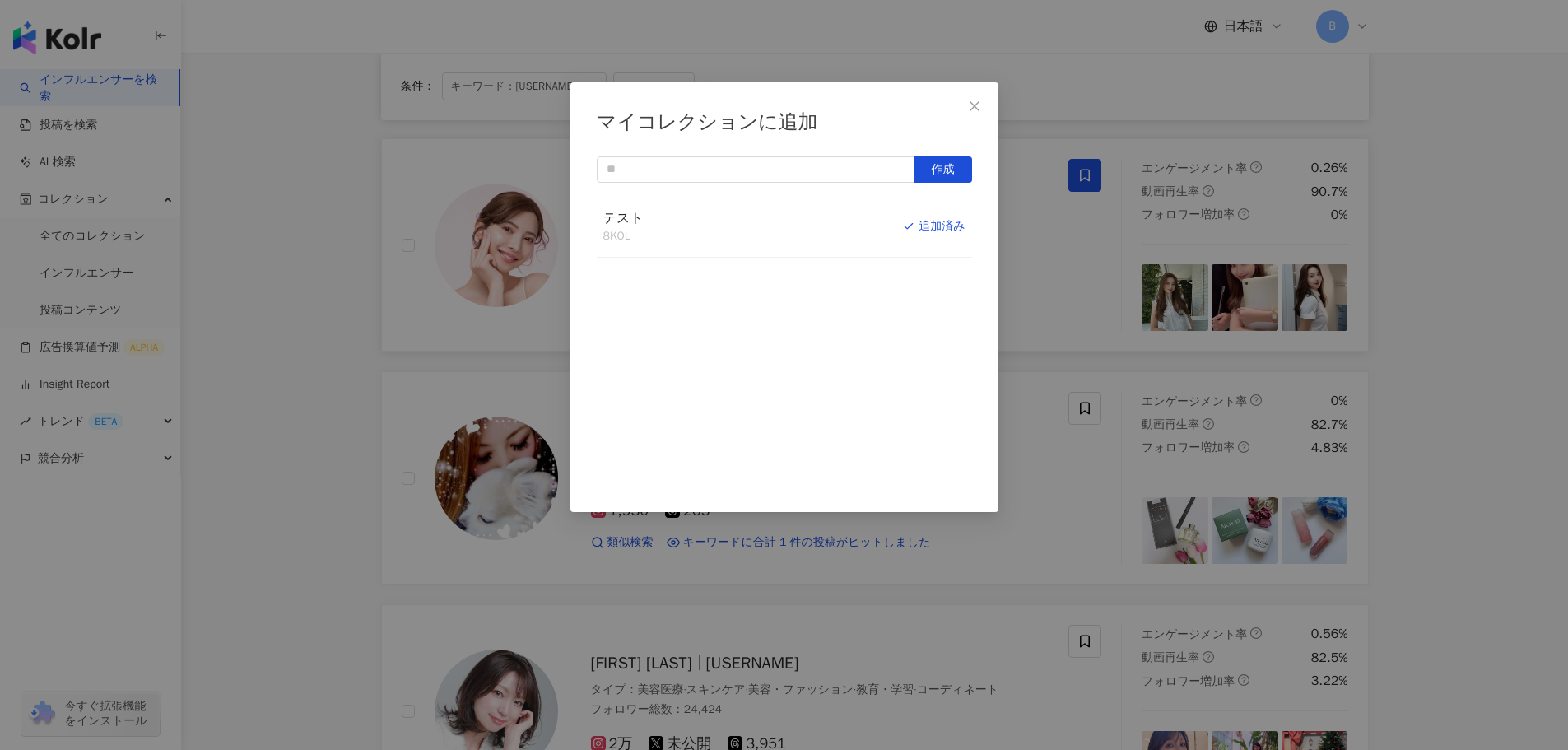 click on "マイコレクションに追加 作成 テスト 8  KOL 追加済み" at bounding box center (784, 375) 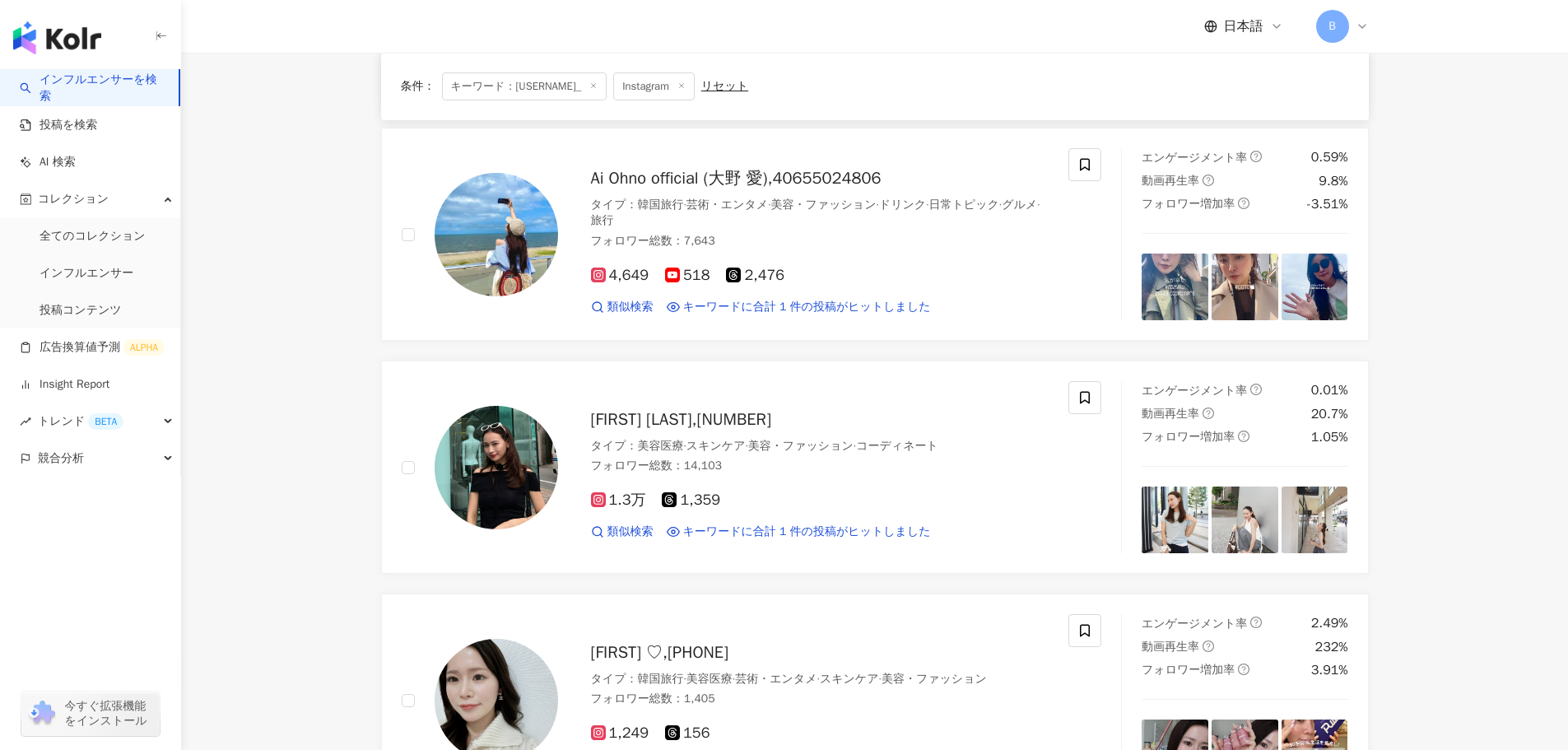 scroll, scrollTop: 0, scrollLeft: 0, axis: both 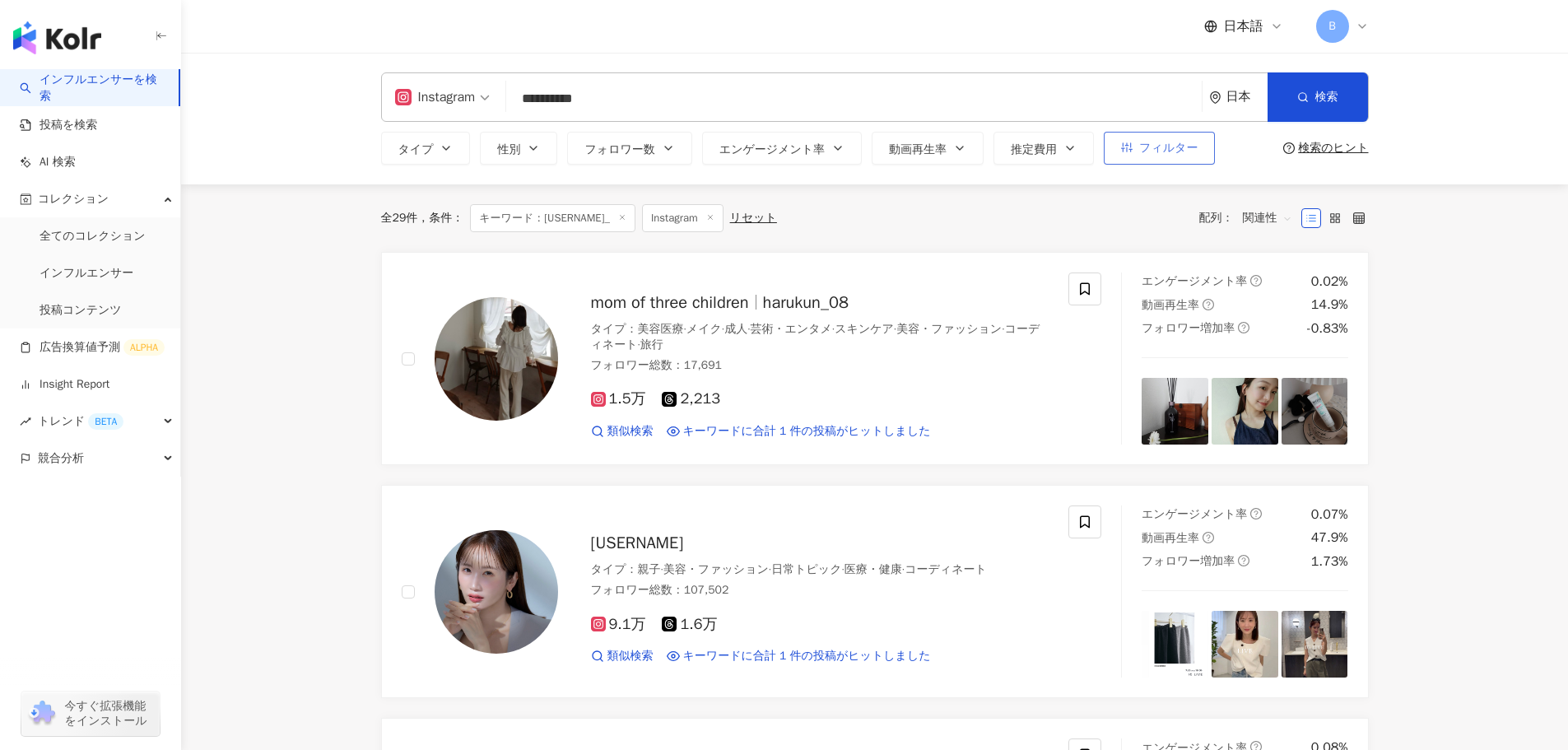click on "フィルター" at bounding box center [1168, 148] 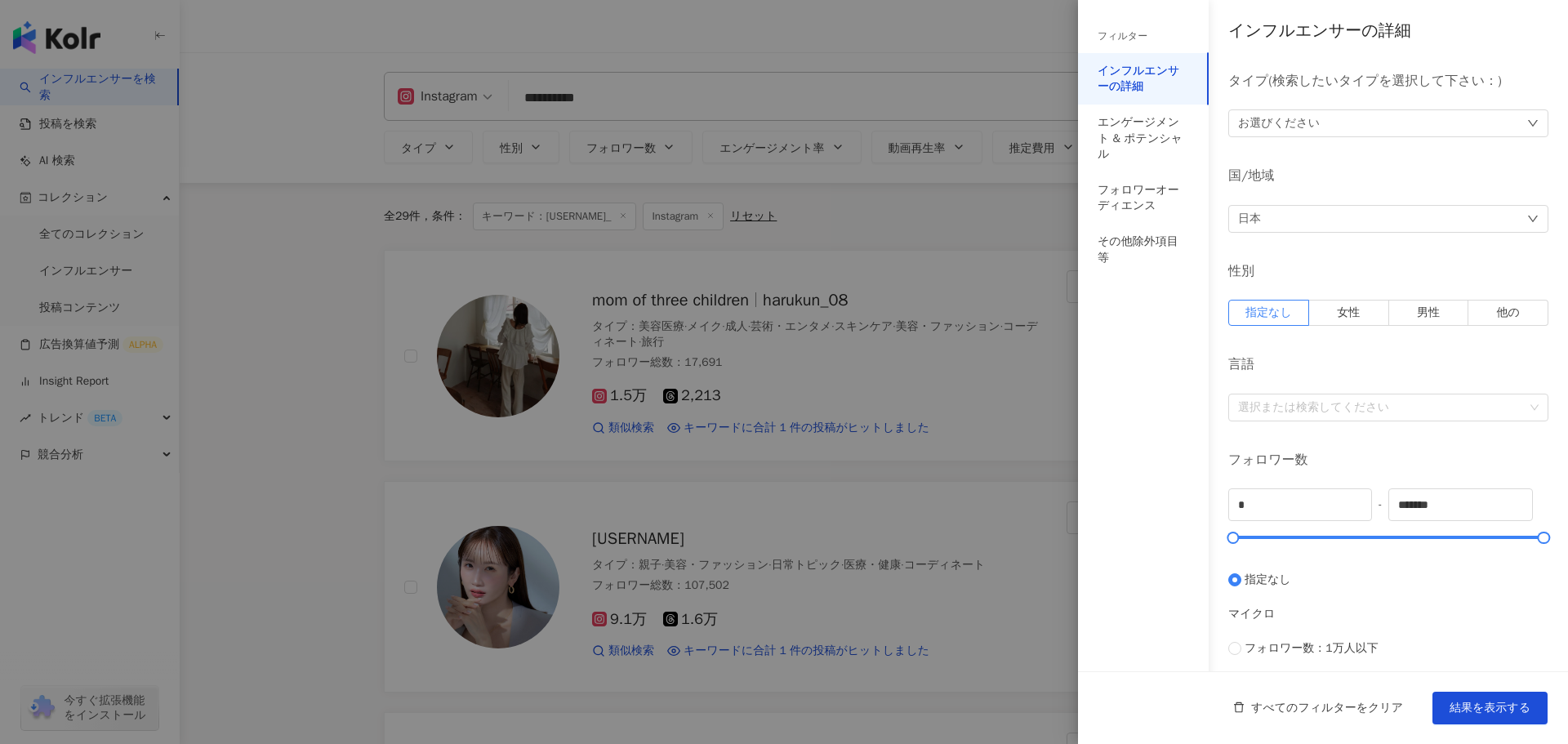 click at bounding box center [784, 372] 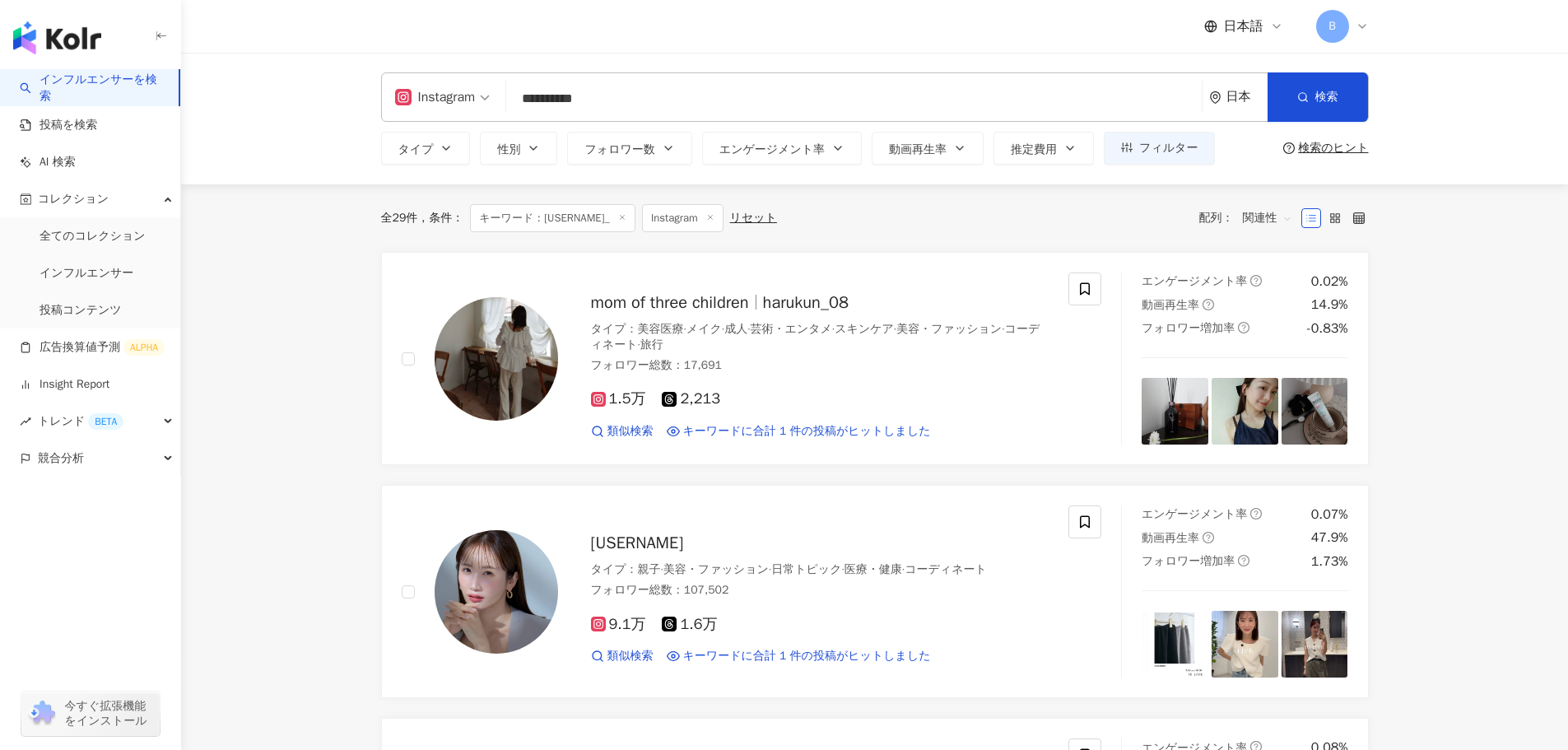 scroll, scrollTop: 1, scrollLeft: 0, axis: vertical 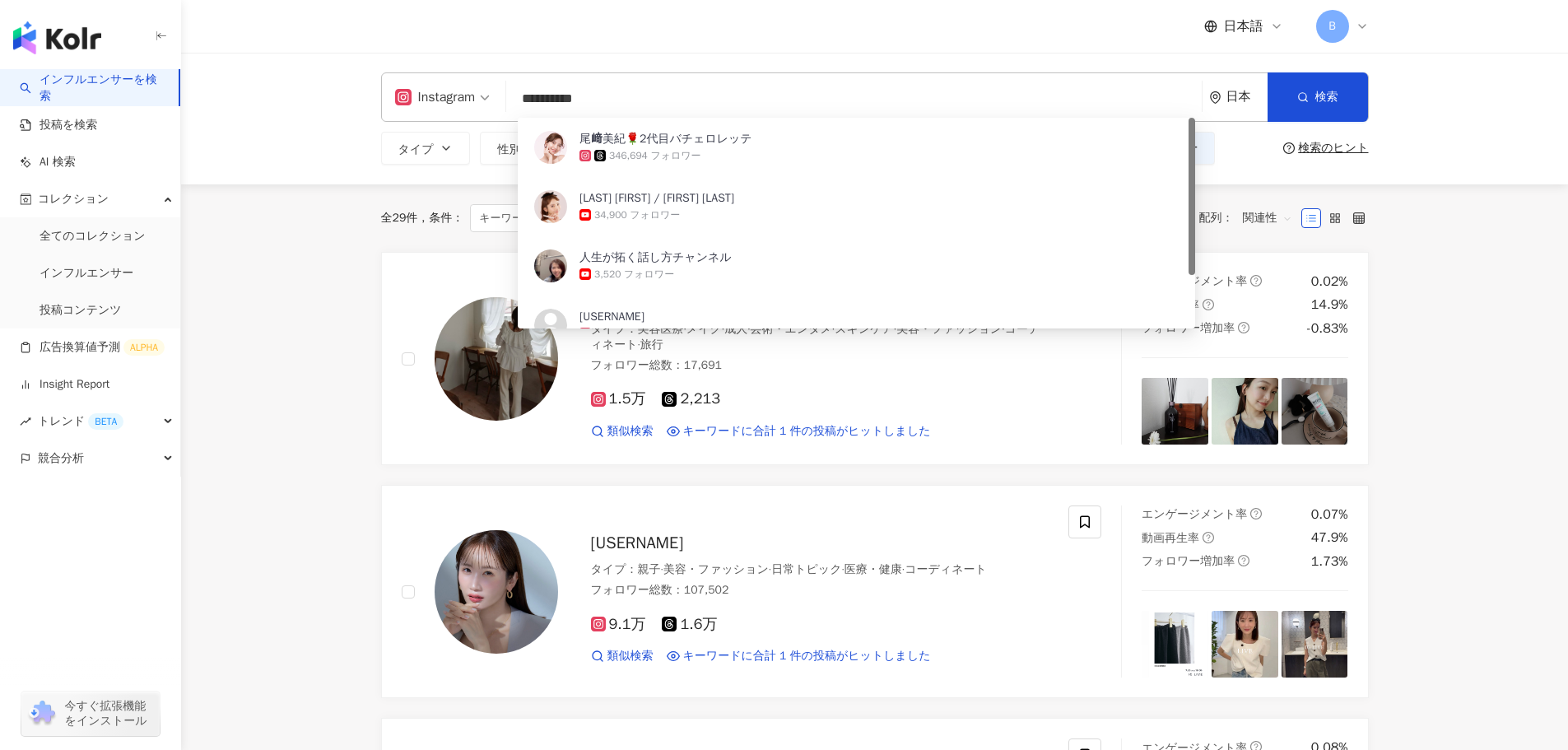 drag, startPoint x: 614, startPoint y: 111, endPoint x: 365, endPoint y: 119, distance: 249.12848 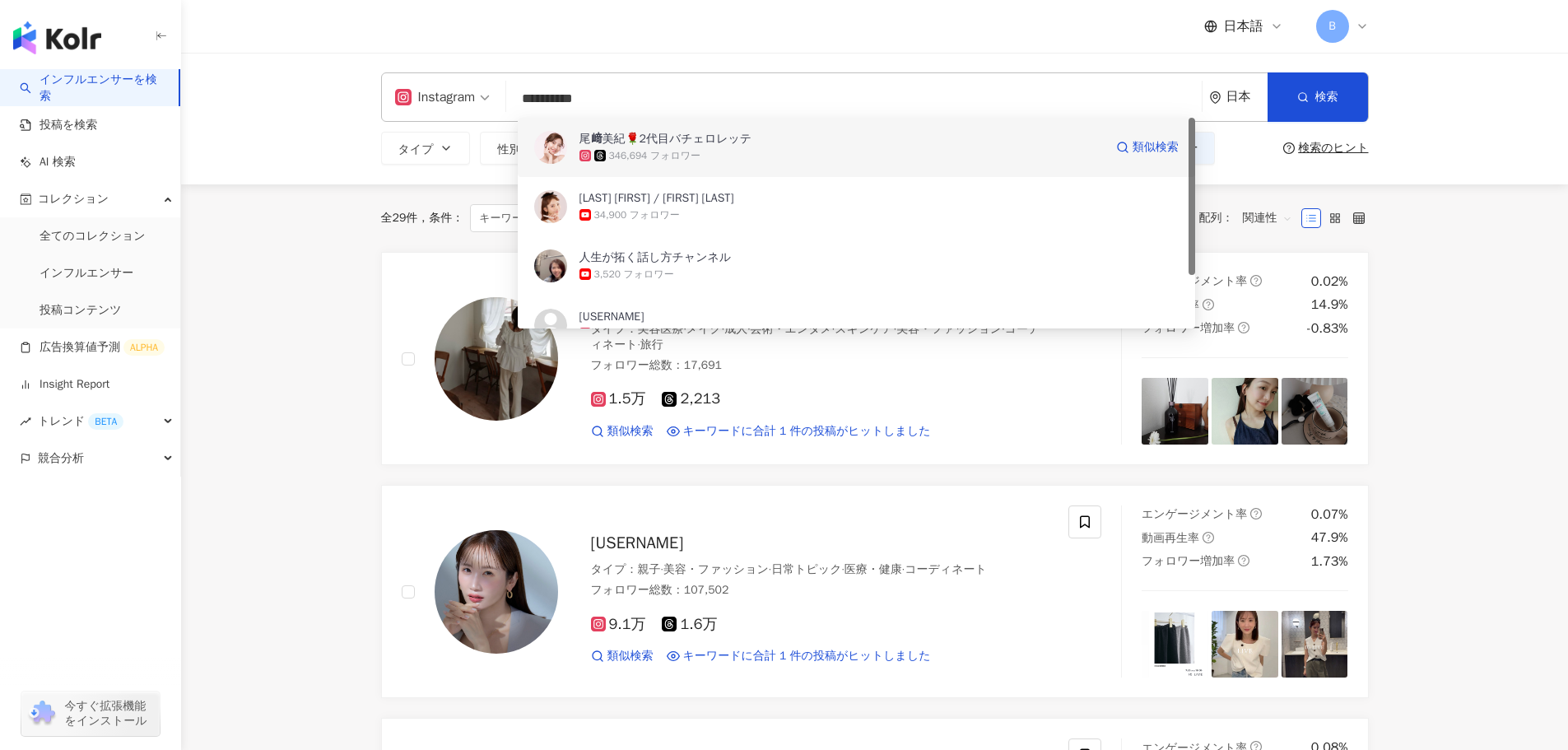 paste on "***" 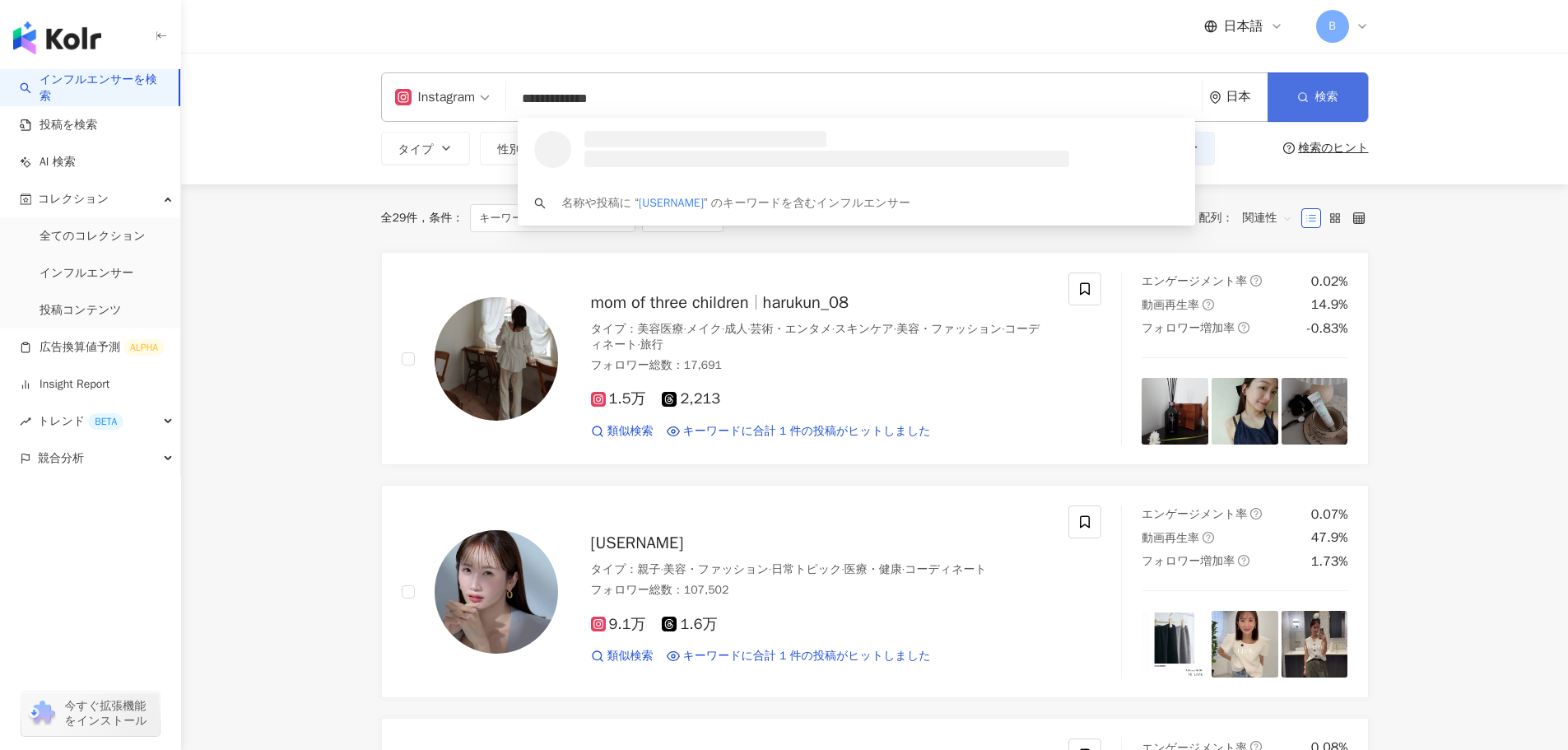 scroll, scrollTop: 0, scrollLeft: 0, axis: both 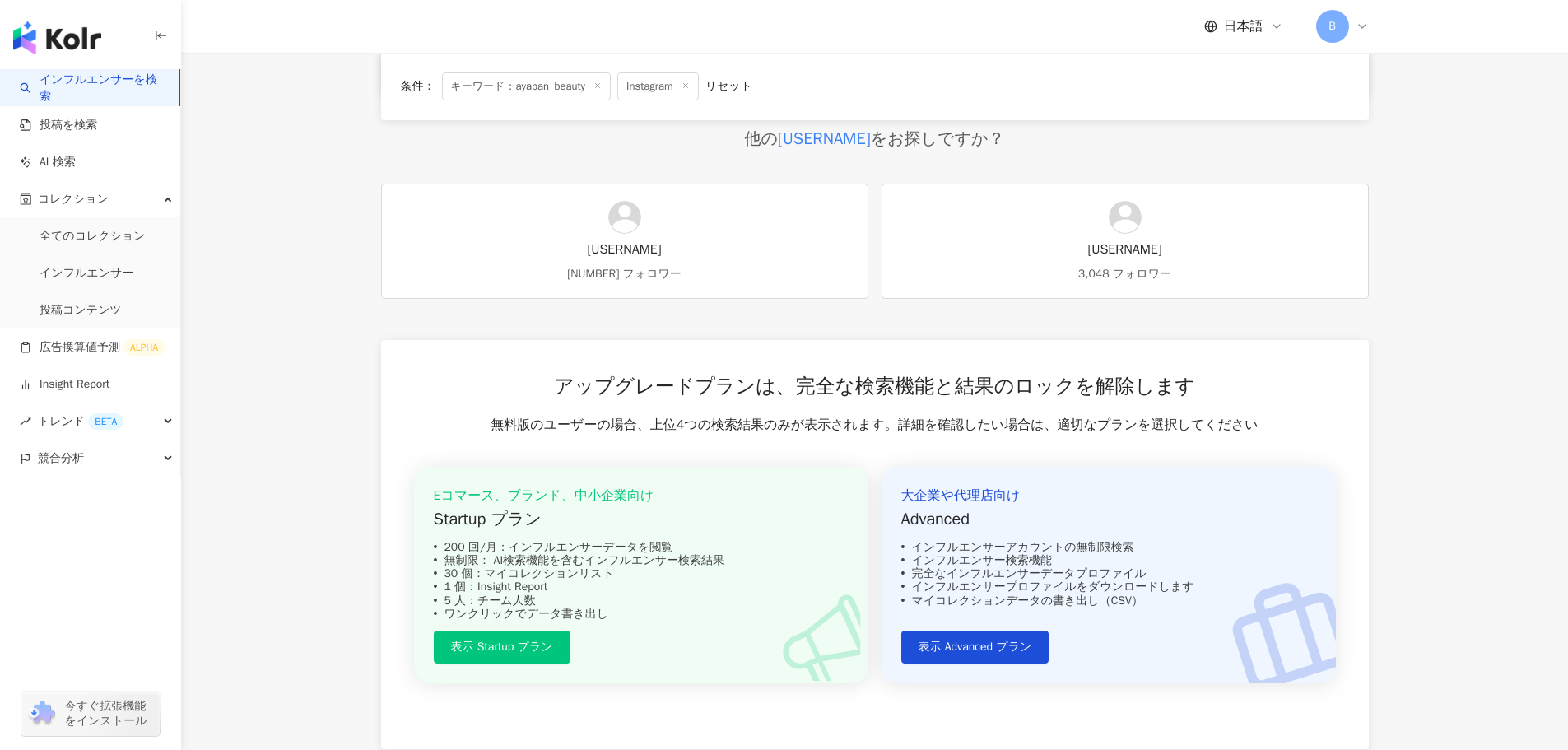 click at bounding box center [625, 217] 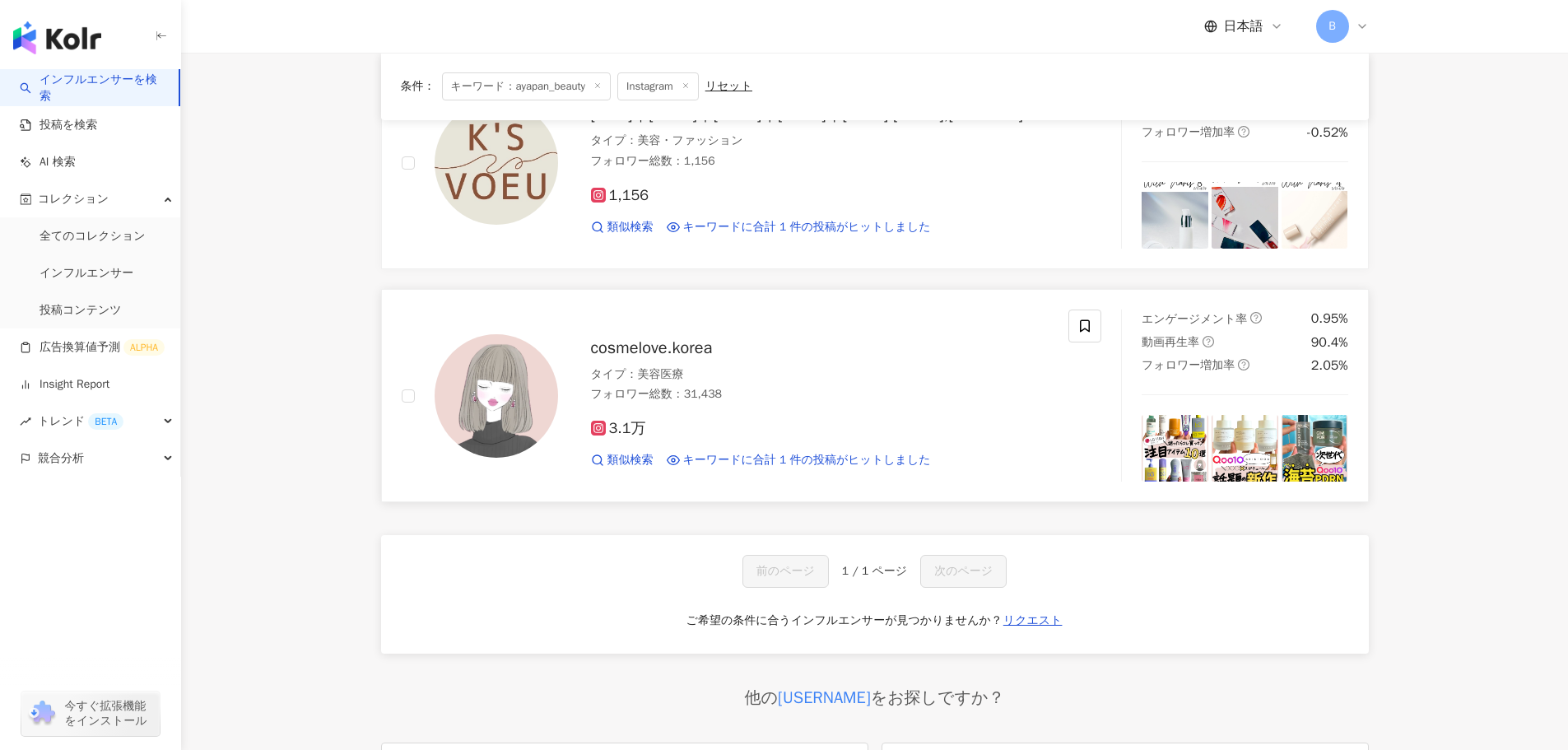 scroll, scrollTop: 0, scrollLeft: 0, axis: both 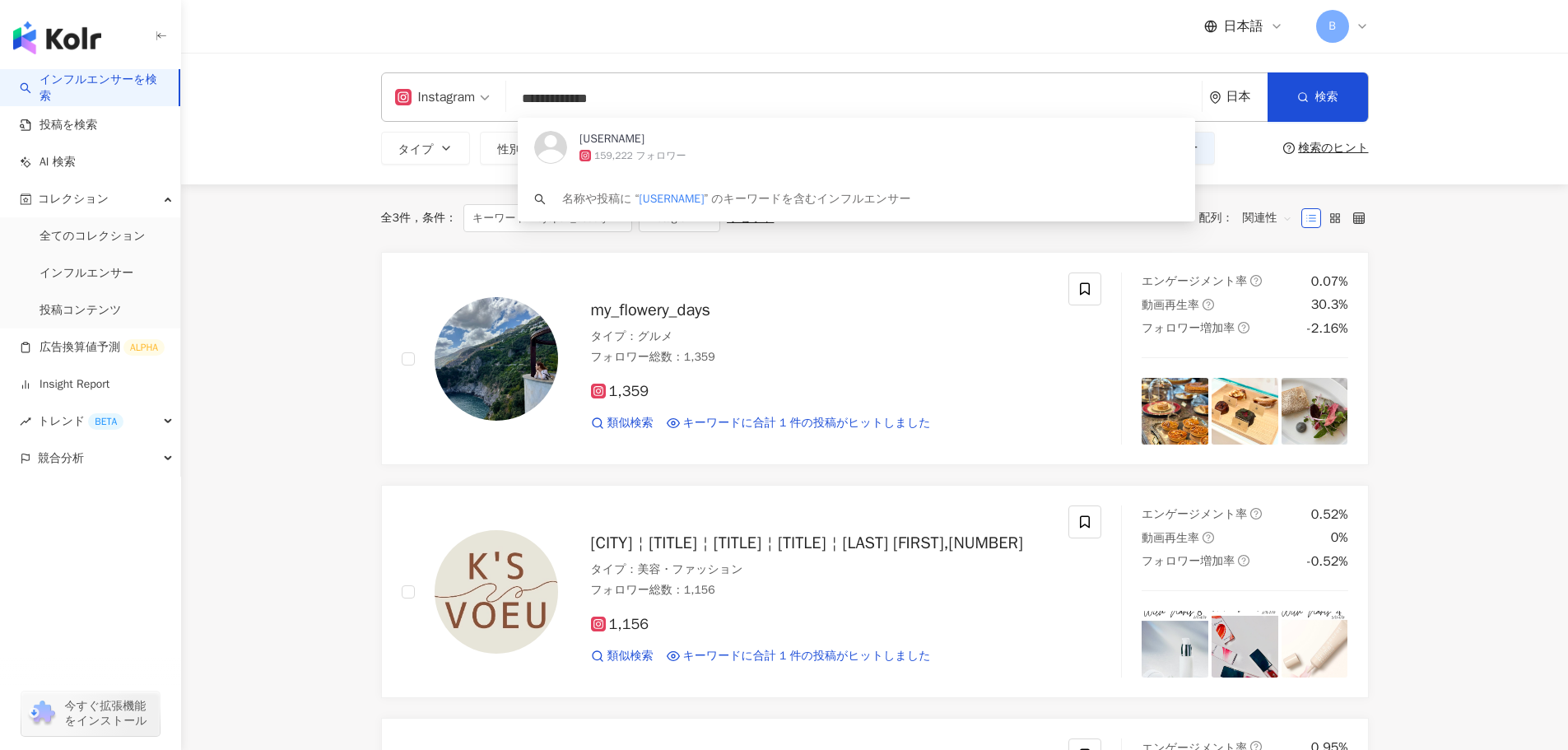 drag, startPoint x: 628, startPoint y: 83, endPoint x: 453, endPoint y: 95, distance: 175.41095 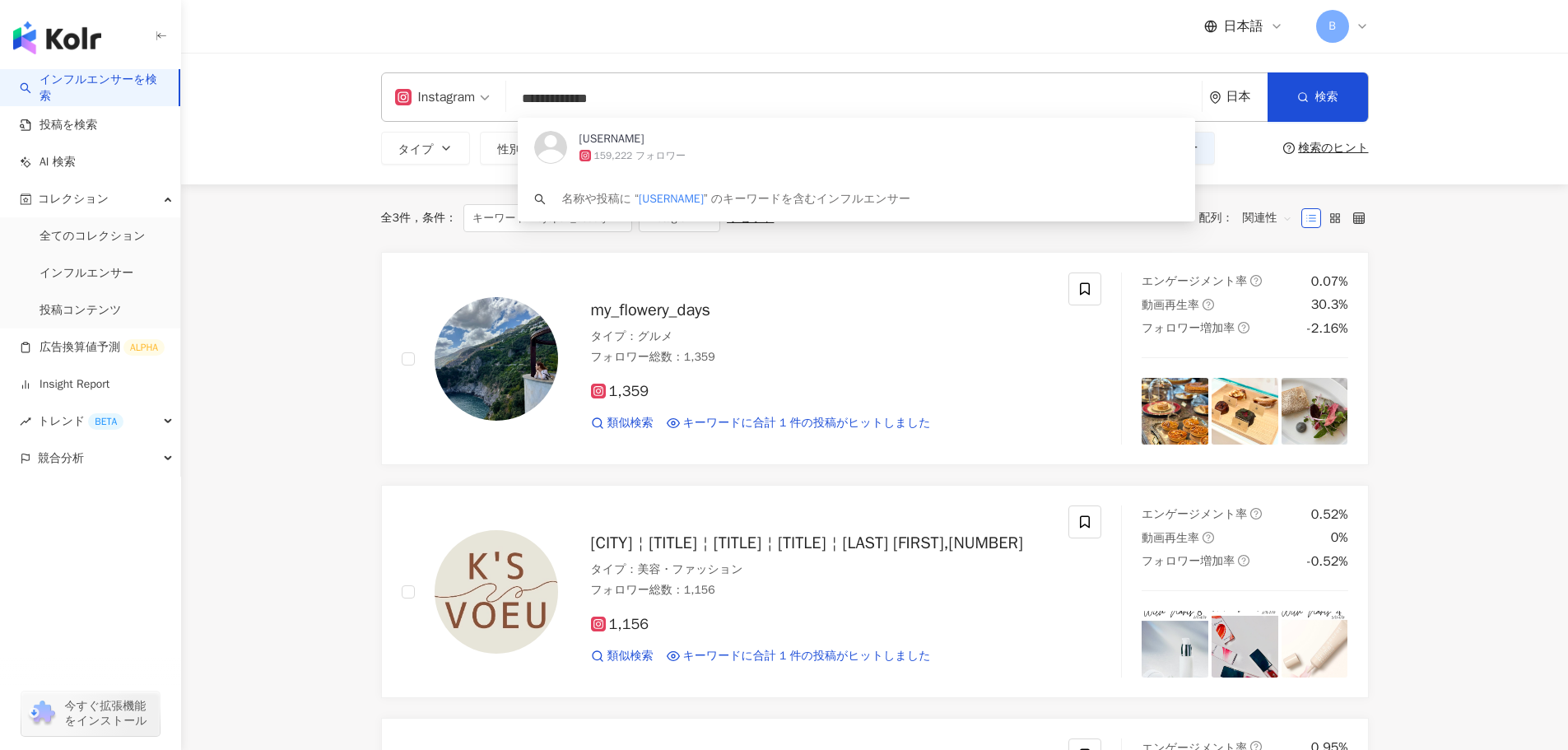paste 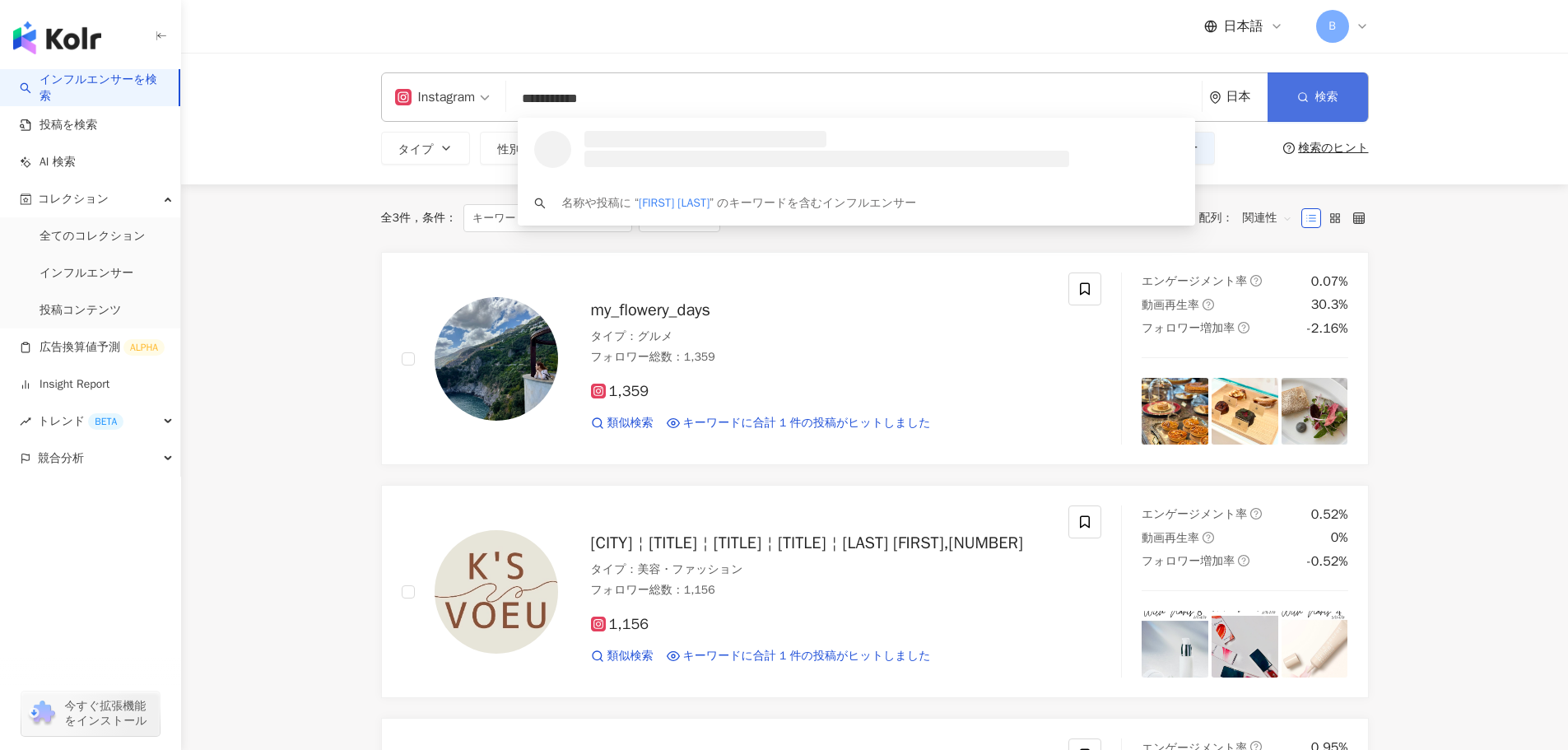 click on "検索" at bounding box center (1327, 97) 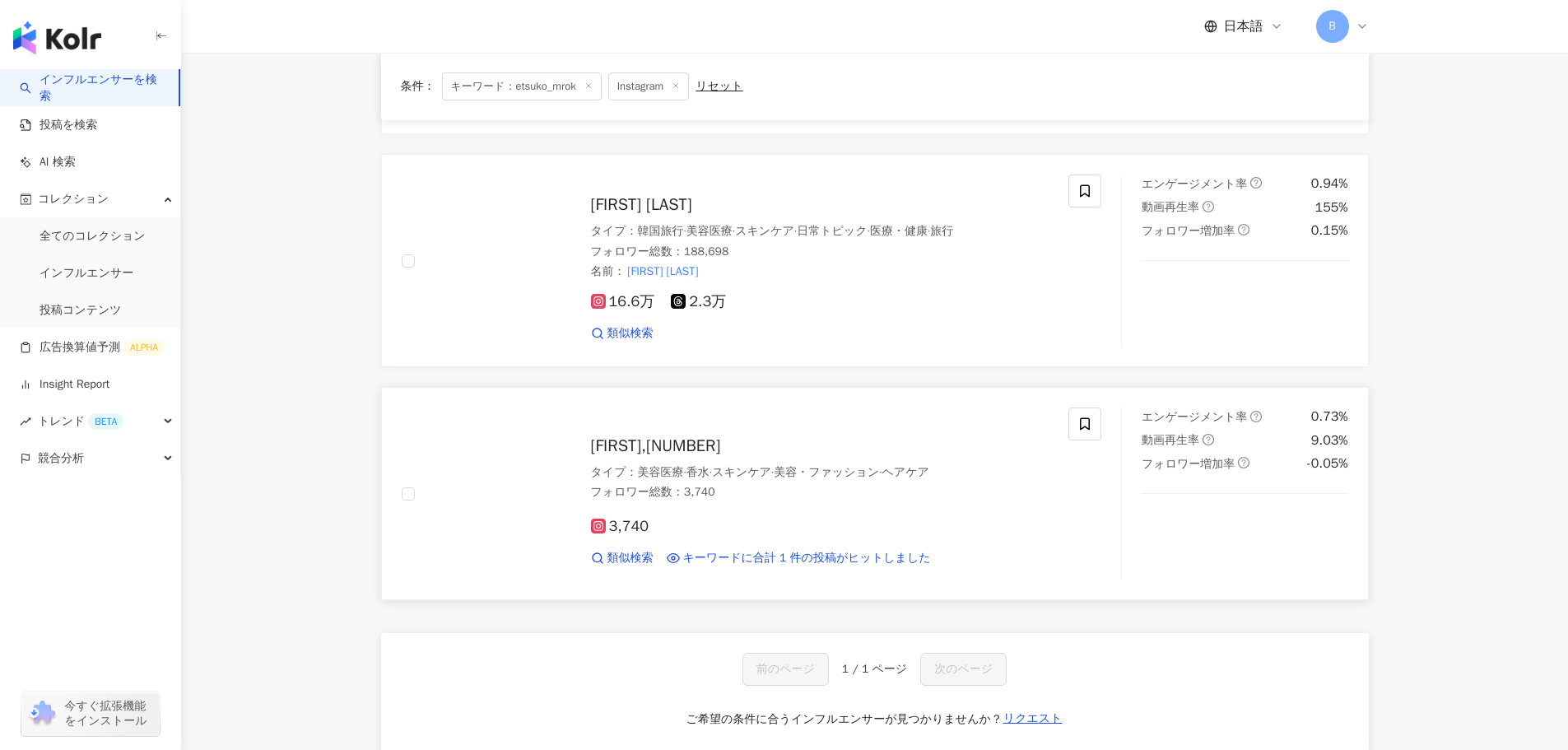 scroll, scrollTop: 1564, scrollLeft: 0, axis: vertical 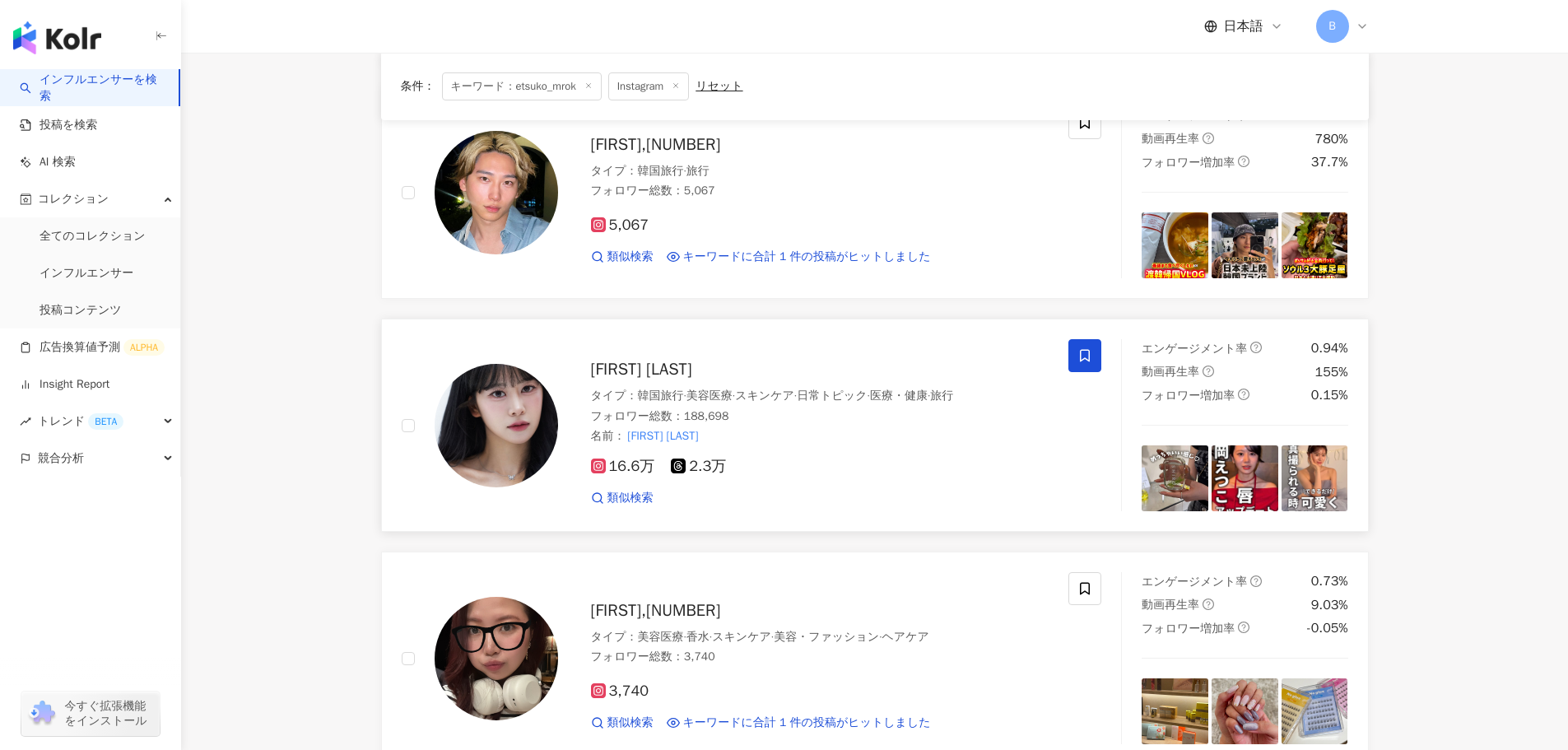 click at bounding box center (1085, 356) 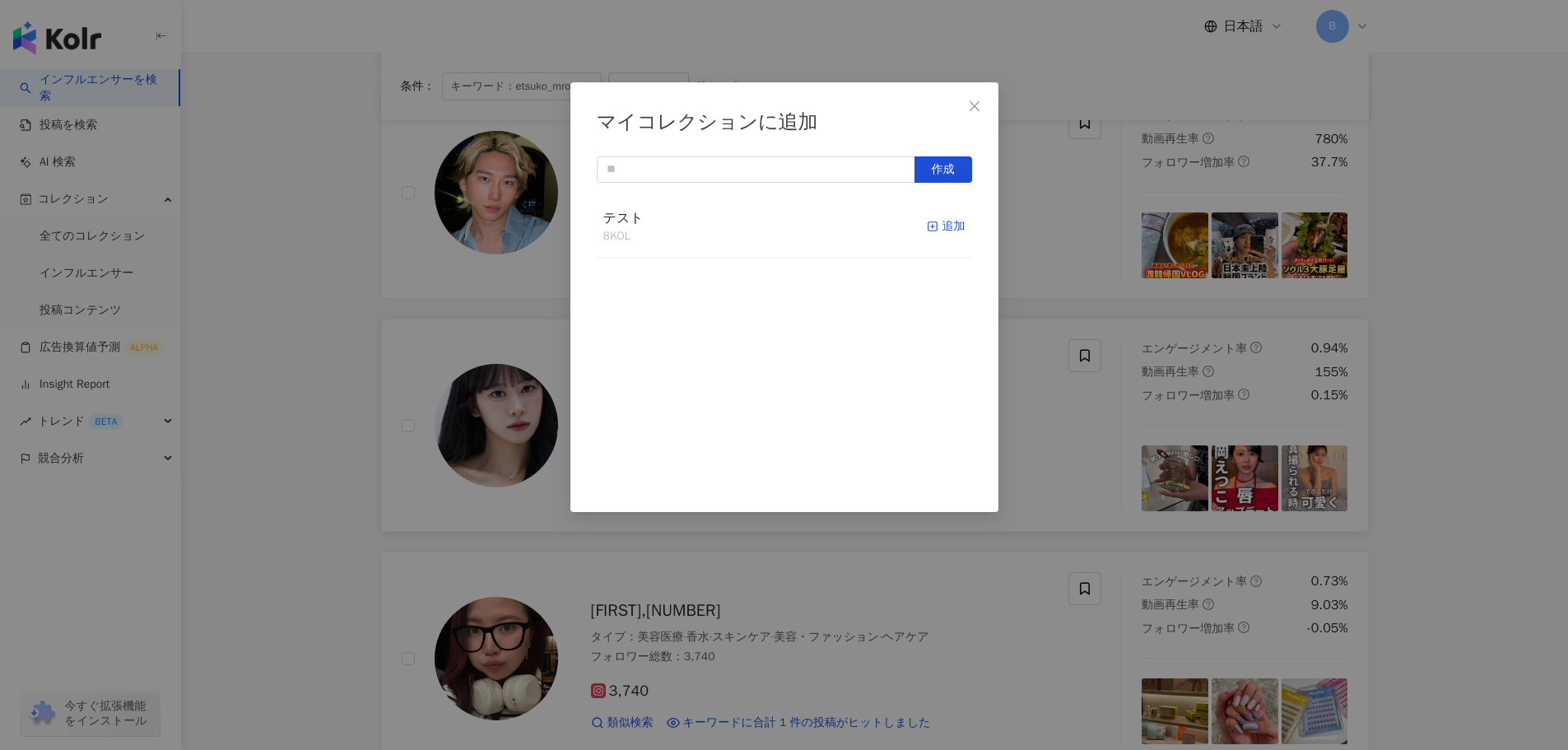 click on "追加" at bounding box center [946, 226] 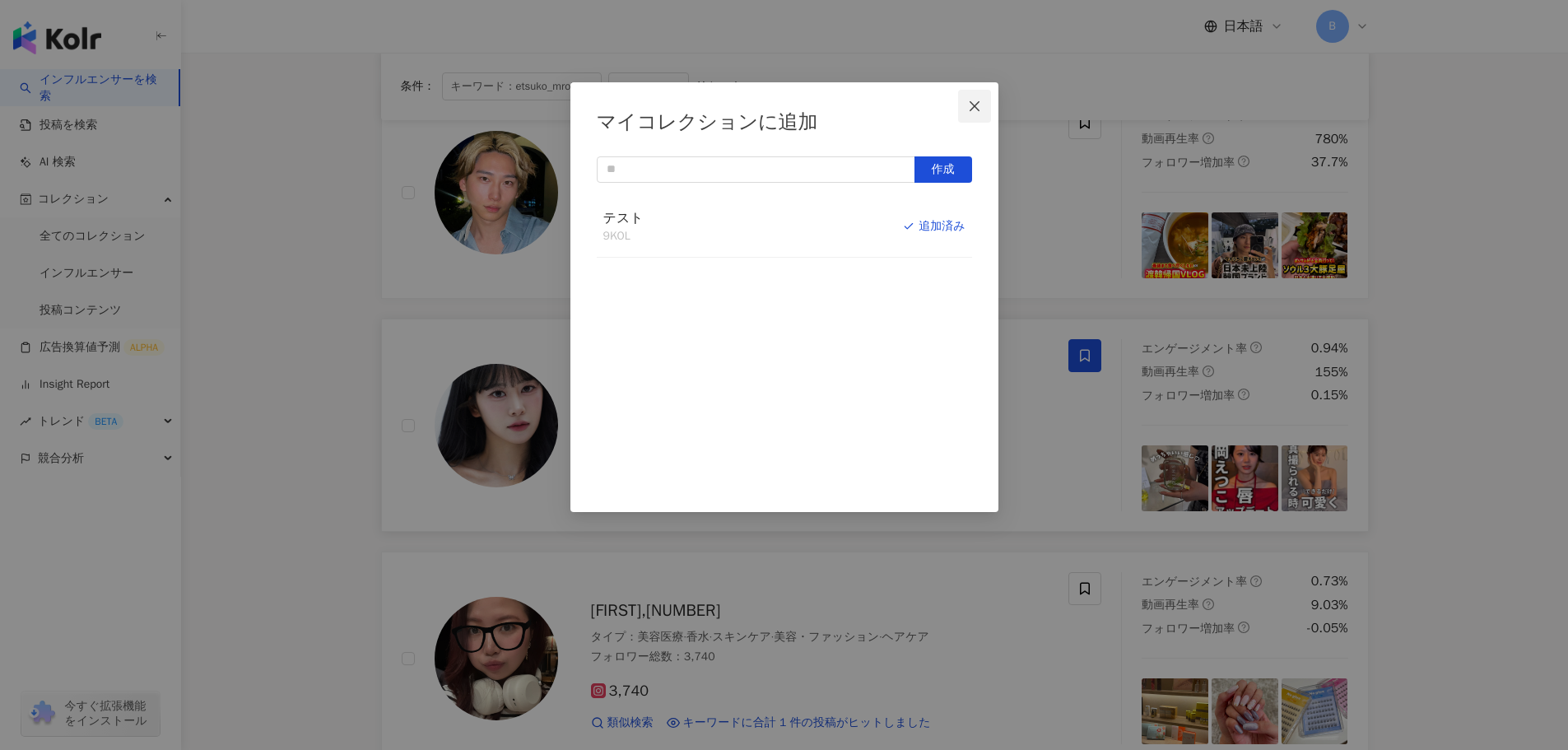 click 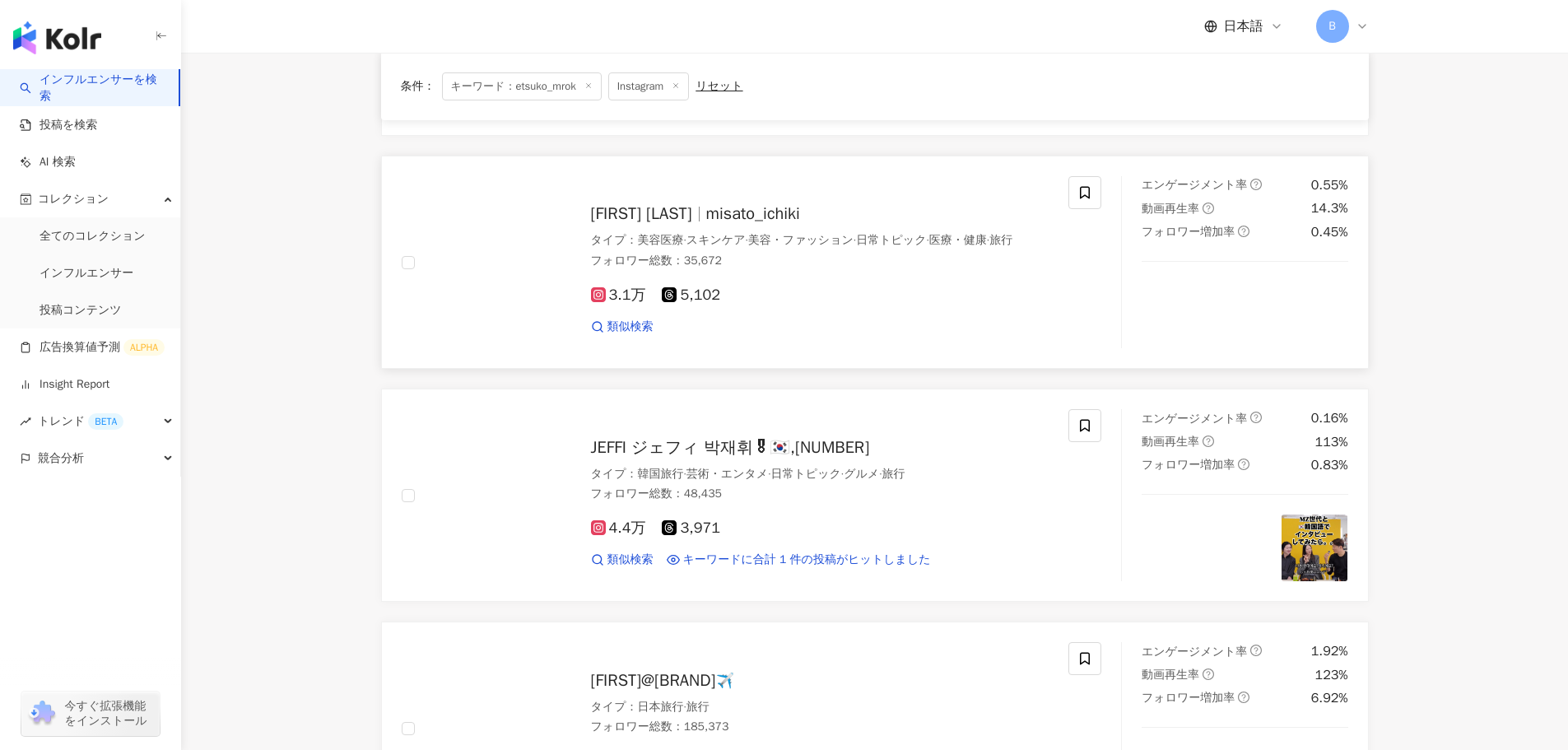 scroll, scrollTop: 0, scrollLeft: 0, axis: both 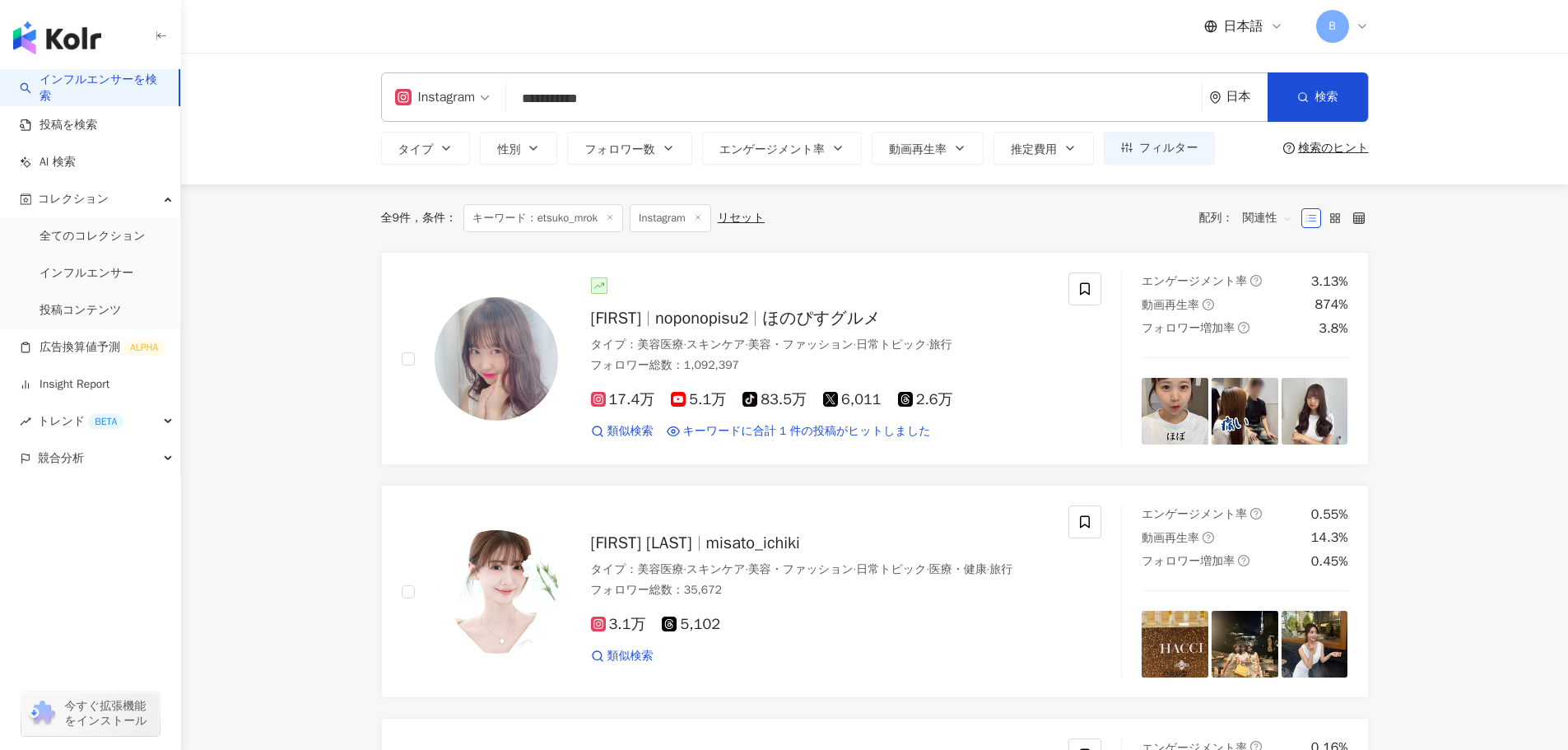 drag, startPoint x: 658, startPoint y: 116, endPoint x: 403, endPoint y: 96, distance: 255.78311 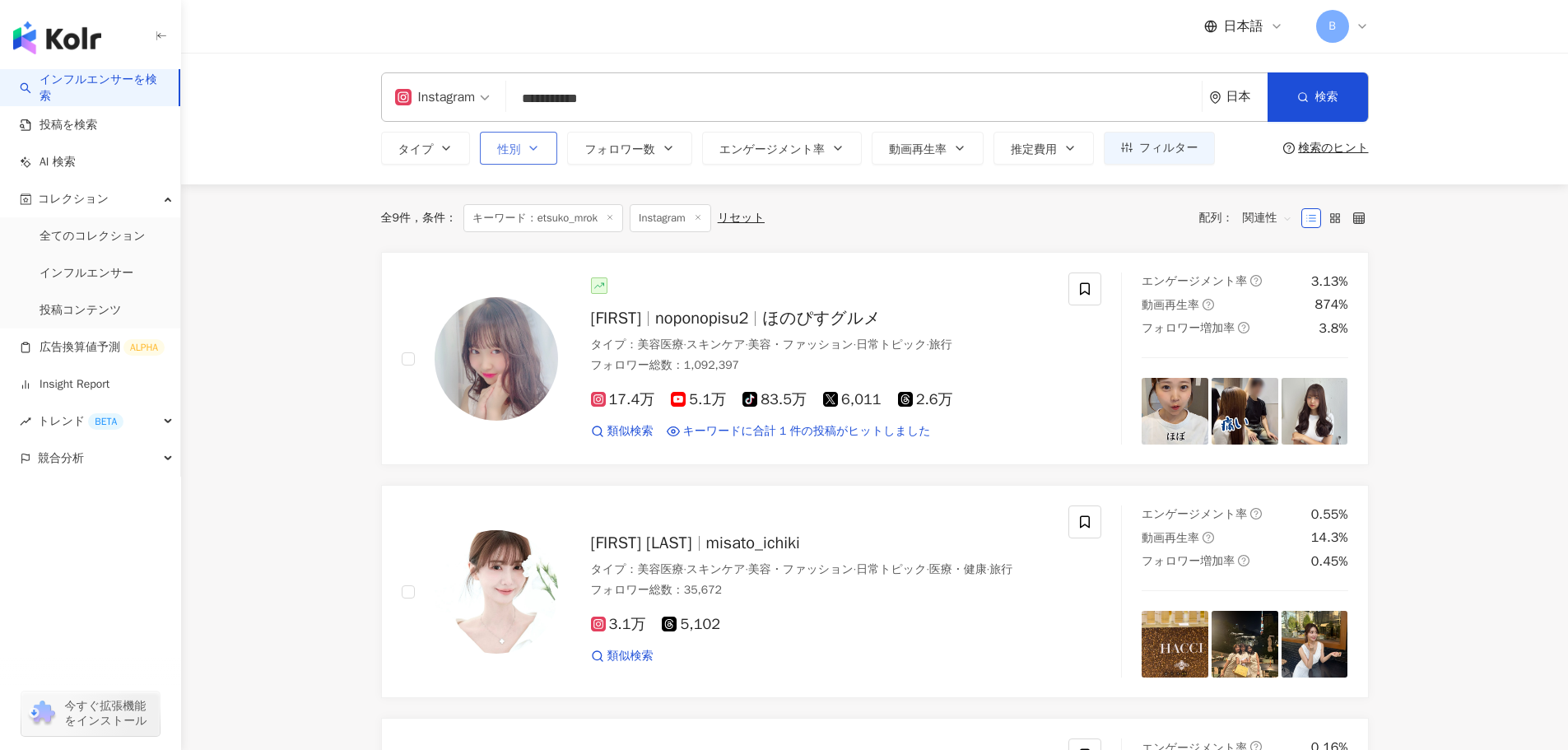 drag, startPoint x: 651, startPoint y: 109, endPoint x: 480, endPoint y: 135, distance: 172.96531 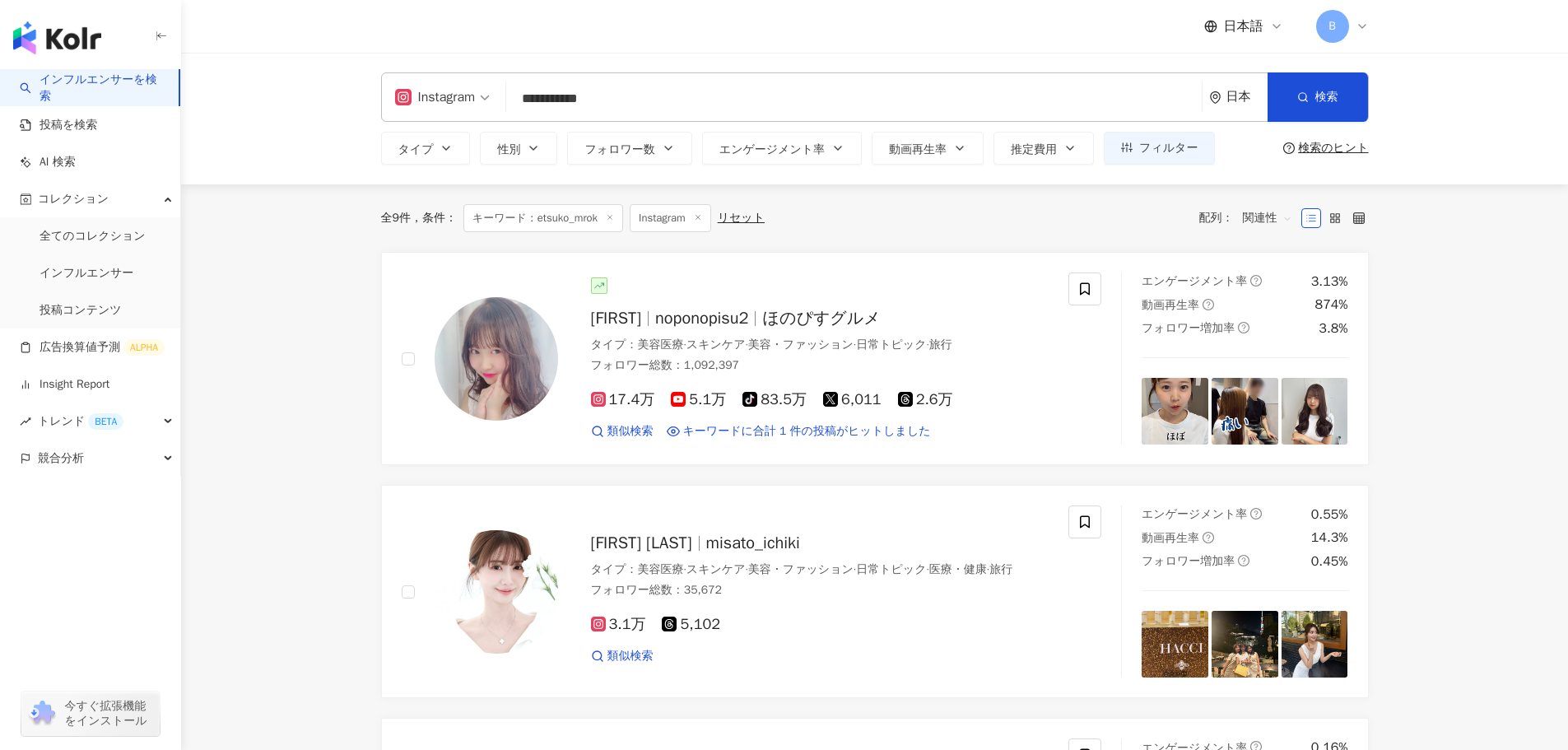 click on "**********" at bounding box center (851, 99) 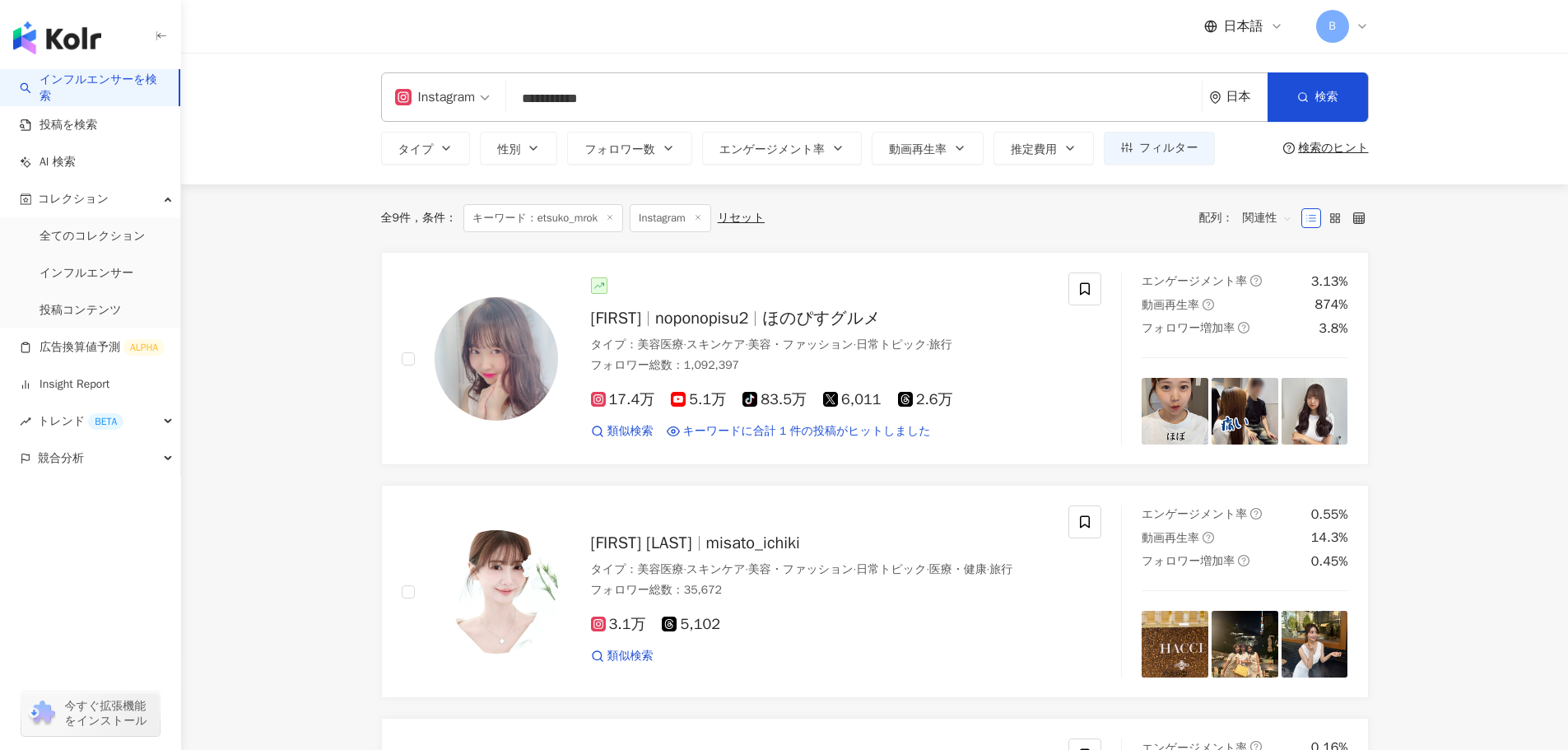 click on "**********" at bounding box center (874, 1492) 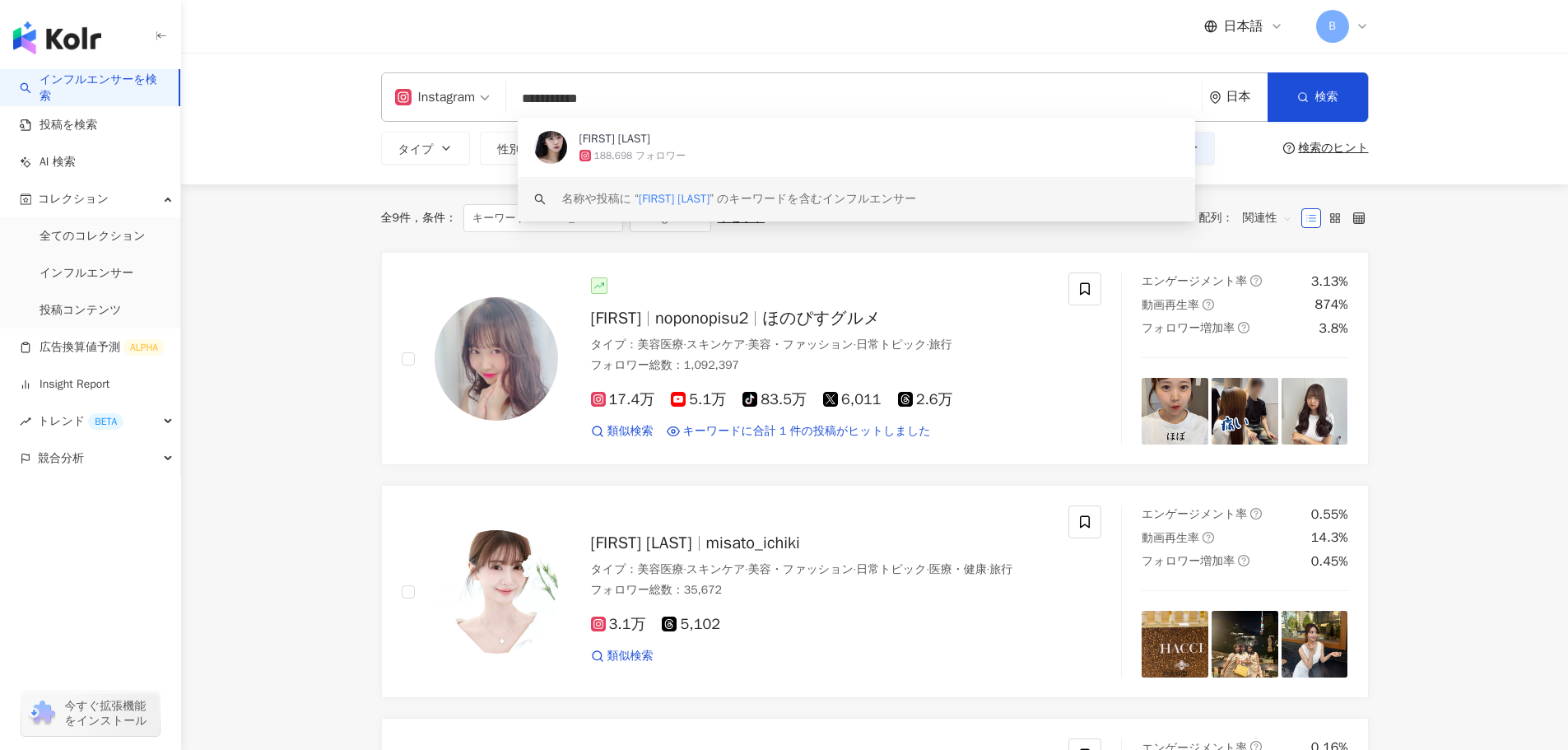drag, startPoint x: 634, startPoint y: 99, endPoint x: 442, endPoint y: 95, distance: 192.04166 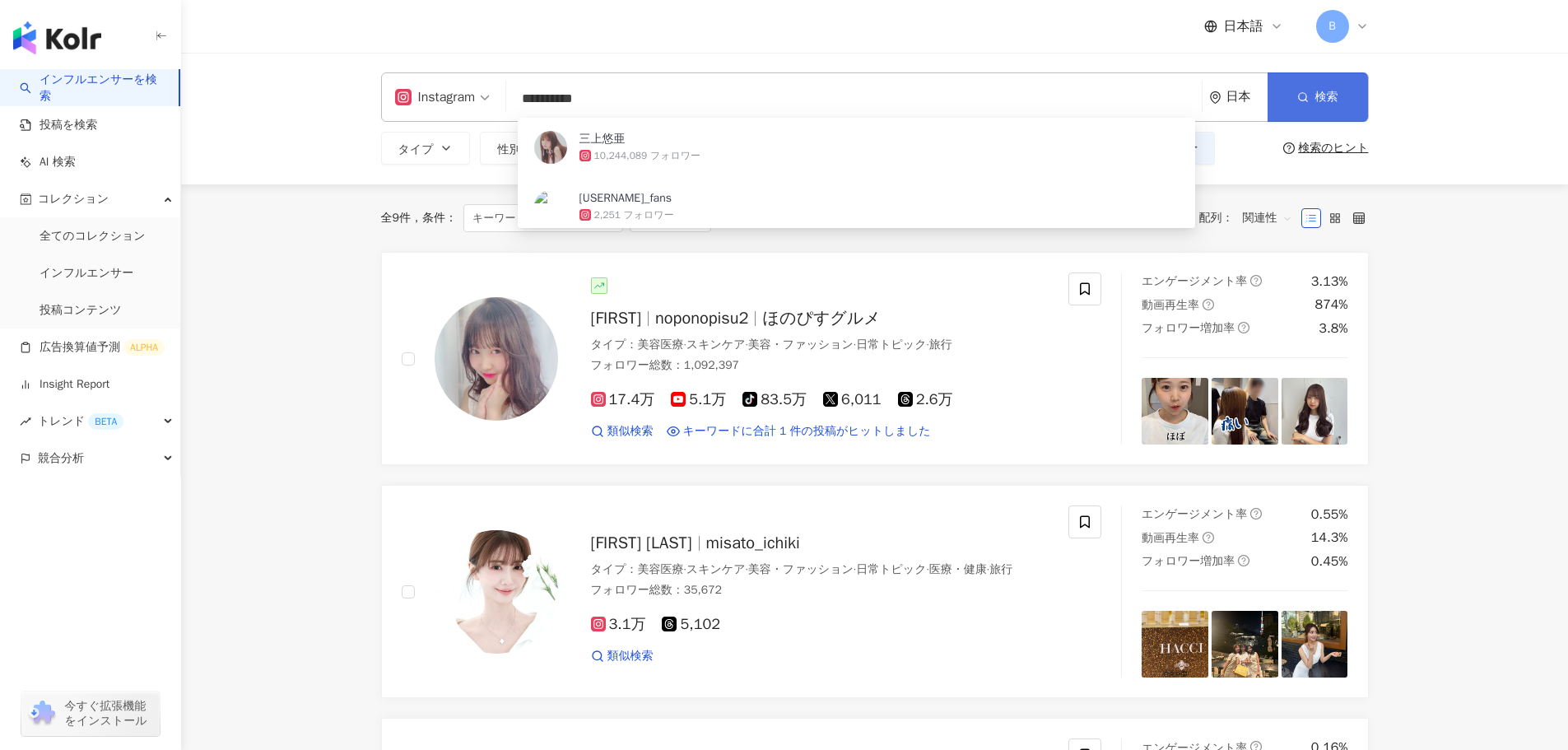 type on "**********" 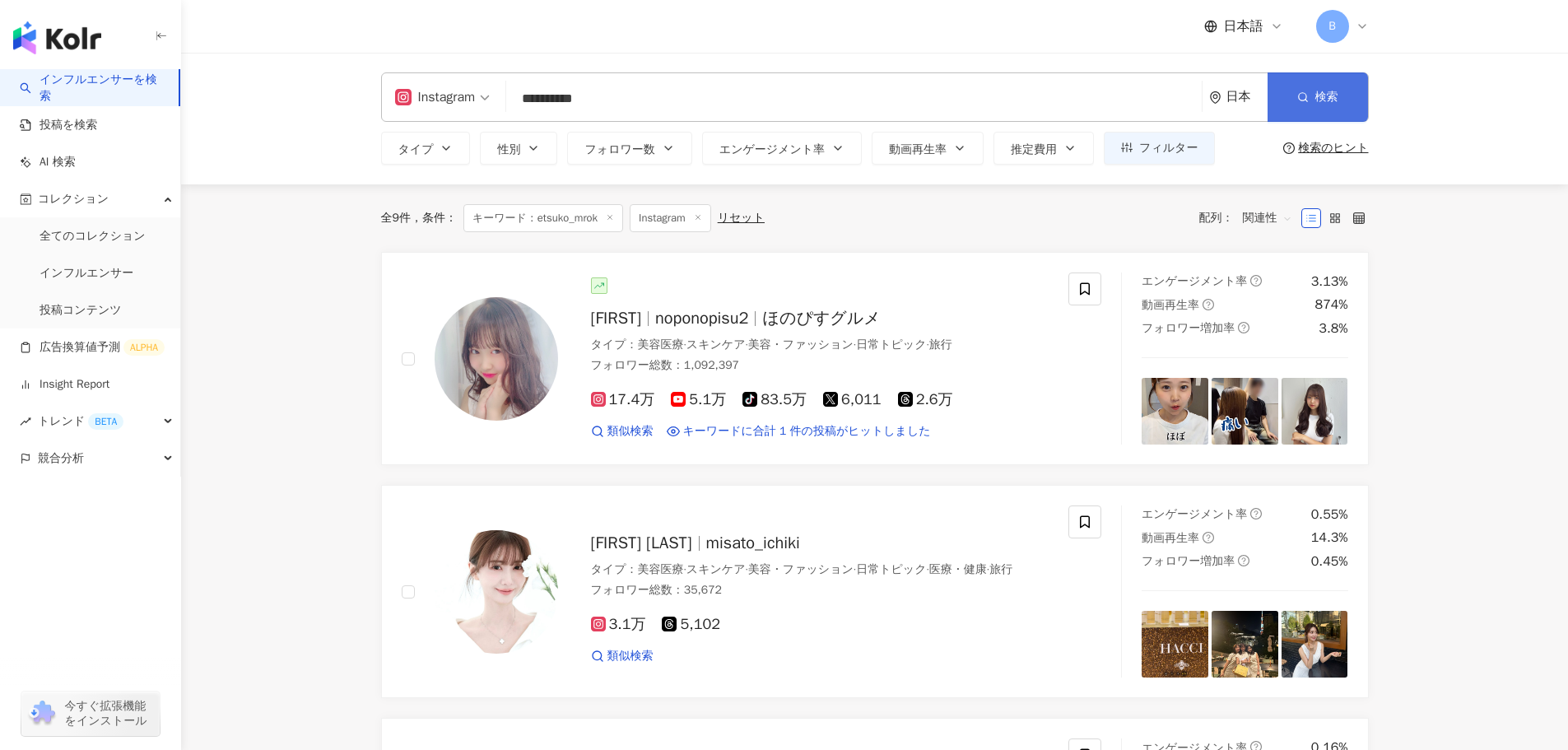 click on "検索" at bounding box center (1327, 97) 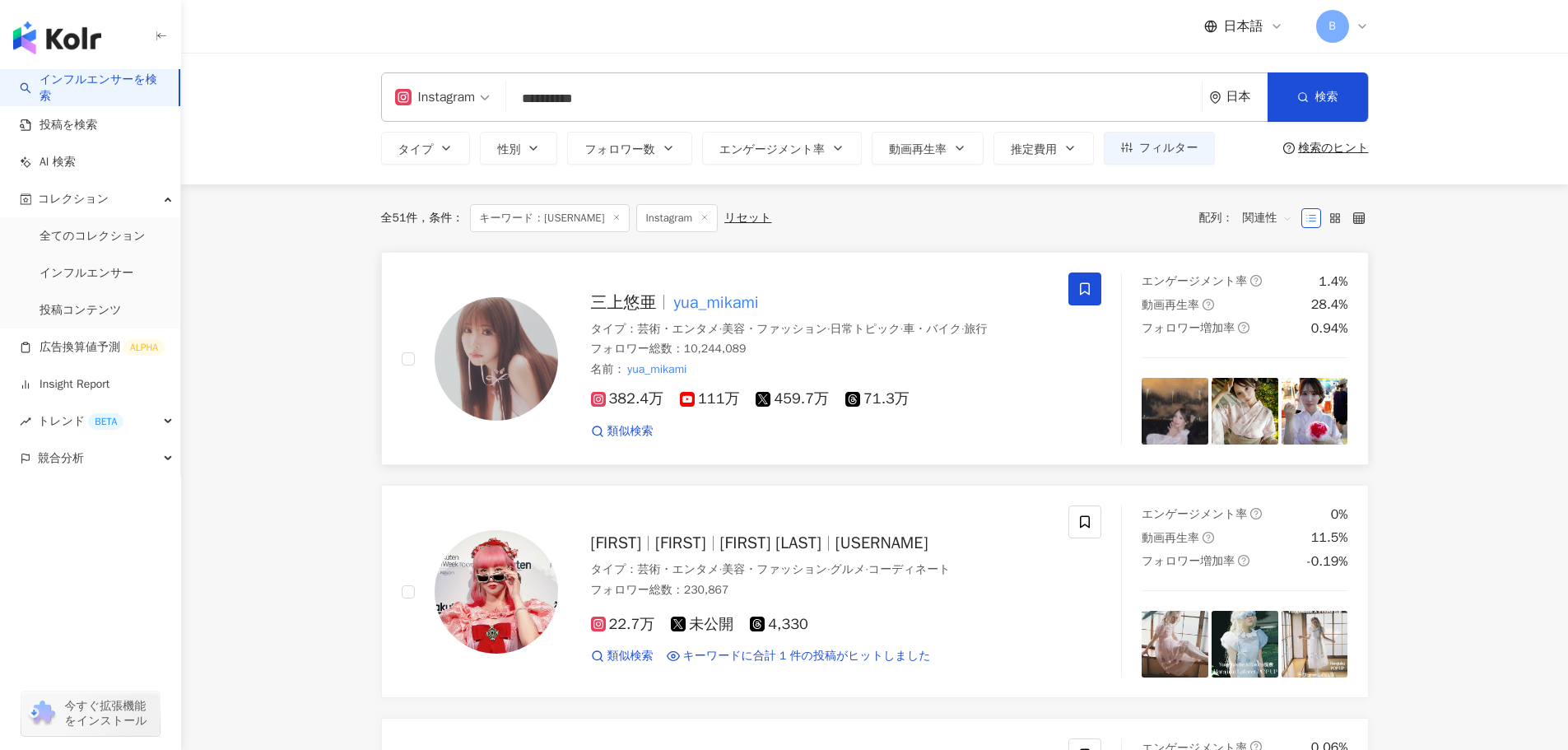 click 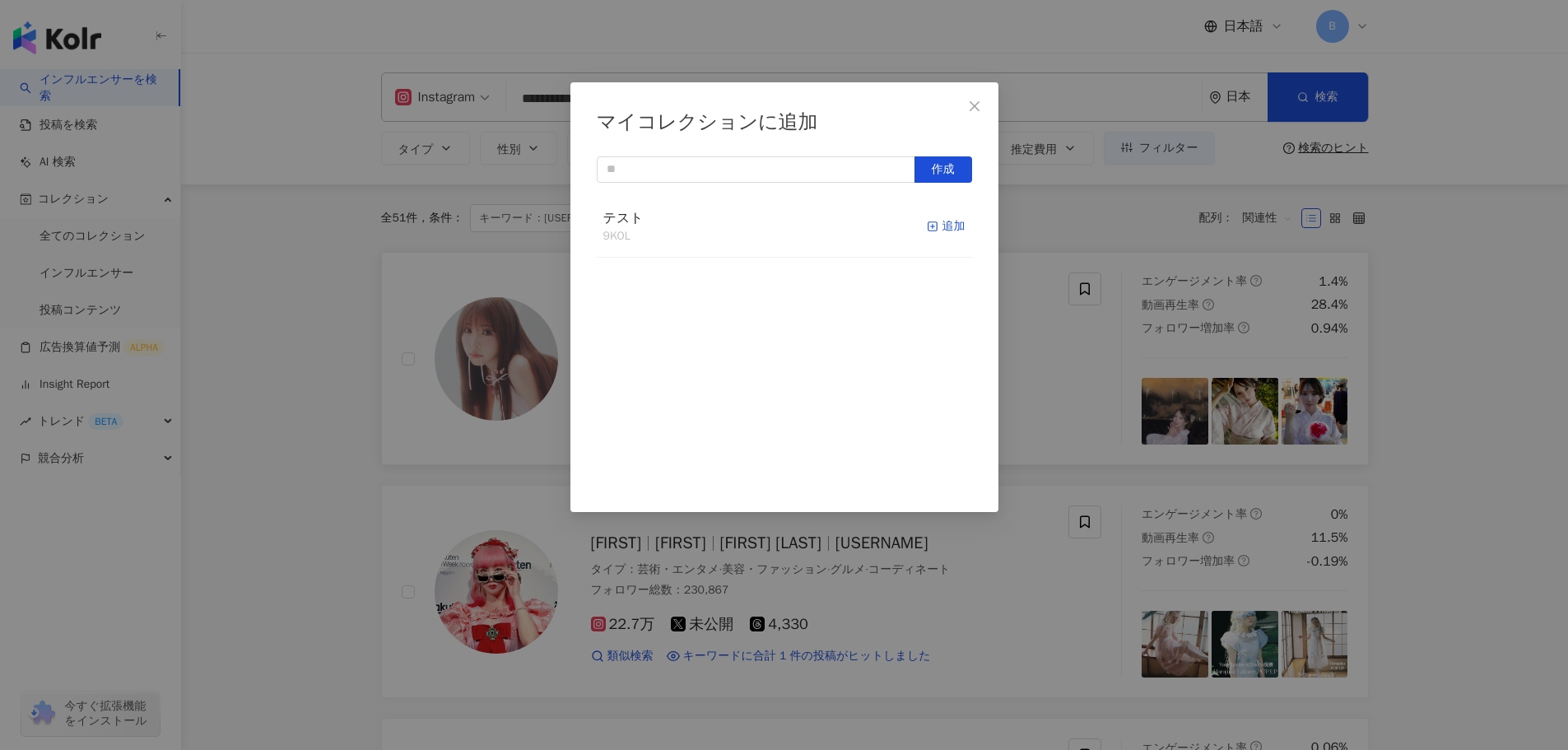 click 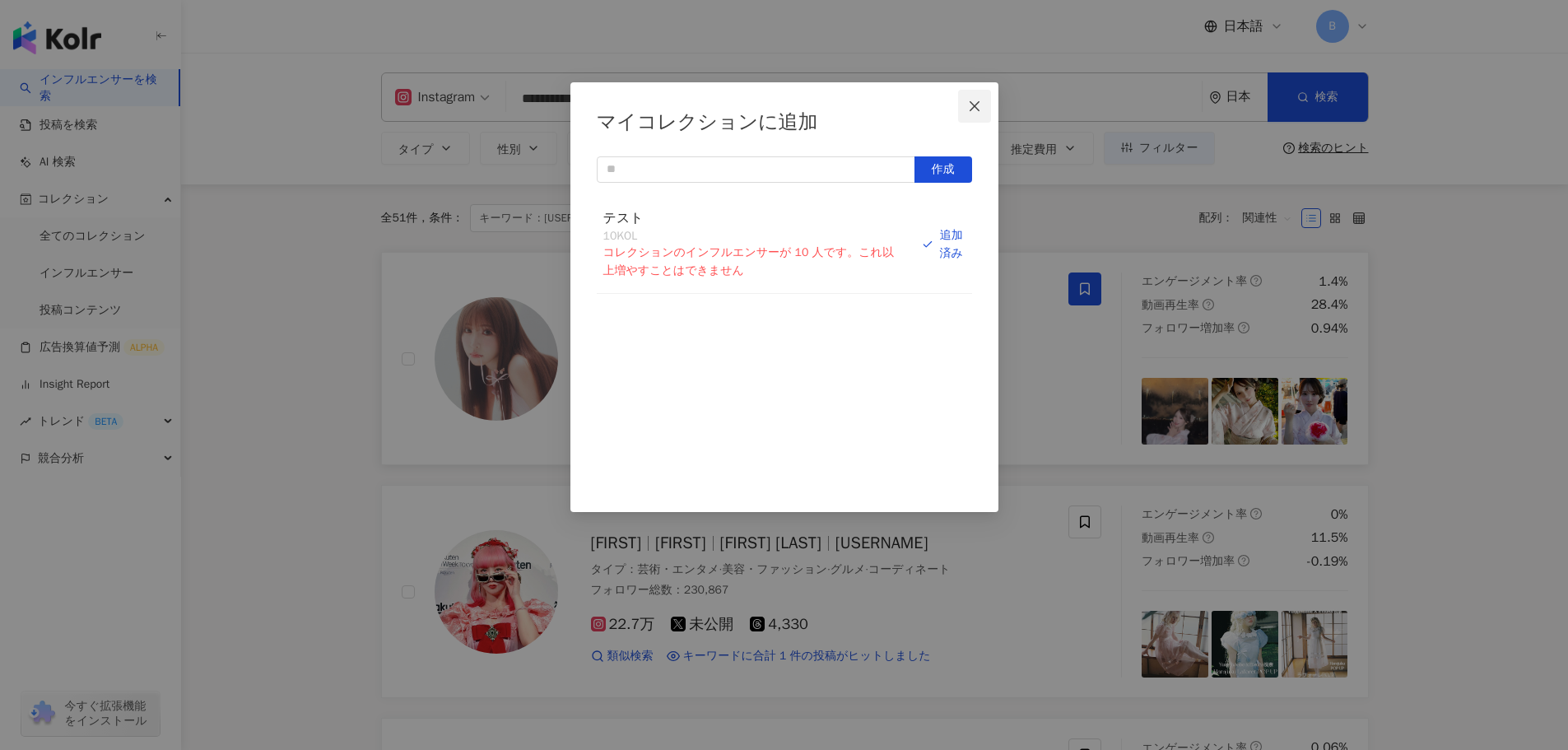 click 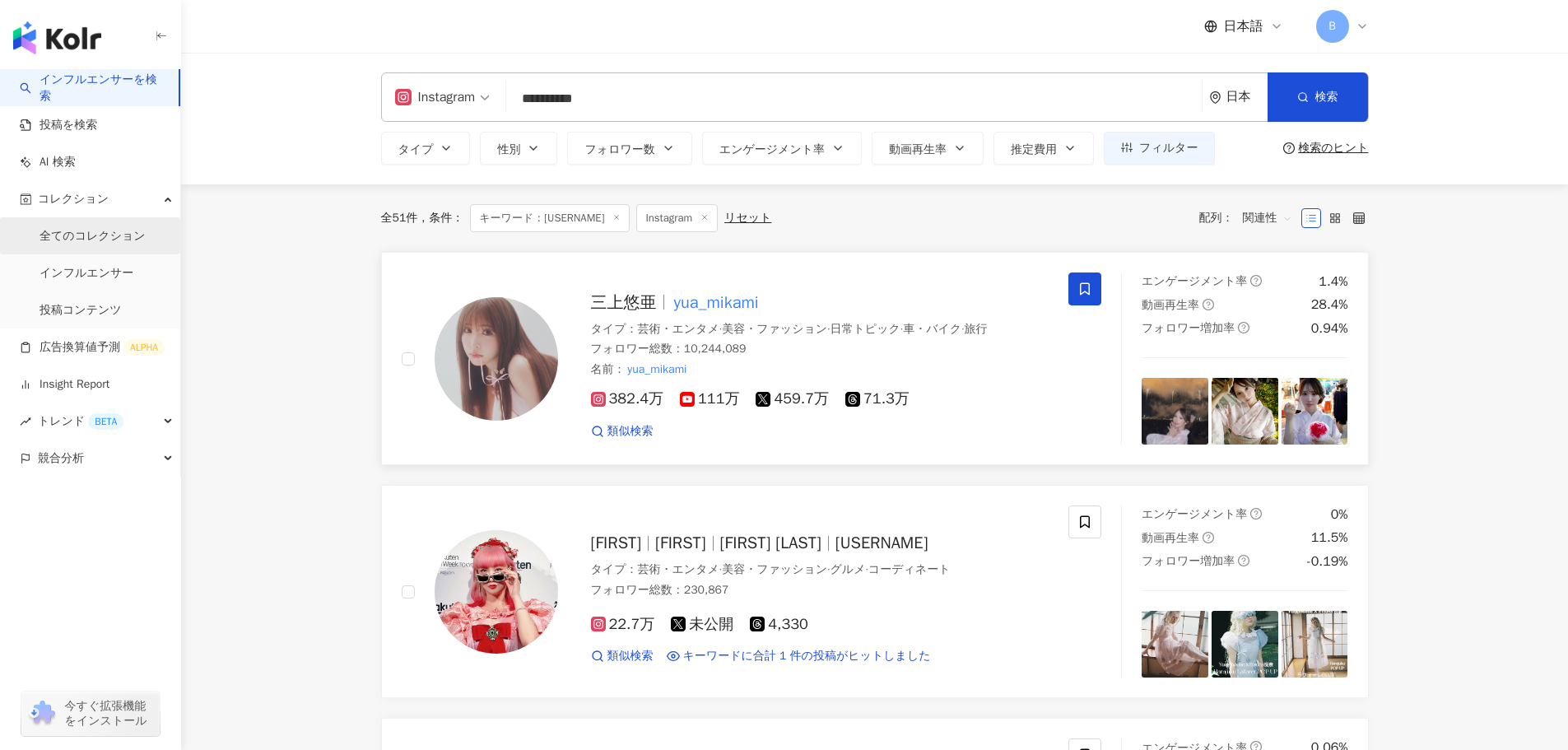 click on "全てのコレクション" at bounding box center [92, 236] 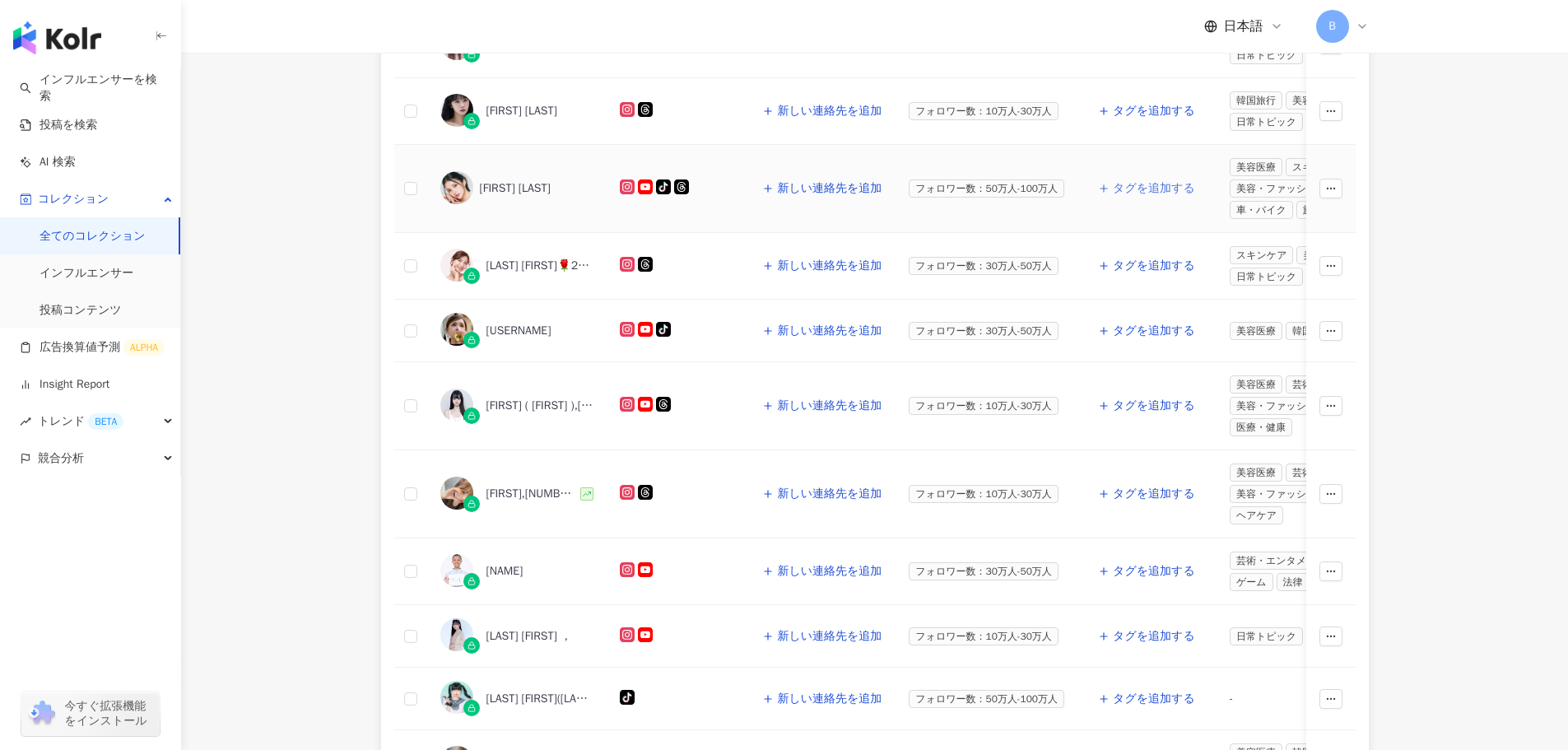scroll, scrollTop: 515, scrollLeft: 0, axis: vertical 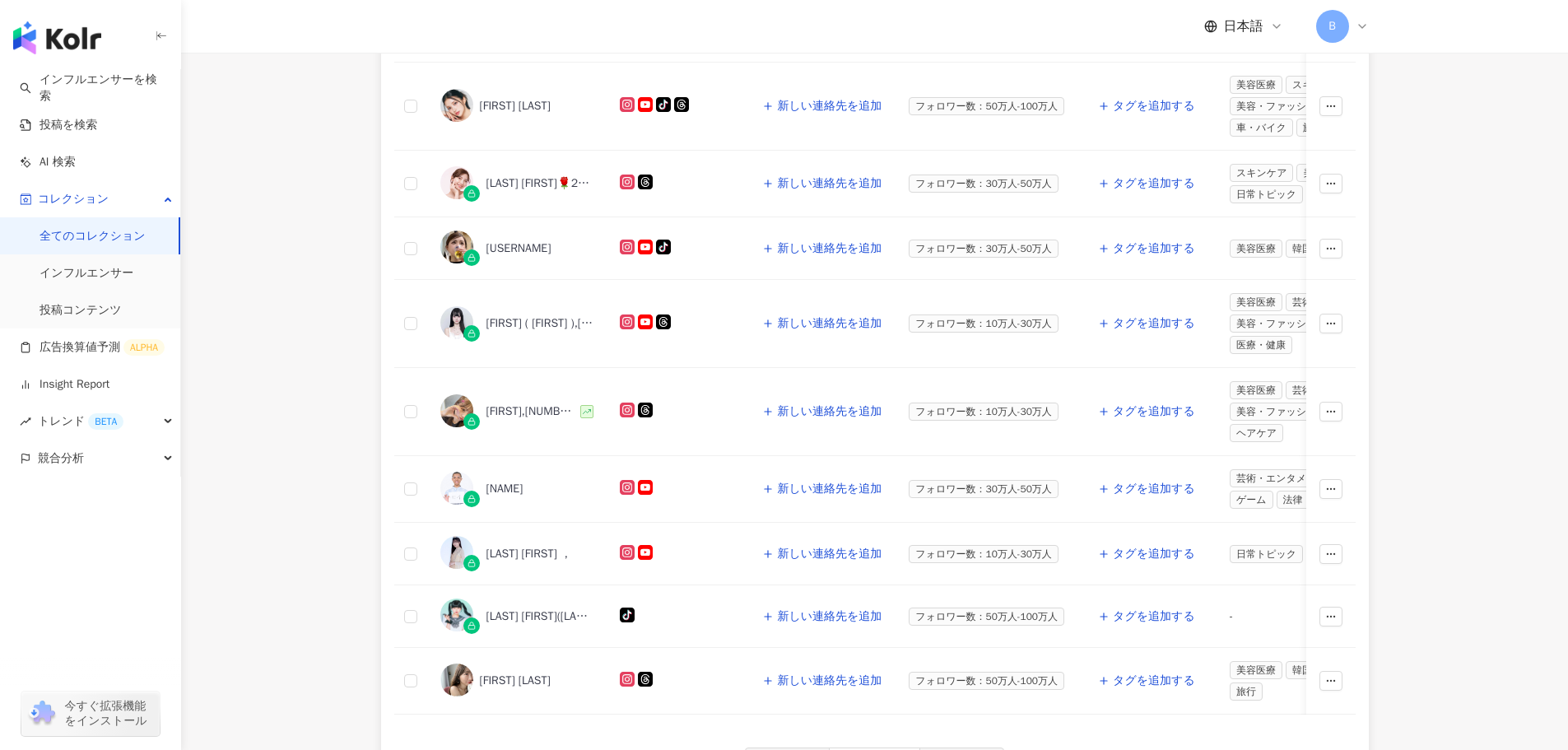 drag, startPoint x: 626, startPoint y: 722, endPoint x: 677, endPoint y: 720, distance: 51.039201 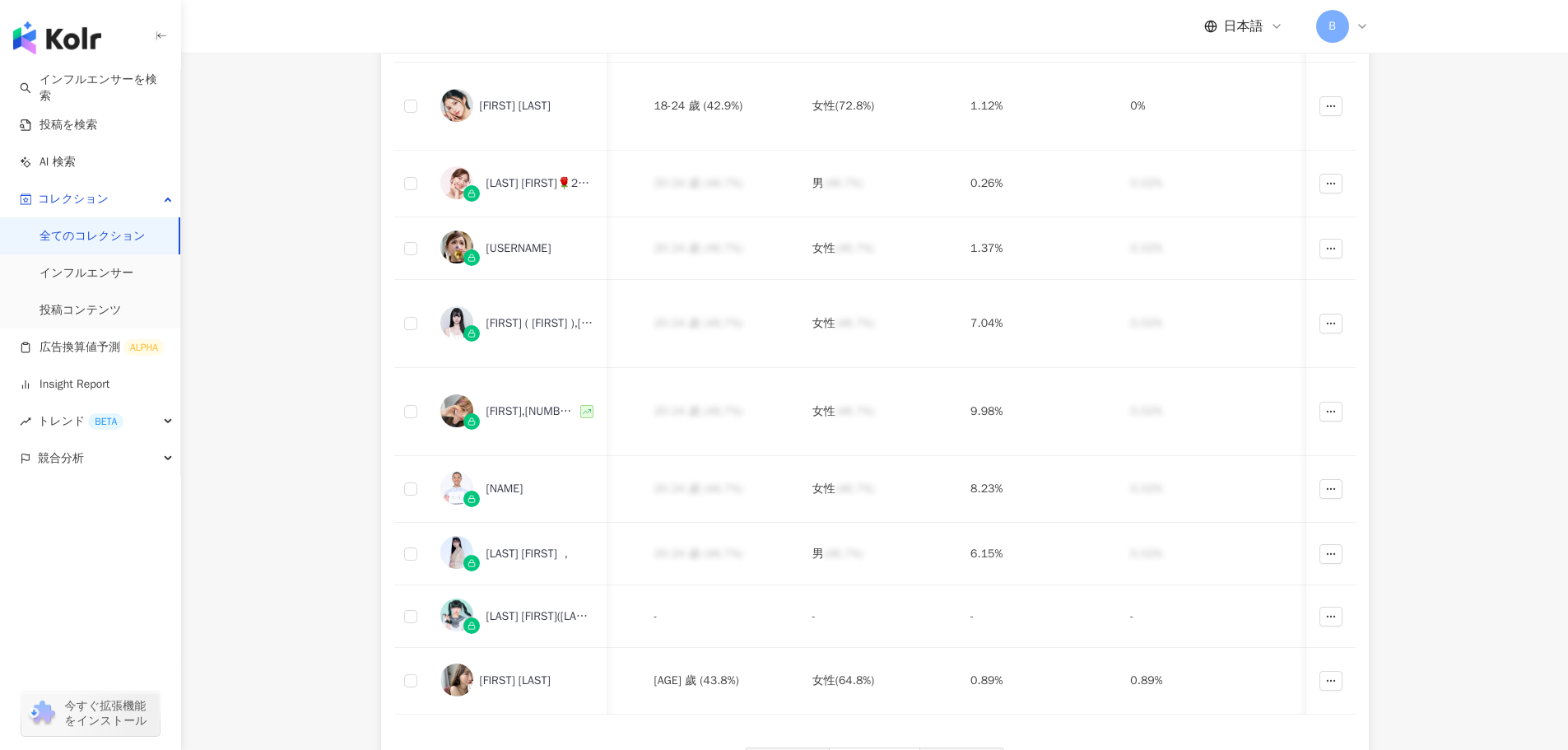 scroll, scrollTop: 0, scrollLeft: 947, axis: horizontal 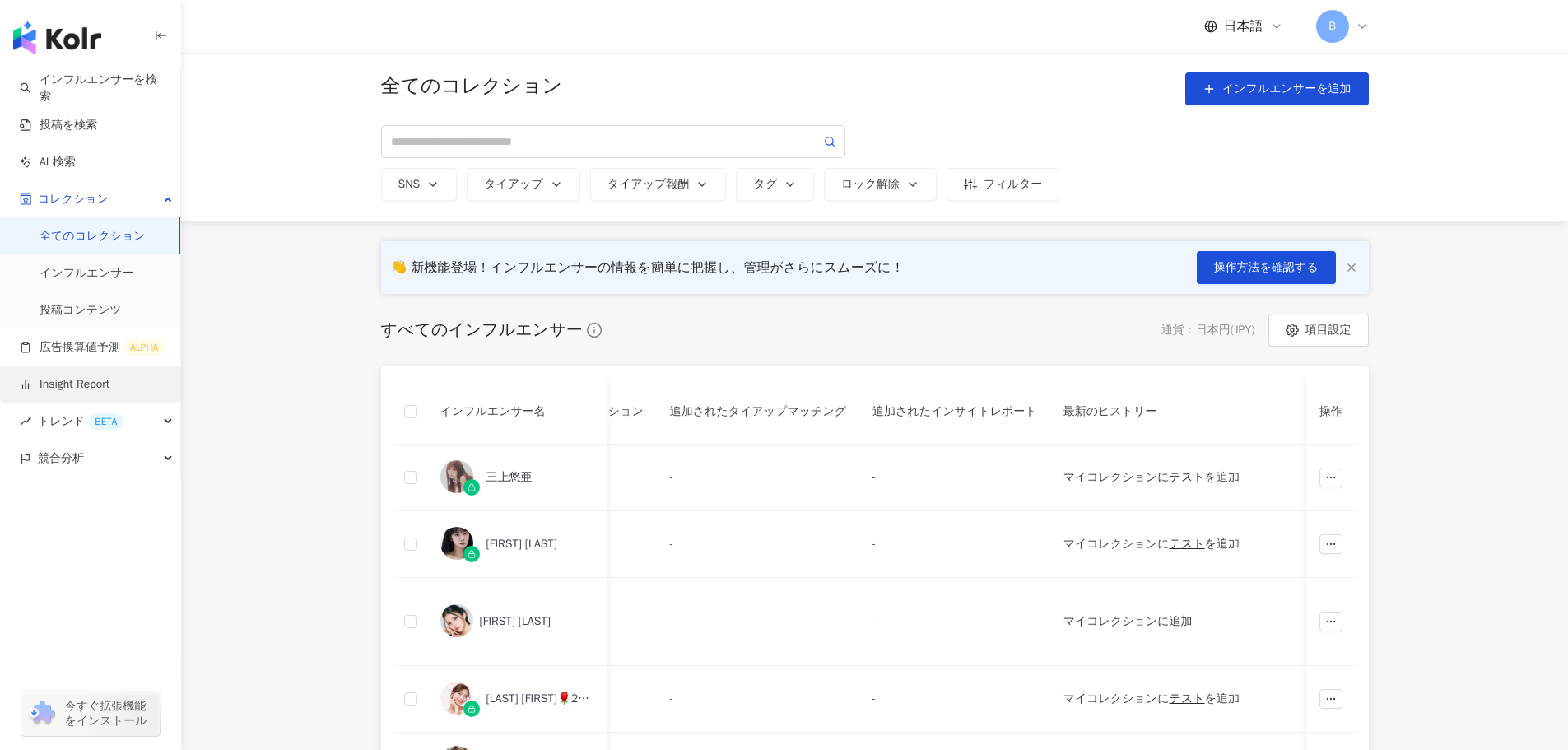 click on "Insight Report" at bounding box center [64, 384] 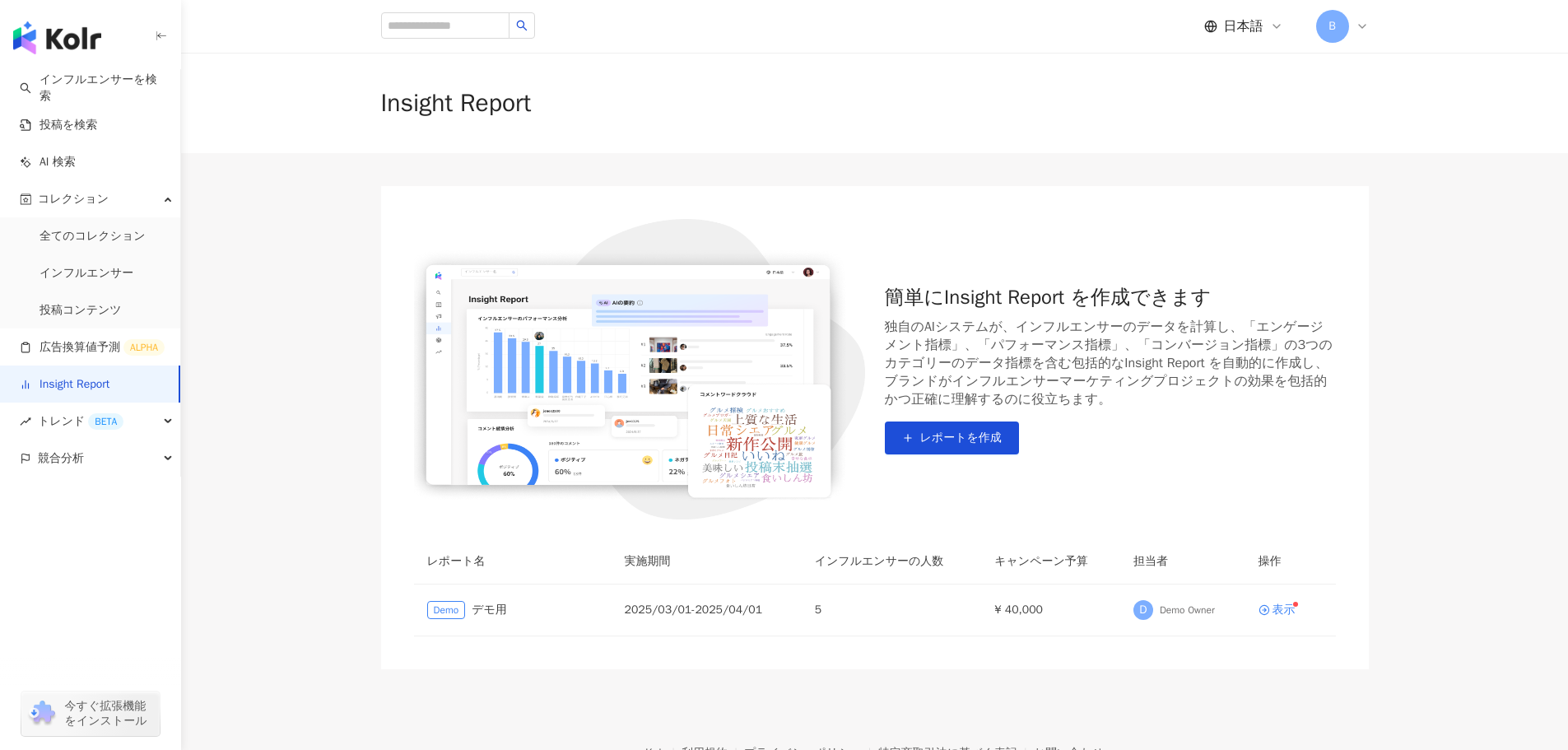 scroll, scrollTop: 102, scrollLeft: 0, axis: vertical 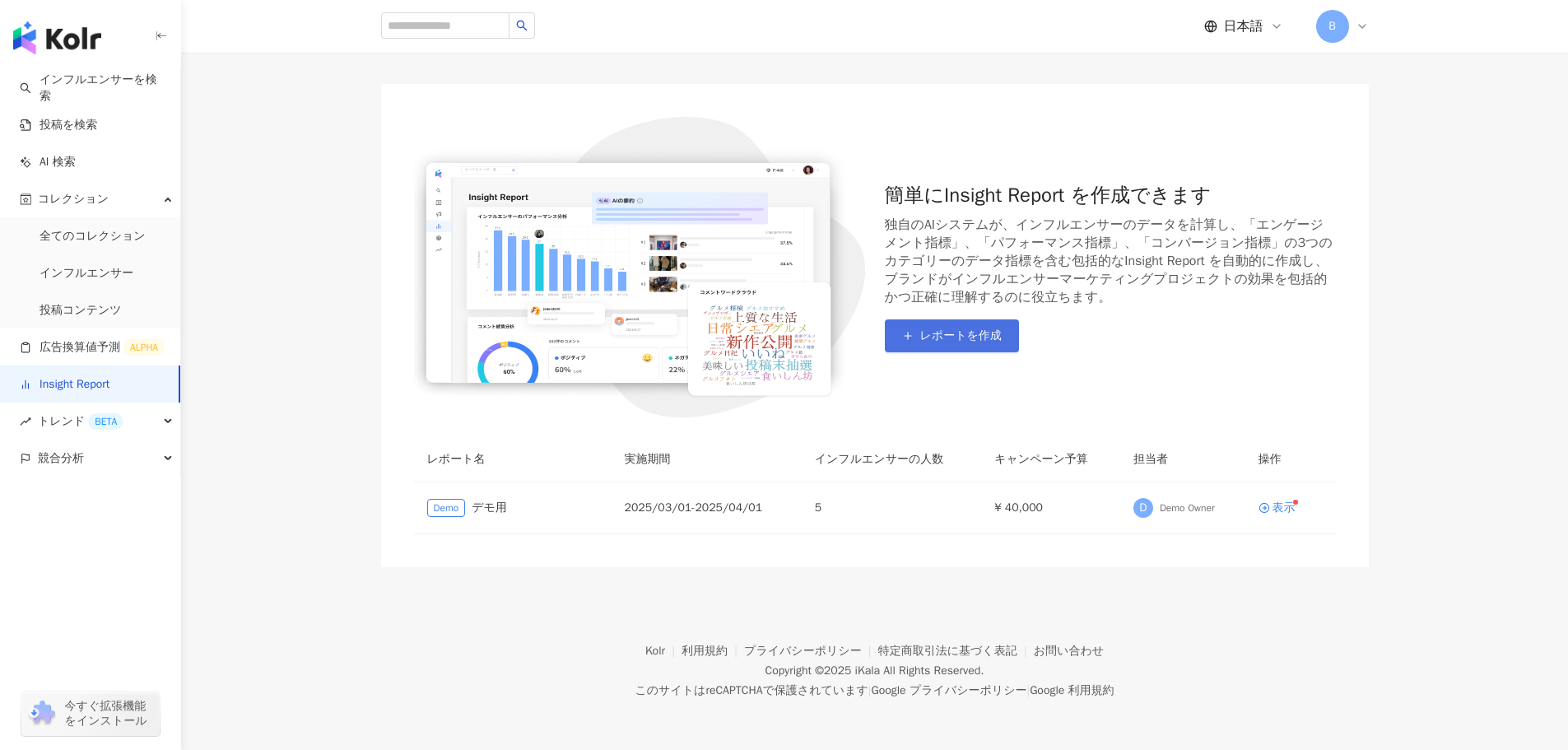 click on "レポートを作成" at bounding box center [952, 336] 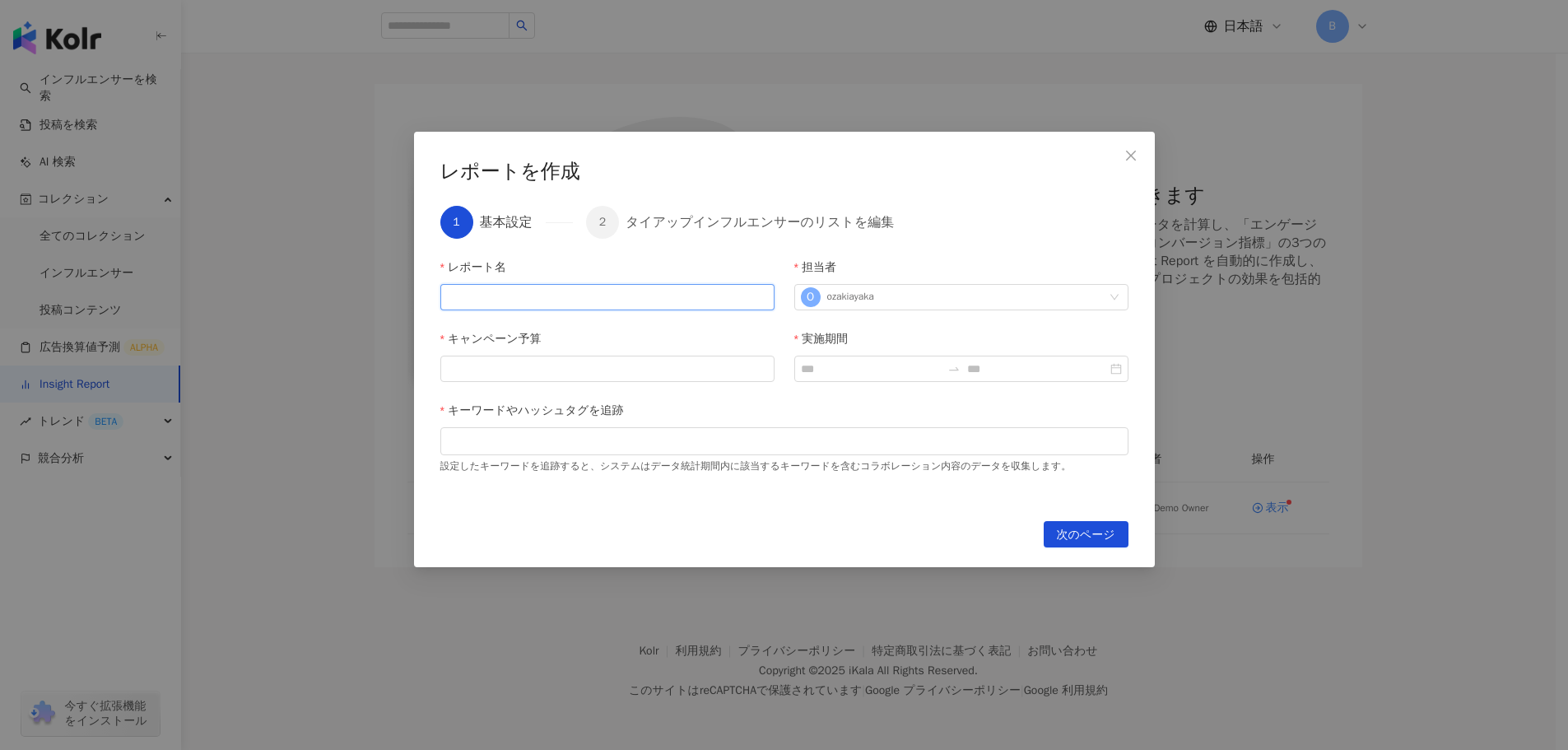 click on "レポート名" at bounding box center (607, 297) 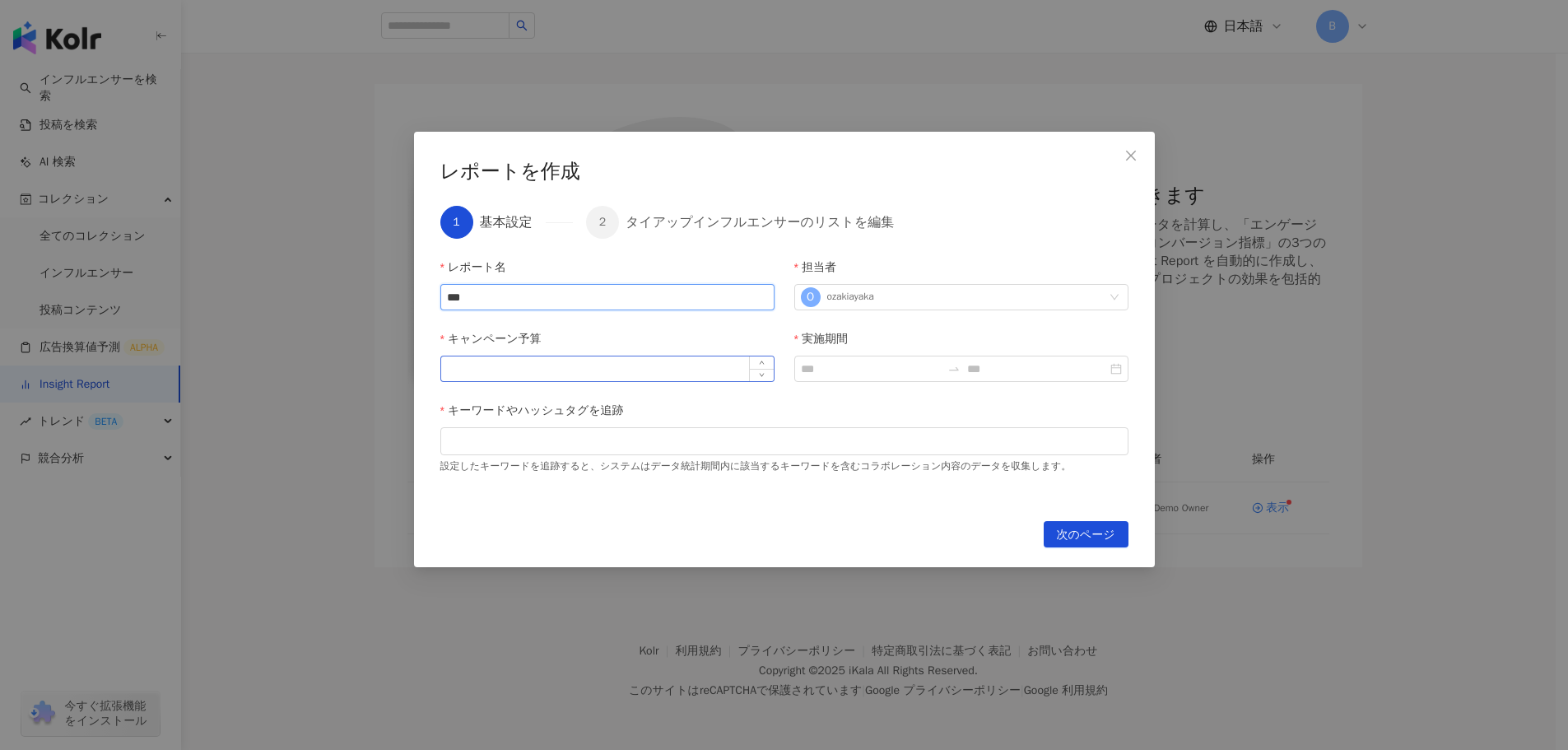 type on "***" 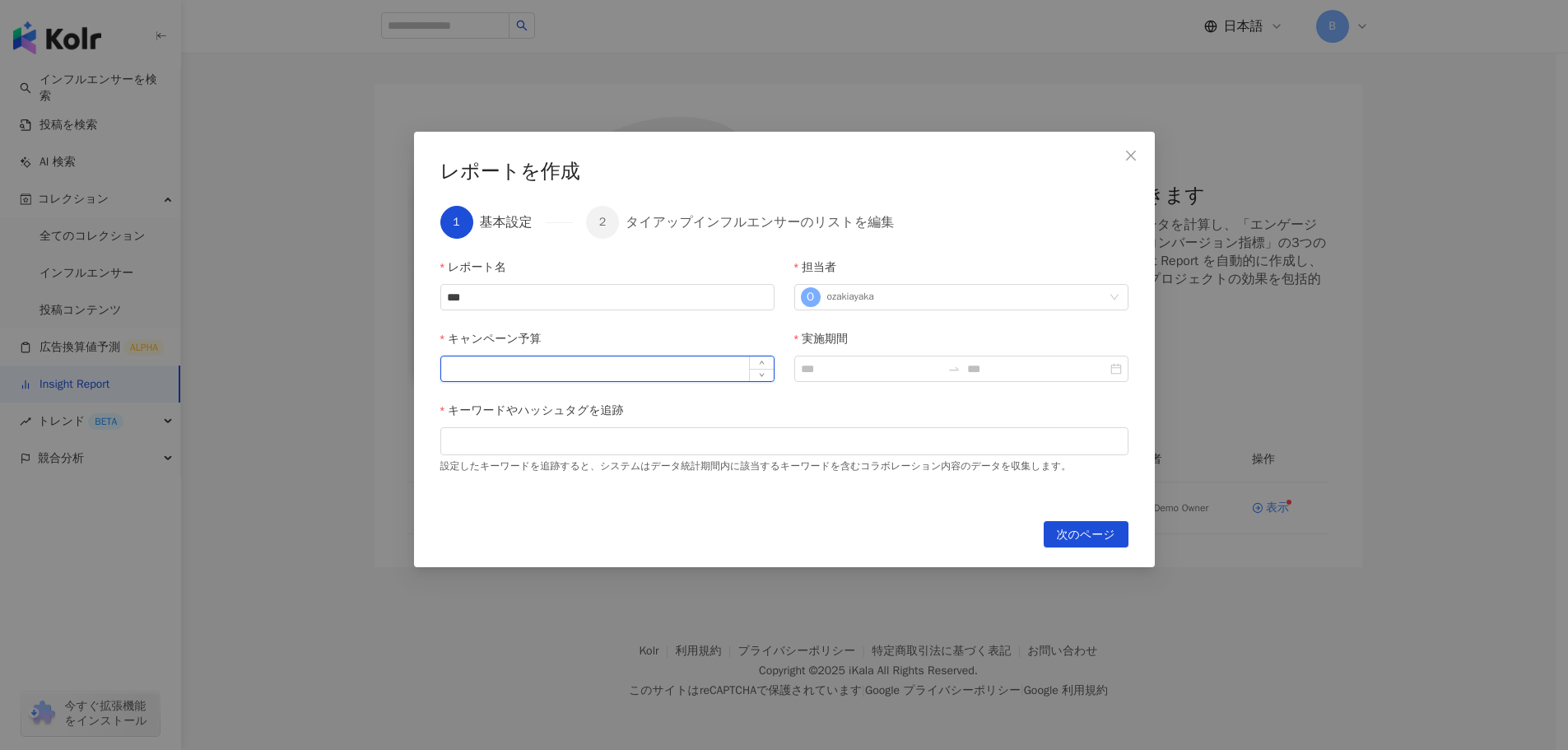 click on "キャンペーン予算" at bounding box center (607, 369) 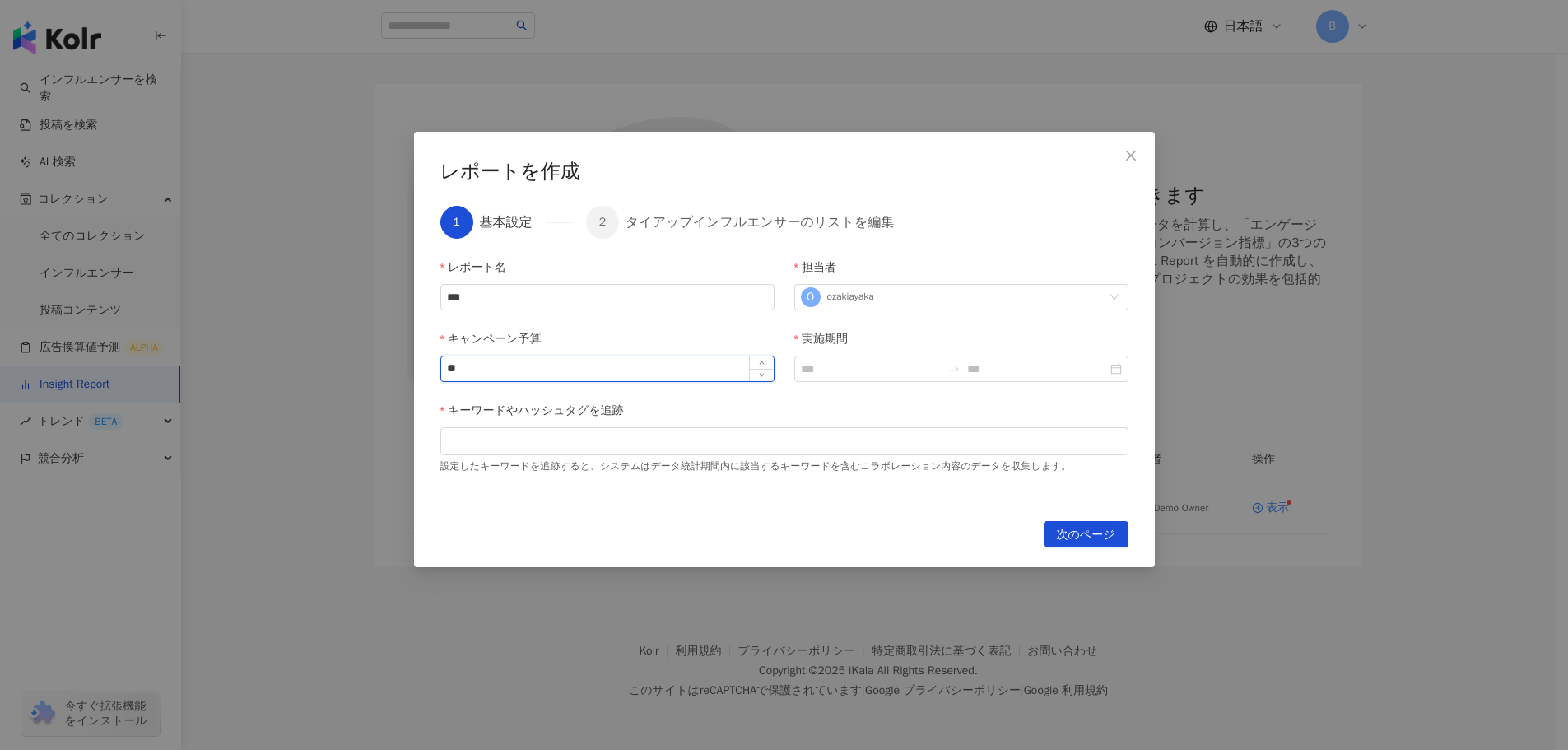 type on "*" 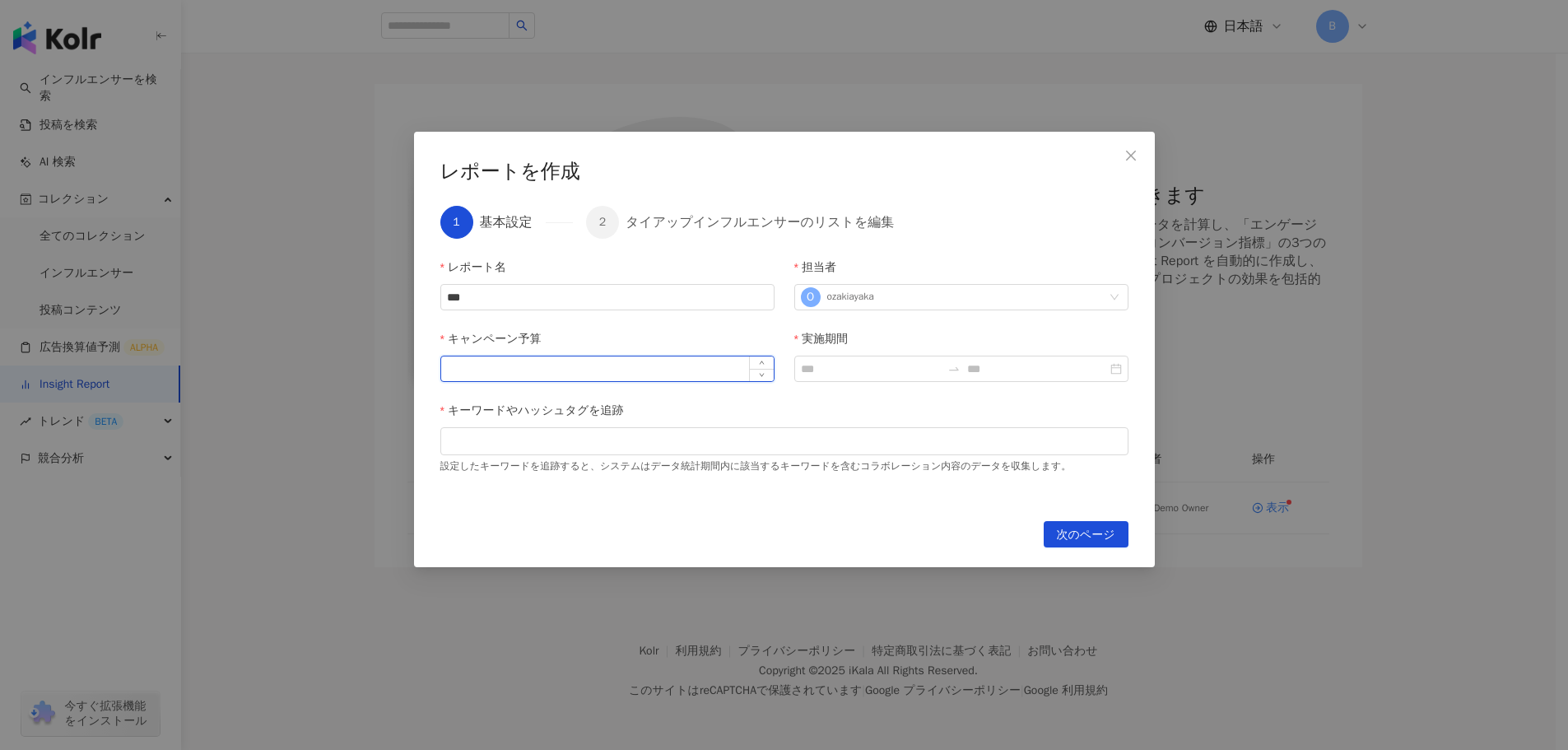 click on "キャンペーン予算" at bounding box center [607, 369] 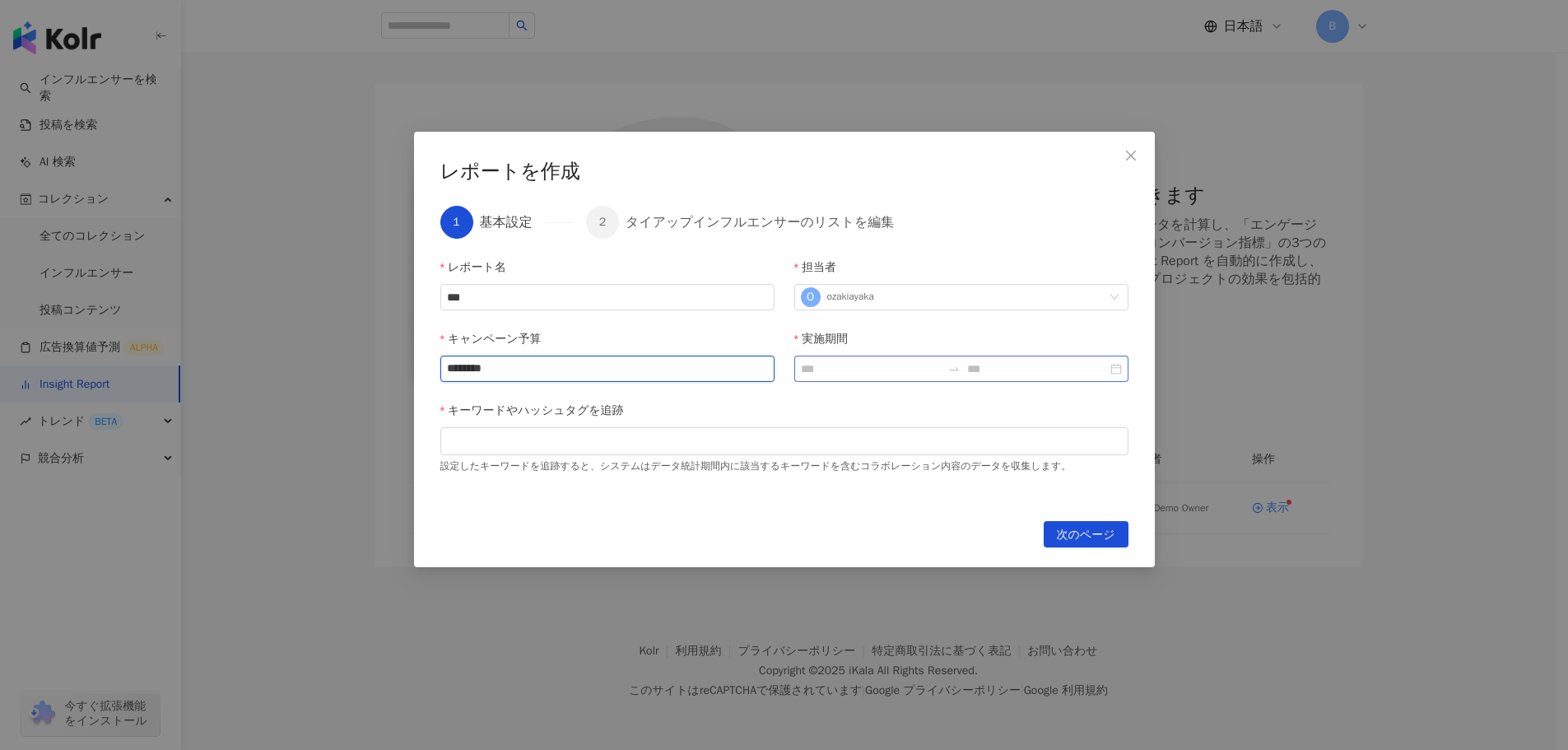 type on "********" 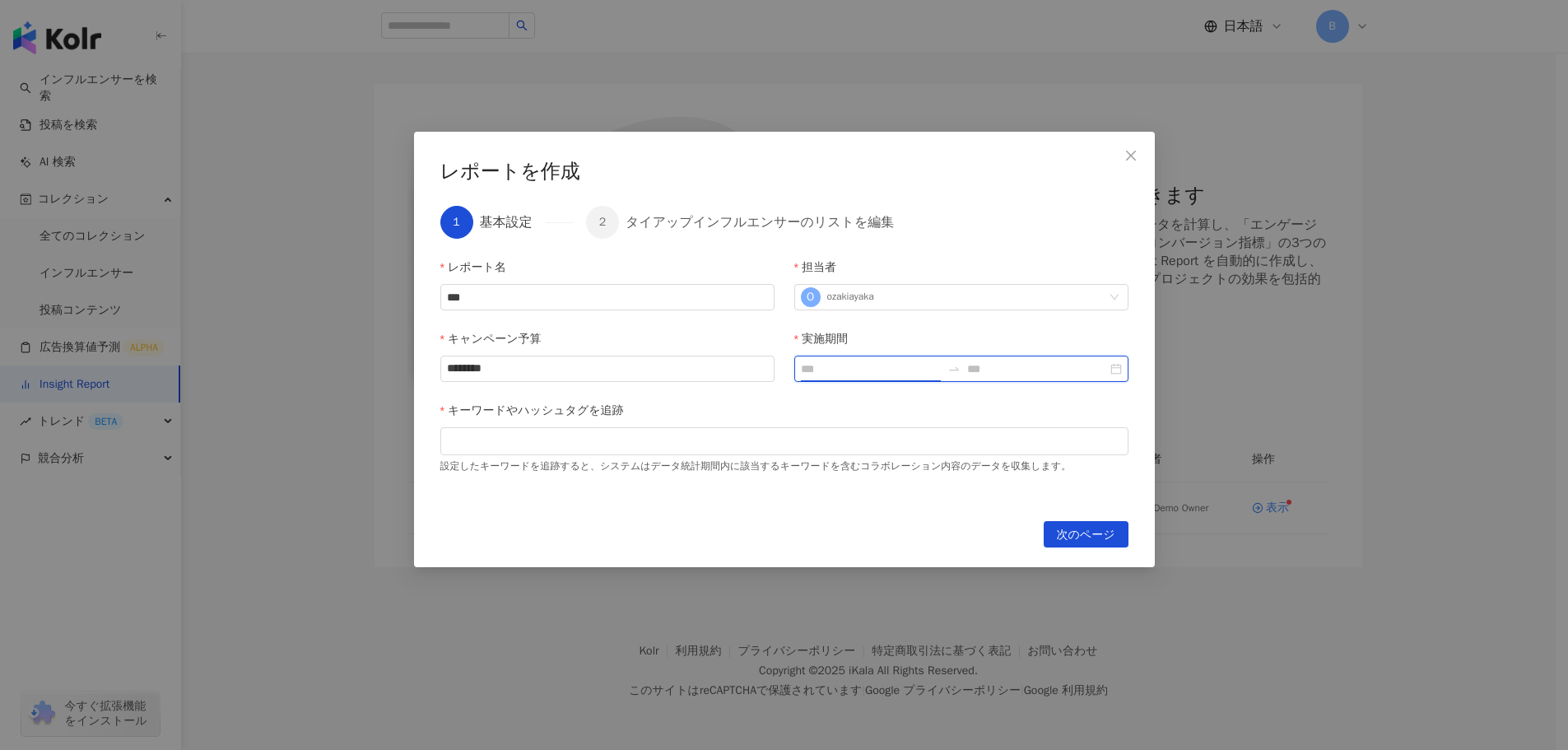 click on "実施期間" at bounding box center (871, 369) 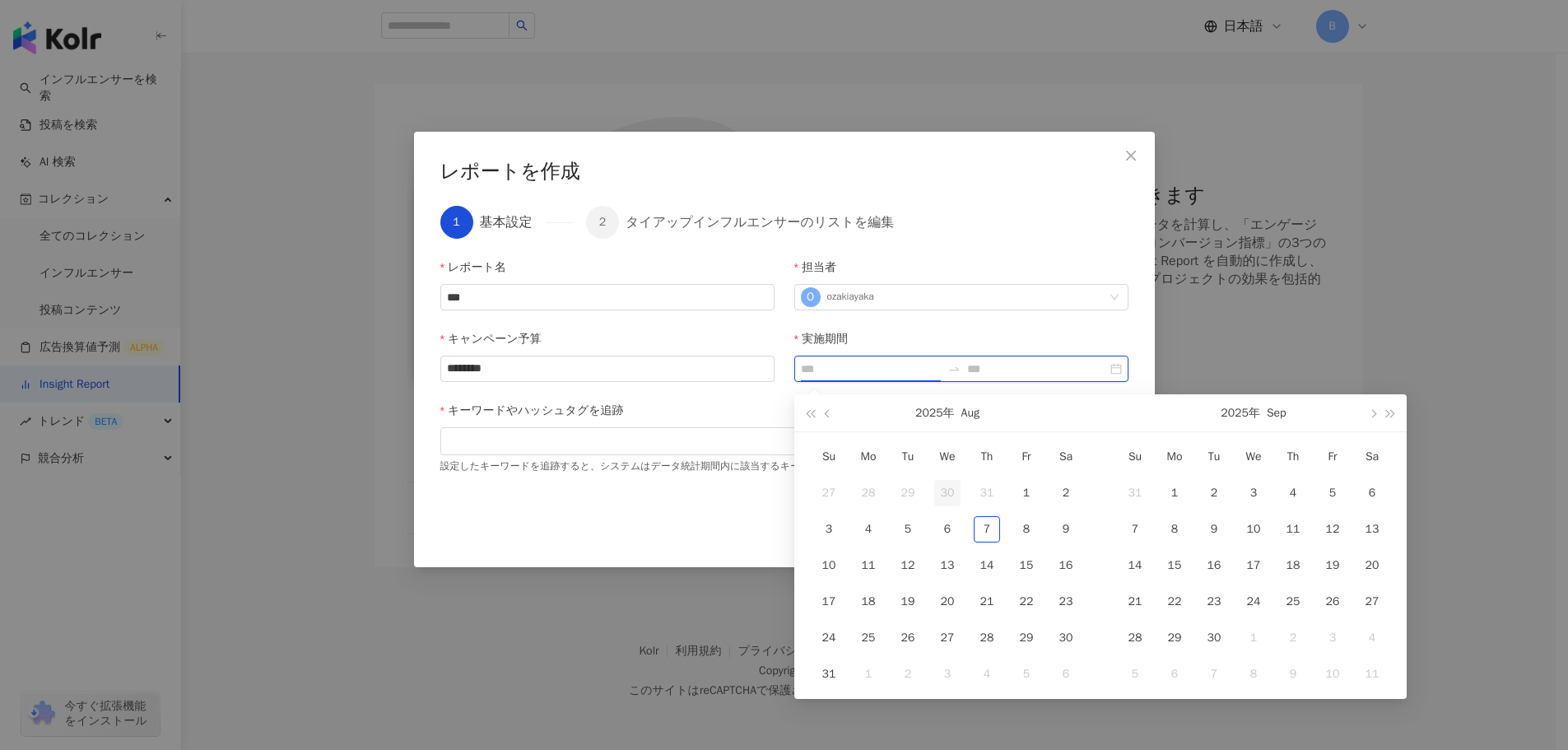 type on "**********" 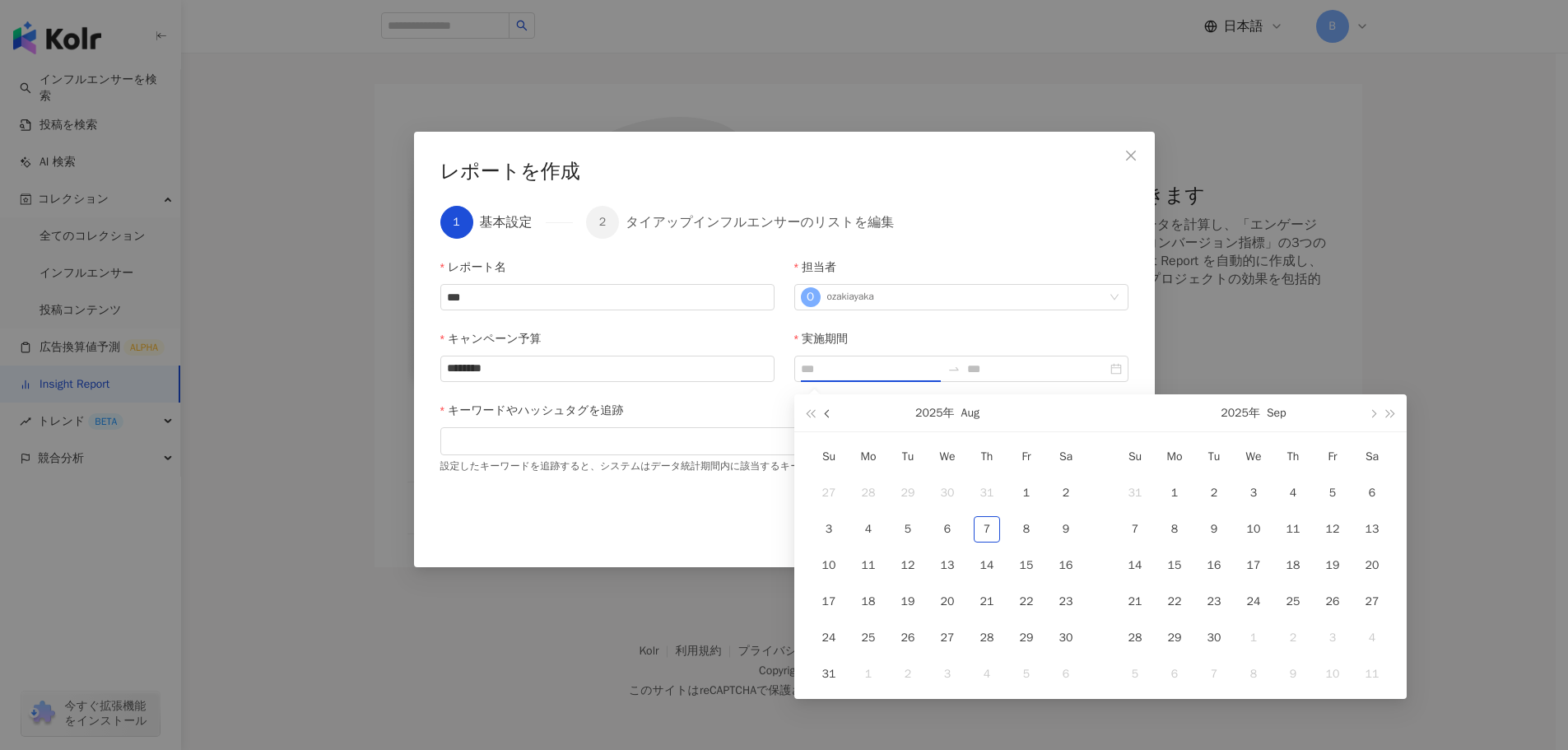 click at bounding box center [828, 412] 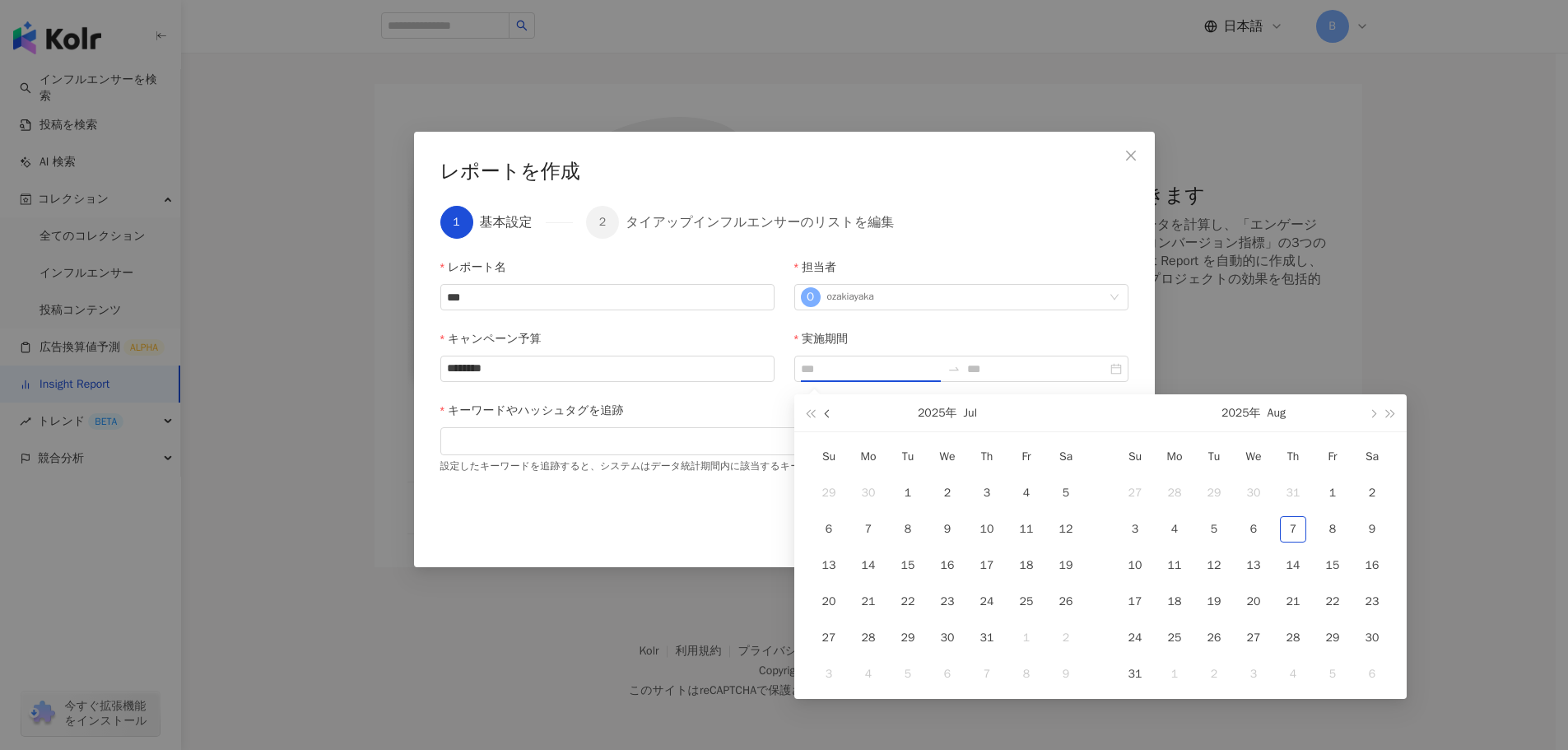 click at bounding box center [828, 412] 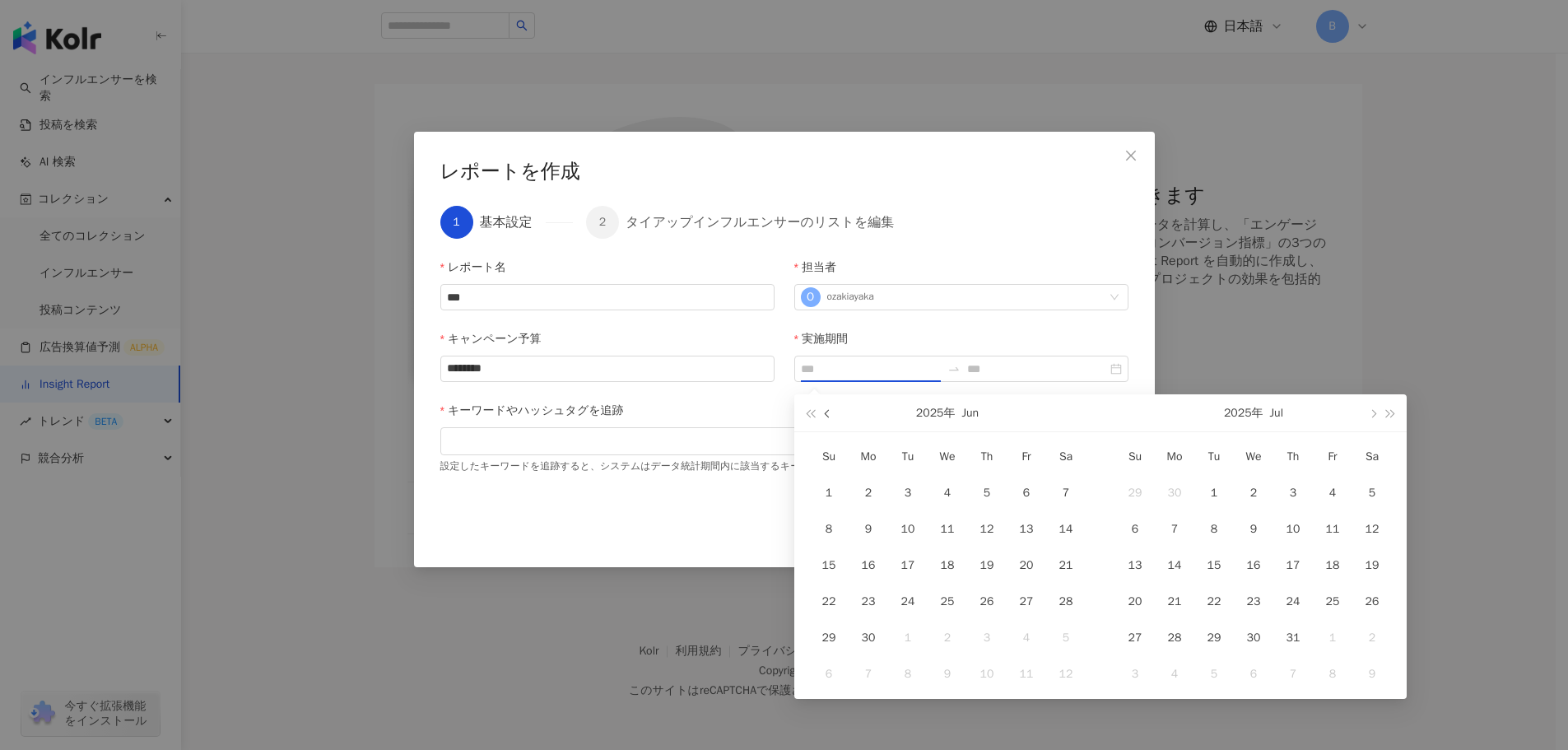 click at bounding box center [828, 412] 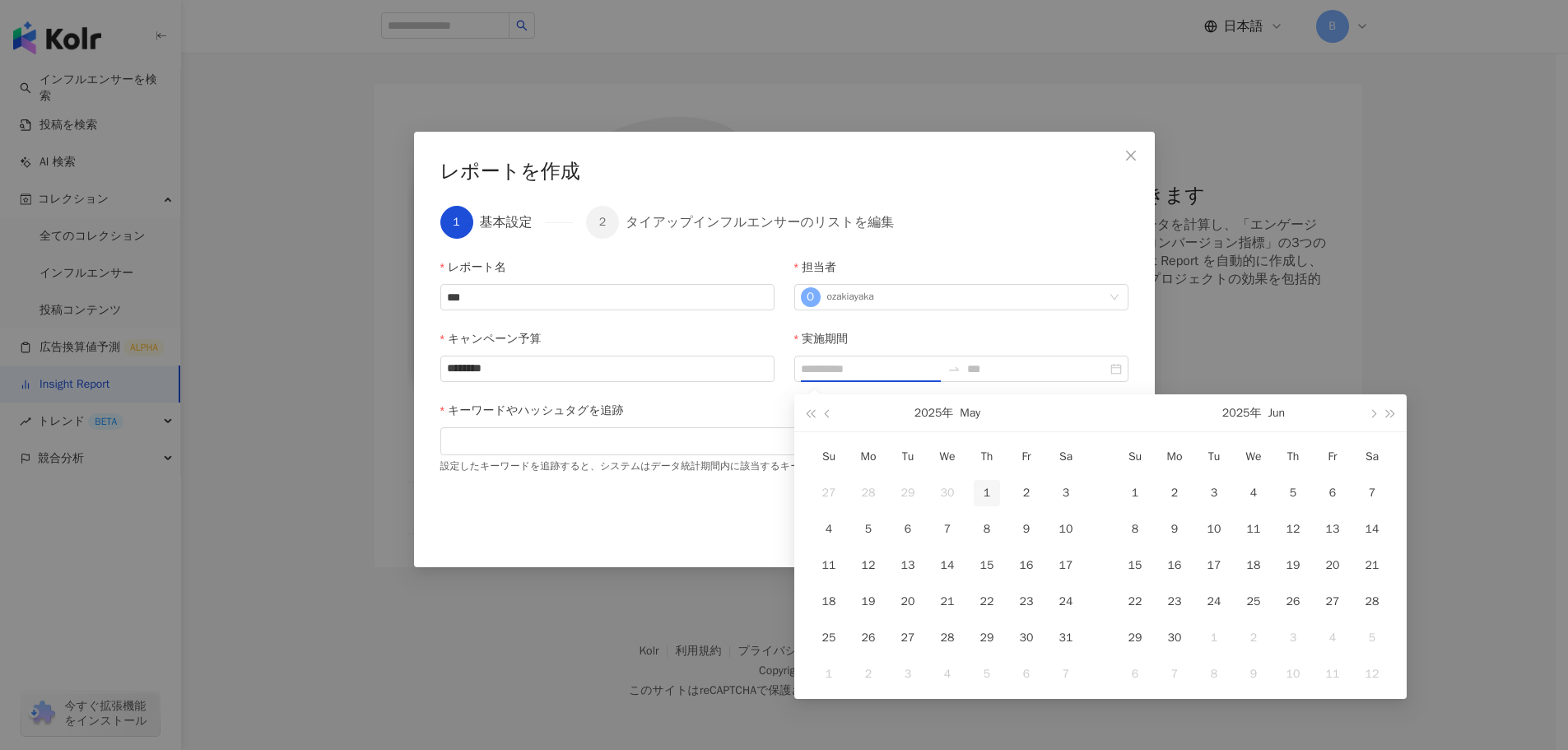 type on "**********" 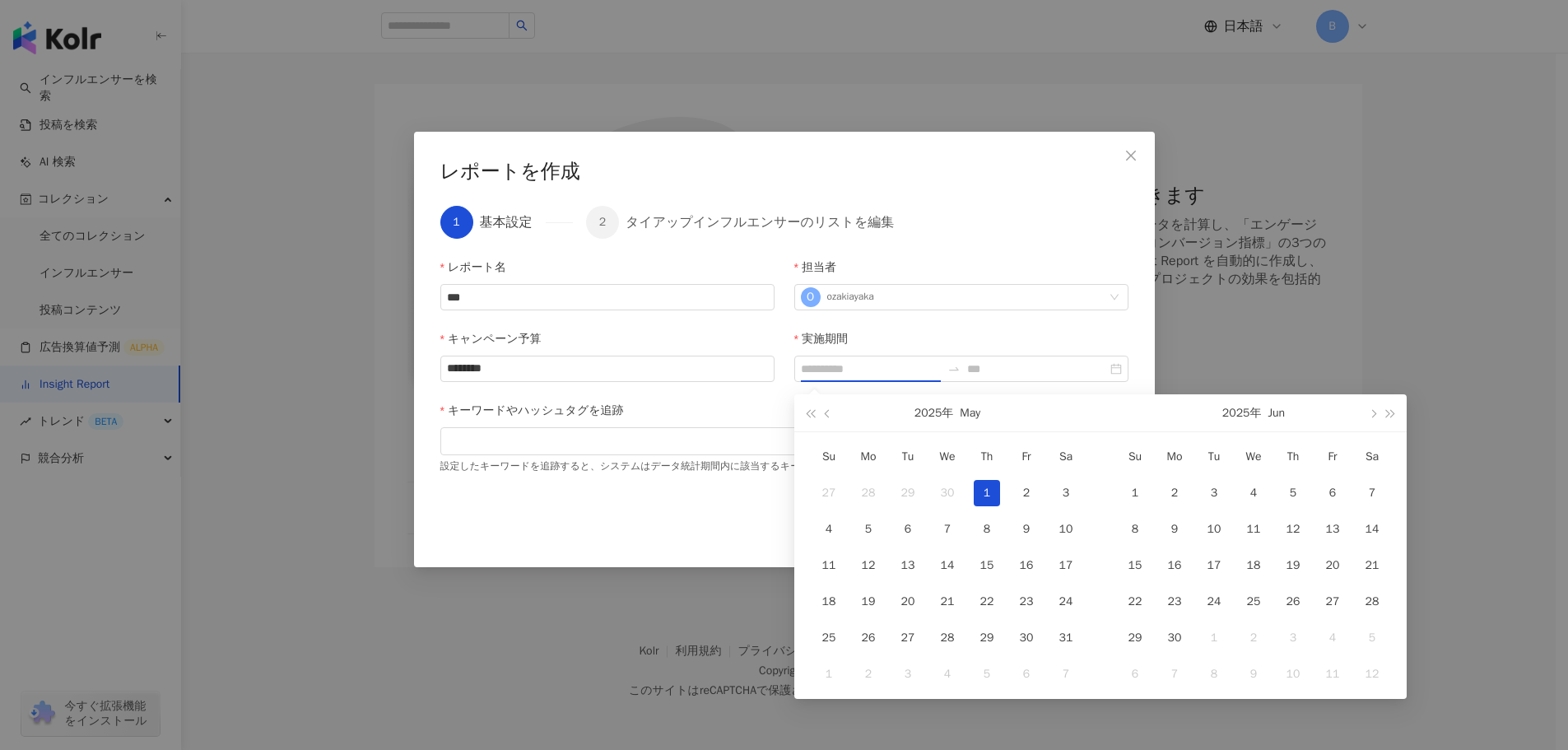 click on "1" at bounding box center (987, 493) 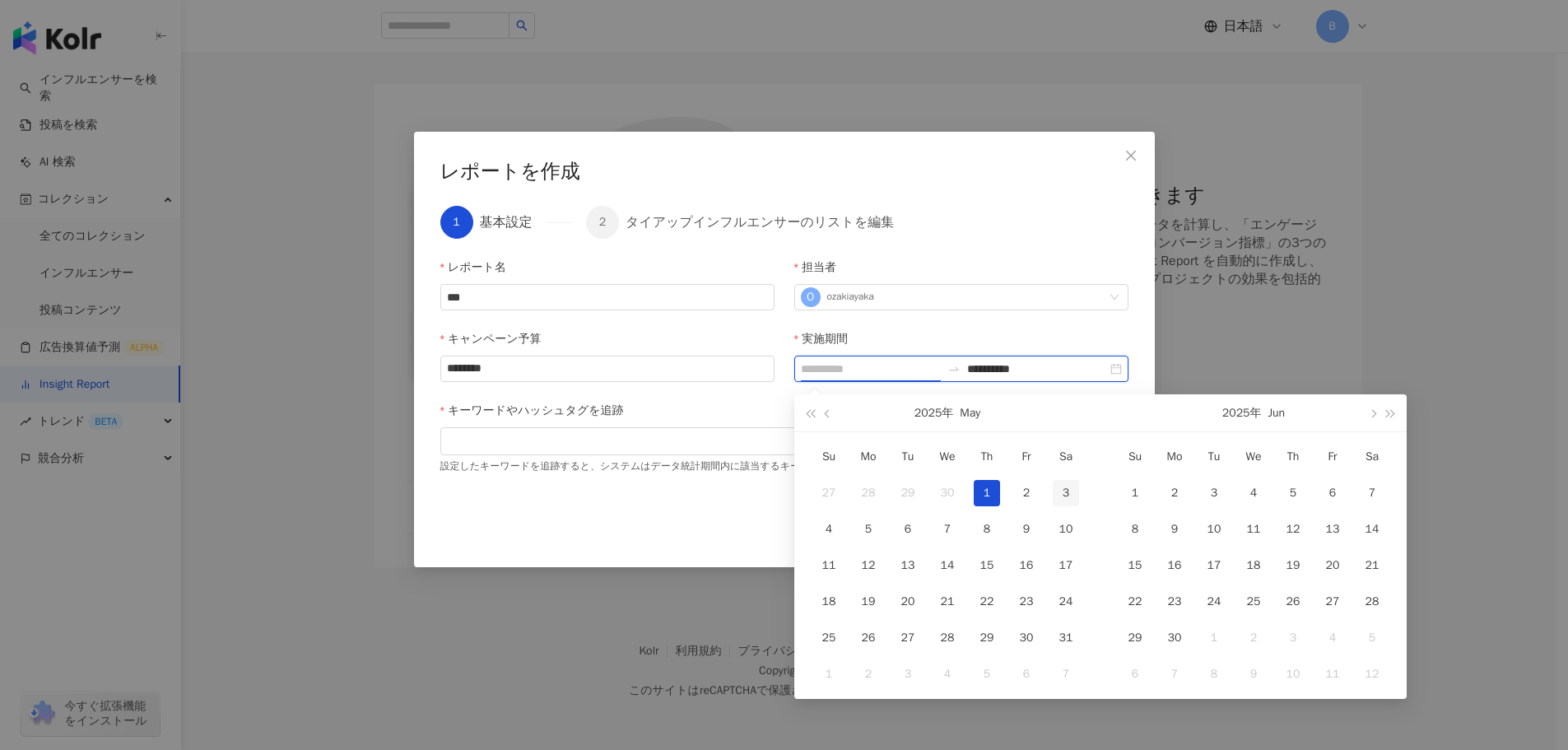 type on "**********" 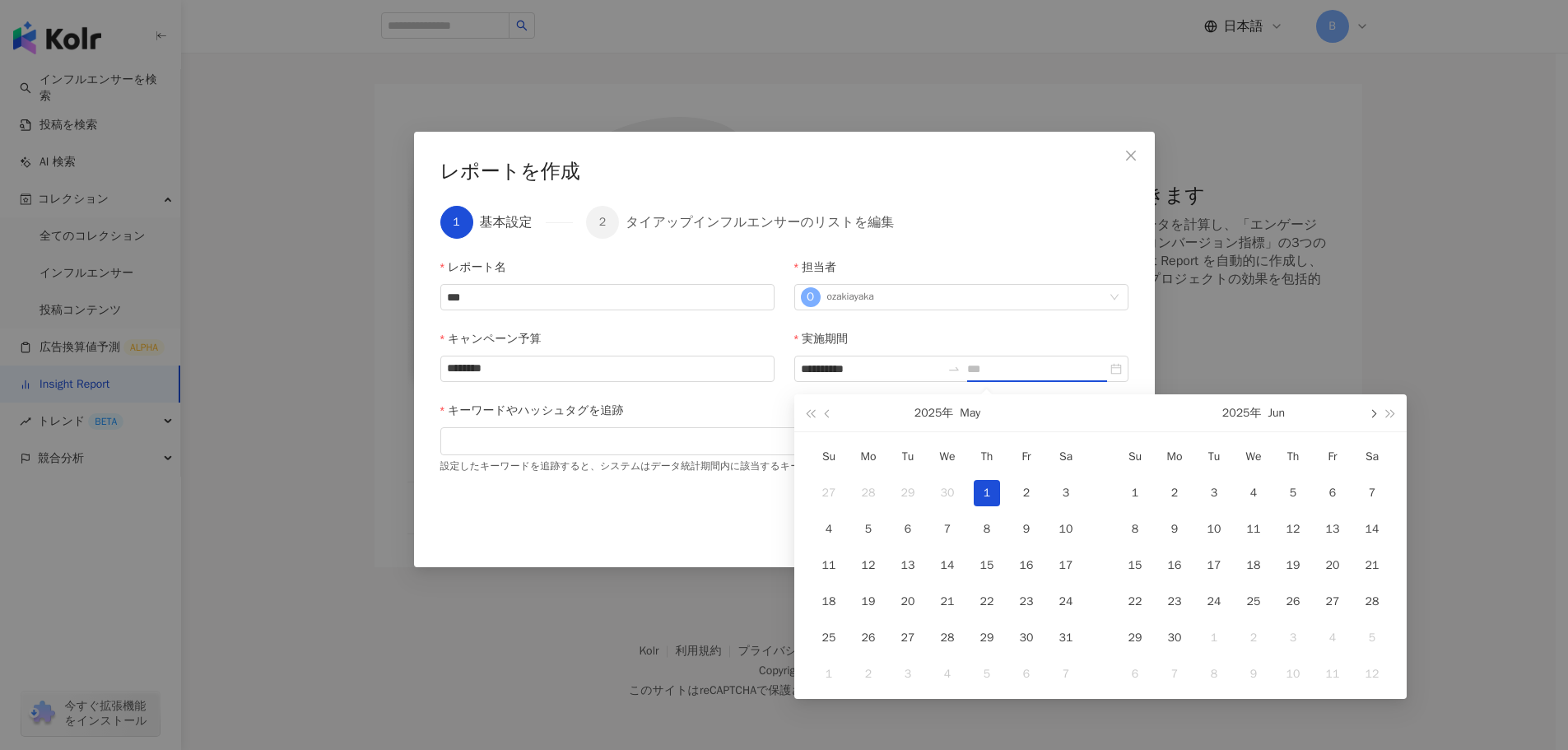 click at bounding box center [1372, 413] 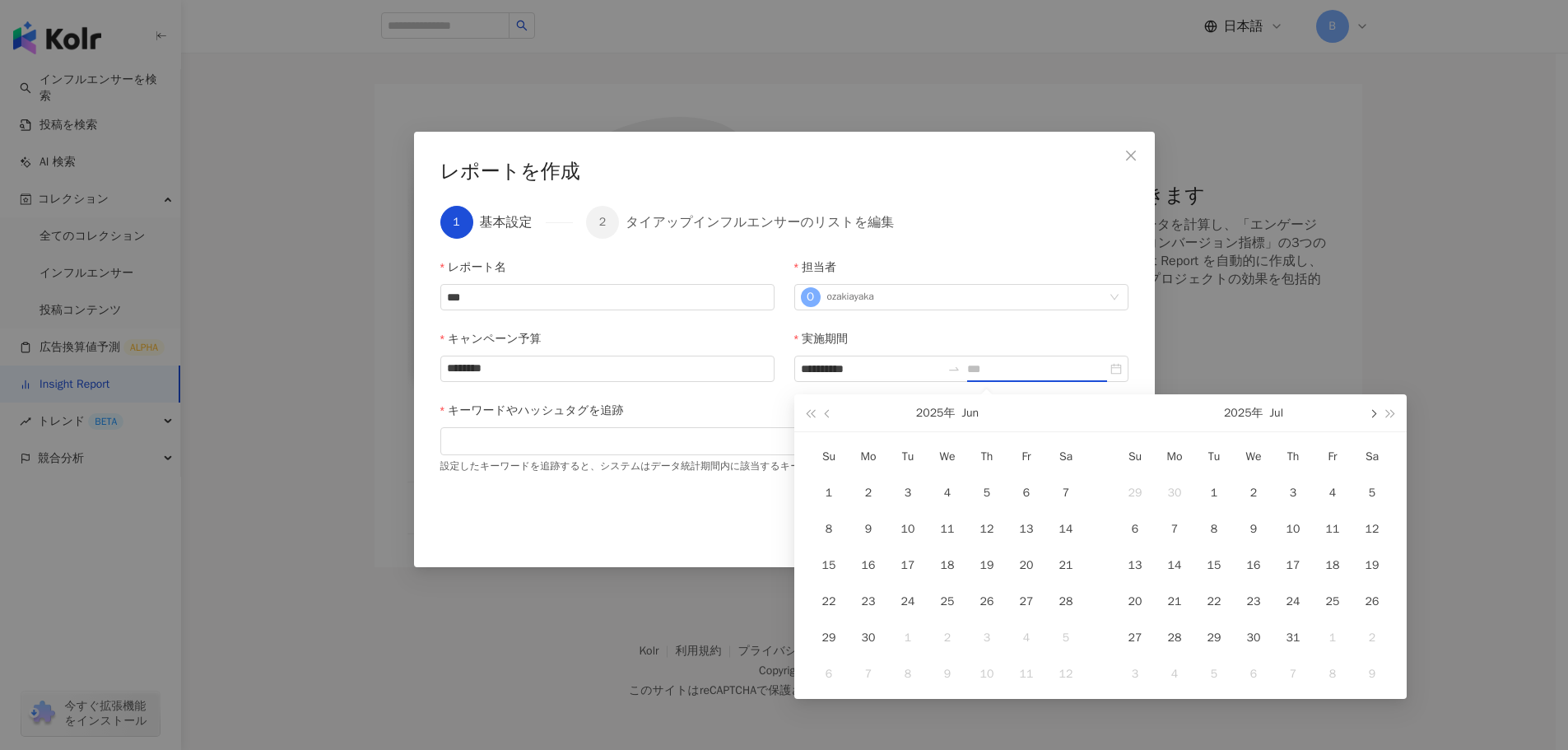 click at bounding box center [1372, 413] 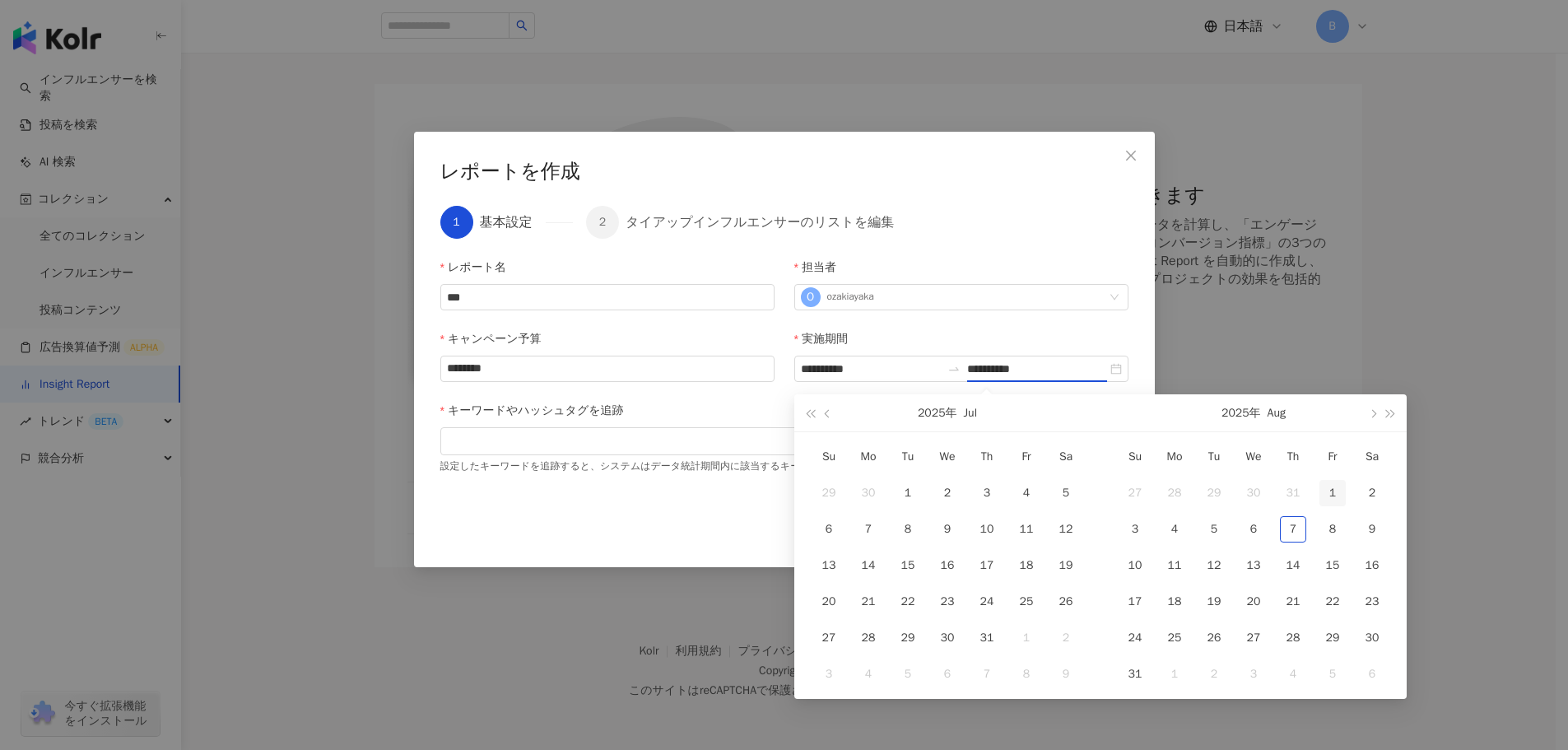type on "**********" 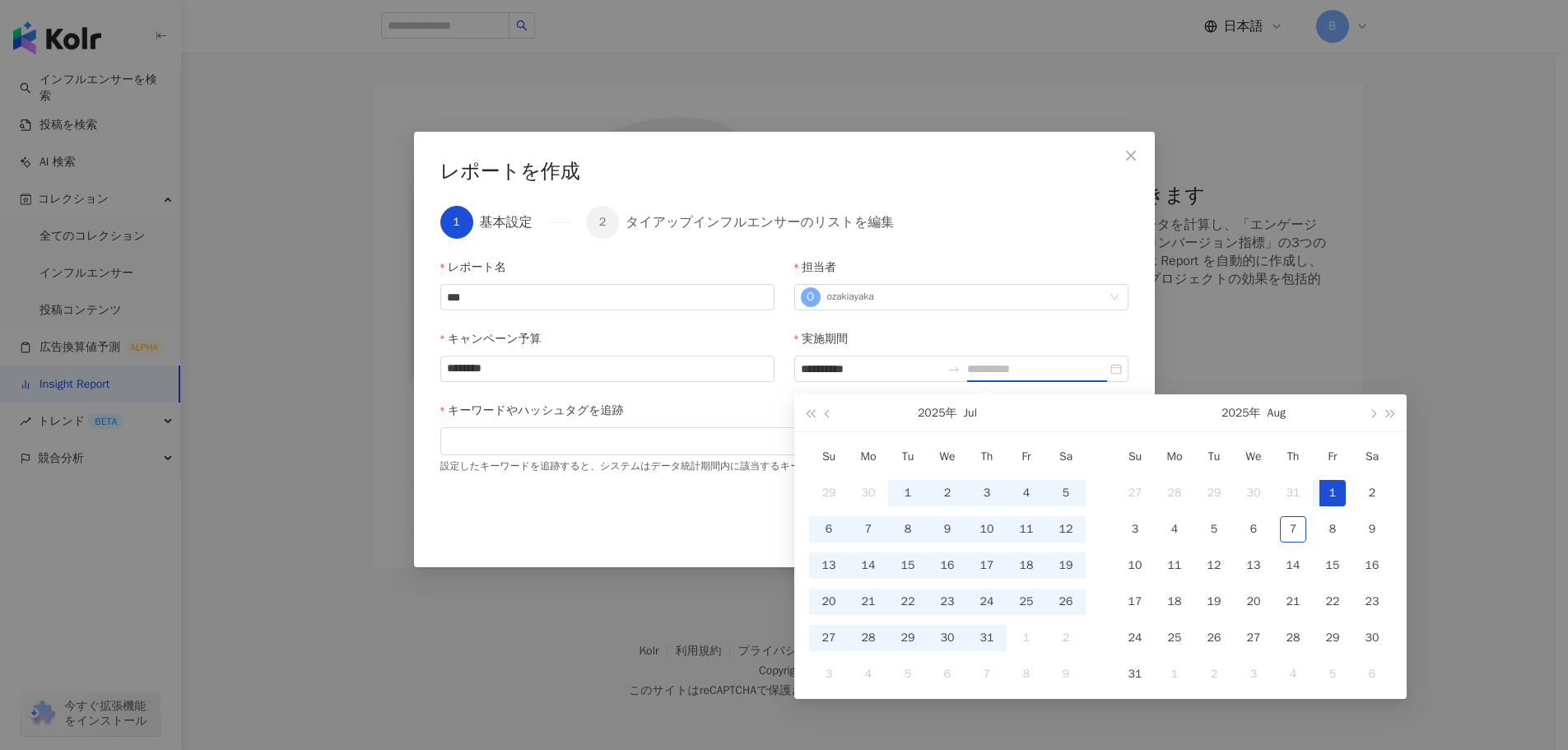click on "1" at bounding box center (1333, 493) 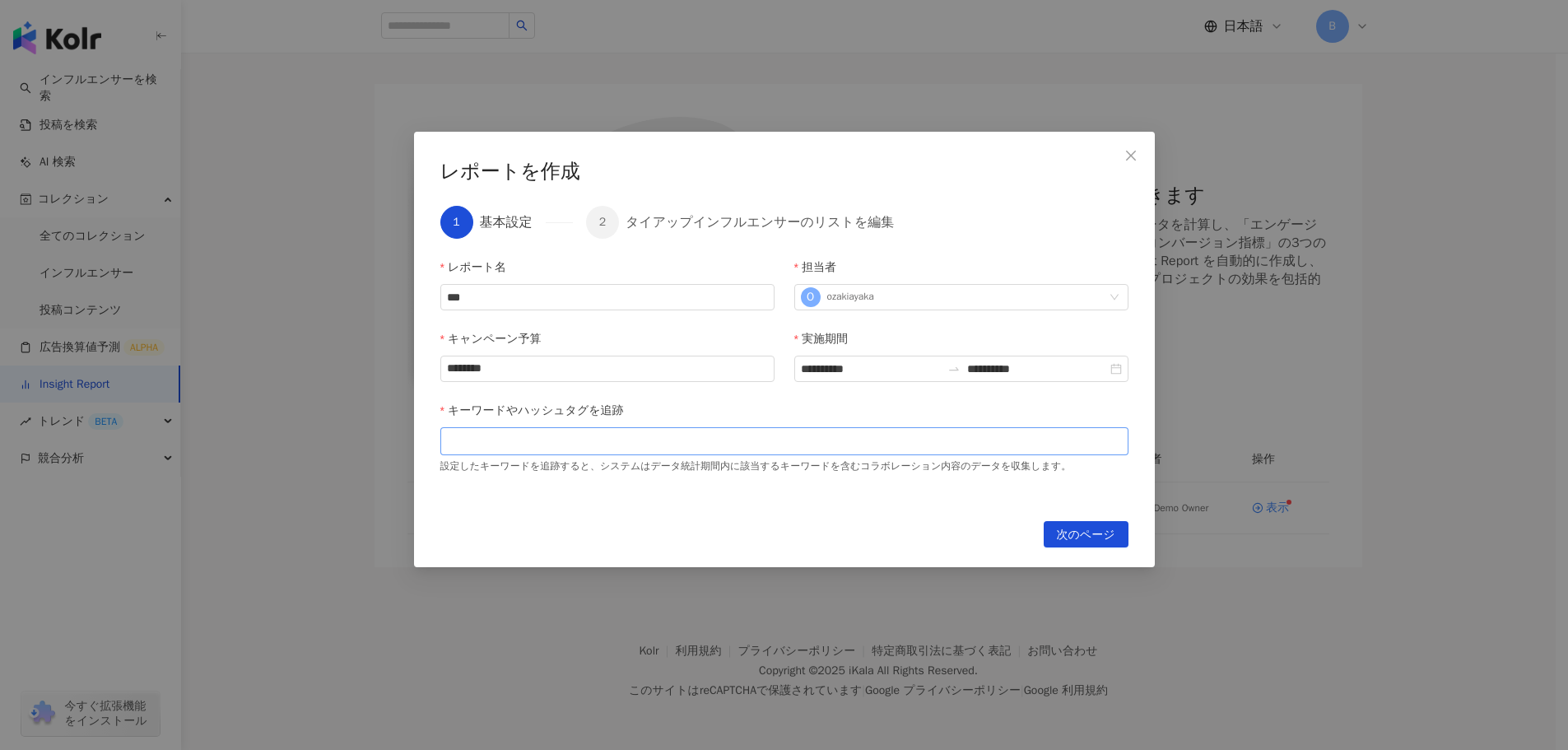 click at bounding box center (784, 441) 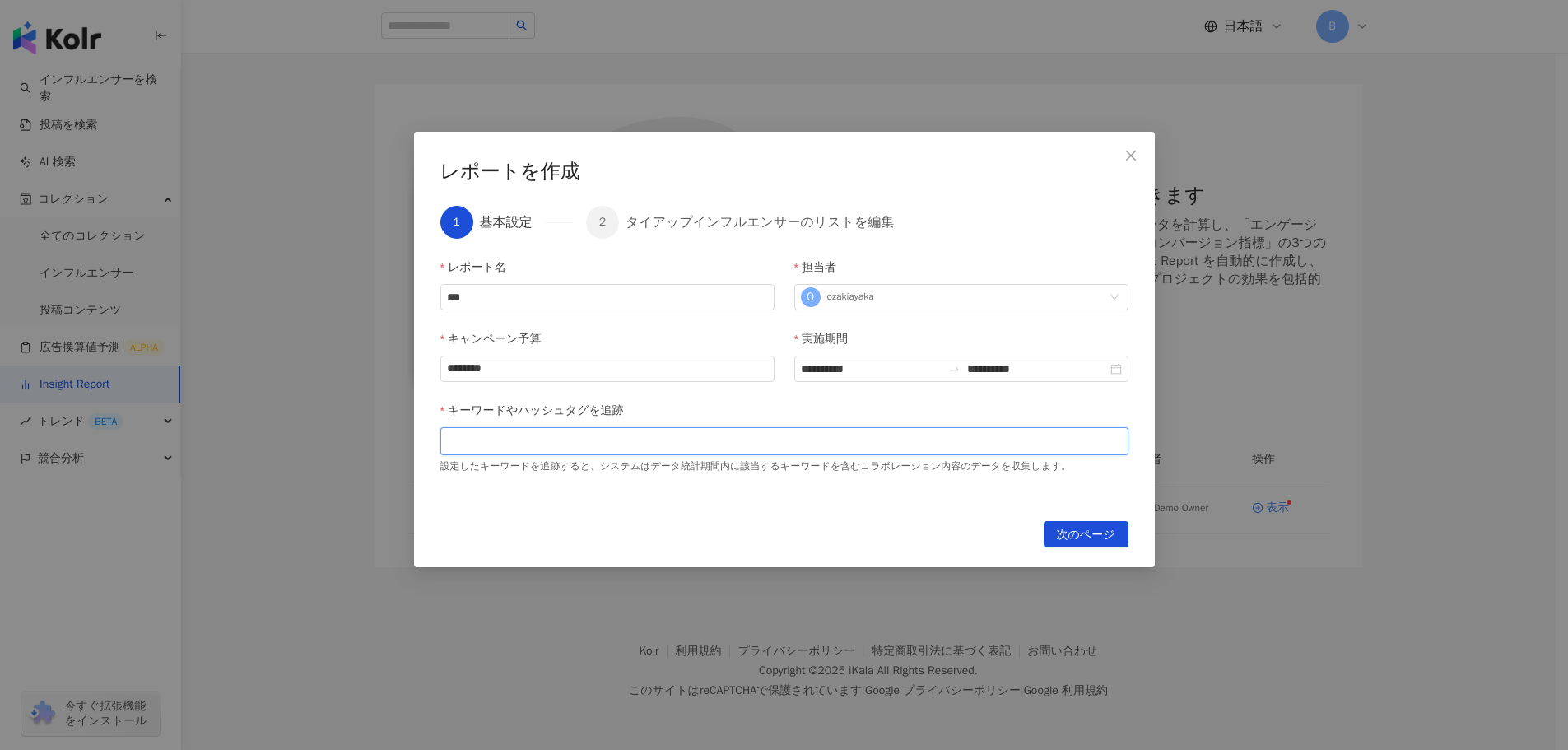 type on "*" 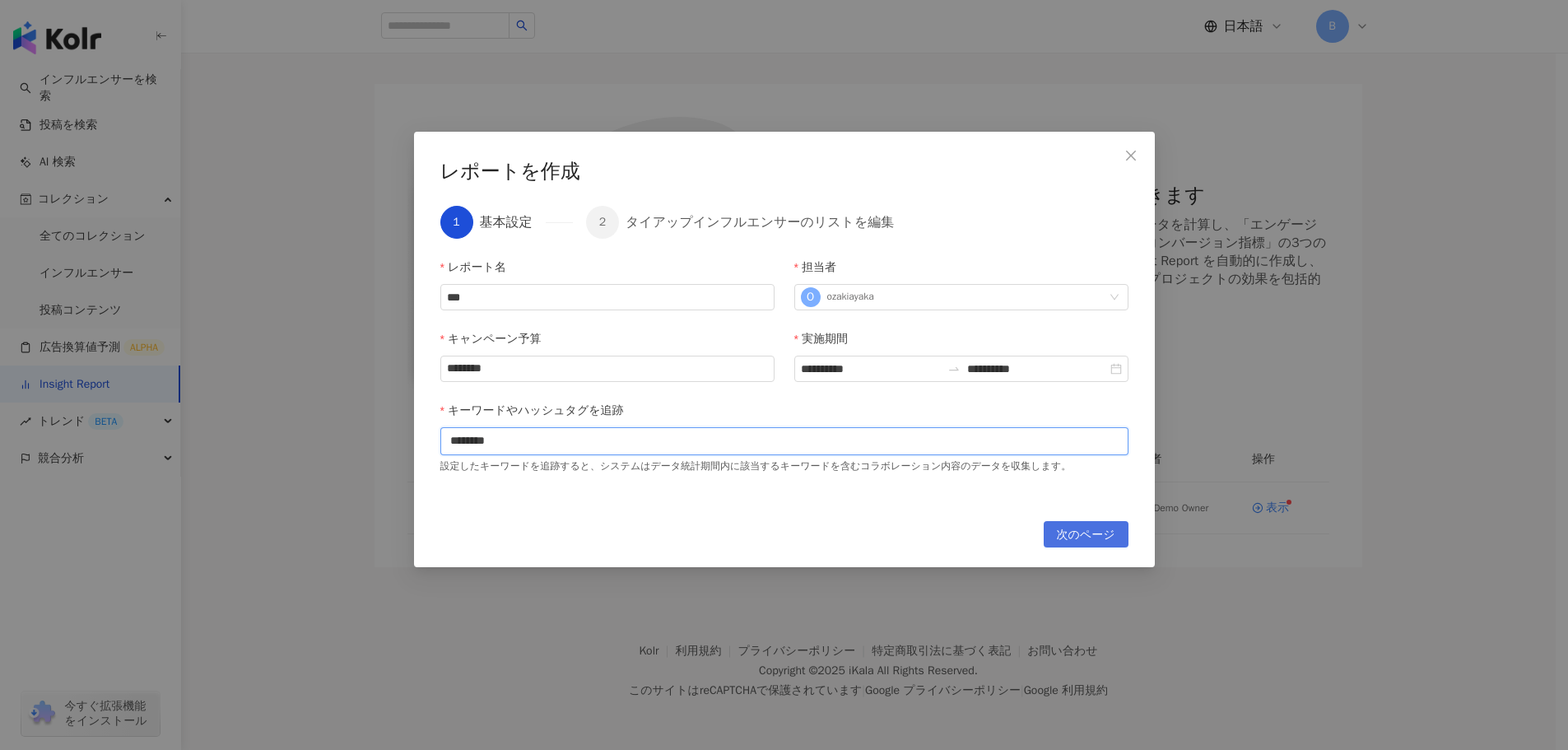 type on "********" 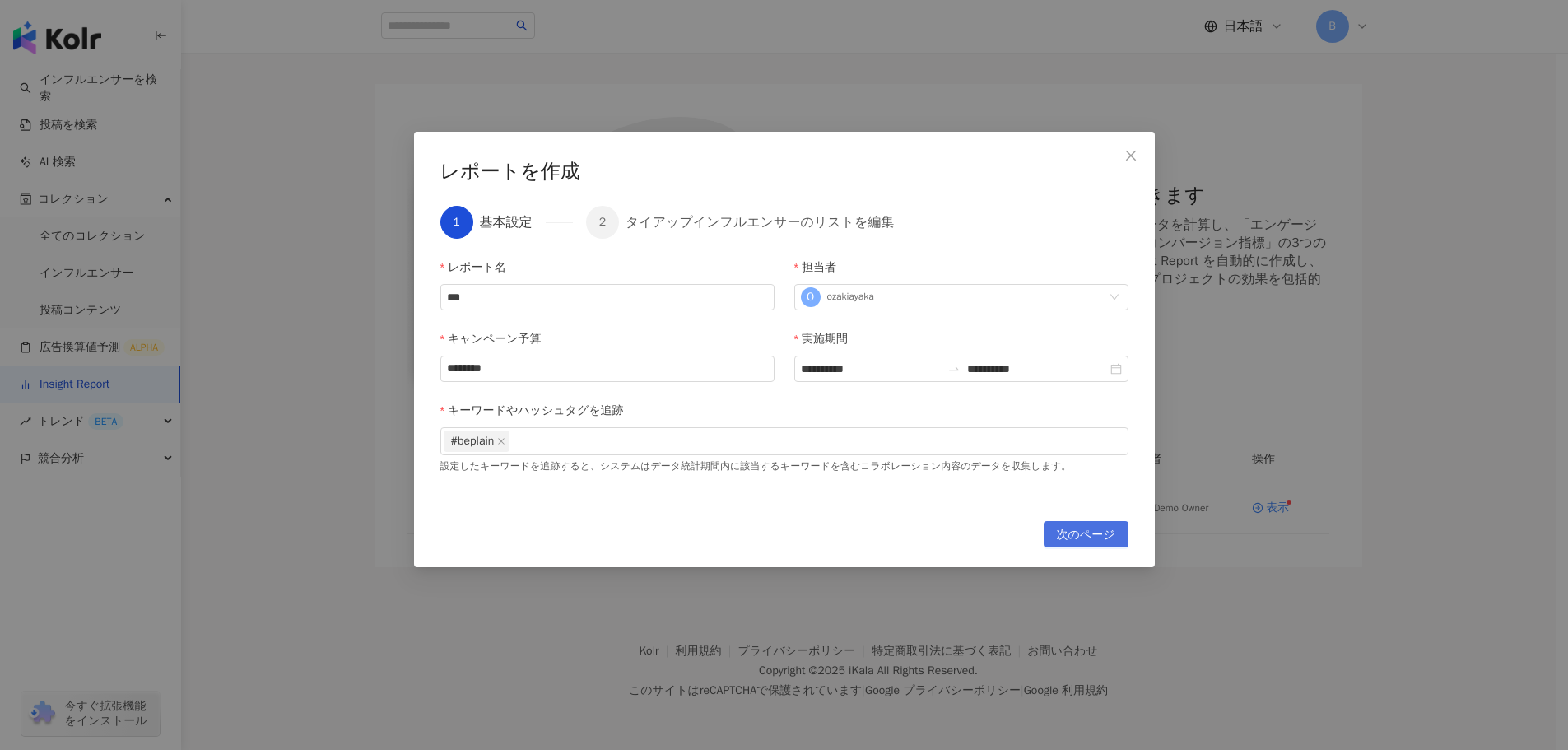 click on "次のページ" at bounding box center [1086, 535] 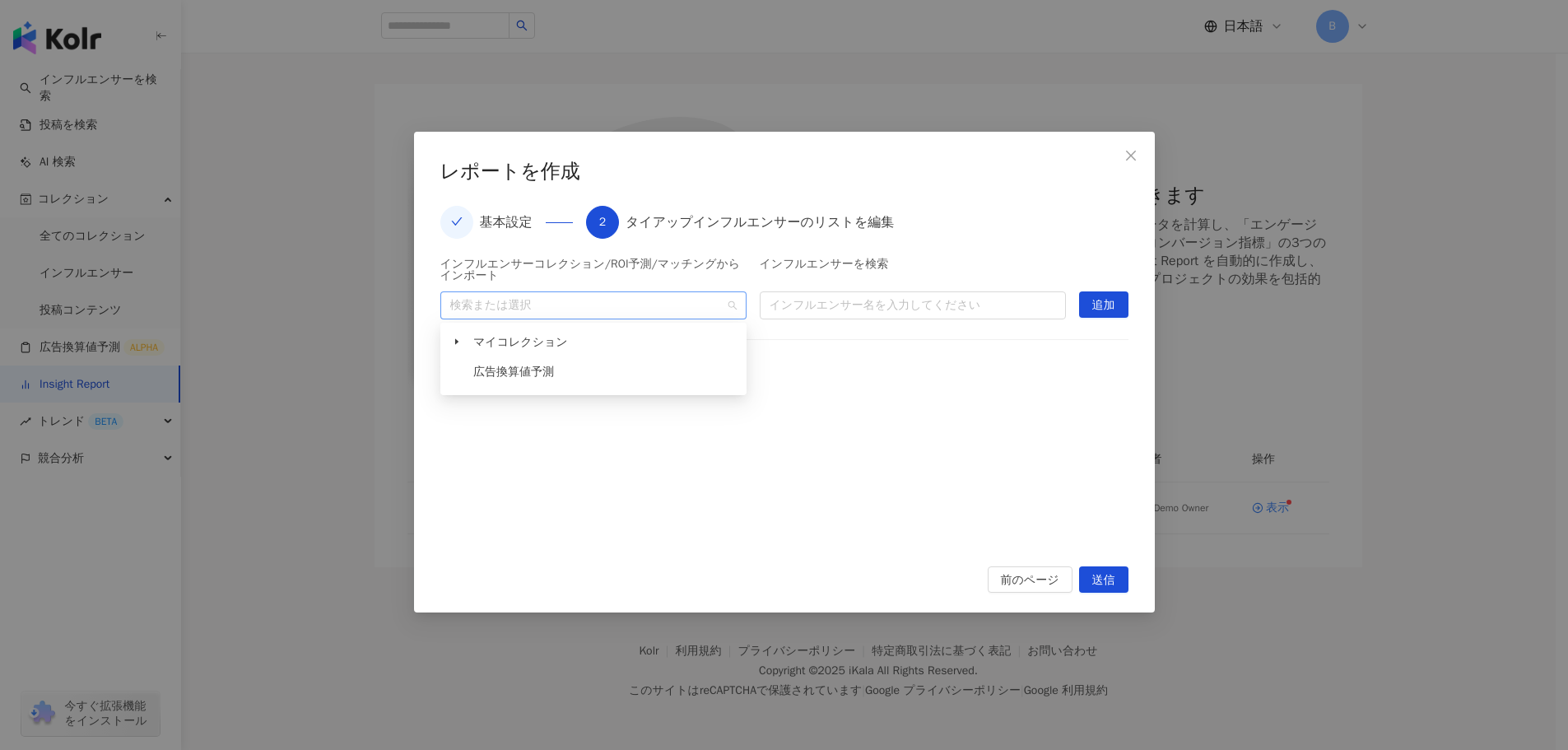 click at bounding box center [584, 305] 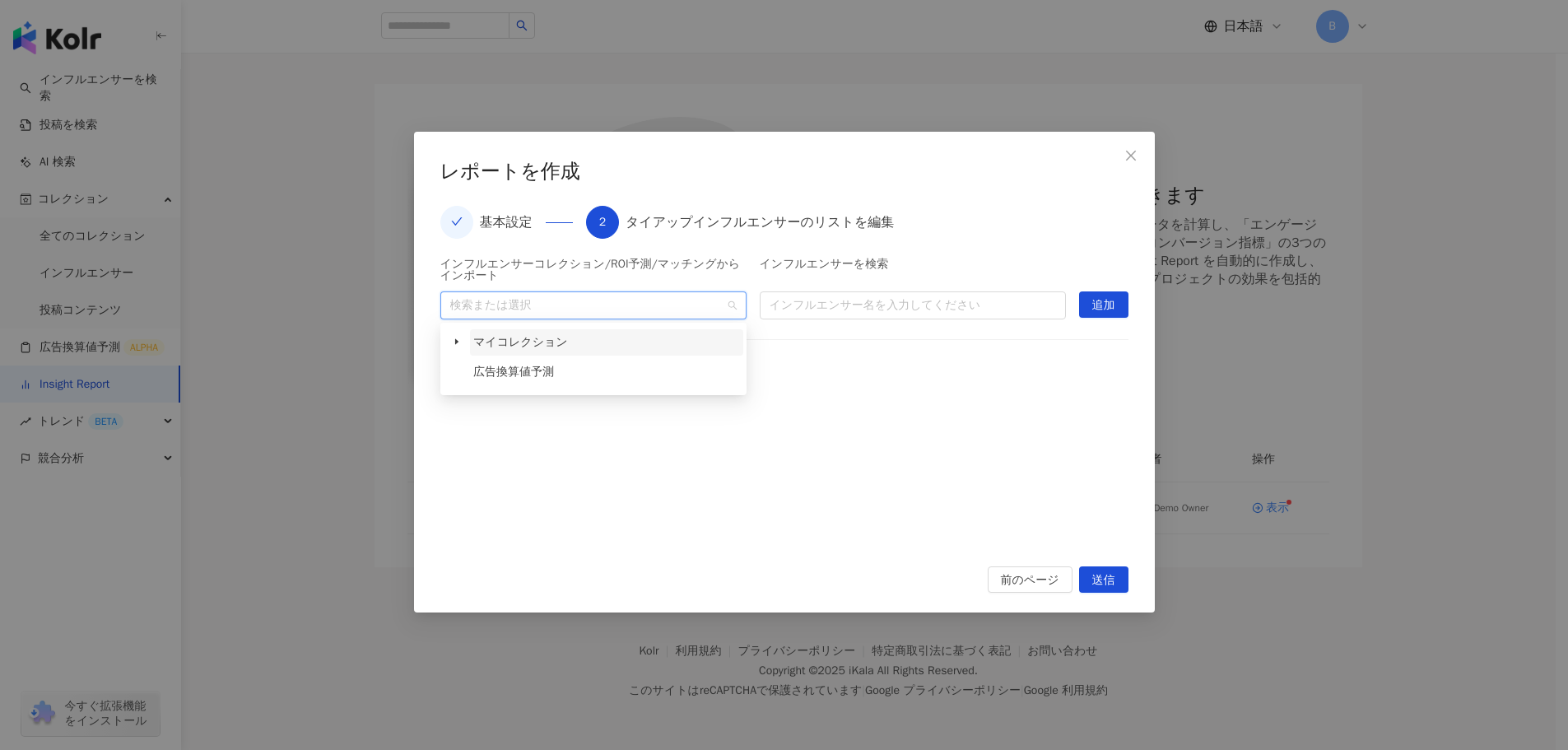click on "マイコレクション" at bounding box center (520, 342) 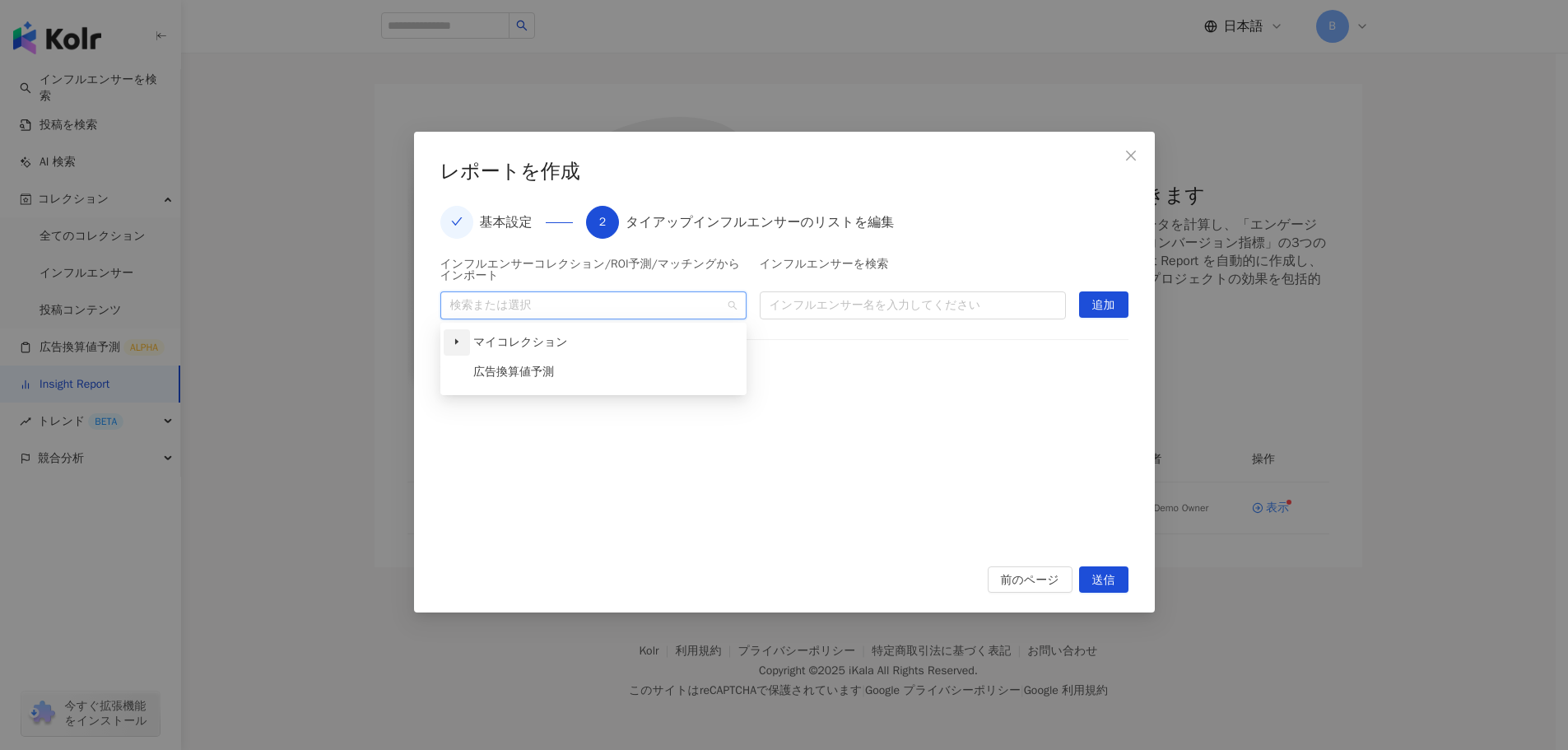 click at bounding box center [457, 342] 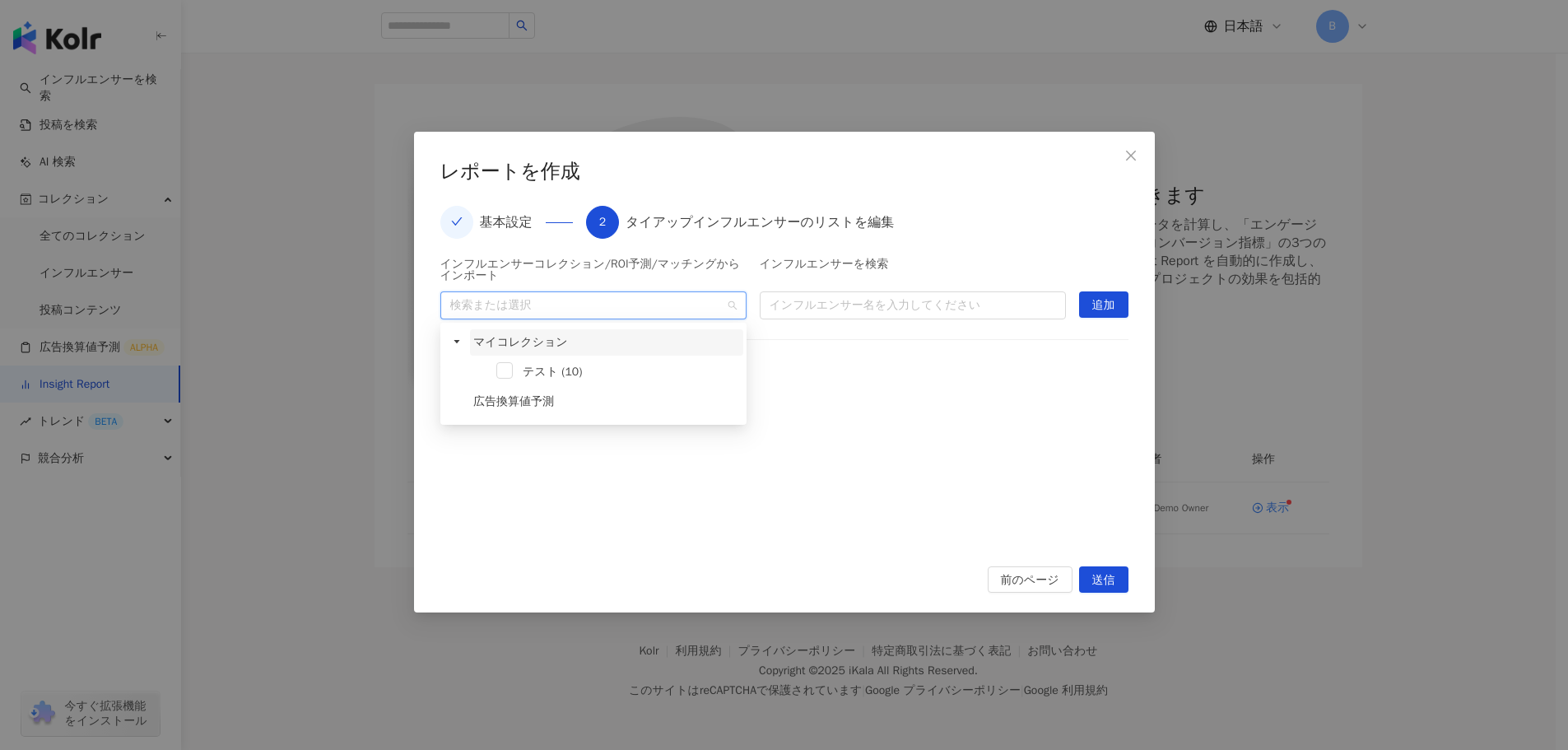 click on "マイコレクション" at bounding box center (520, 342) 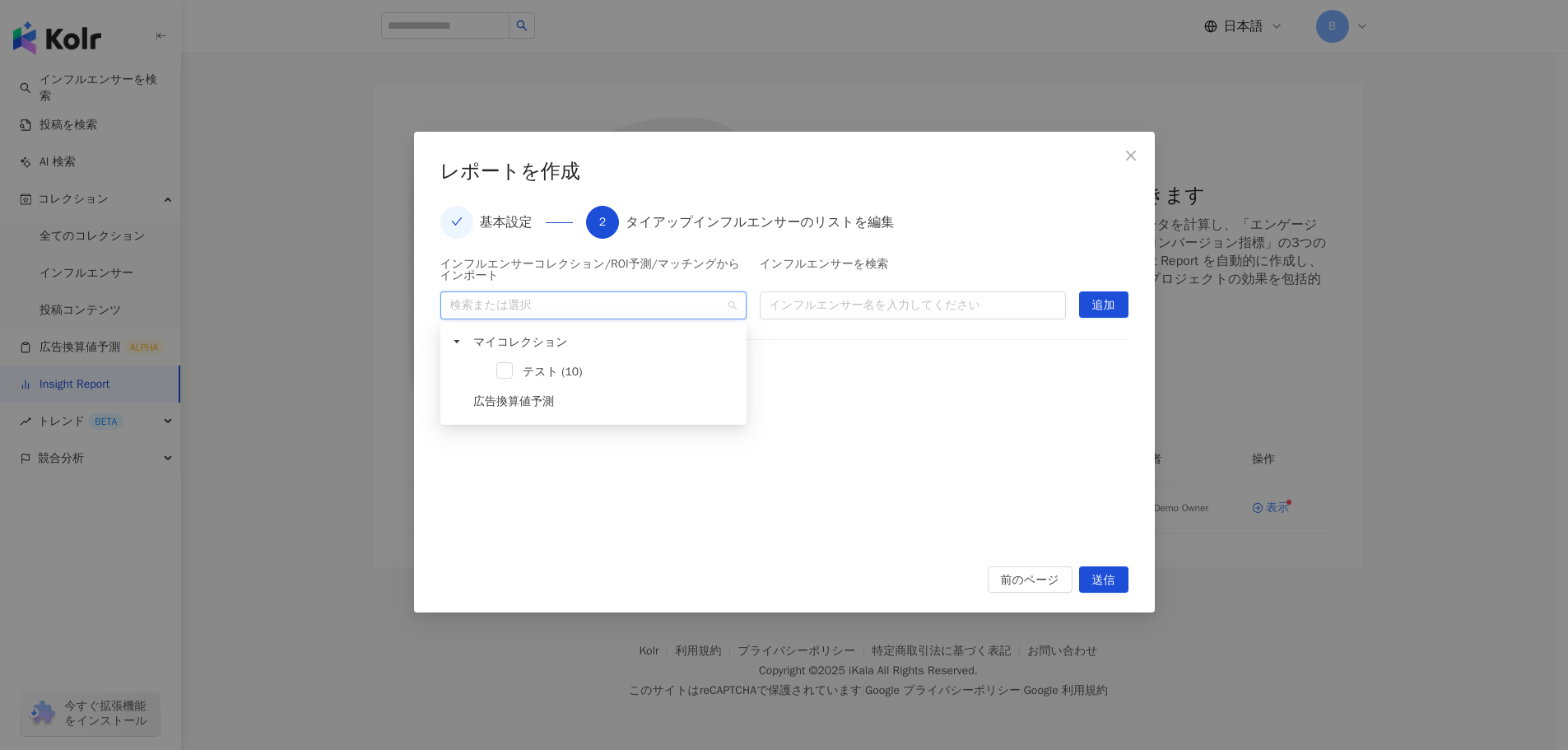 click on "テスト (10)" at bounding box center [593, 374] 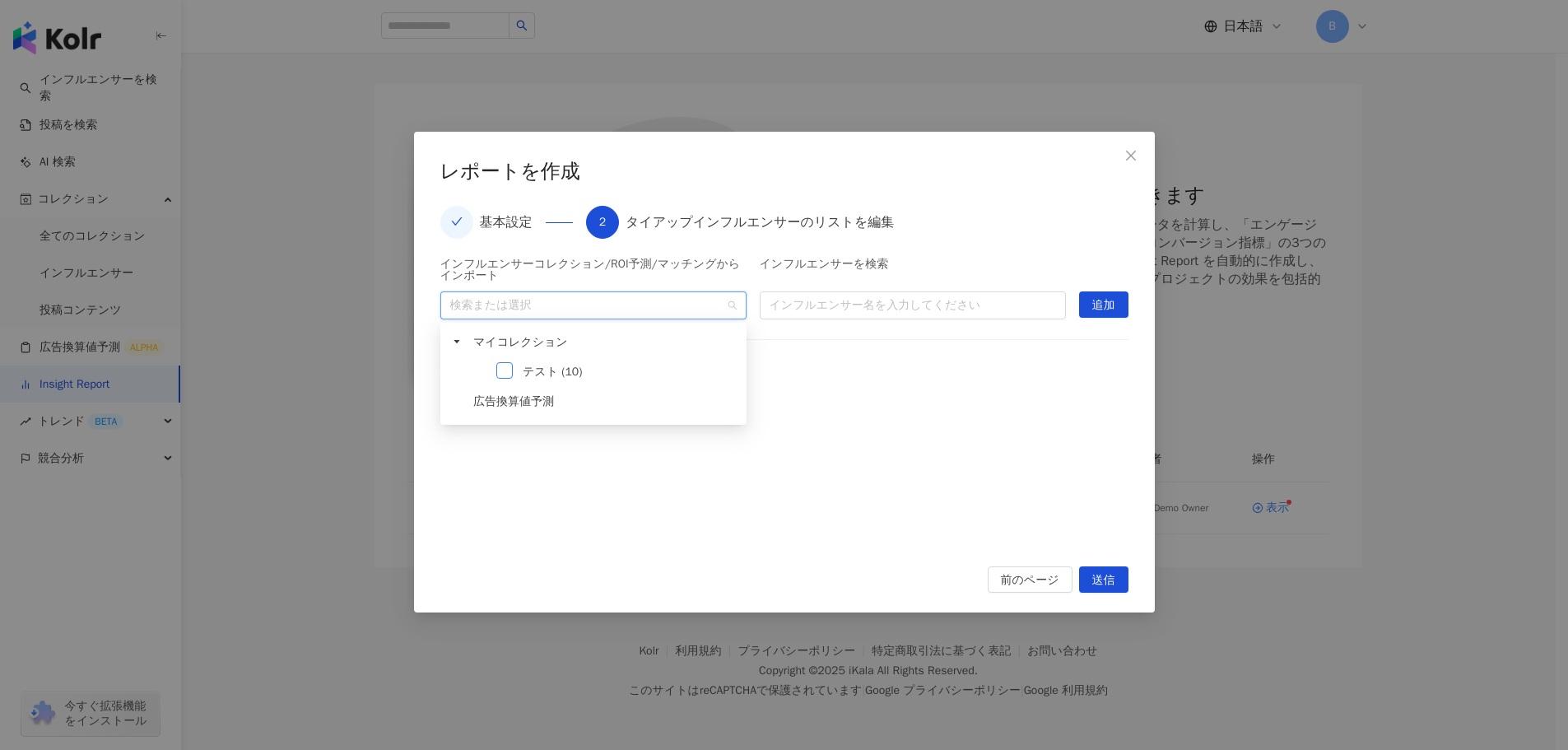 click at bounding box center [505, 370] 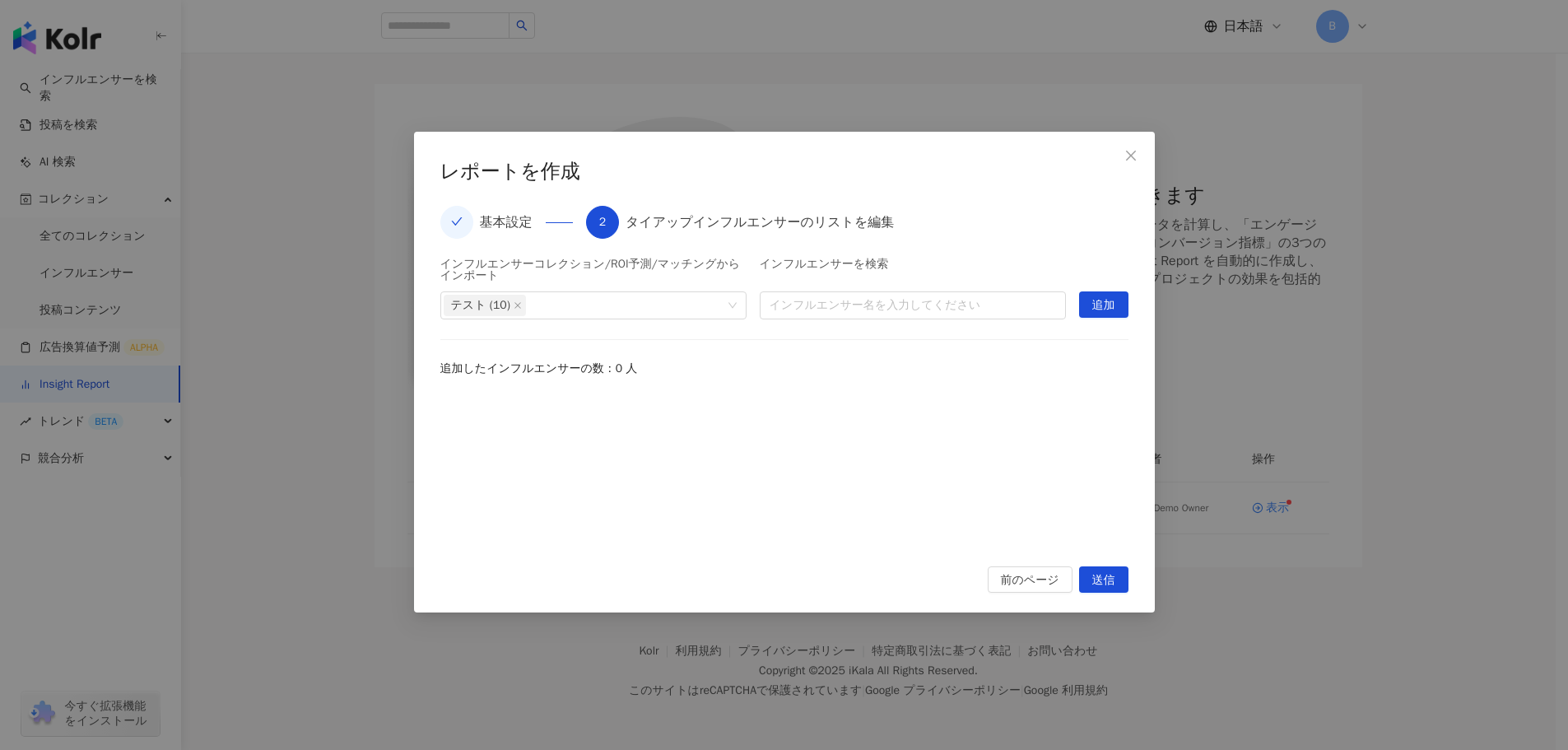 click on "インフルエンサーコレクション/ROI予測/マッチングからインポート テスト (10)    インフルエンサーを検索 インフルエンサー名を入力してください 追加 追加したインフルエンサーの数：0 人" at bounding box center [784, 403] 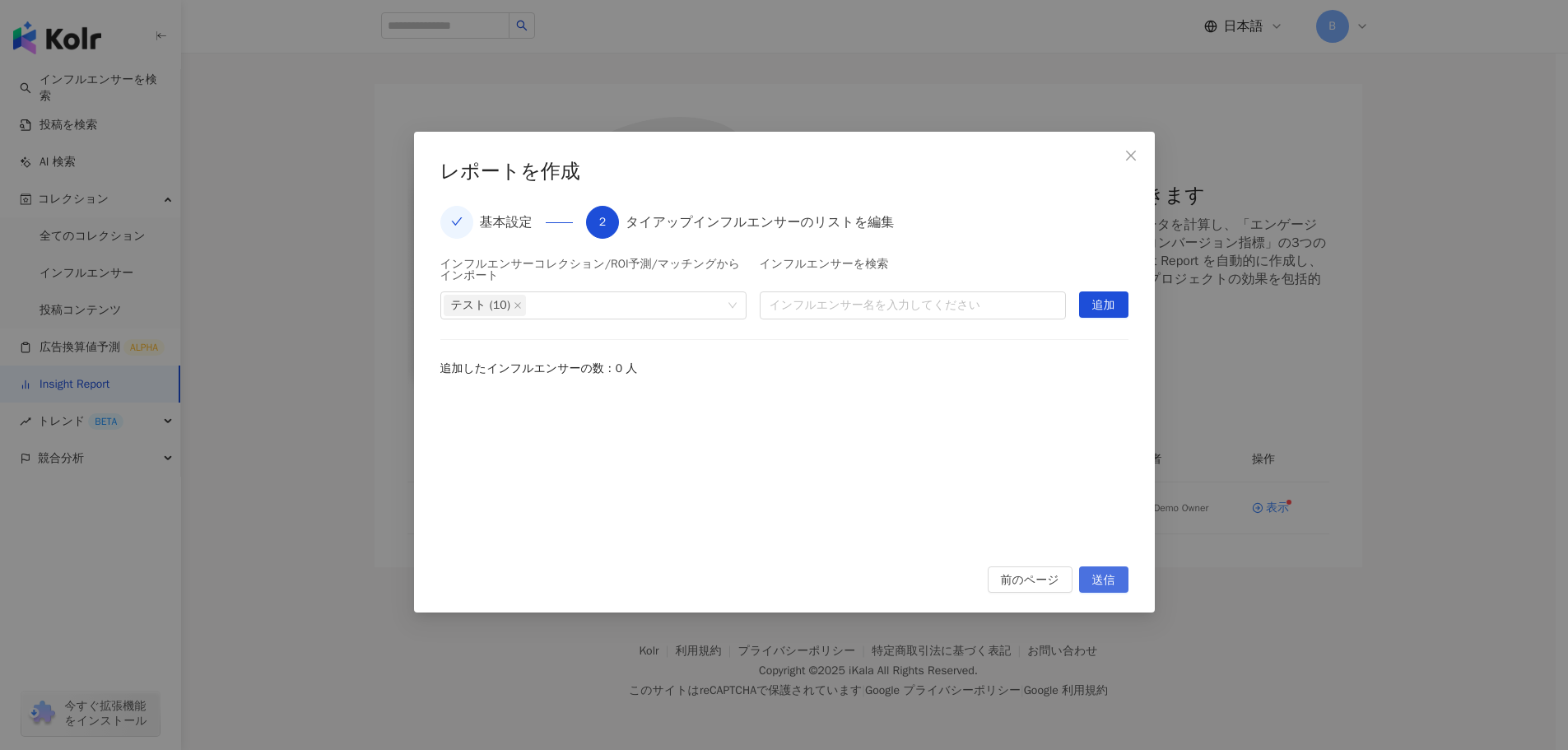 click on "送信" at bounding box center (1104, 580) 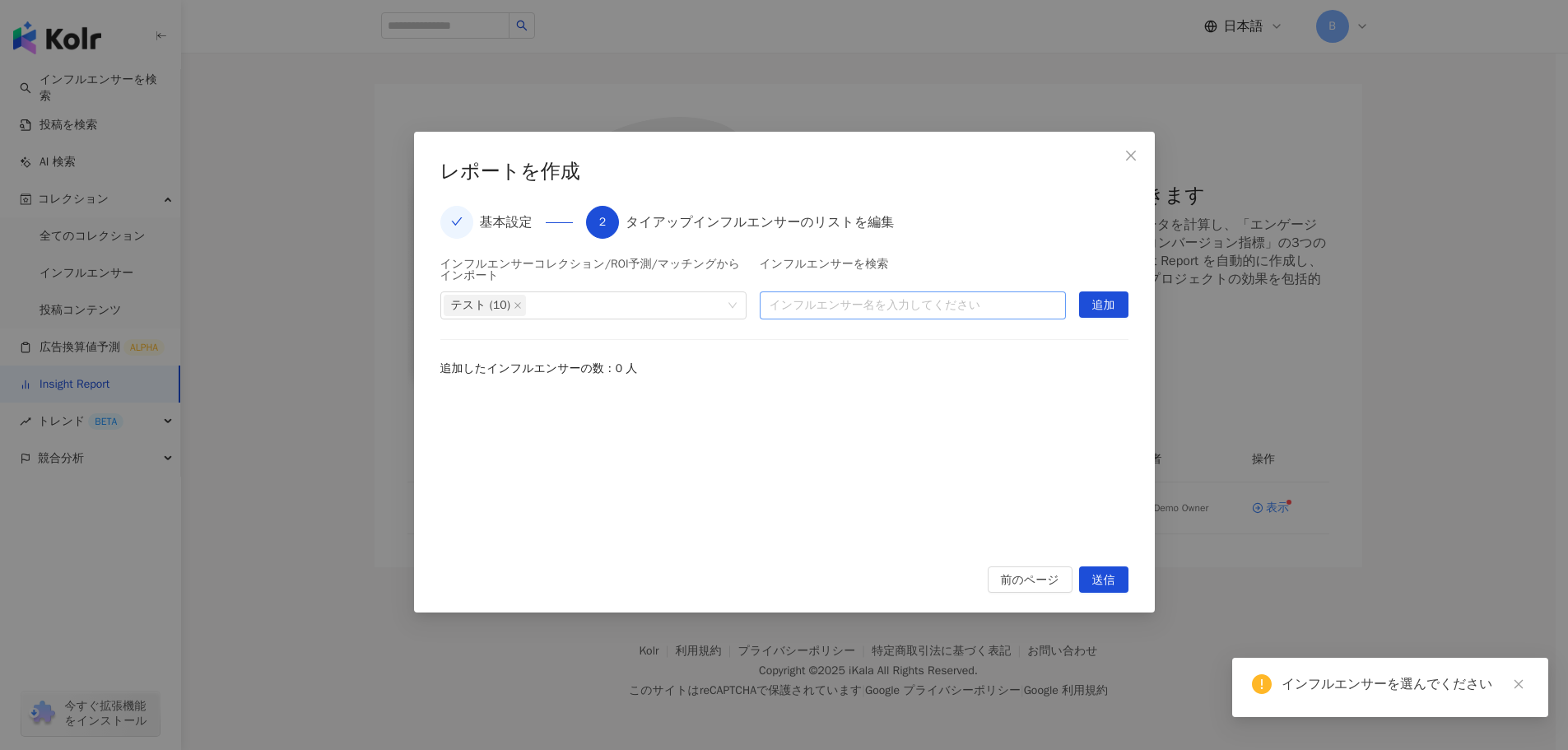 click at bounding box center [913, 305] 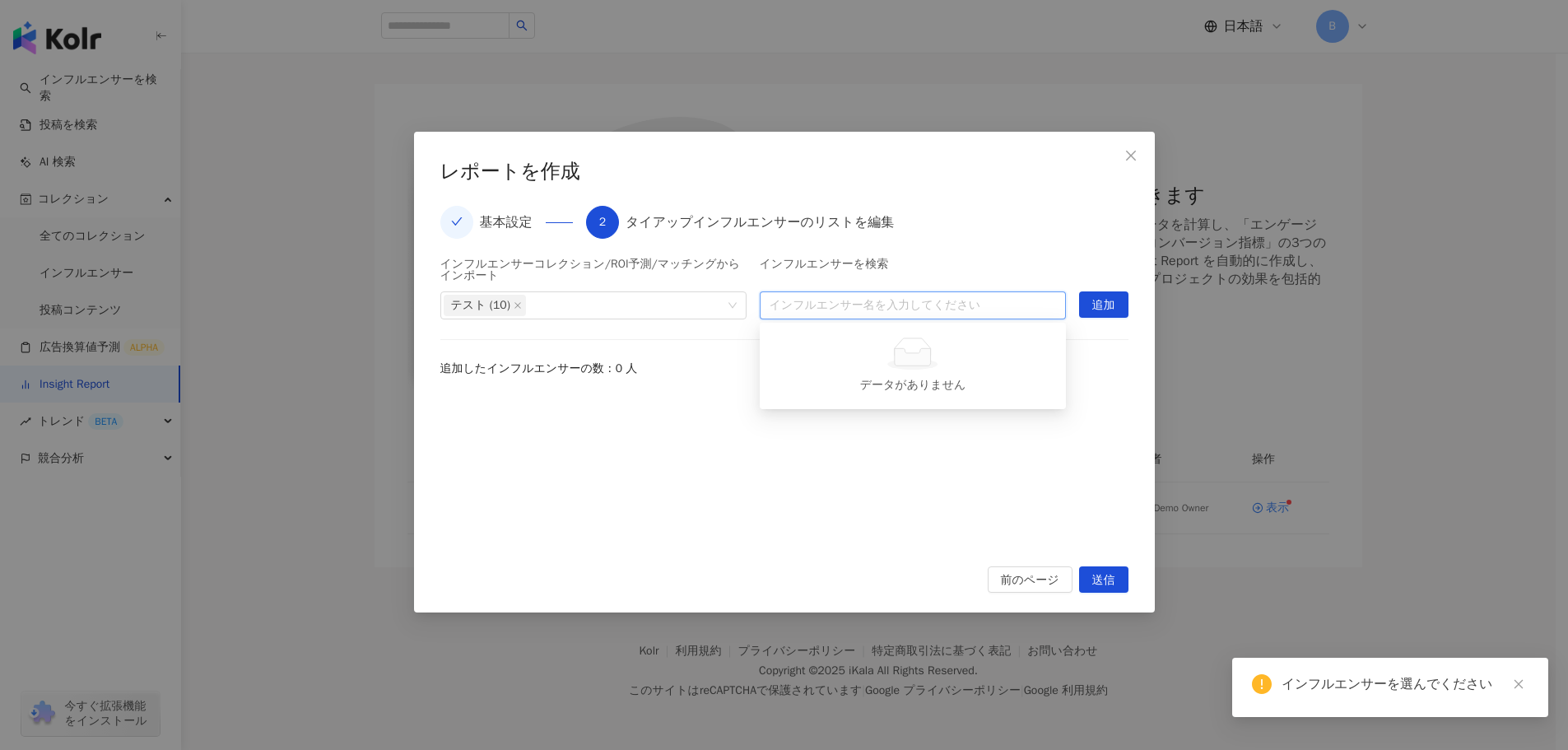 click on "データがありません" at bounding box center (913, 385) 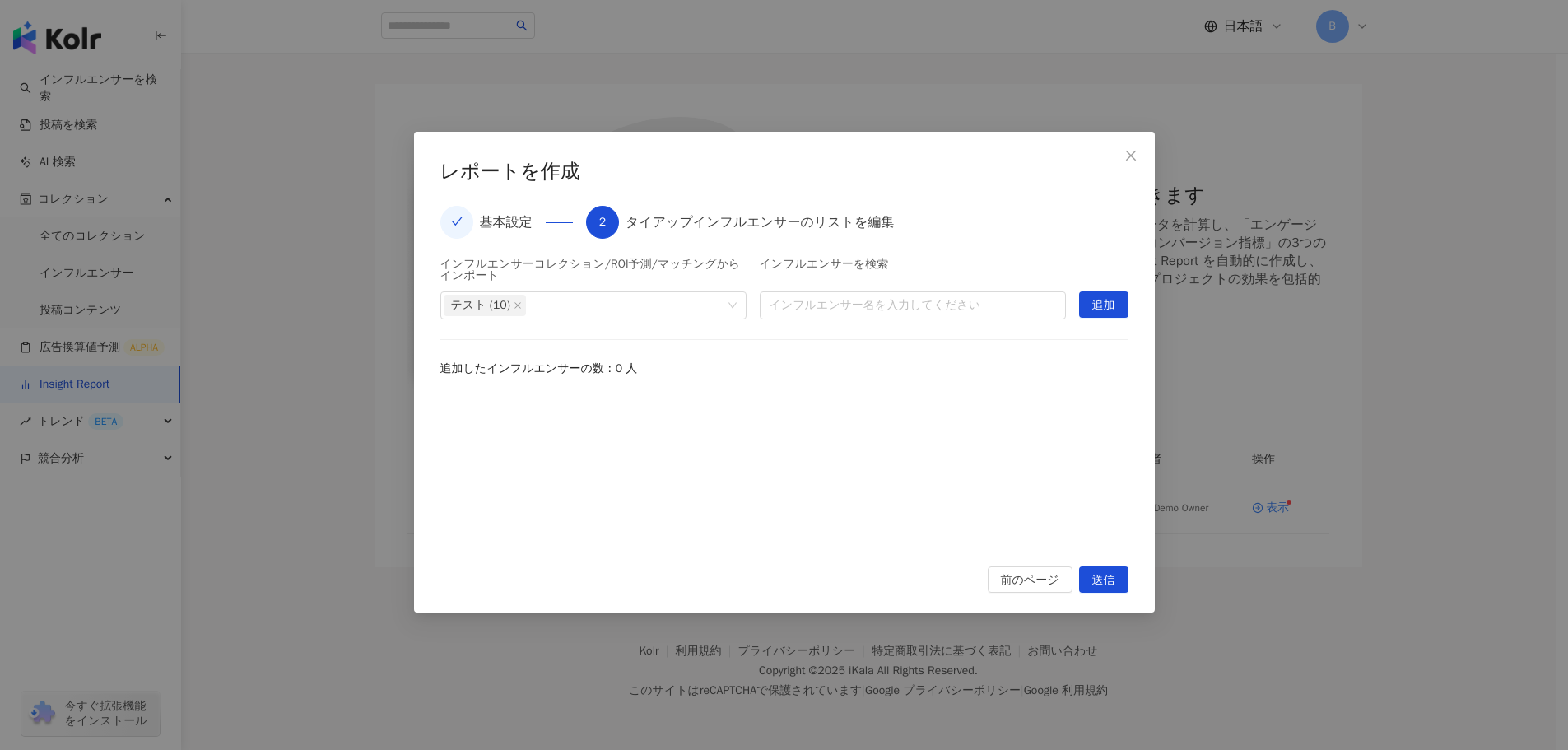 click at bounding box center (784, 470) 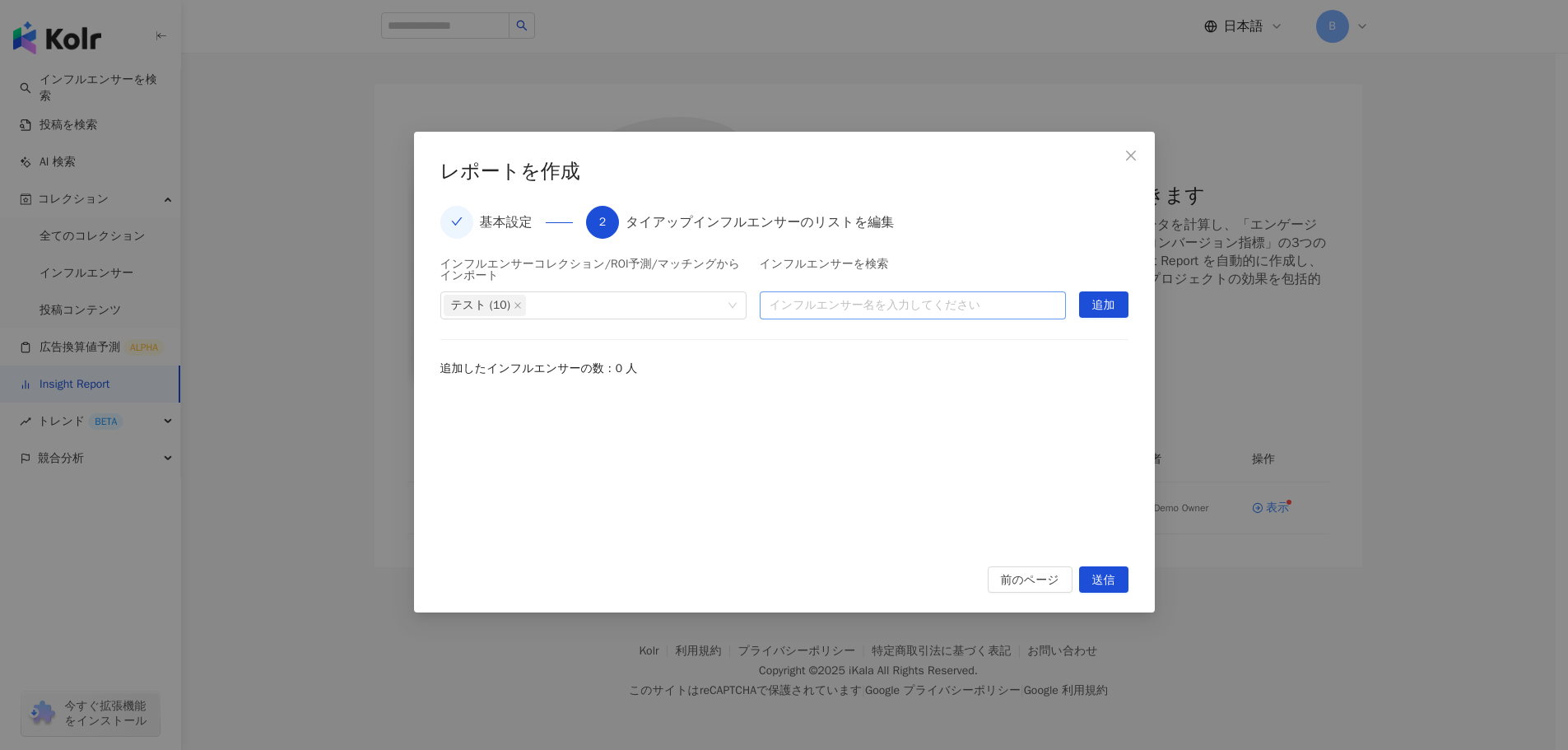 click at bounding box center [913, 305] 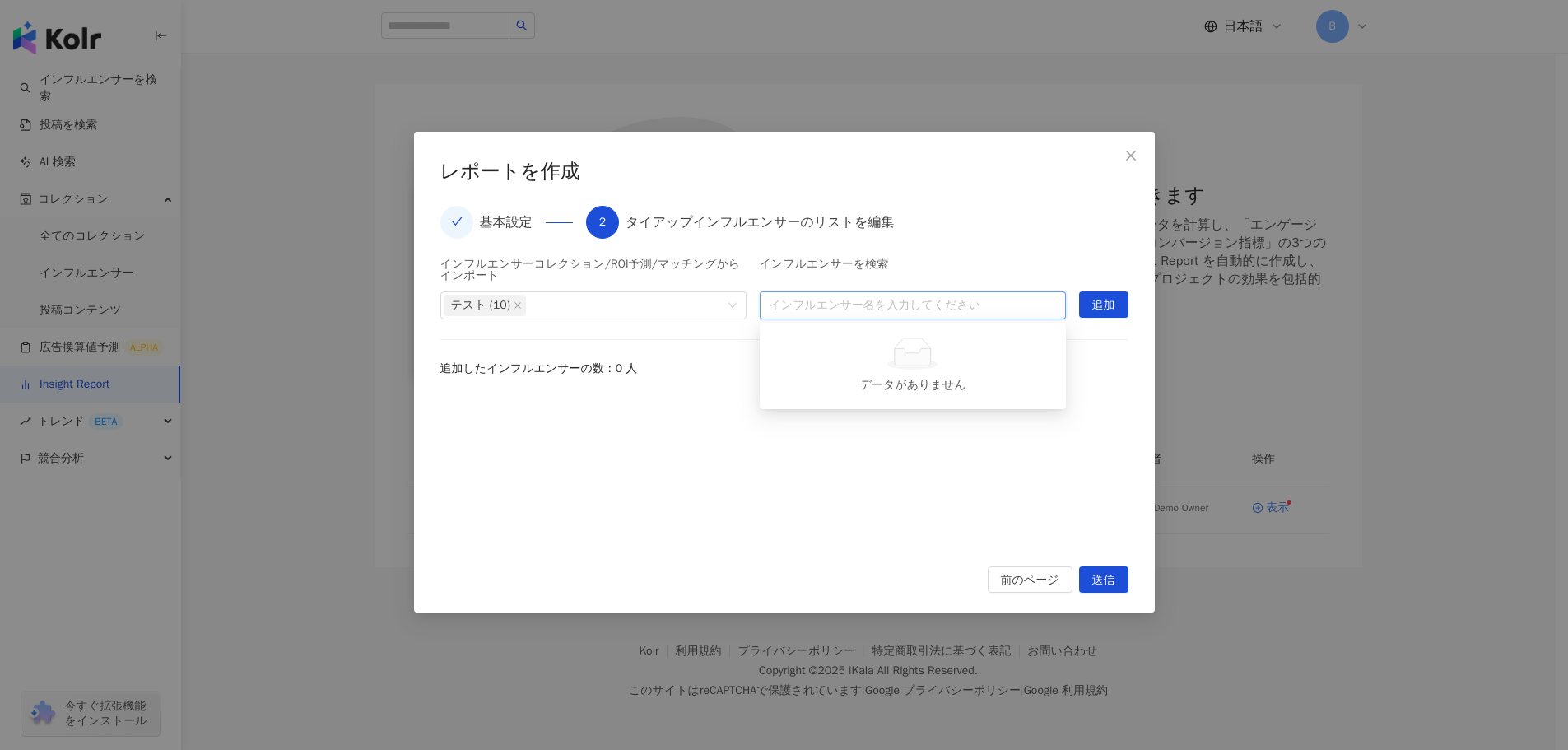 click on "データがありません" at bounding box center (913, 366) 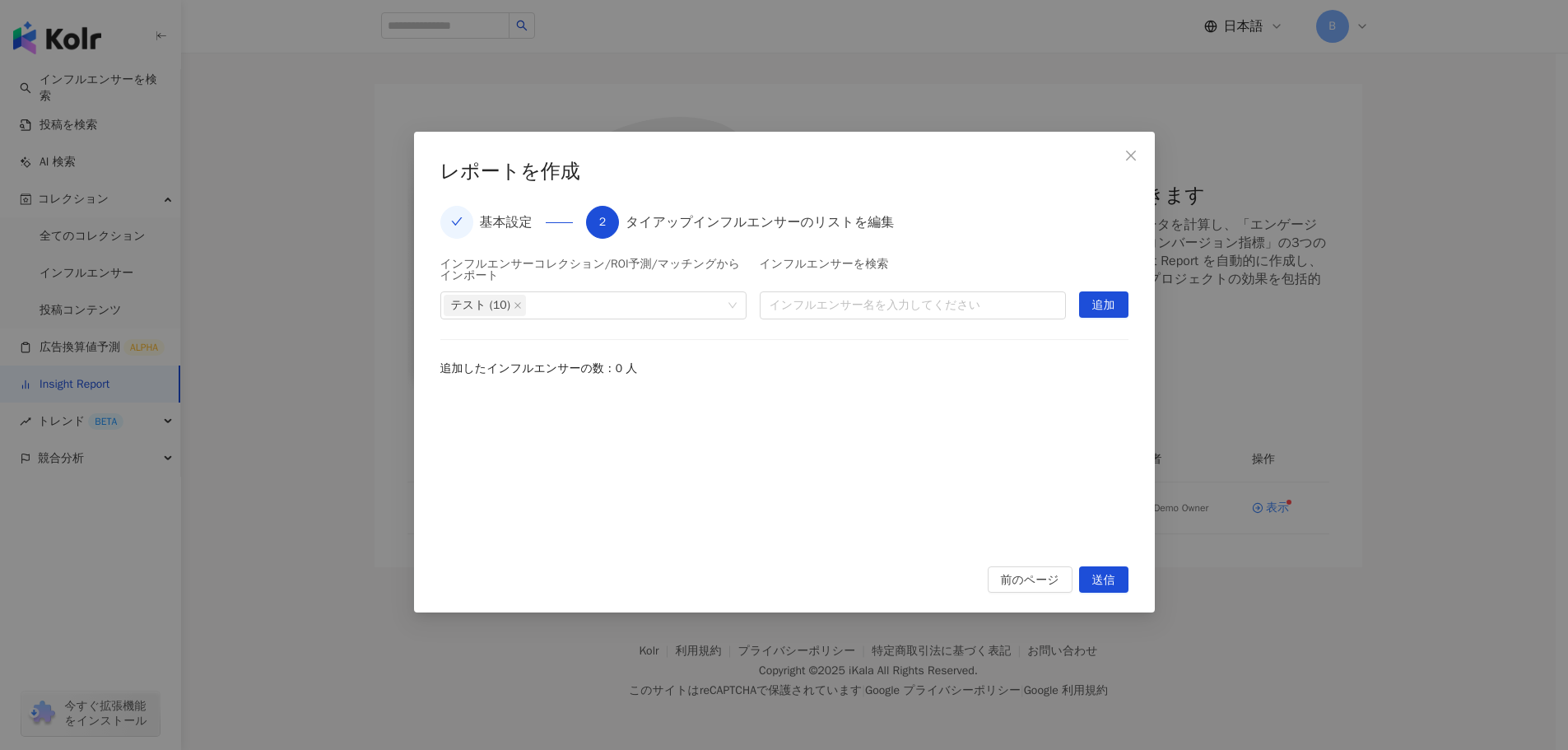 click on "追加したインフルエンサーの数：0 人" at bounding box center (784, 369) 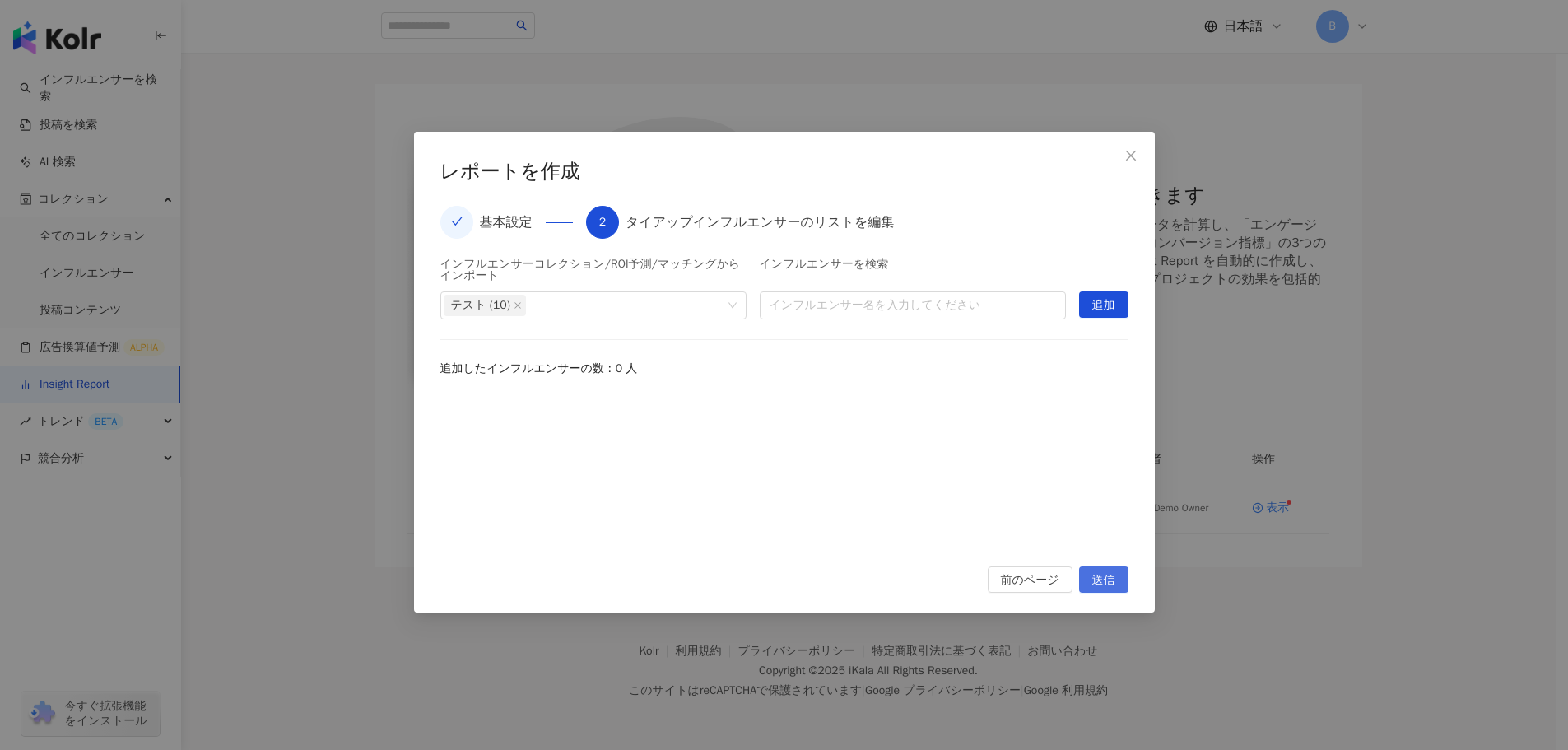 click on "送信" at bounding box center [1104, 580] 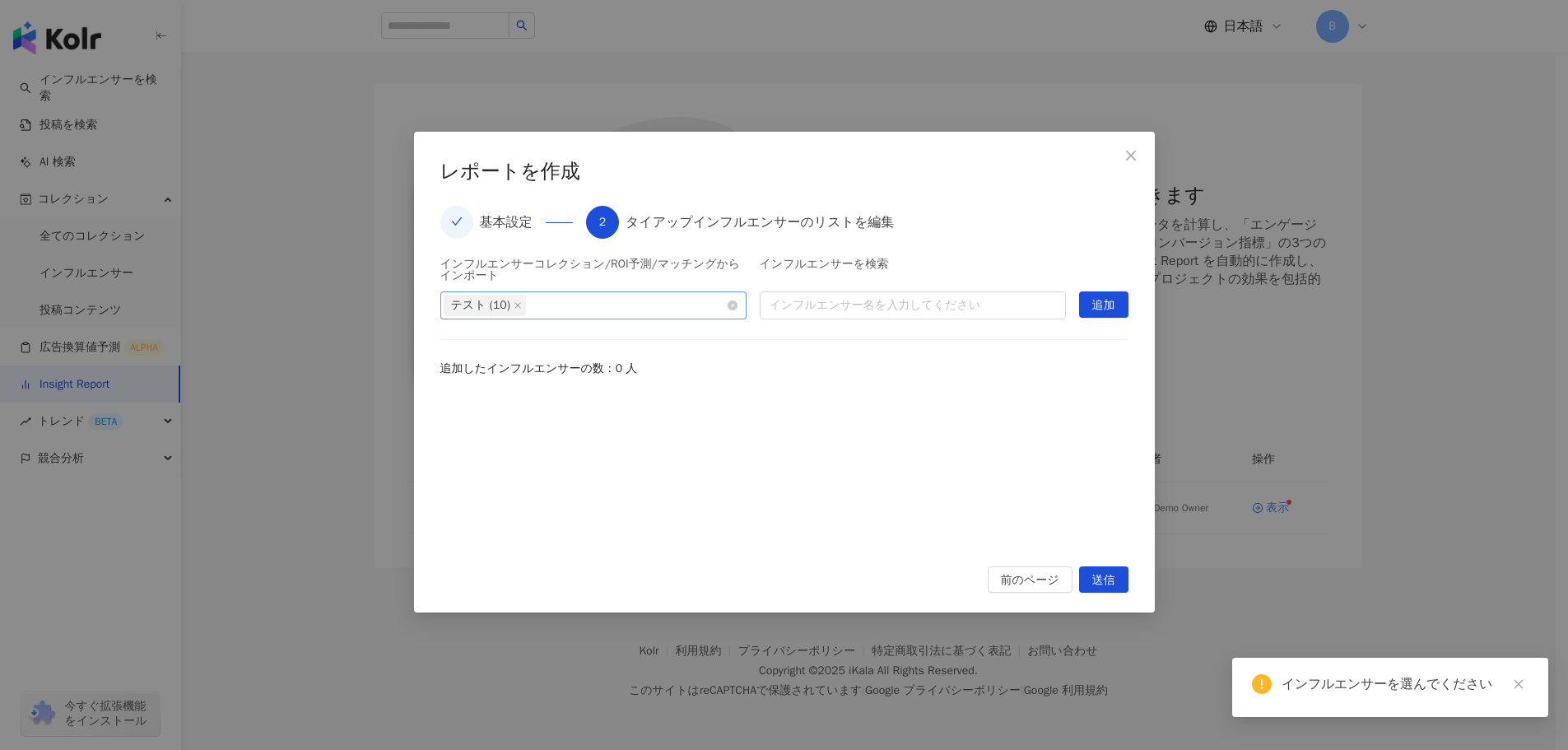 click on "テスト (10)" at bounding box center [584, 305] 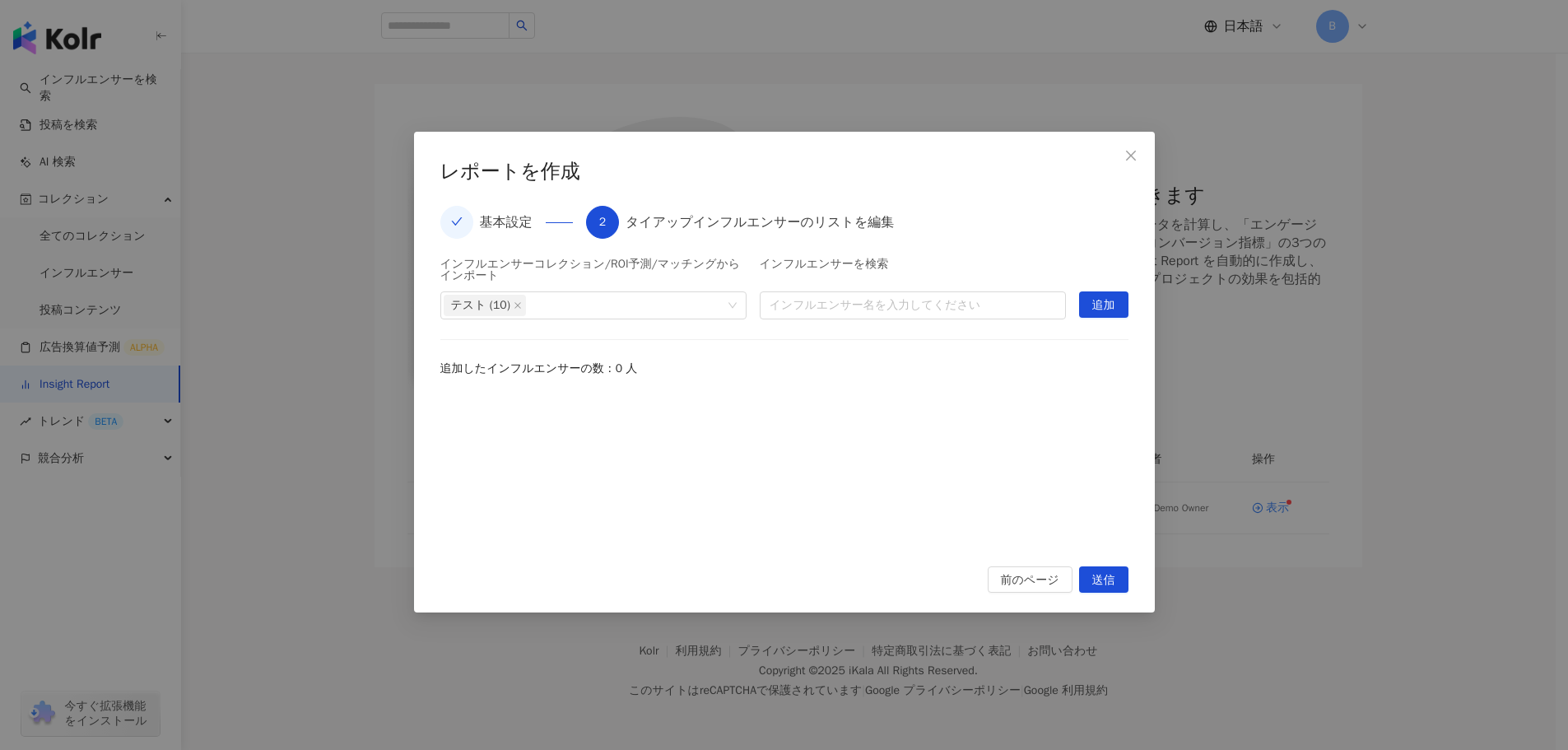 click at bounding box center [784, 470] 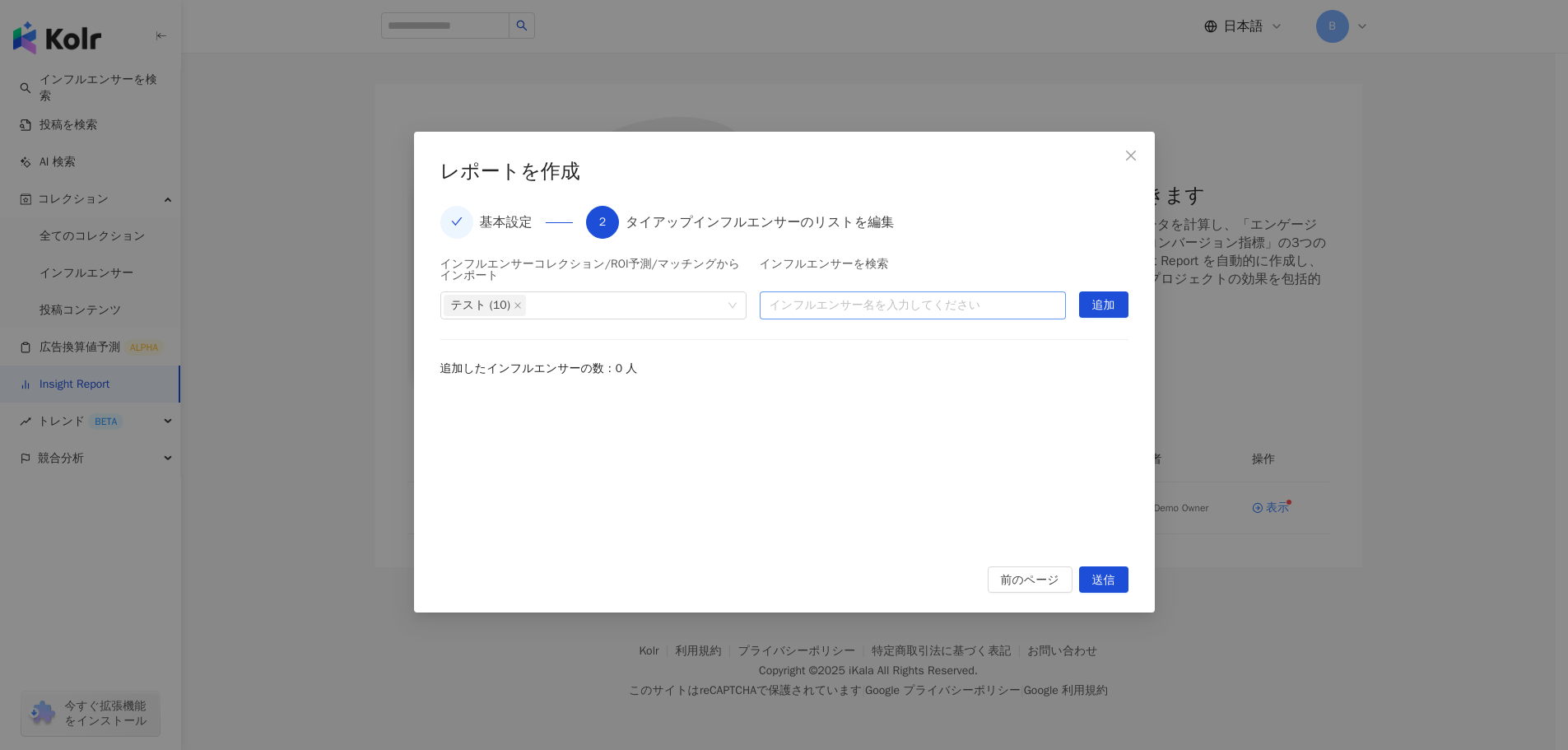 click at bounding box center [913, 305] 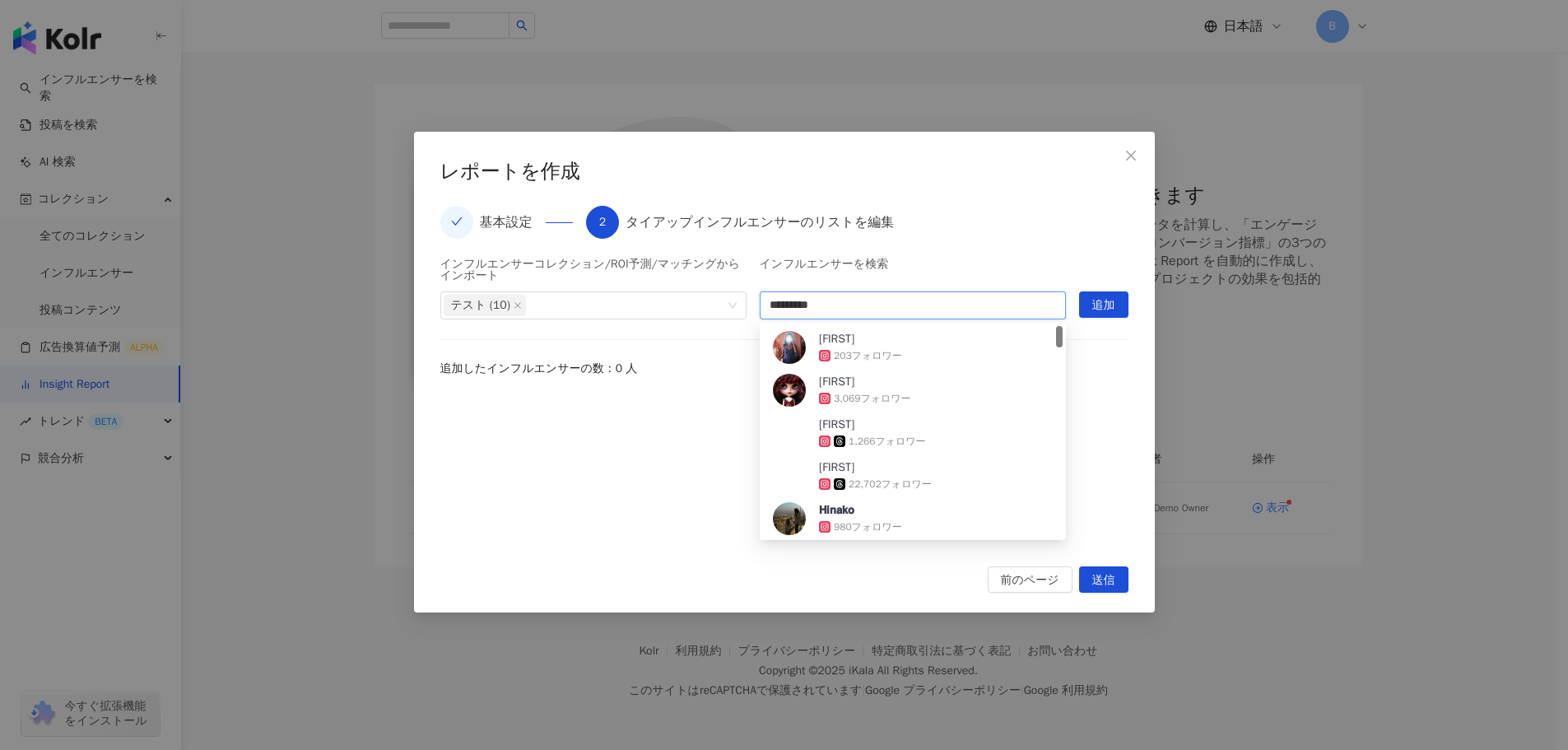 type on "**********" 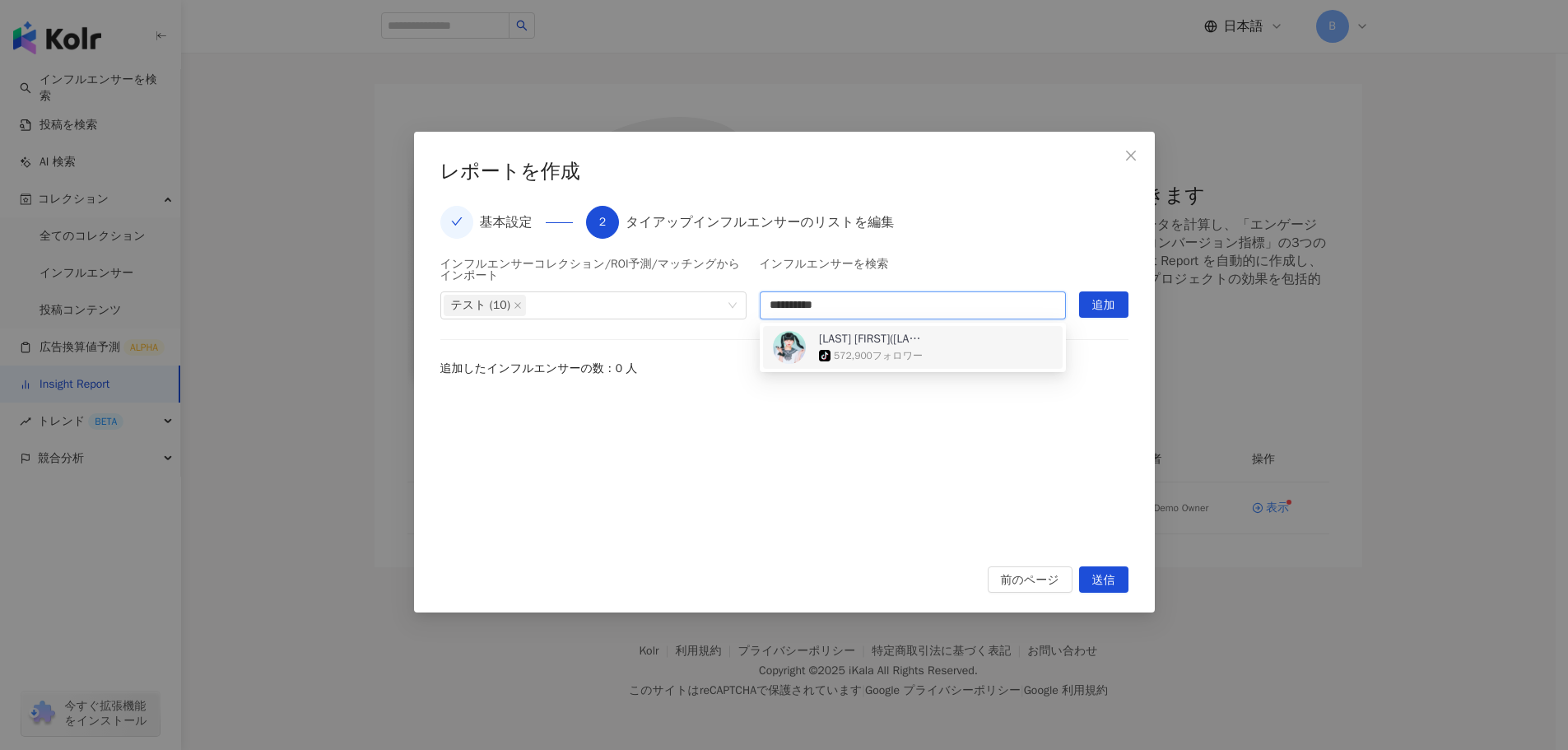 click on "長浜 広奈(ながはまひな)" at bounding box center (872, 339) 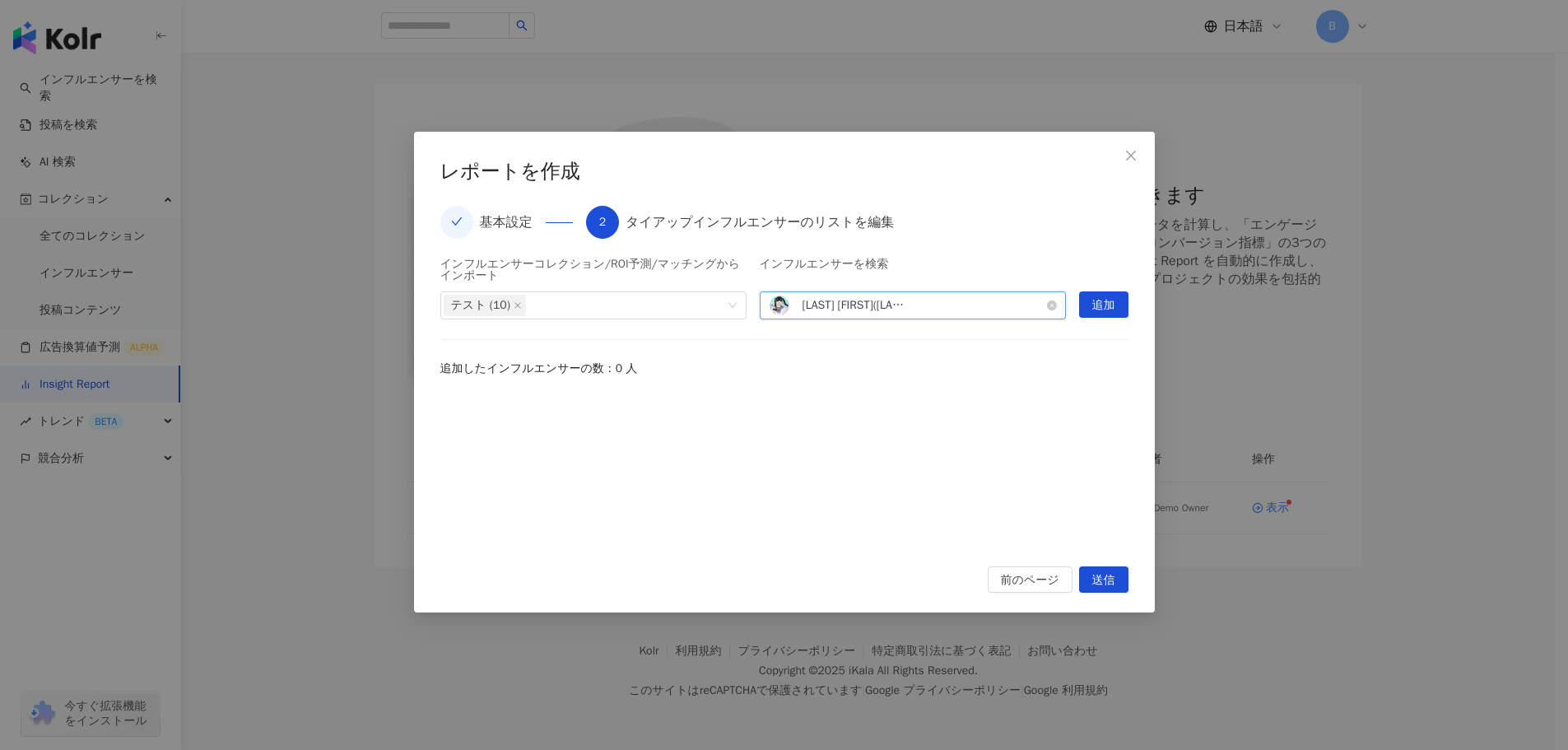 click on "長浜 広奈(ながはまひな) tiktok-icon 572,900 フォロワー" at bounding box center [913, 305] 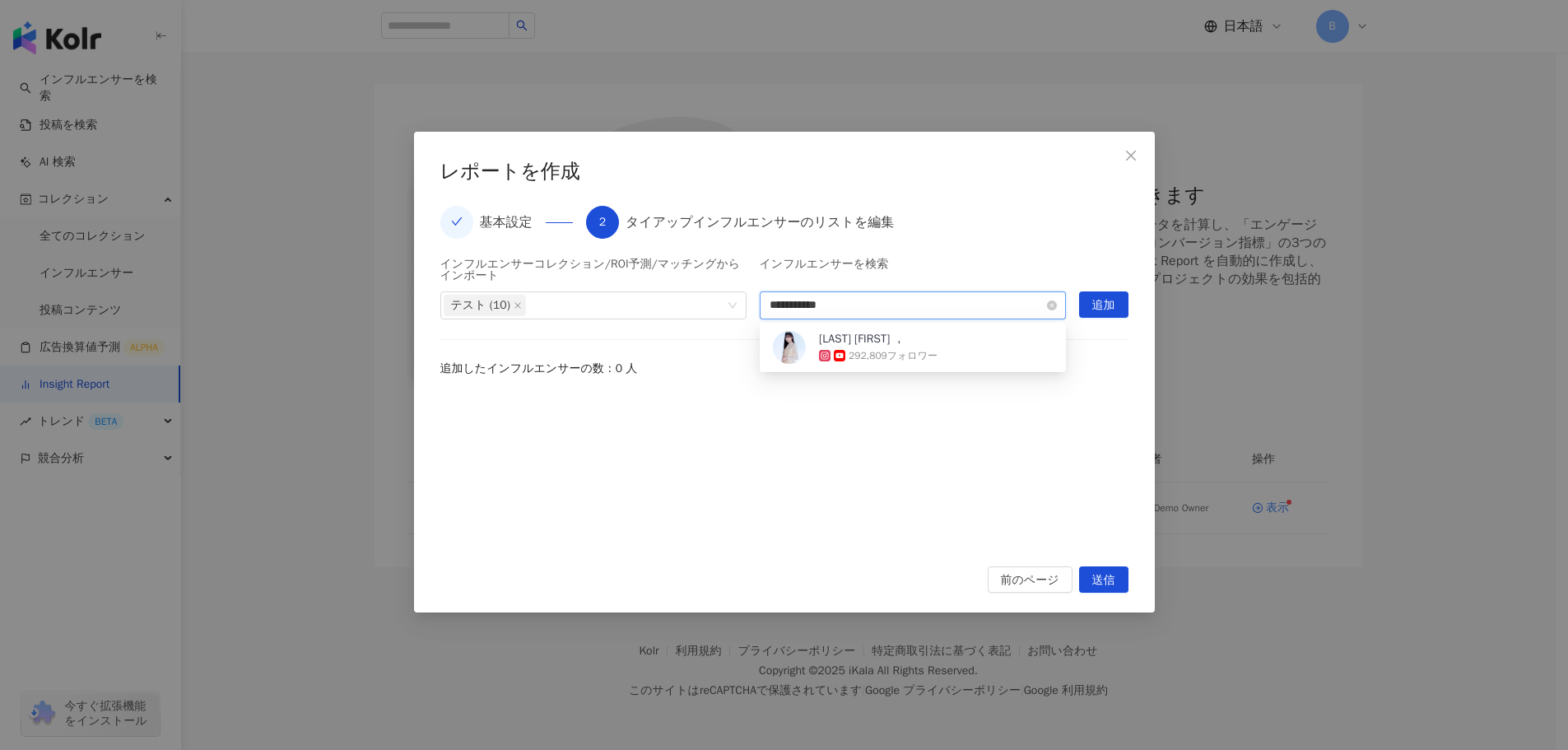 type on "**********" 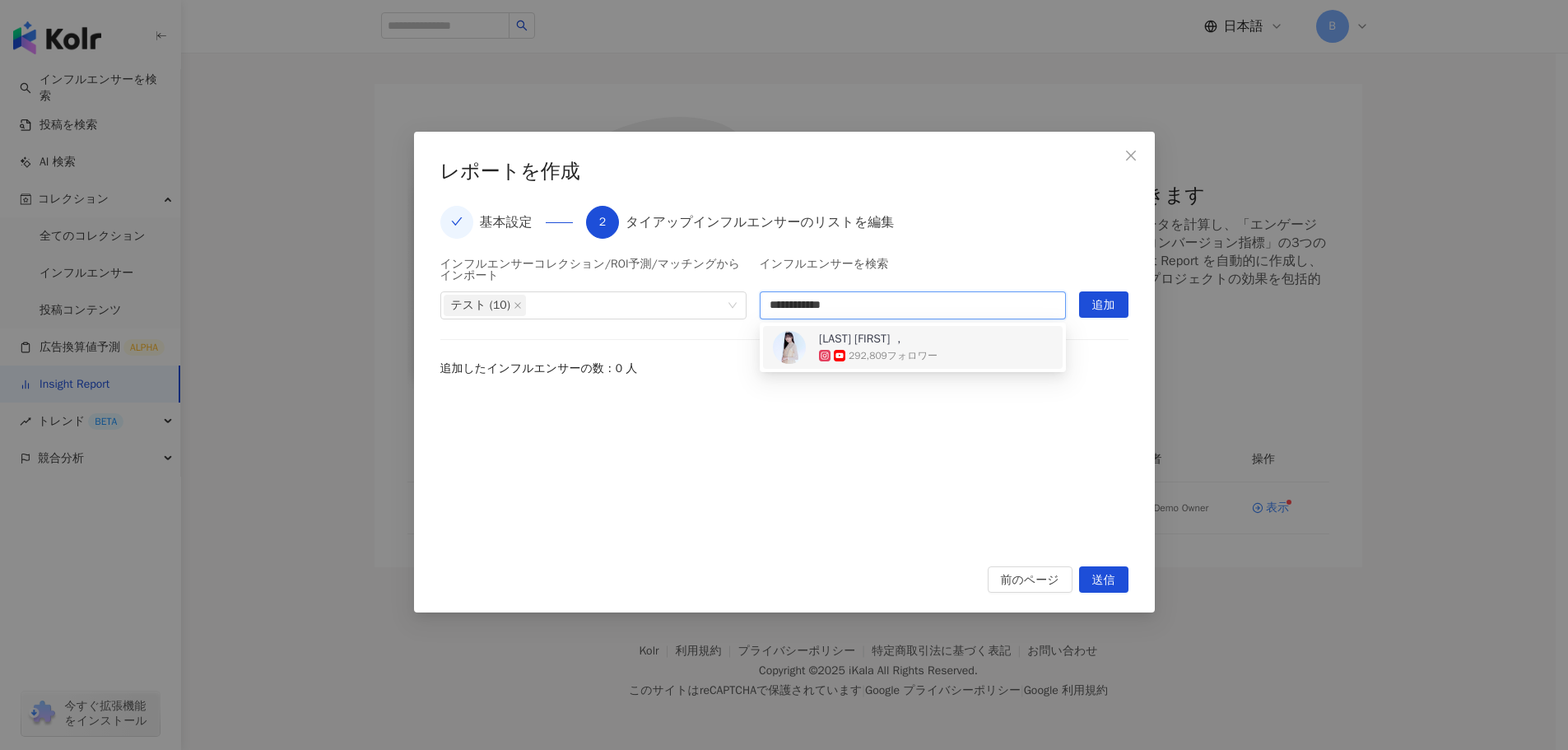 click on "[NAME]" at bounding box center [862, 339] 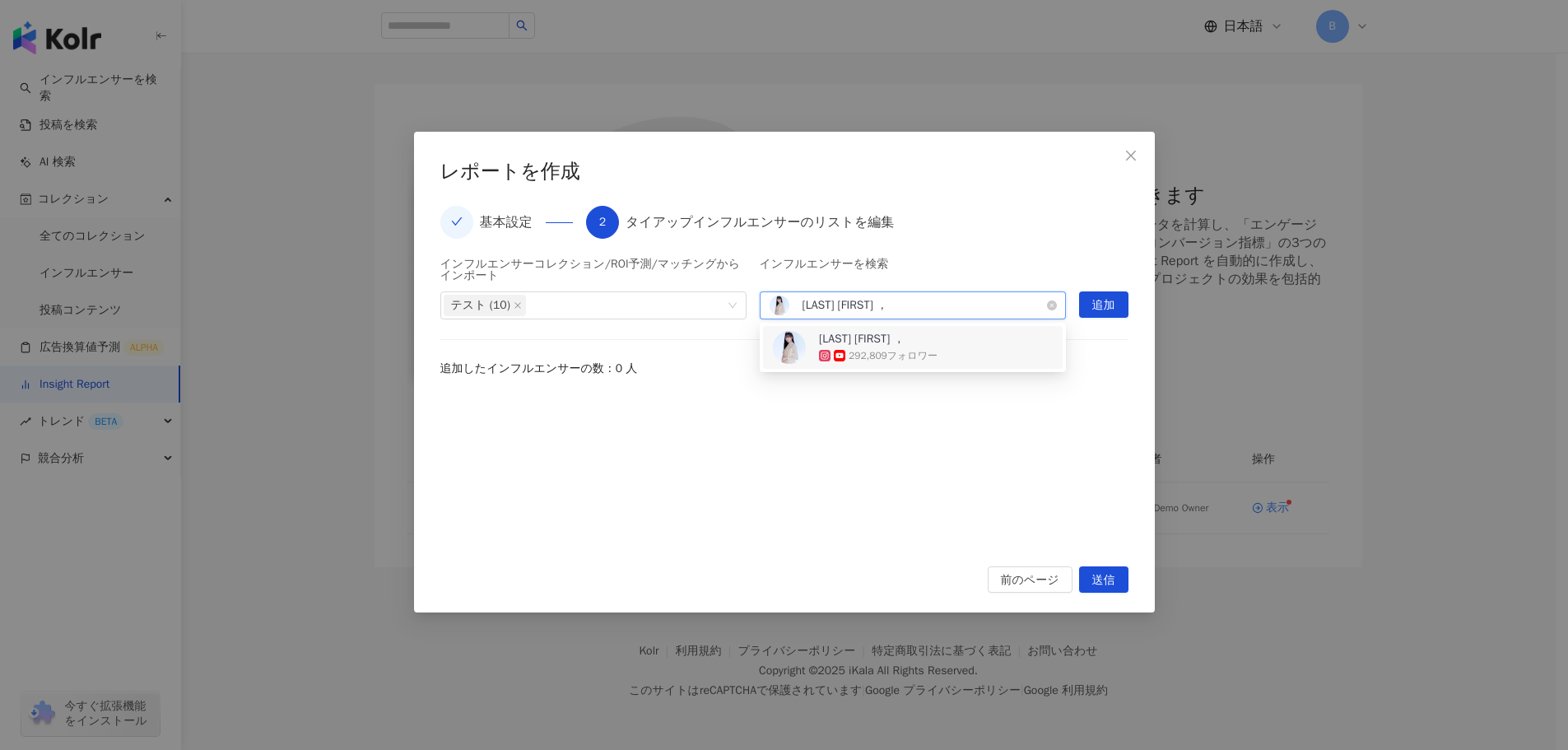 click on "[NAME]" at bounding box center (856, 305) 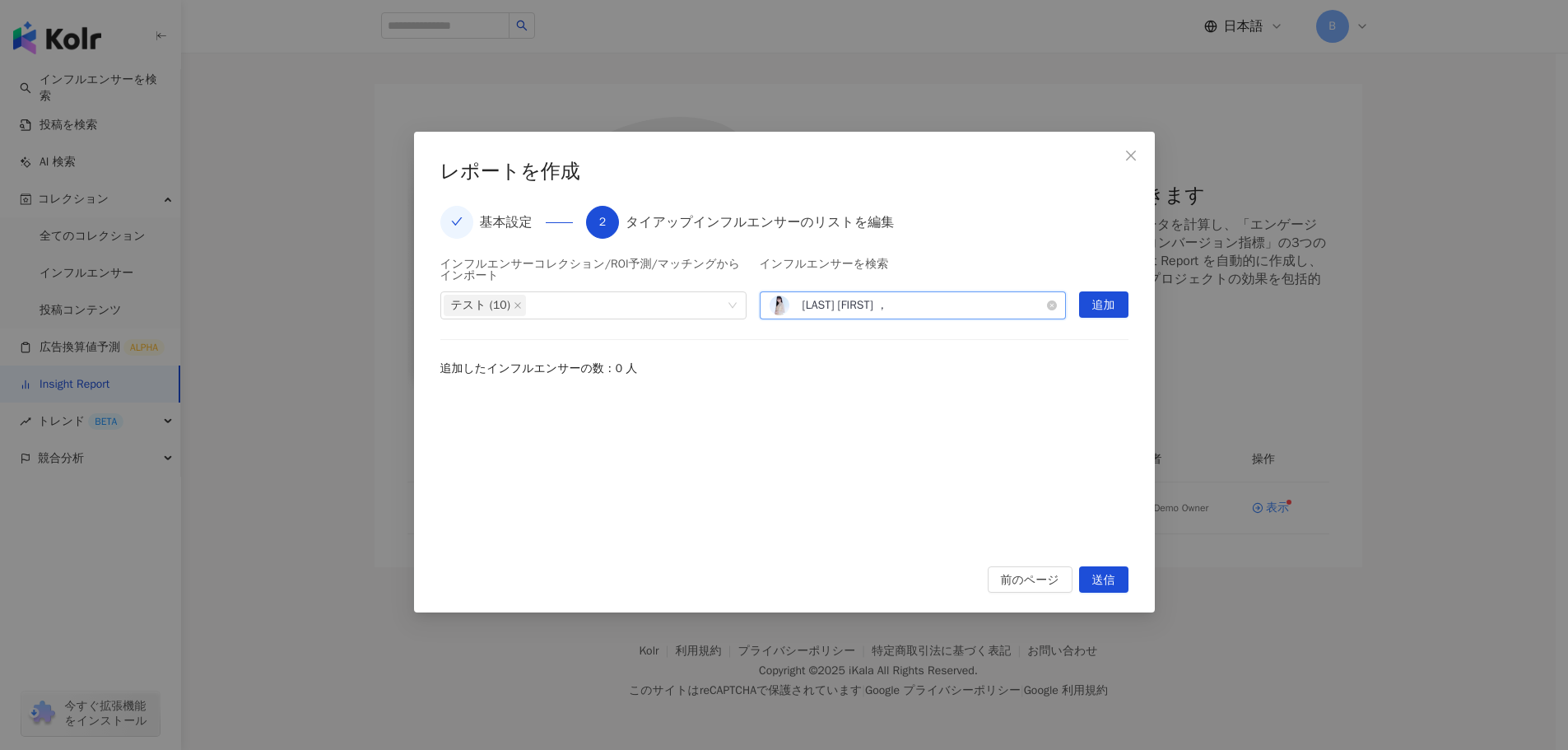 click on "かなやまななえ ， 292,809 フォロワー" at bounding box center [913, 305] 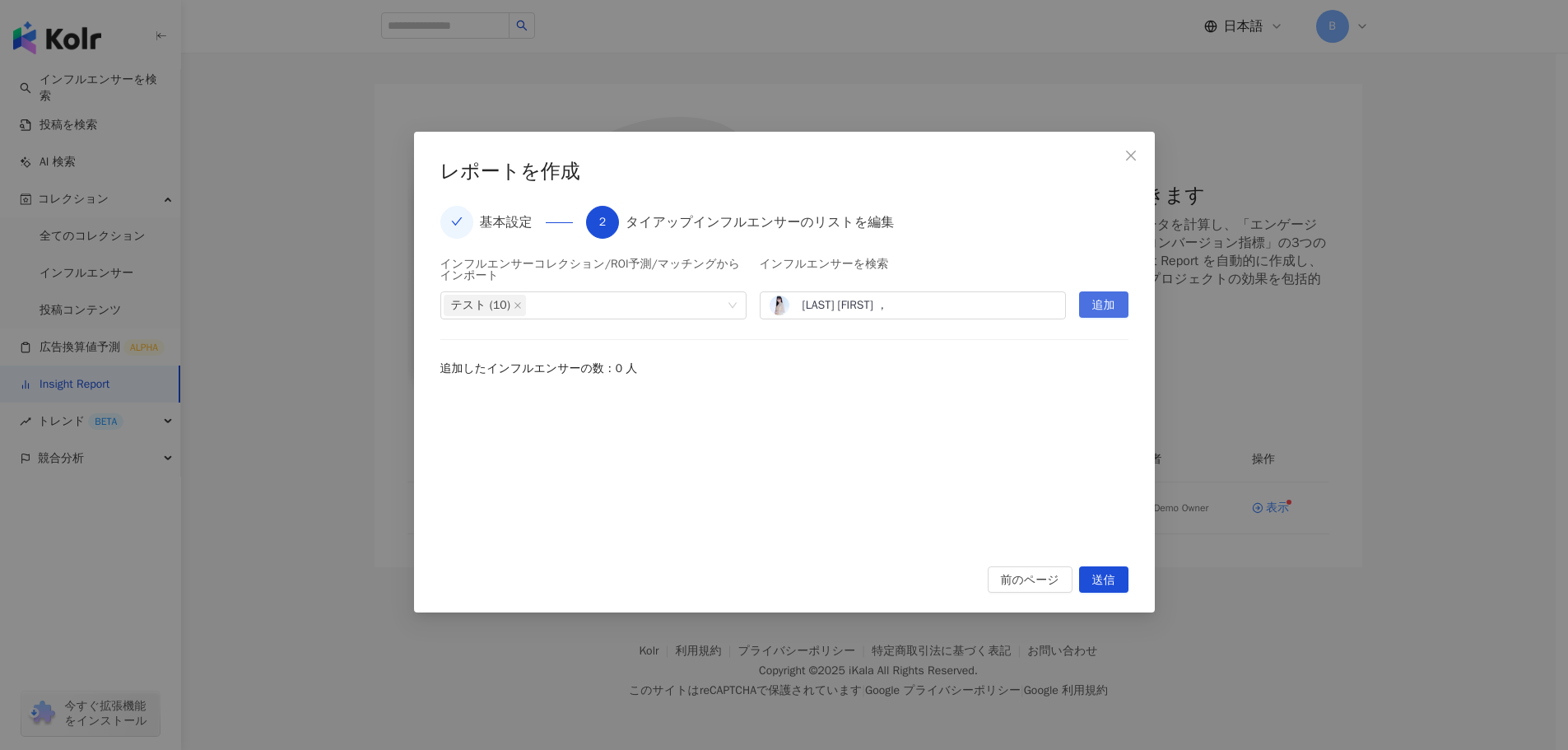 click on "追加" at bounding box center [1104, 305] 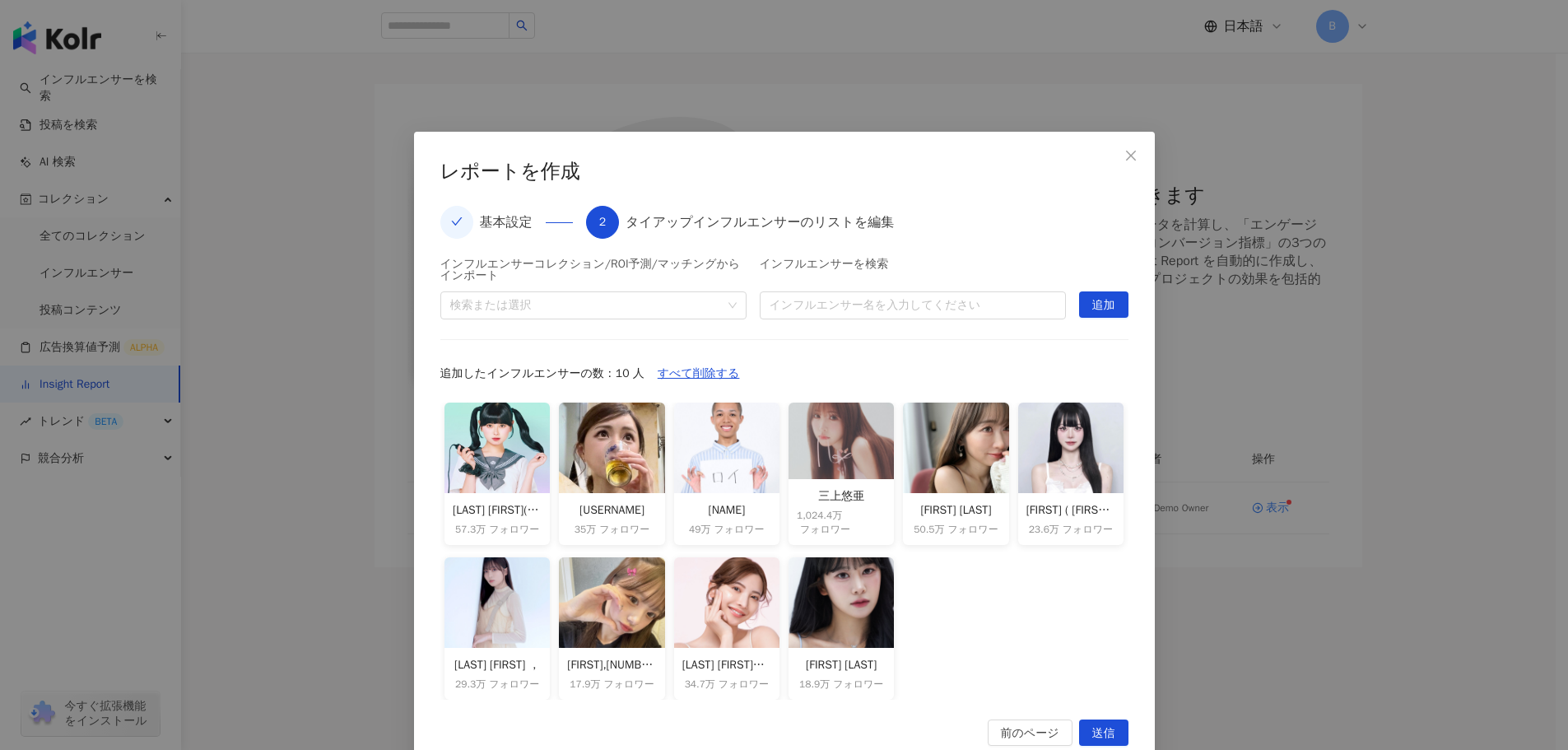 scroll, scrollTop: 35, scrollLeft: 0, axis: vertical 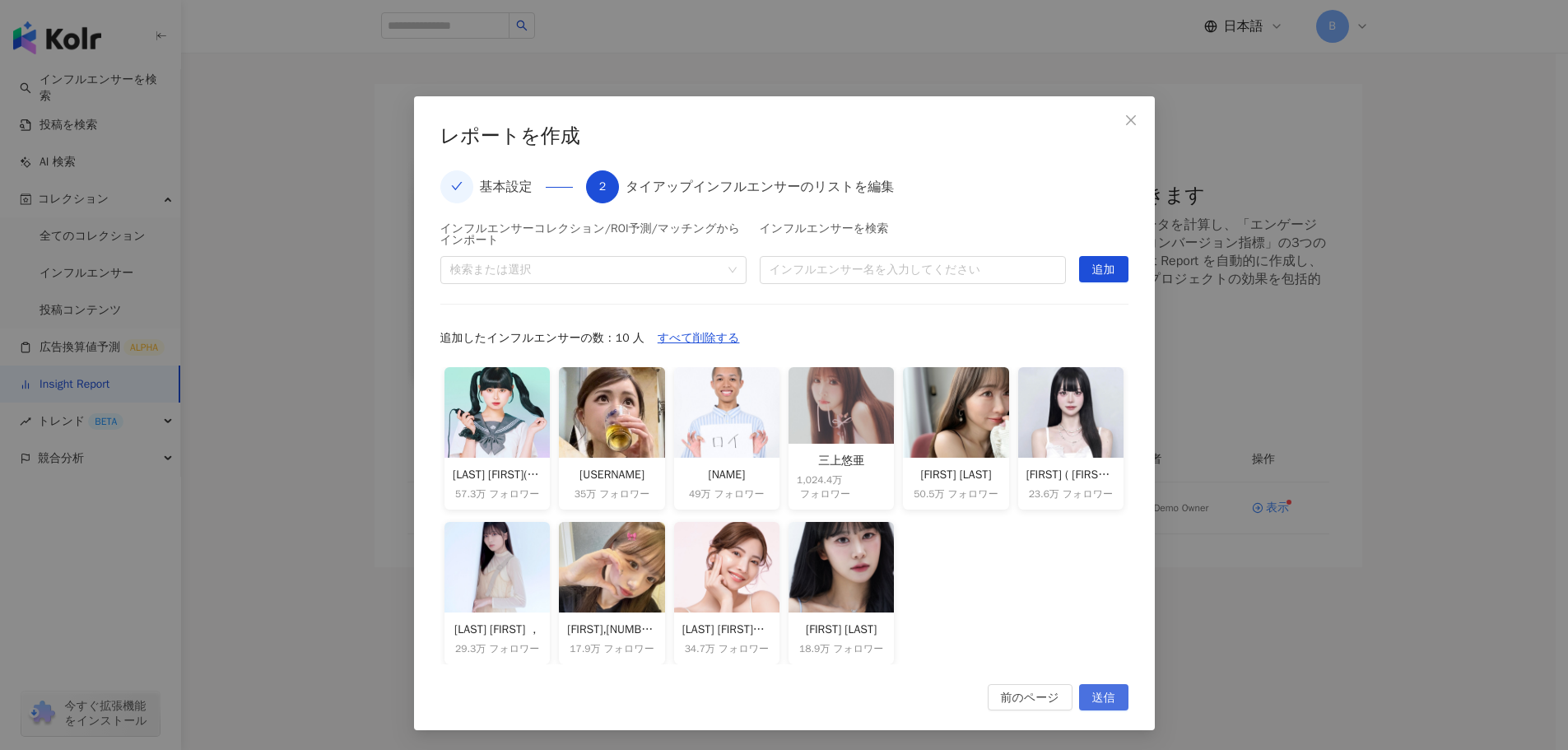 click on "送信" at bounding box center [1104, 698] 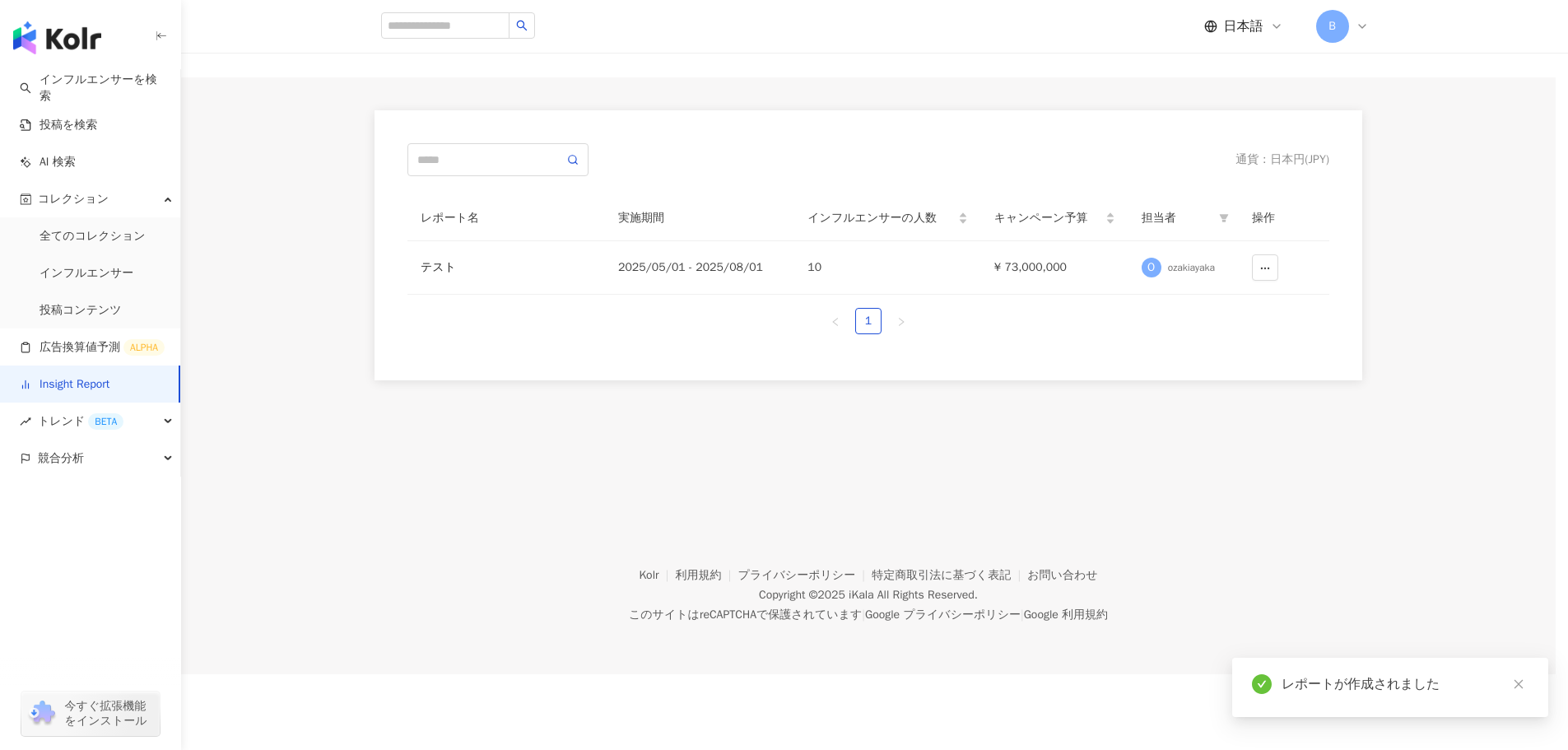 scroll, scrollTop: 76, scrollLeft: 0, axis: vertical 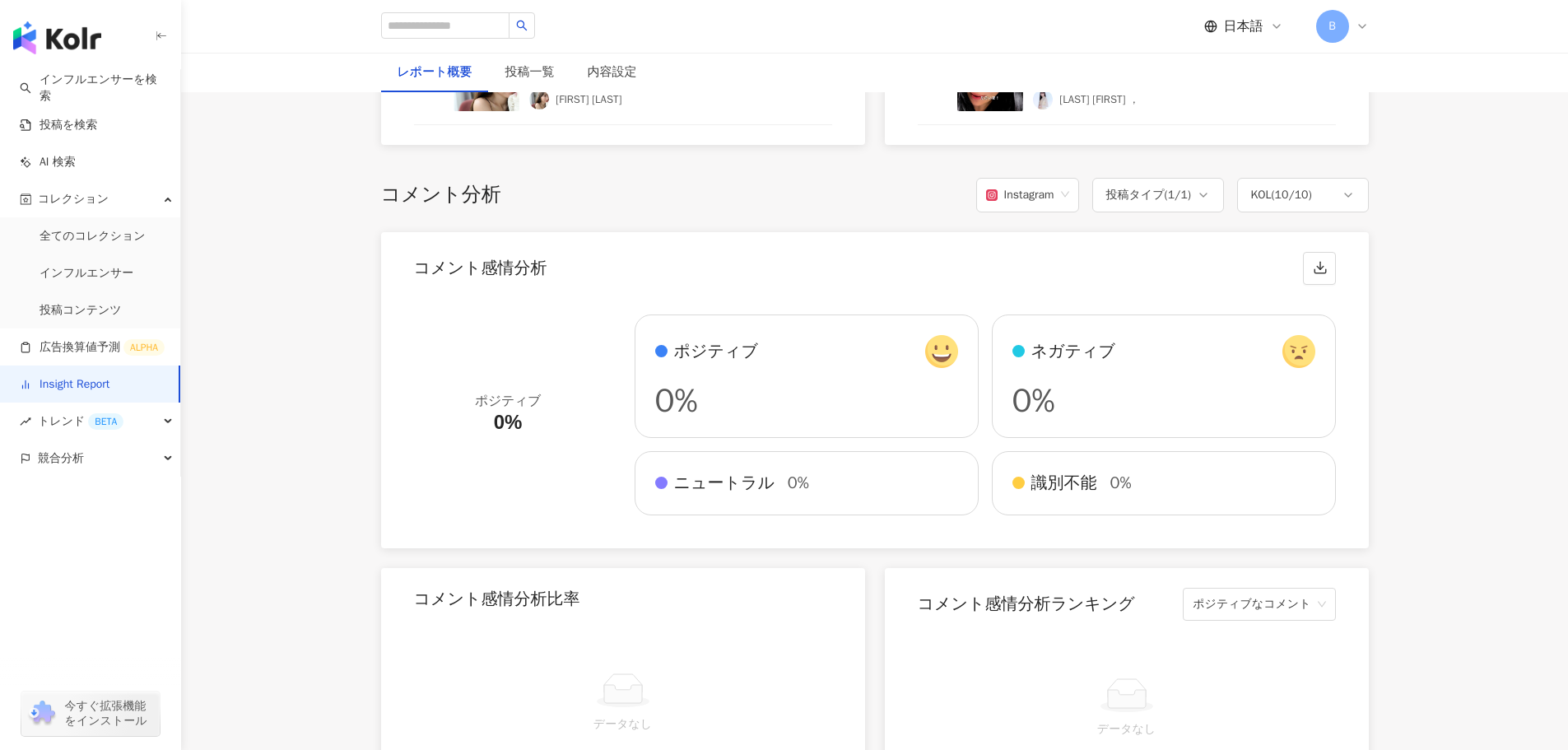 click 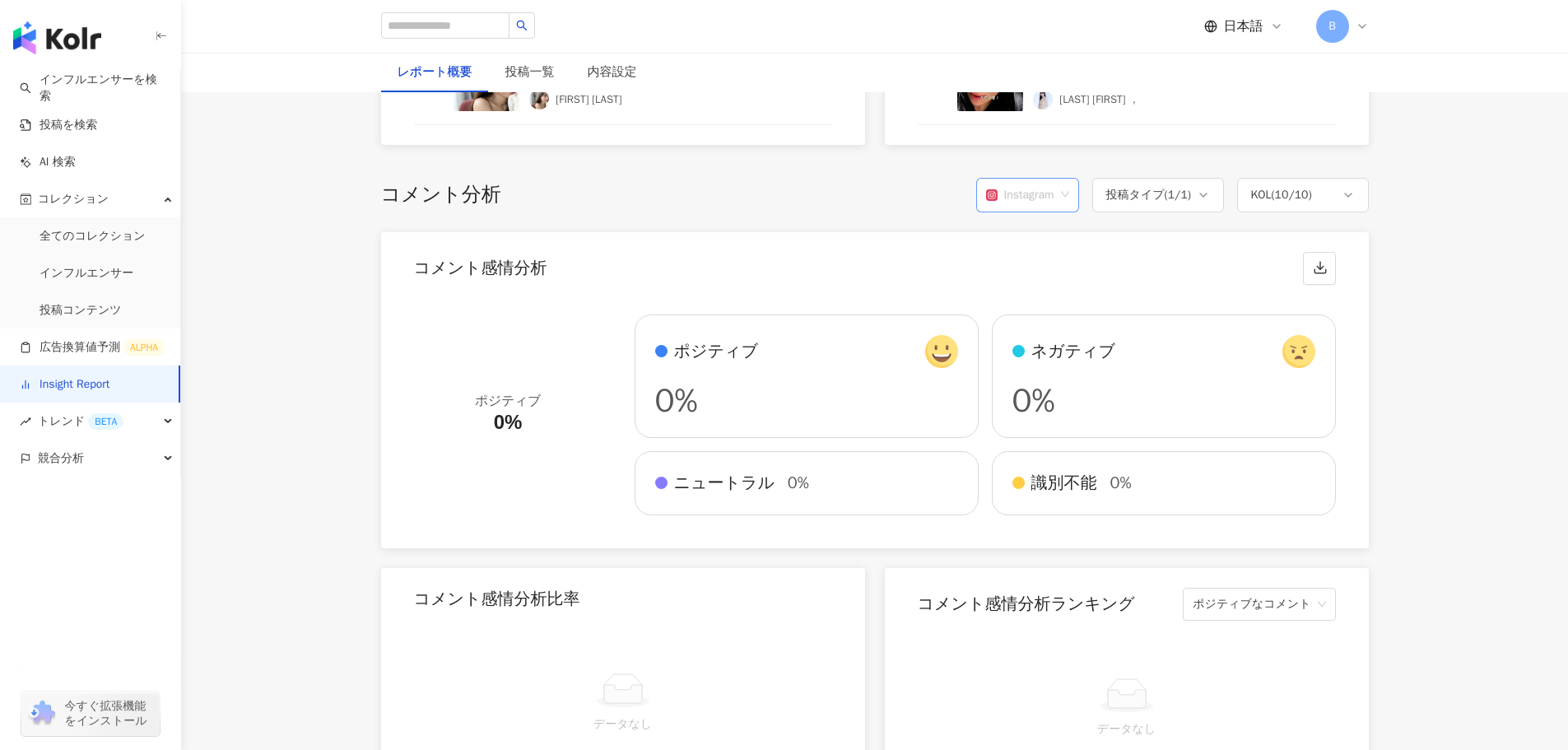 click on "Instagram" at bounding box center [1020, 195] 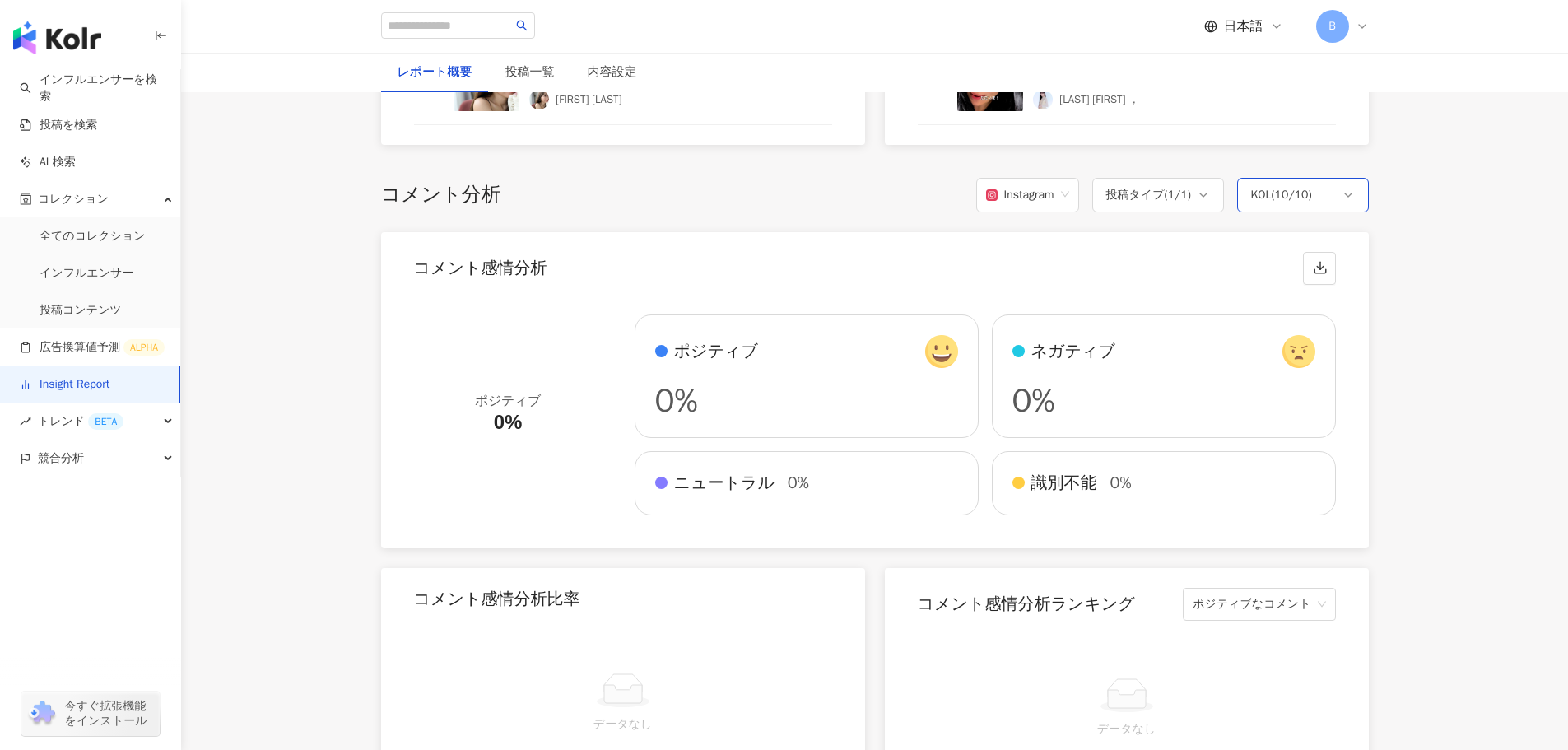 click on "KOL  ( 10 / 10 )" at bounding box center (1282, 195) 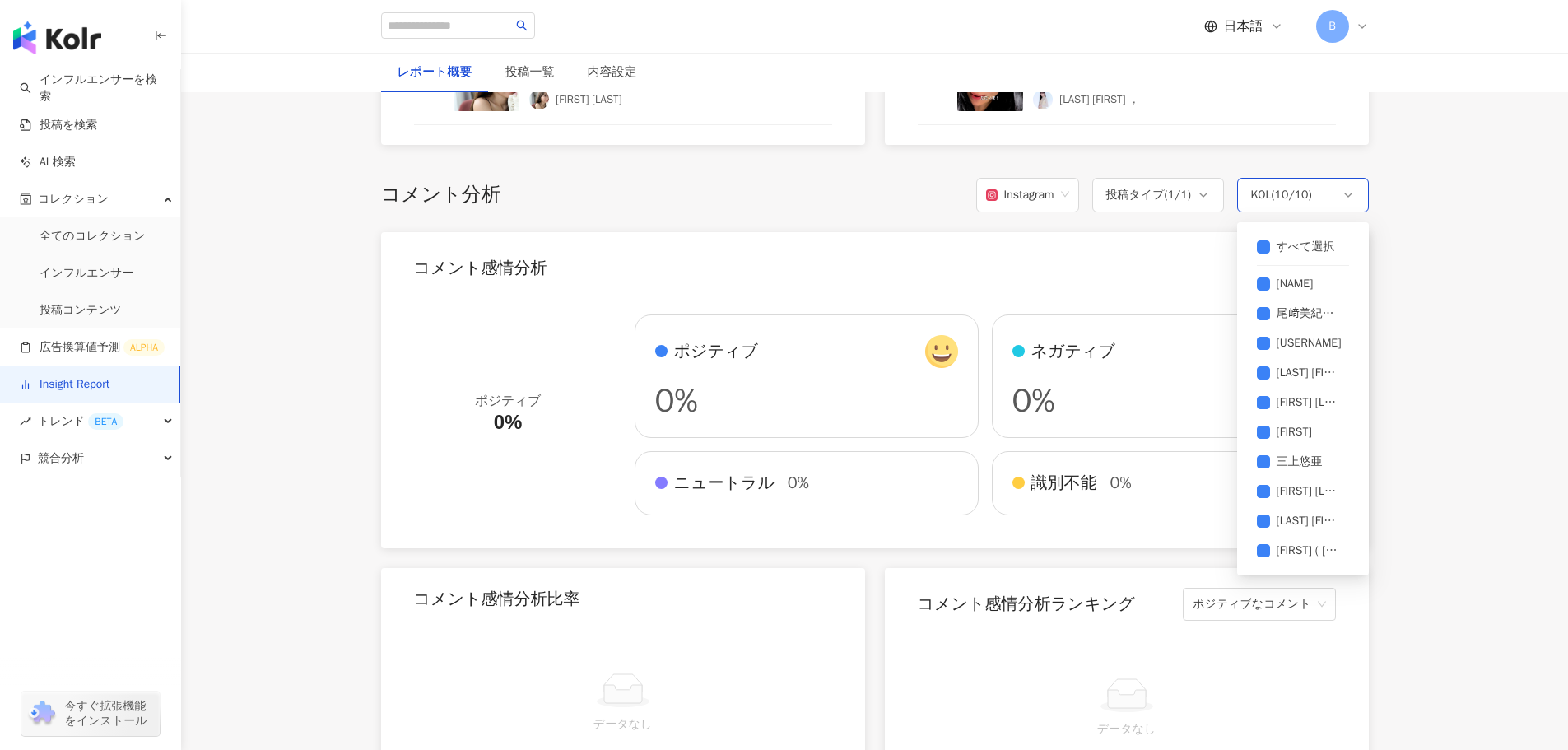 click on "KOL  ( 10 / 10 )" at bounding box center [1282, 195] 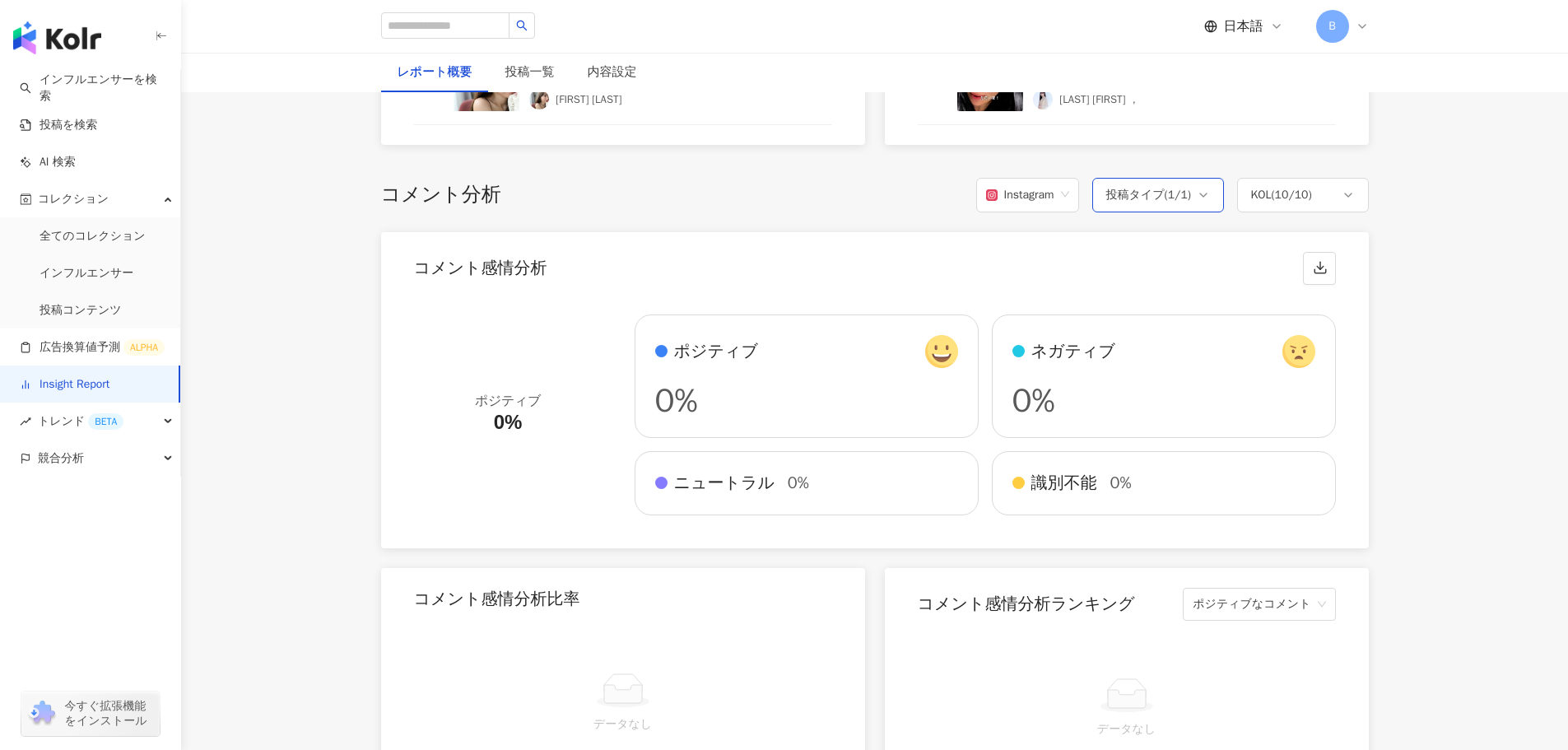 click on "投稿タイプ  ( 1 / 1 )" at bounding box center (1148, 195) 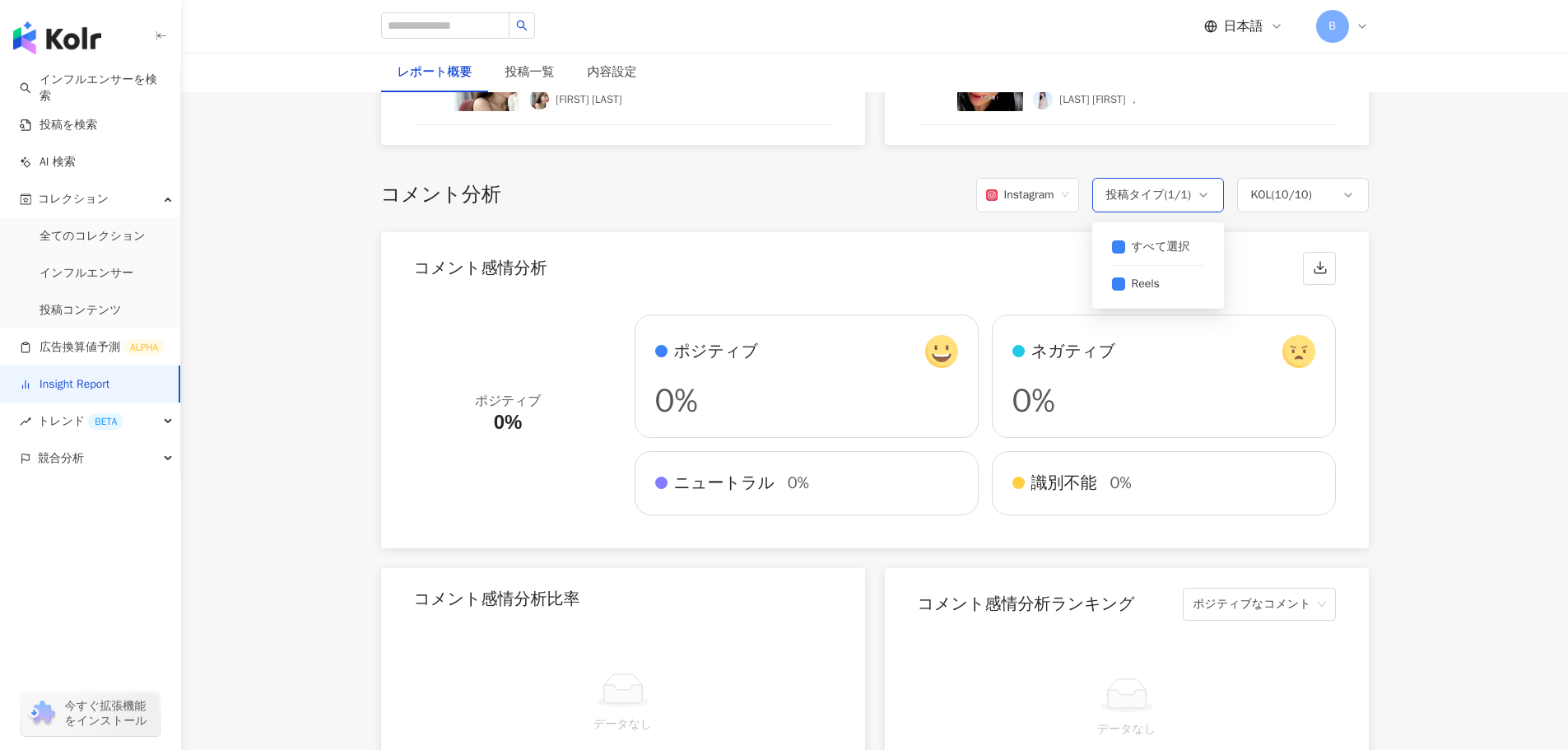 click on "投稿タイプ  ( 1 / 1 )" at bounding box center [1148, 195] 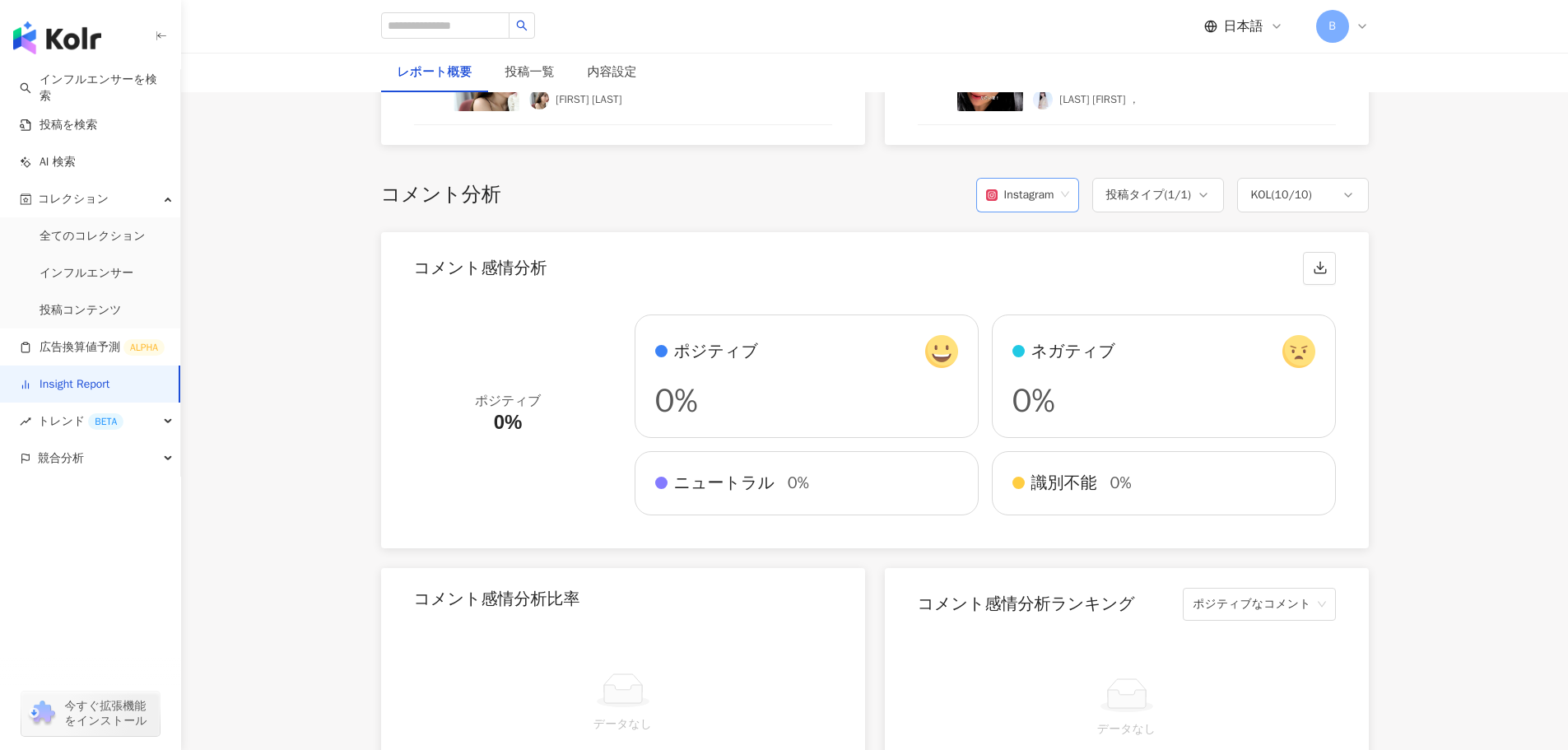click on "Instagram" at bounding box center [1020, 195] 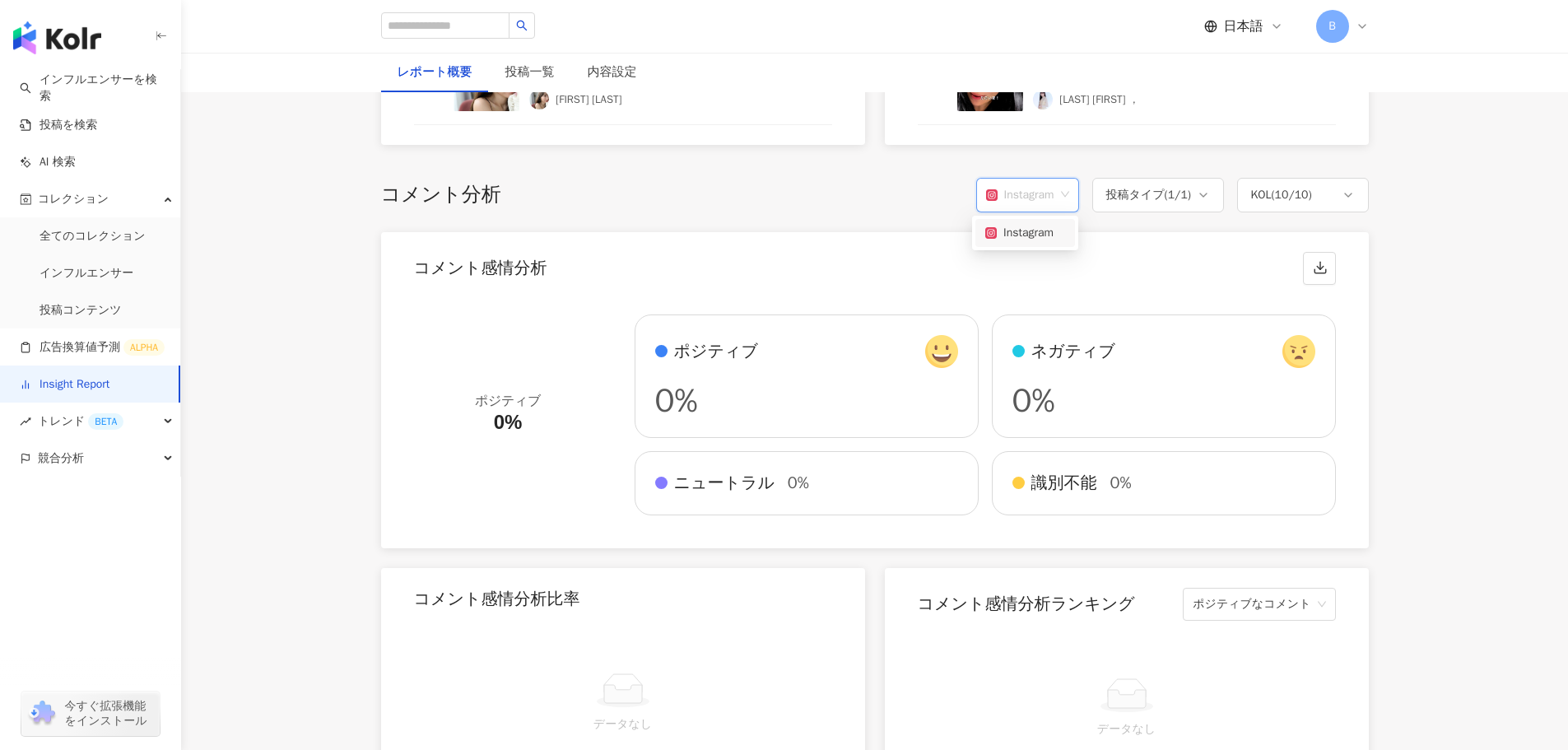 click on "Instagram" at bounding box center [1025, 233] 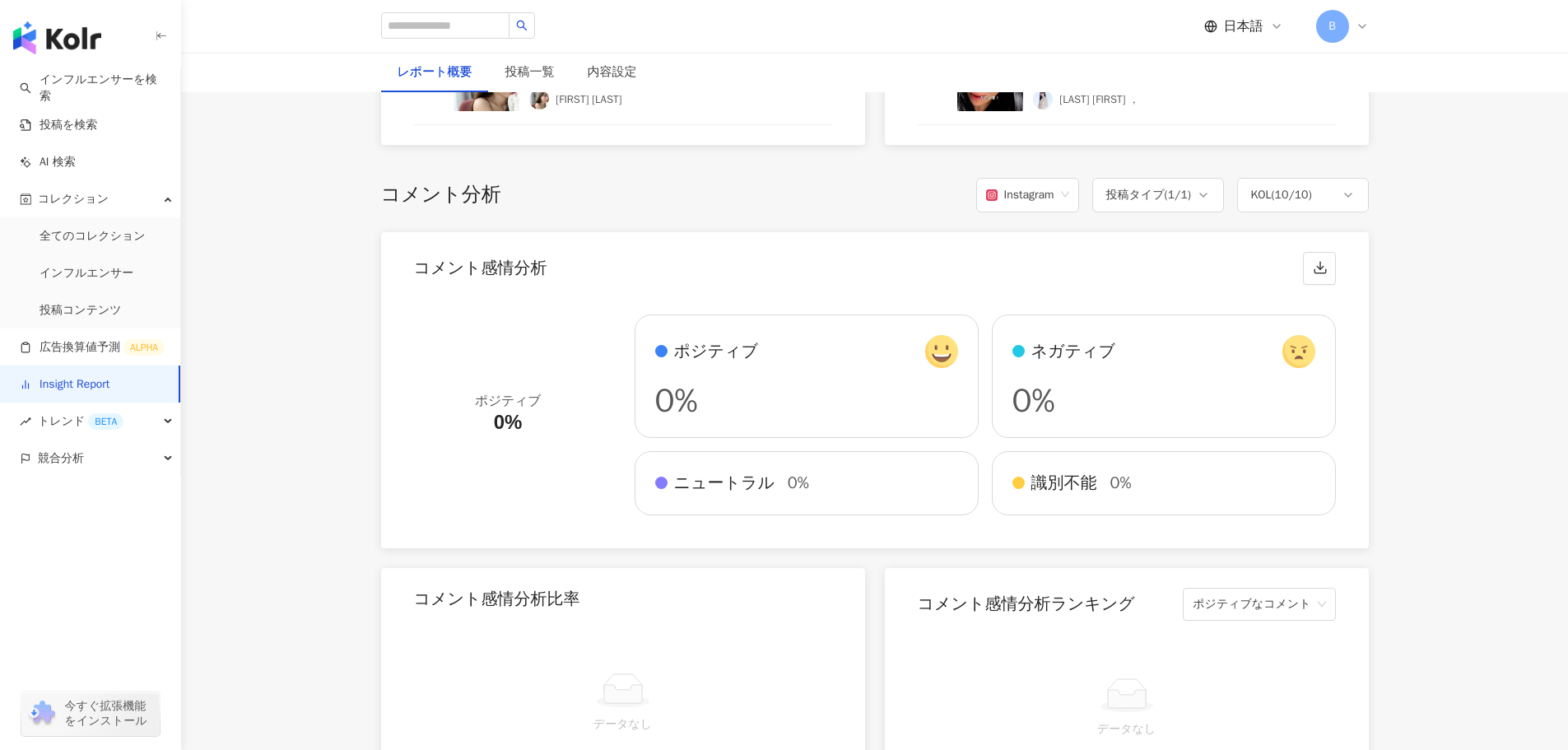 click on "コメント分析   Instagram 投稿タイプ  ( 1 / 1 ) KOL  ( 10 / 10 ) すべて選択 ロイ 尾﨑美紀🌹2代目バチェロレッテ michan.koreaholic 長浜 広奈(ながはまひな) 三井菜那 yuka 三上悠亜 丸岡えつこ かなやまななえ ， 레이 ( れい ) すべて選択 Reels コメント感情分析 ポジティブ 0% ポジティブ 0% ネガティブ 0% ニュートラル 0% 識別不能 0% コメント感情分析比率 データなし コメント感情分析ランキング ポジティブなコメント データなし コメントワードクラウド分析 データなし コメント一覧 ポジティブなコメント データなし" at bounding box center (875, 732) 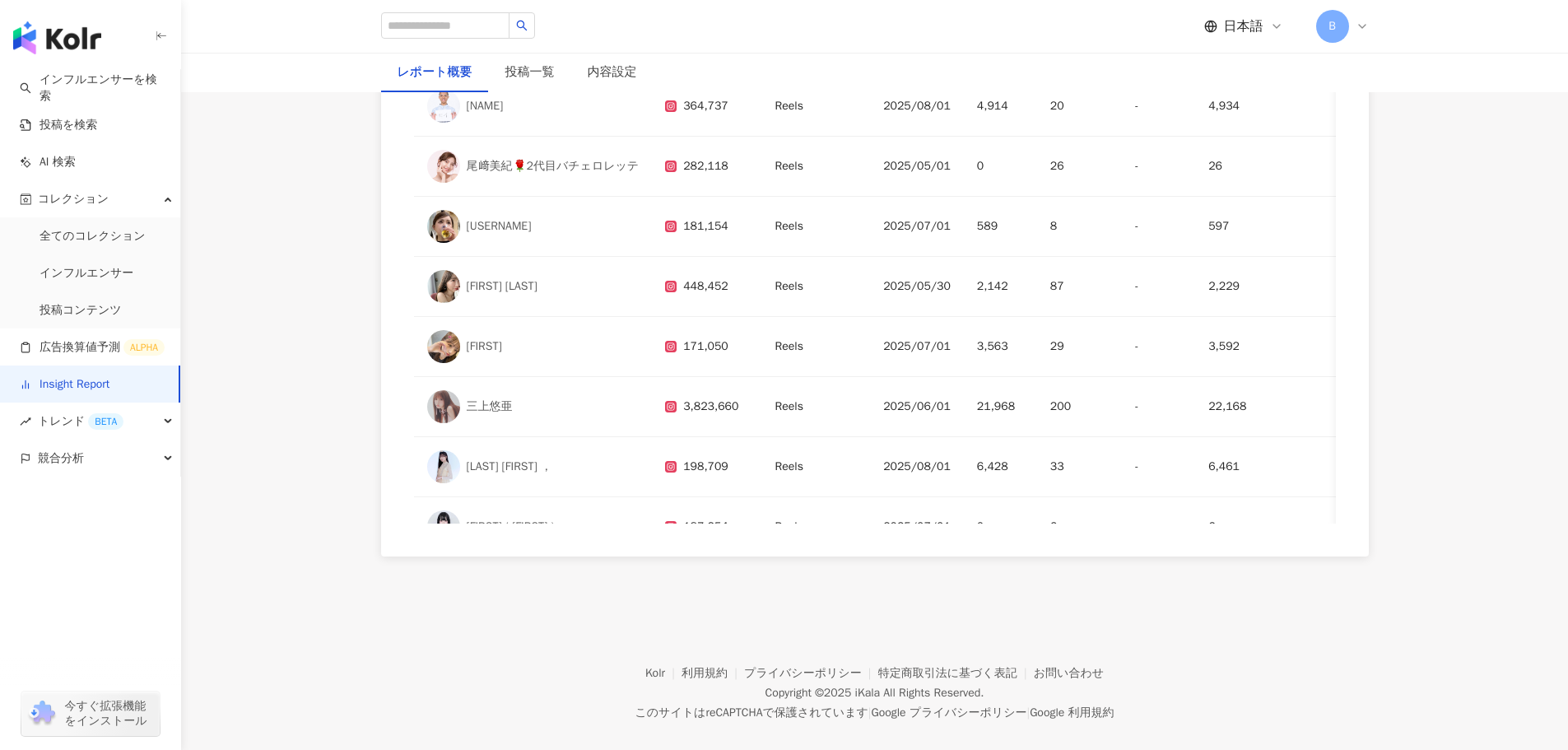 scroll, scrollTop: 3869, scrollLeft: 0, axis: vertical 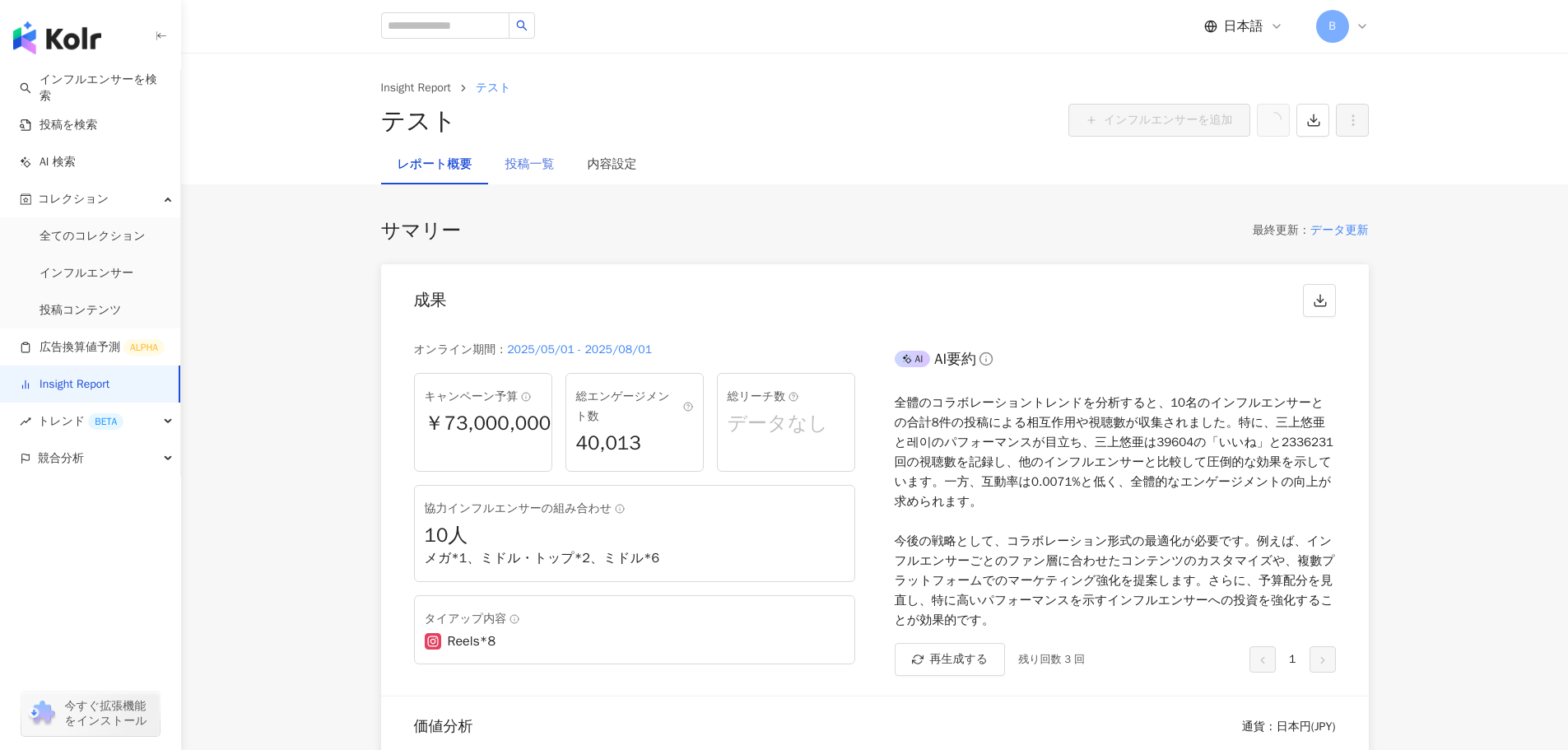 click on "投稿一覧" at bounding box center (530, 165) 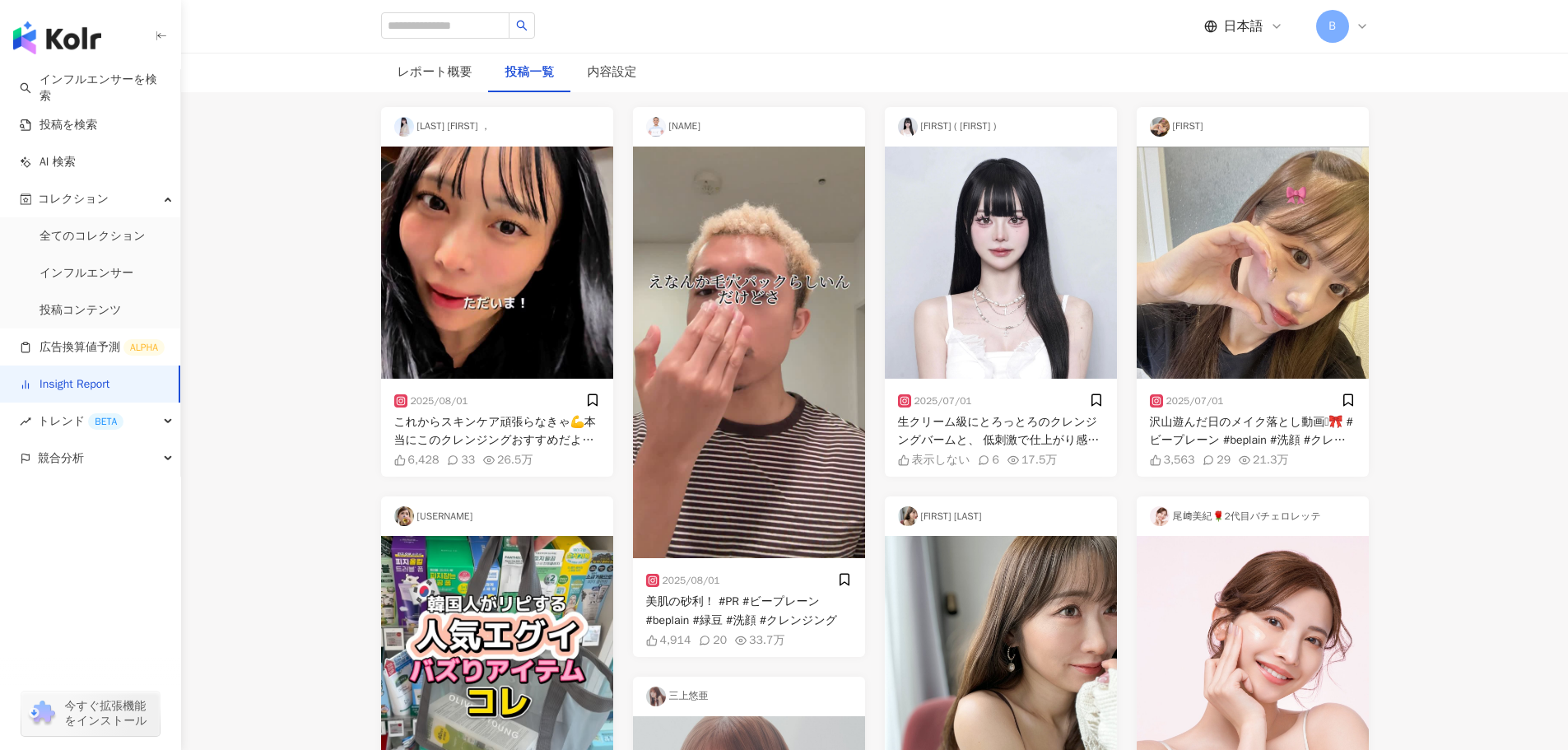 scroll, scrollTop: 0, scrollLeft: 0, axis: both 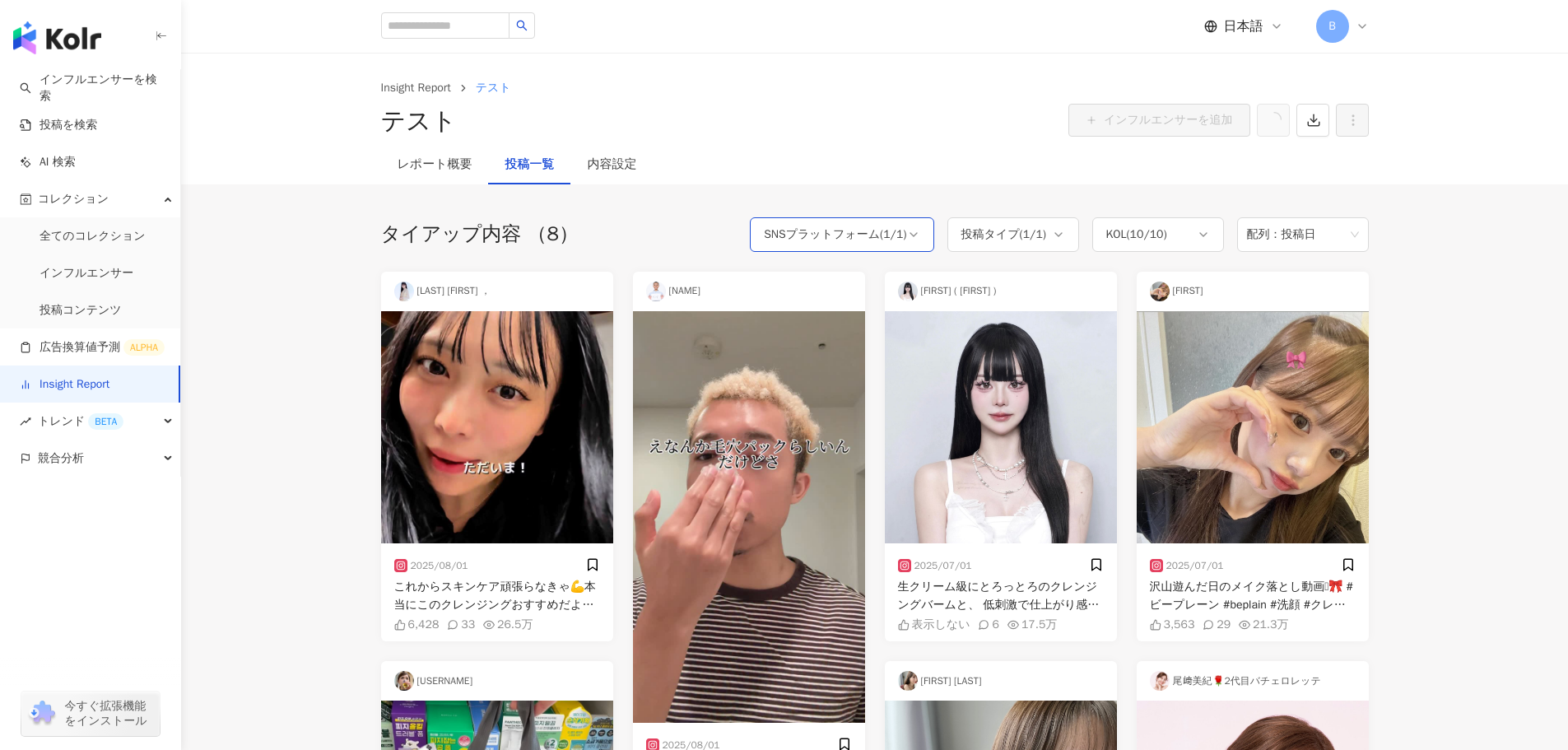 click on "SNSプラットフォーム  ( 1 / 1 )" at bounding box center (835, 235) 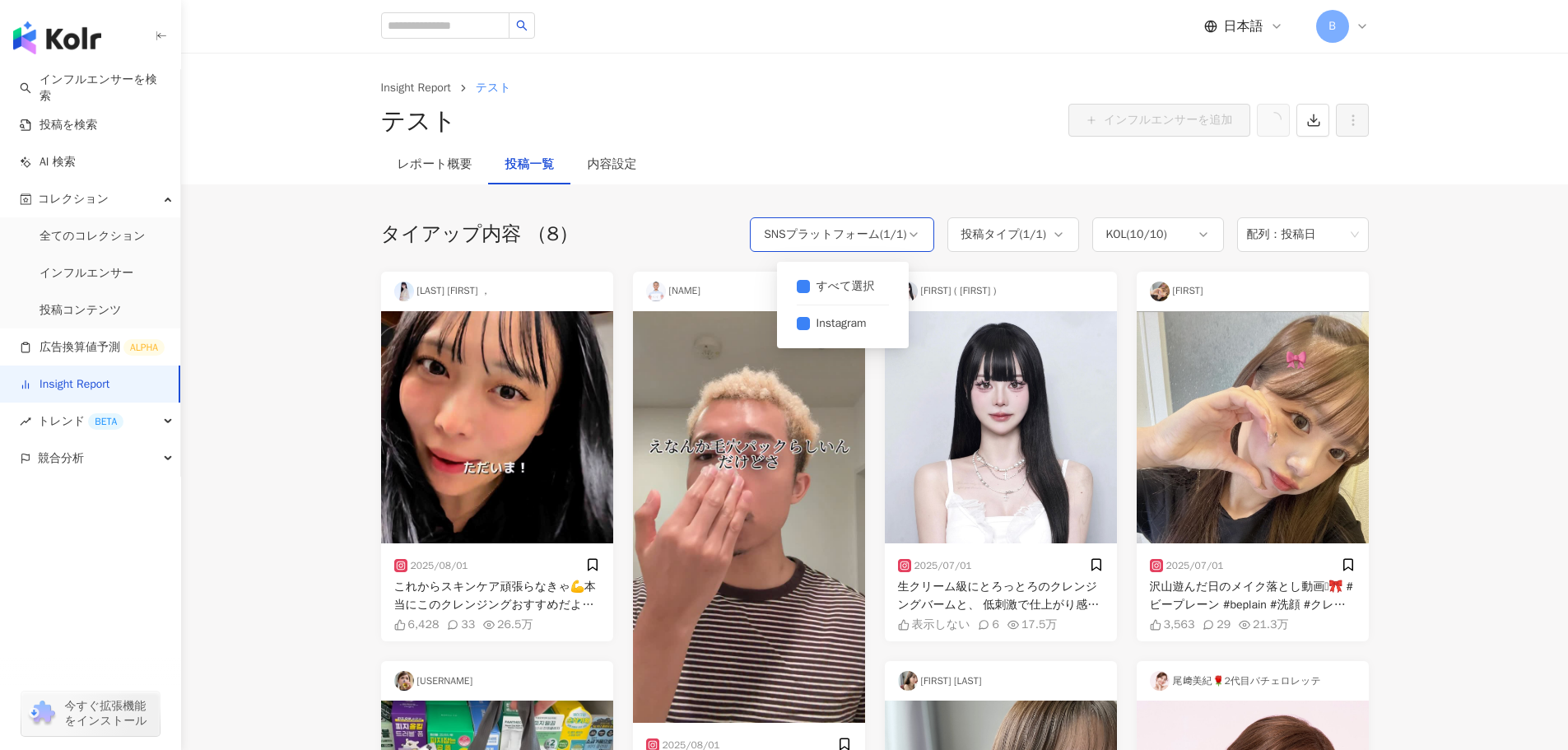 click on "SNSプラットフォーム  ( 1 / 1 )" at bounding box center [835, 235] 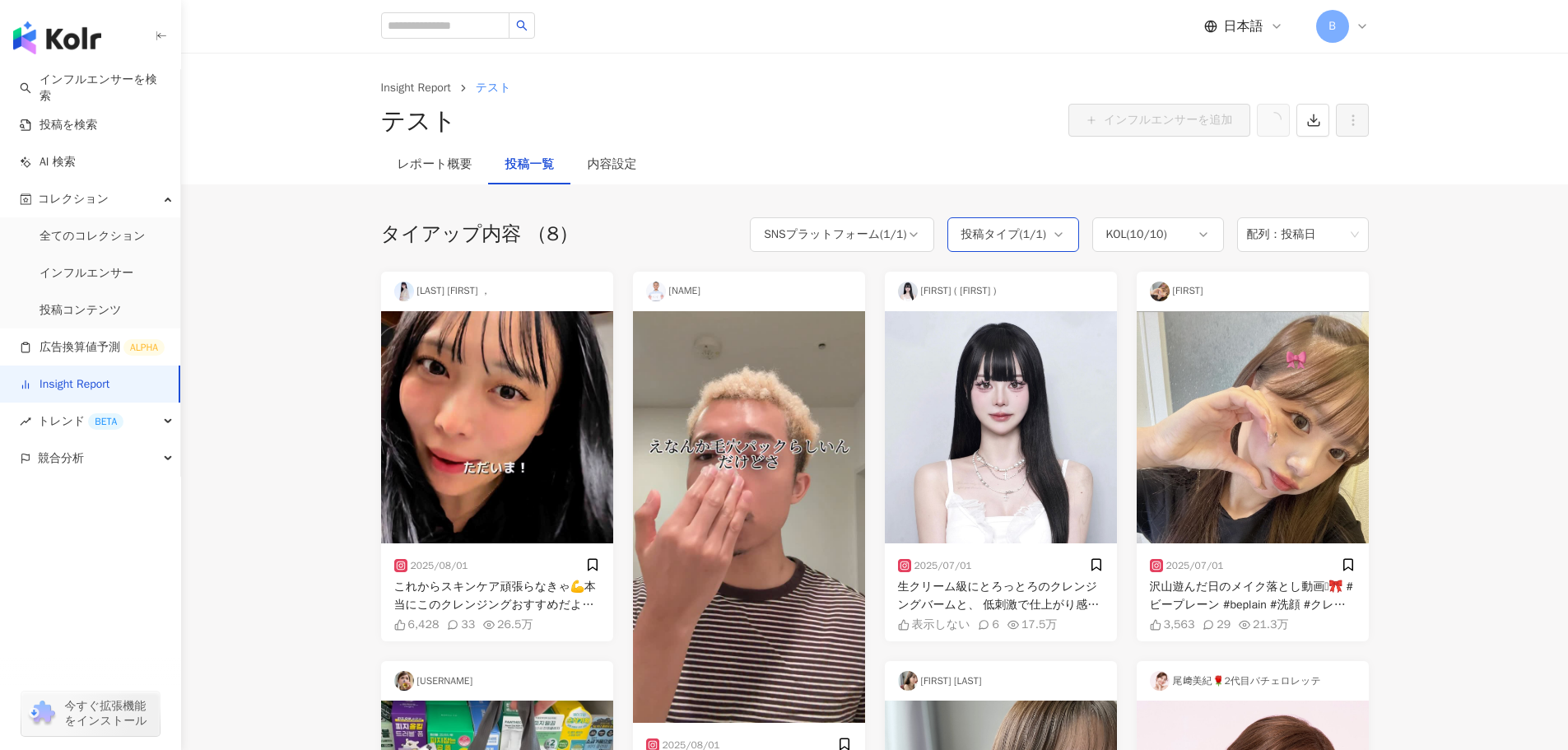 click on "投稿タイプ  ( 1 / 1 )" at bounding box center [1003, 235] 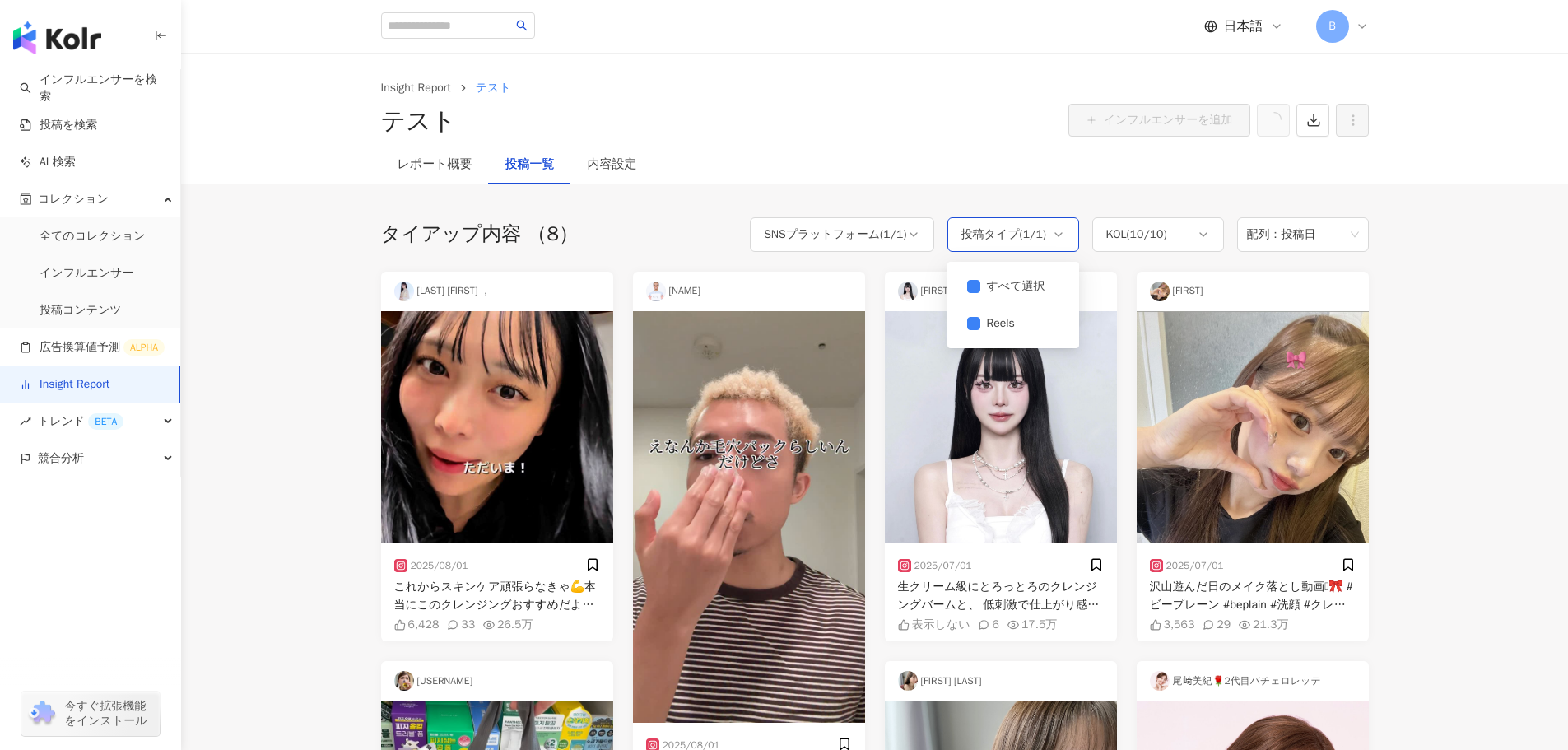 click on "投稿タイプ  ( 1 / 1 )" at bounding box center (1003, 235) 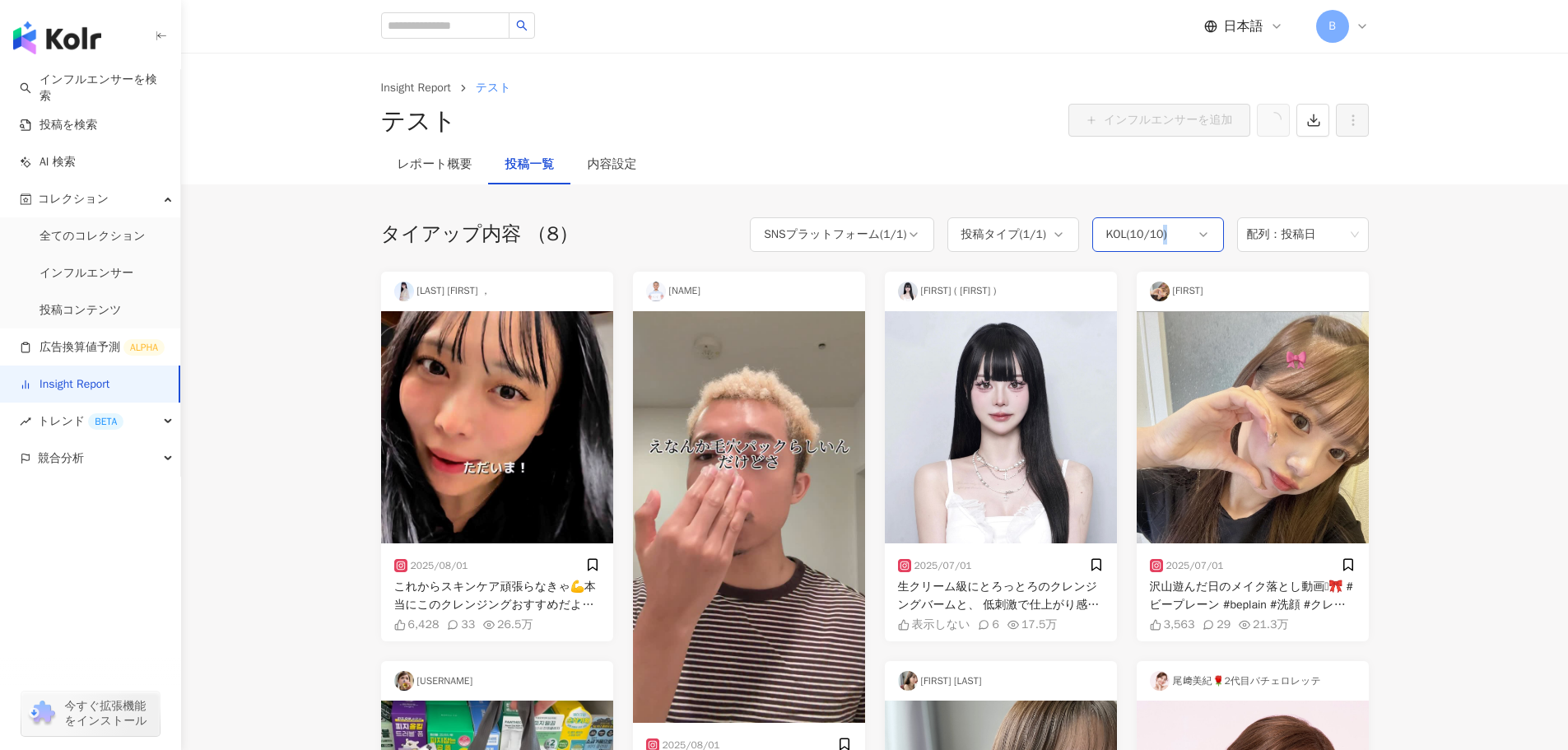 click on "KOL  ( 10 / 10 )" at bounding box center (1158, 235) 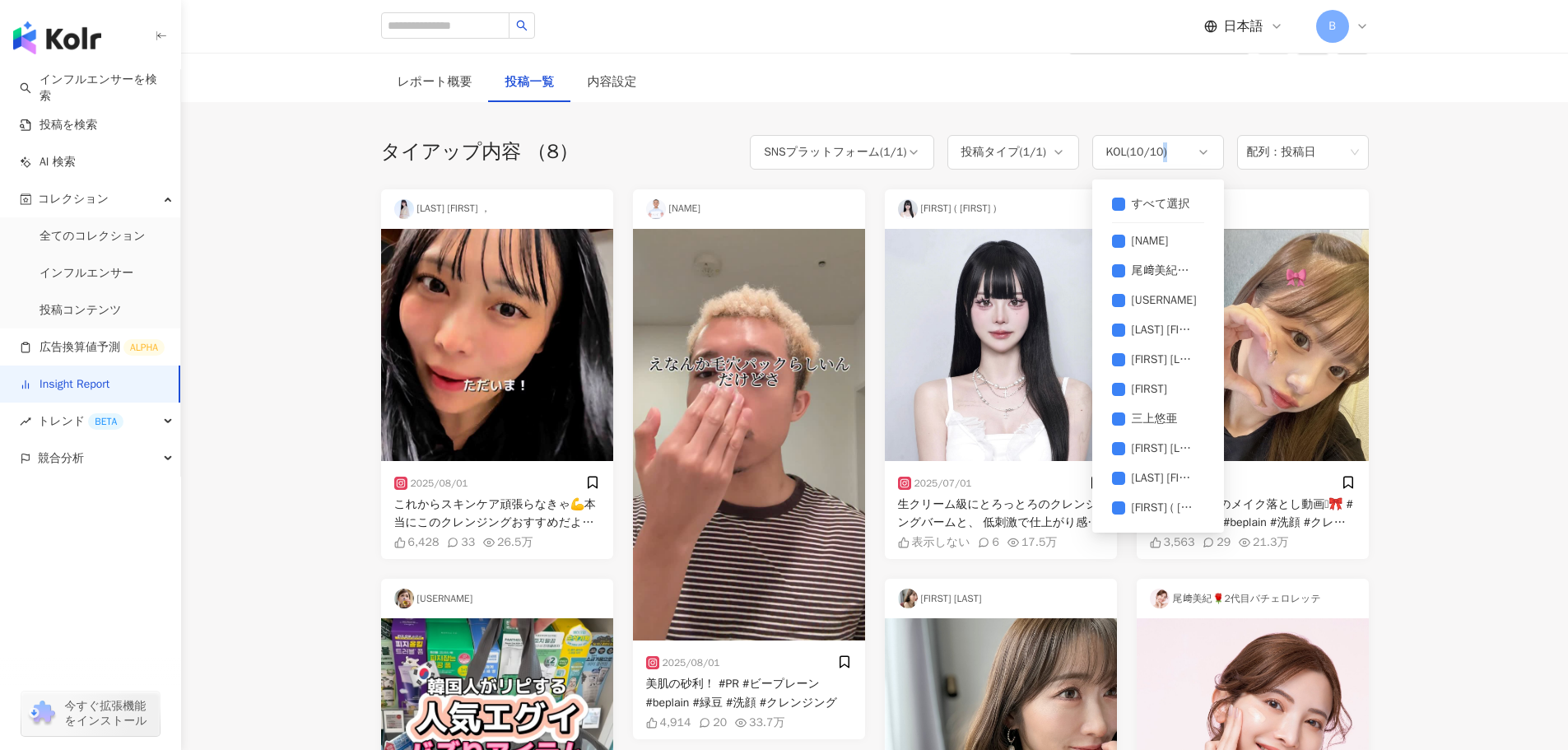 scroll, scrollTop: 0, scrollLeft: 0, axis: both 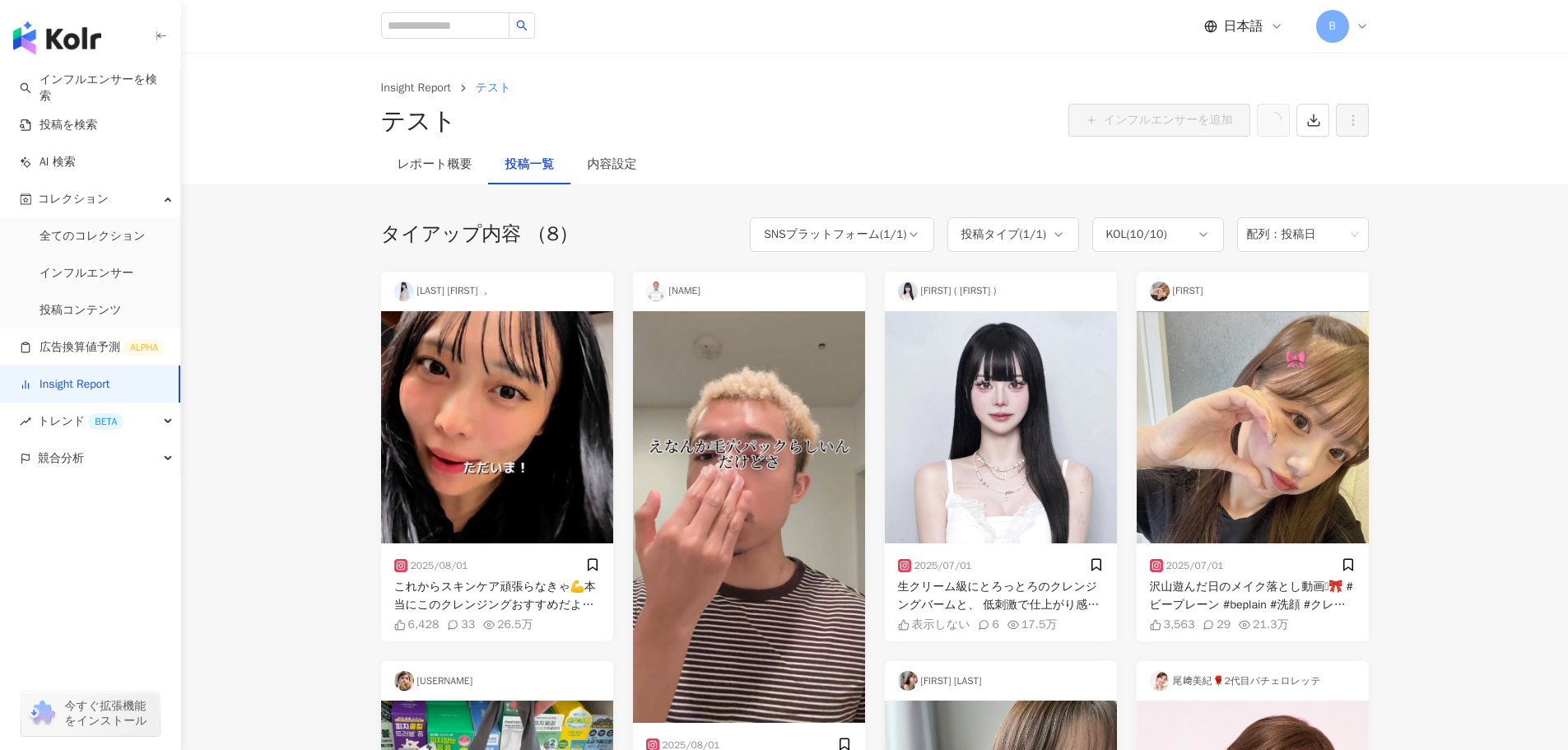 click on "Insight Report テスト テスト インフルエンサーを追加 レポート概要 投稿一覧 内容設定 タイアップ内容 （8） SNSプラットフォーム  ( 1 / 1 ) 投稿タイプ  ( 1 / 1 ) KOL  ( 10 / 10 ) 配列：投稿日 すべて選択 Instagram すべて選択 Reels すべて選択 ロイ 尾﨑美紀🌹2代目バチェロレッテ michan.koreaholic 長浜 広奈(ながはまひな) 三井菜那 yuka 三上悠亜 丸岡えつこ かなやまななえ ， 레이 ( れい ) かなやまななえ ， 2025/08/01 これからスキンケア頑張らなきゃ💪本当にこのクレンジングおすすめだよ！ #ビープレーン #beplain #洗顔 #クレンジング #PR #緑豆 #敏感肌 #毛穴 #黒ずみ 6,428 33 26.5万 michan.koreaholic 2025/07/01 589 8 5.9万 ロイ 2025/08/01 美肌の砂利！
#PR #ビープレーン #beplain #緑豆 #洗顔 #クレンジング 4,914 20 33.7万 三上悠亜 2025/06/01 2.2万 200 53万 레이 ( れい ) 2025/07/01 表示しない 6 17.5万" at bounding box center (874, 632) 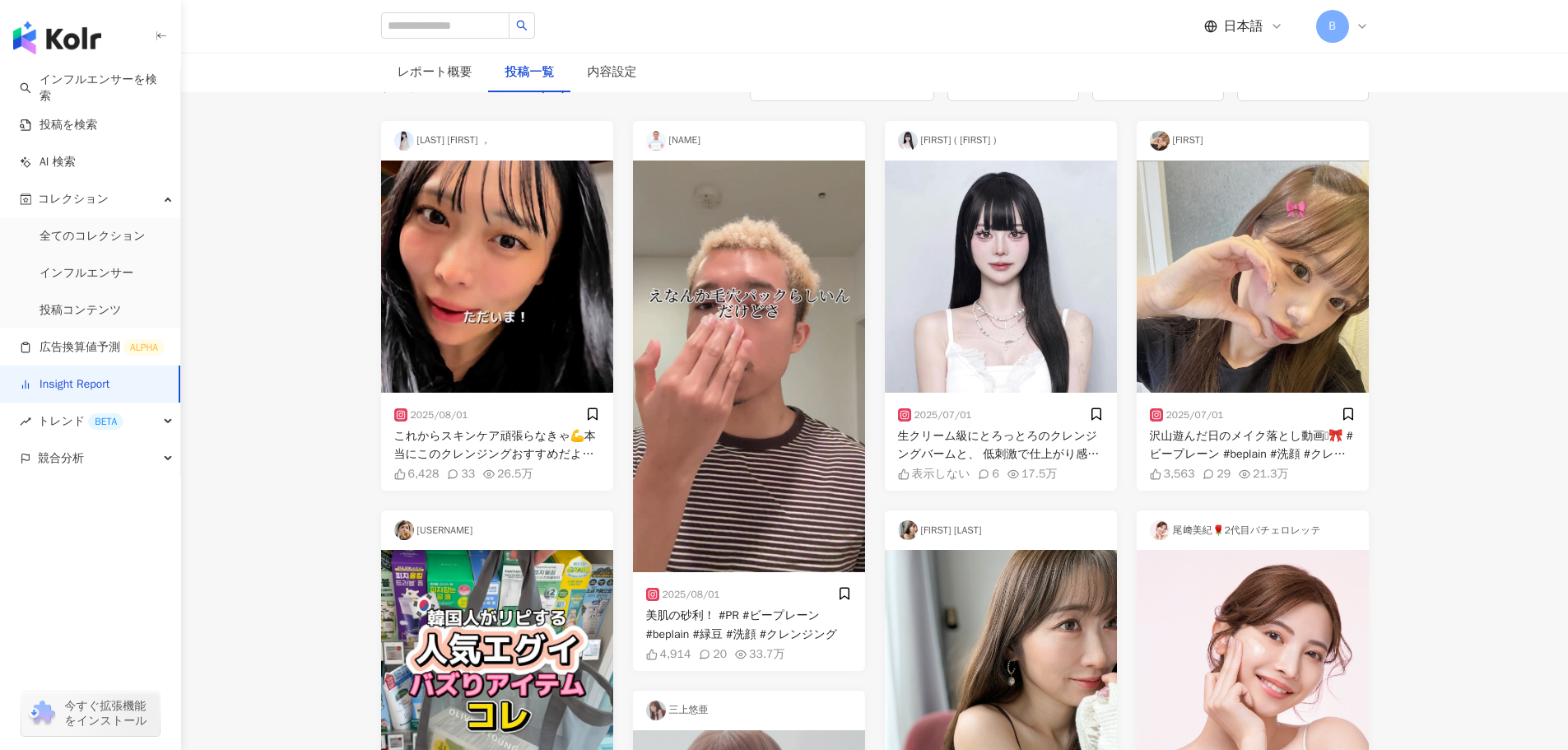 scroll, scrollTop: 0, scrollLeft: 0, axis: both 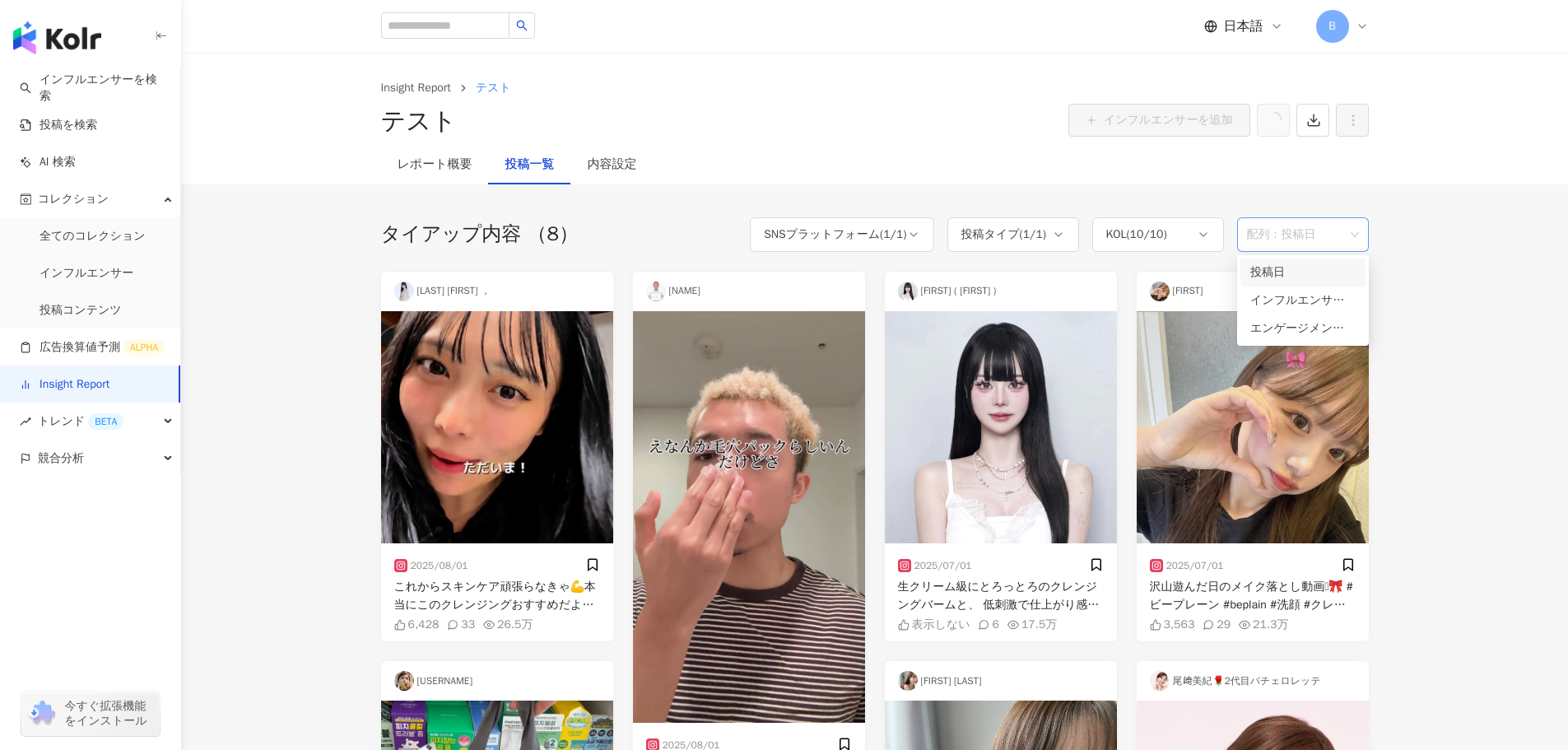 click on "配列：投稿日" at bounding box center [1303, 235] 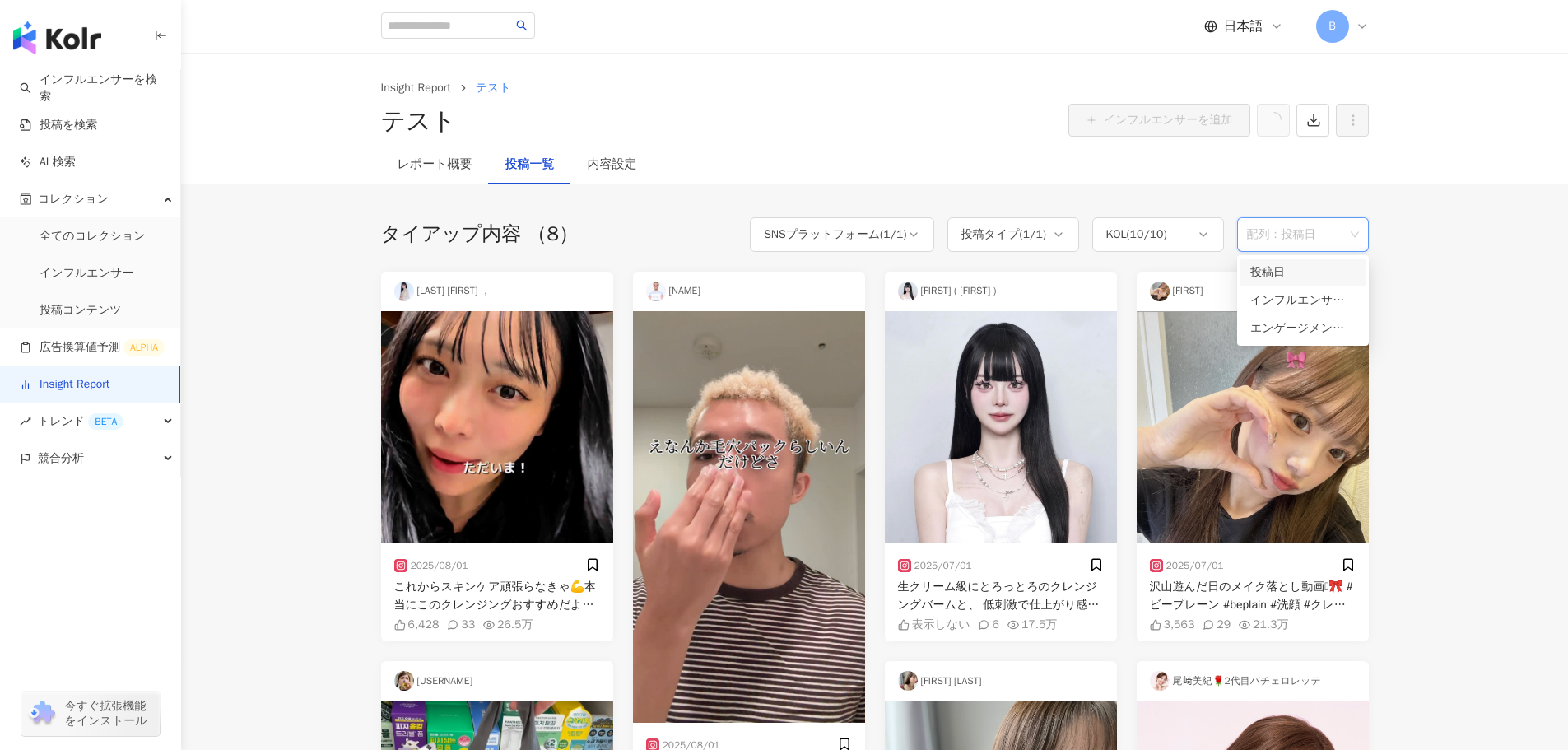 click on "配列：投稿日" at bounding box center (1303, 235) 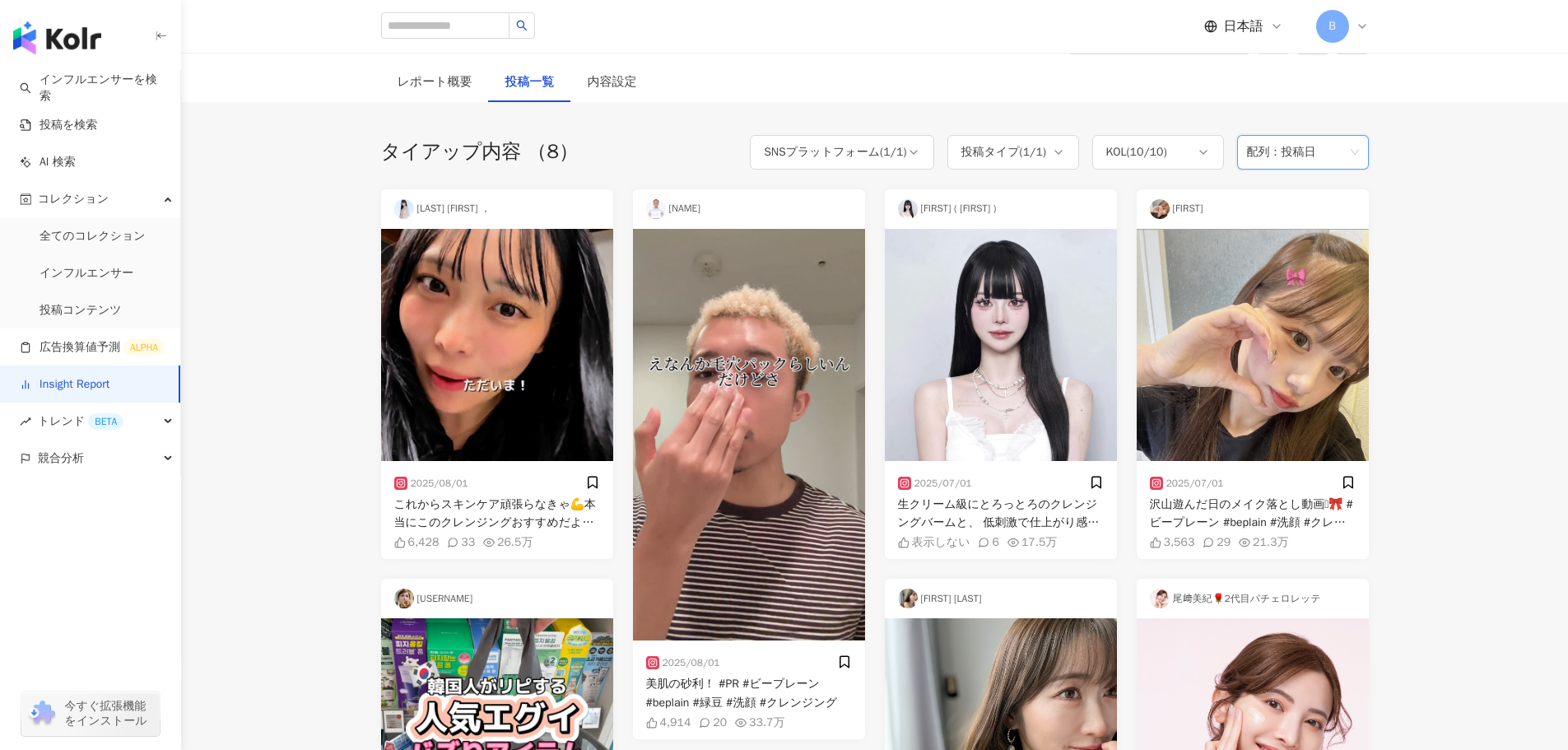 scroll, scrollTop: 0, scrollLeft: 0, axis: both 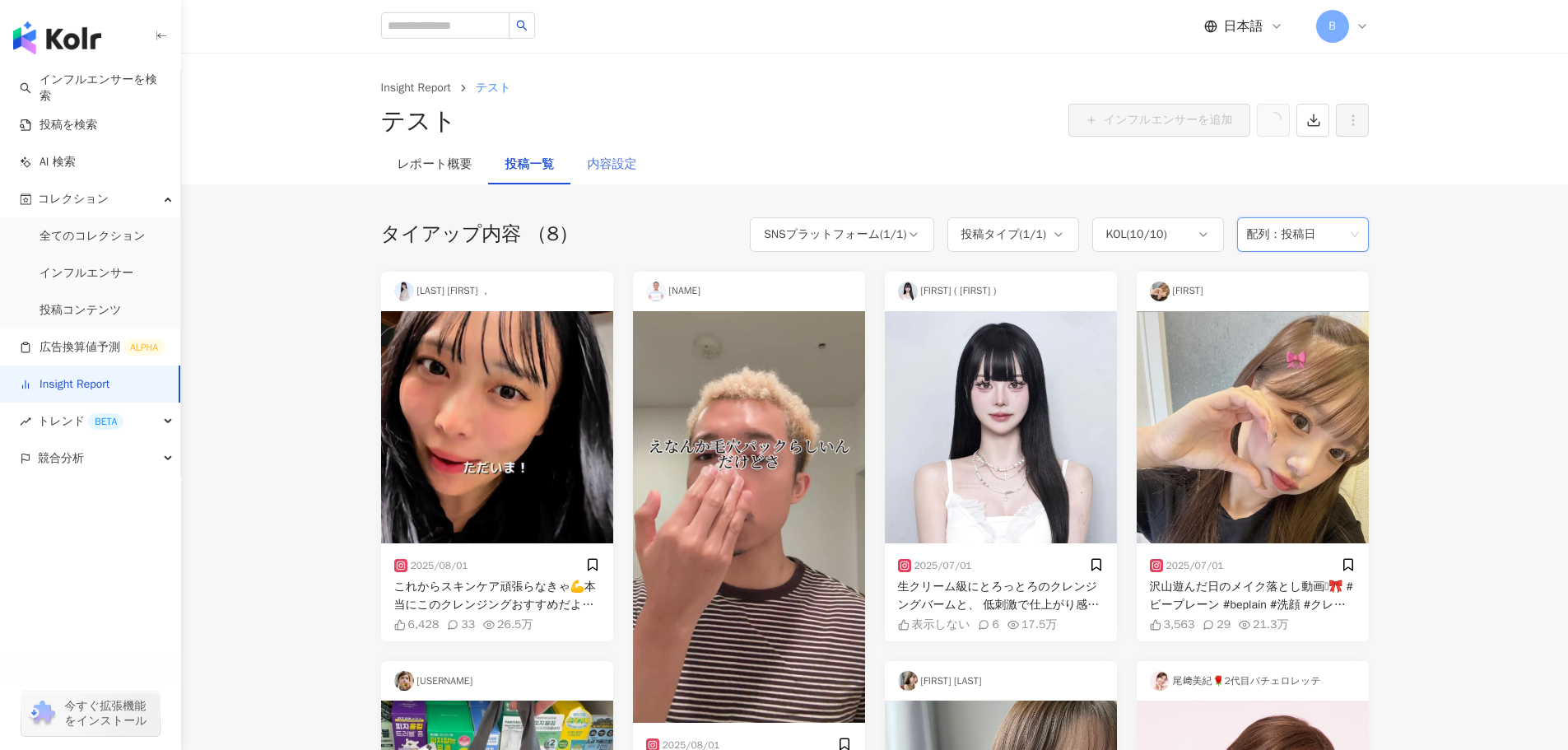 click on "内容設定" at bounding box center (612, 165) 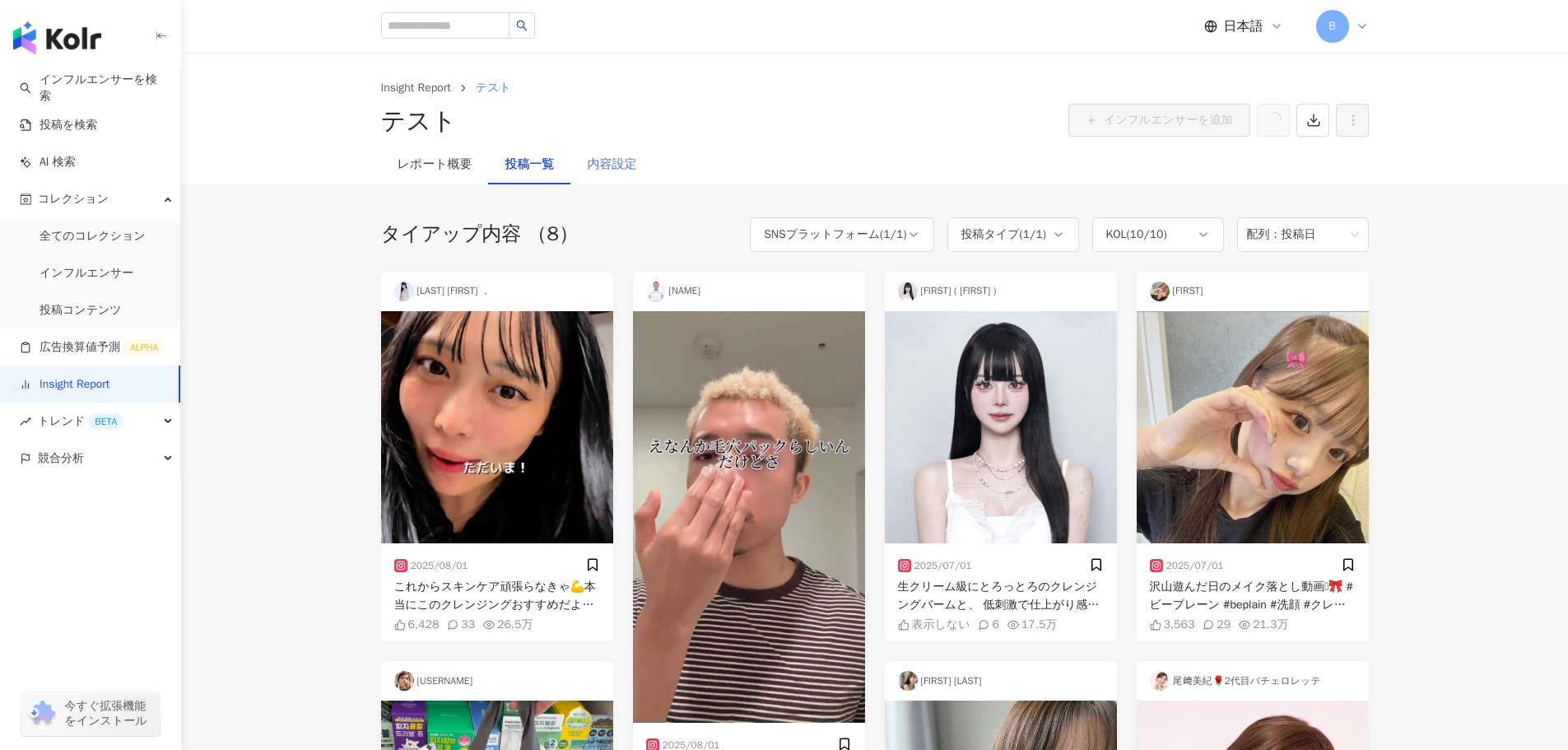 click on "内容設定" at bounding box center (612, 165) 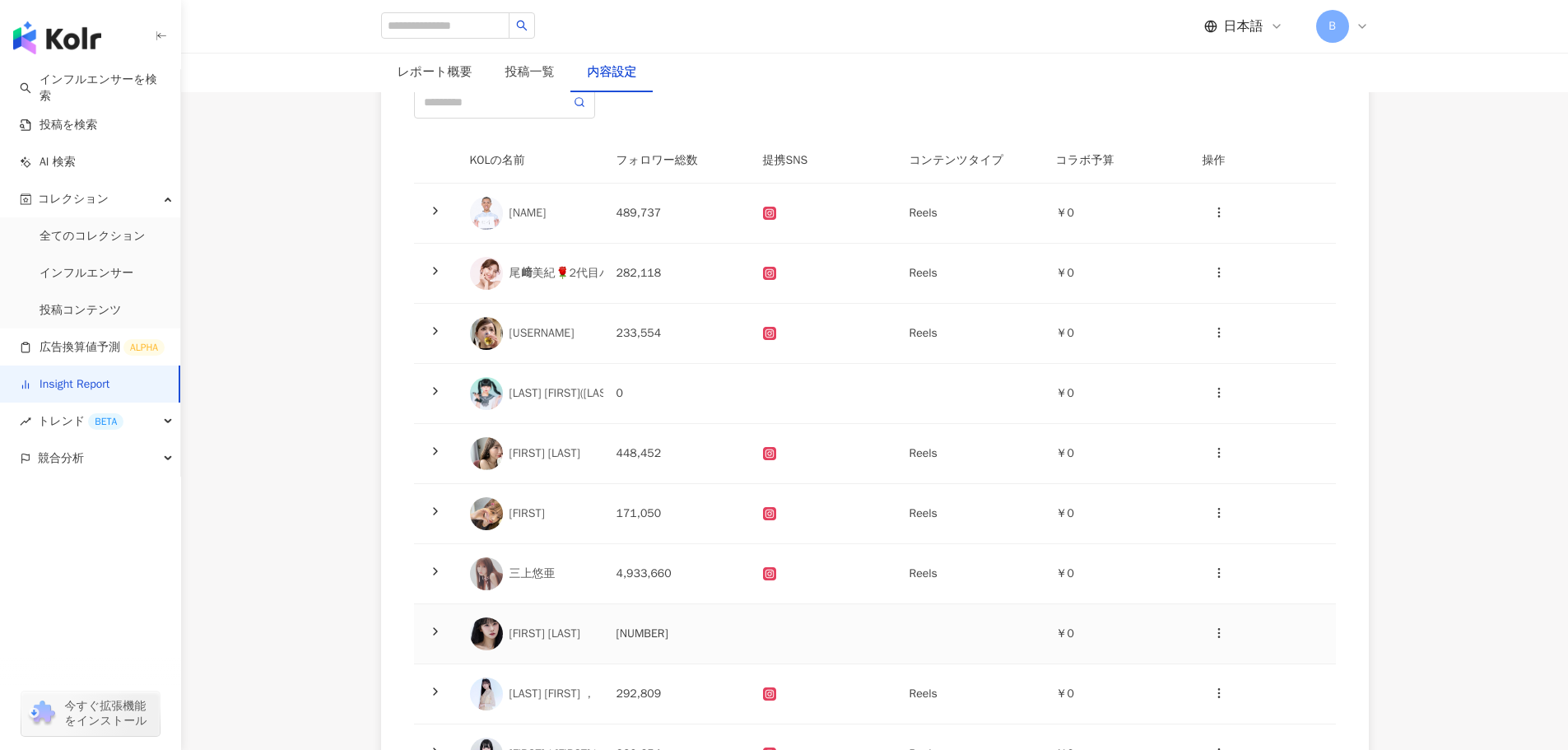 scroll, scrollTop: 82, scrollLeft: 0, axis: vertical 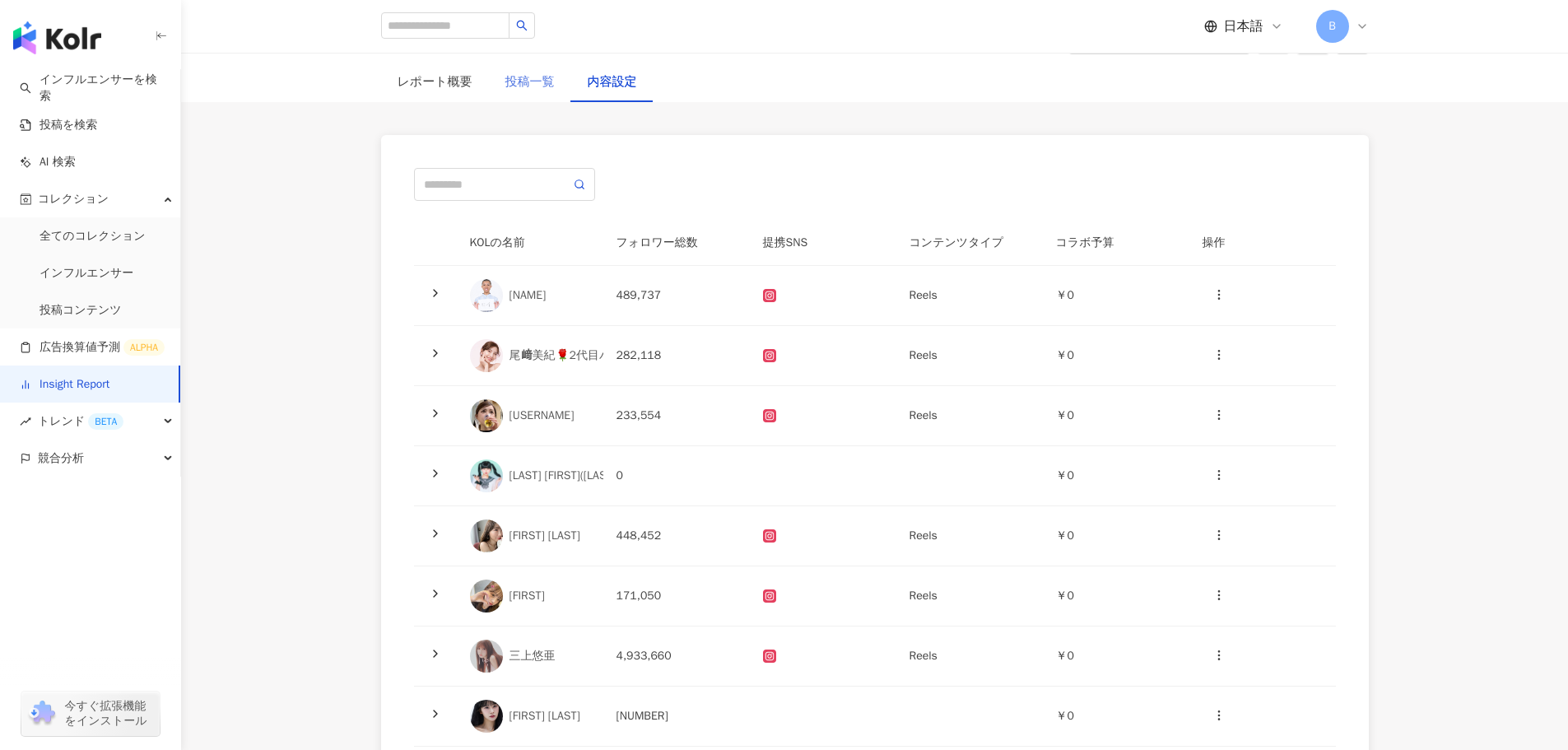 click on "投稿一覧" at bounding box center [530, 82] 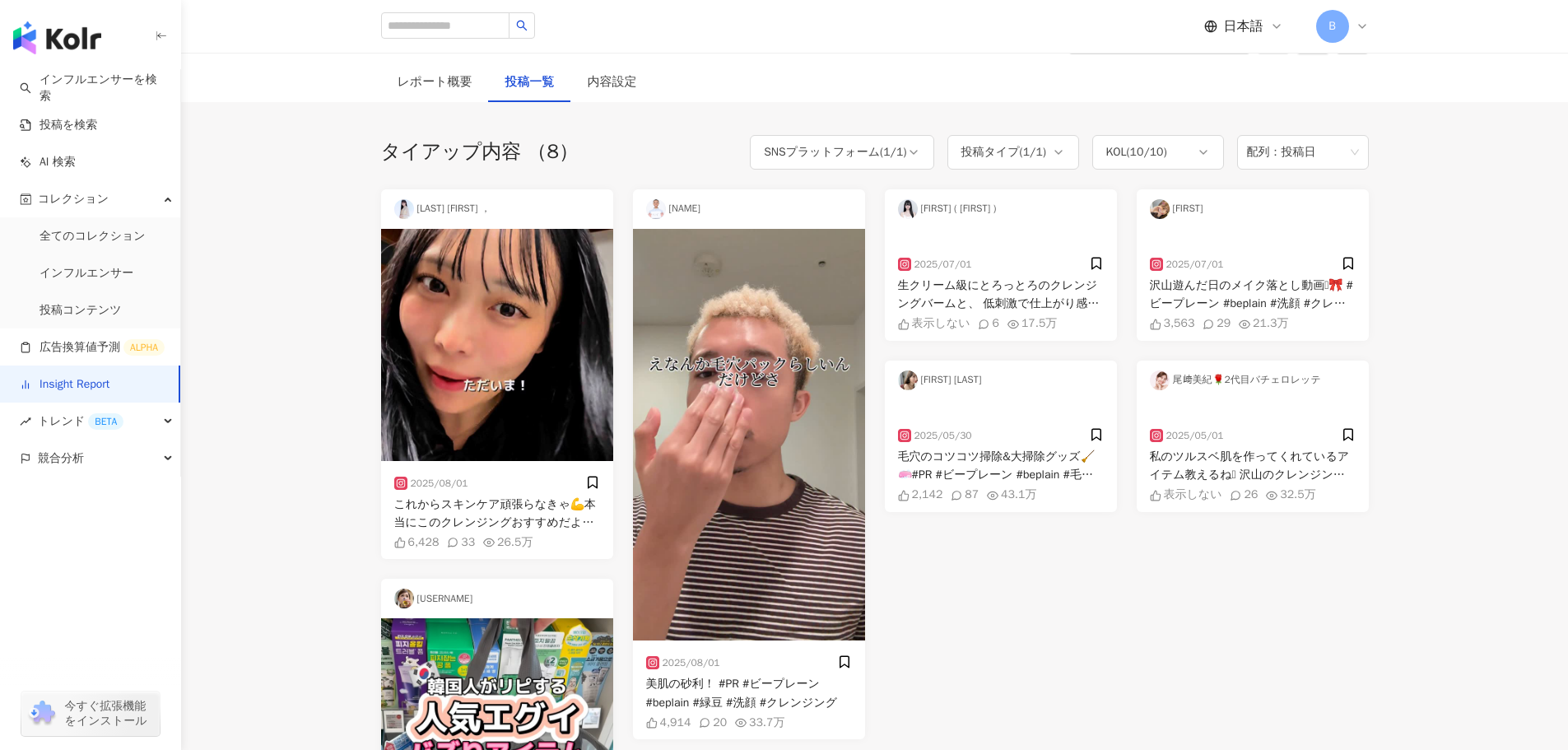 scroll, scrollTop: 0, scrollLeft: 0, axis: both 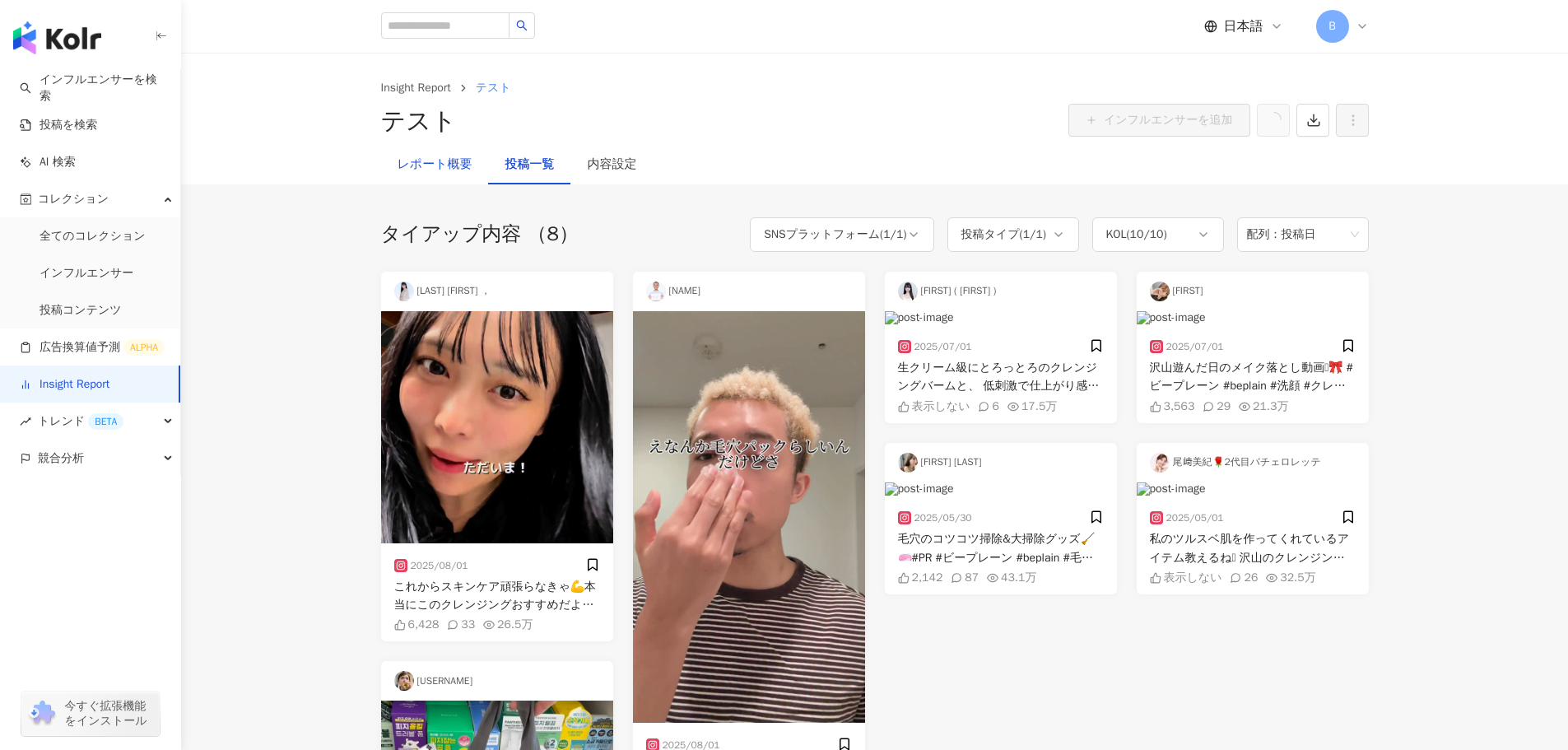 click on "レポート概要" at bounding box center [435, 165] 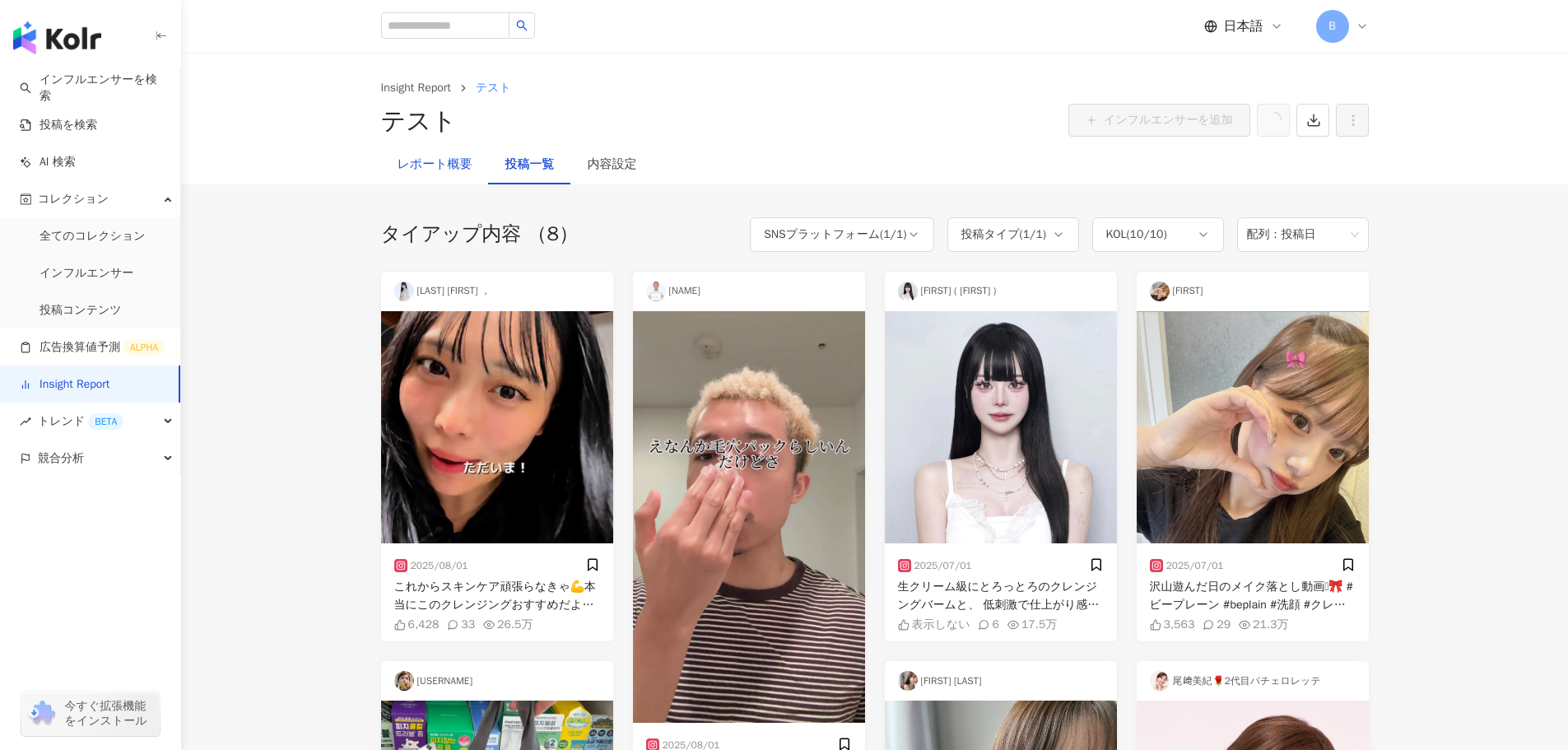 click on "レポート概要" at bounding box center [435, 165] 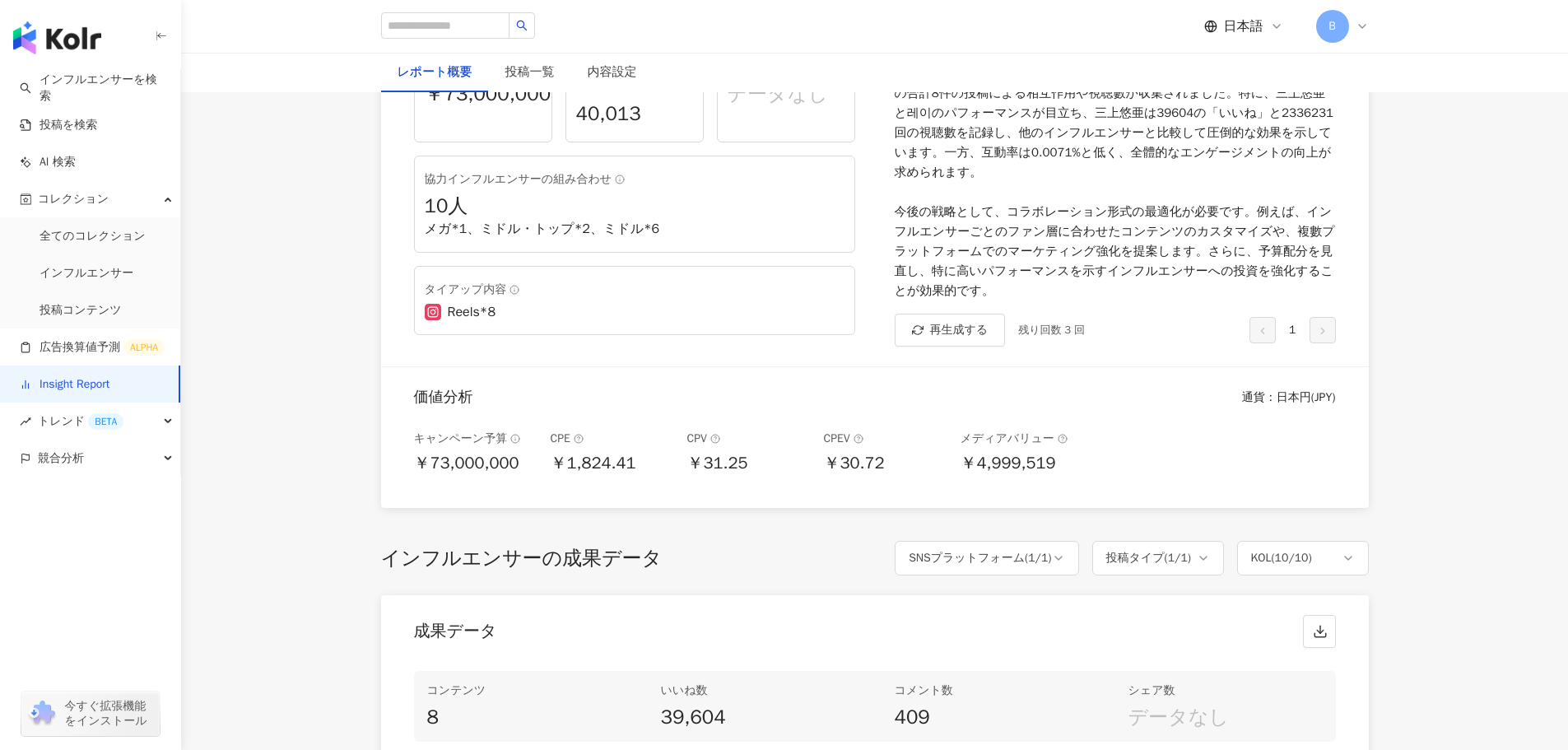 scroll, scrollTop: 165, scrollLeft: 0, axis: vertical 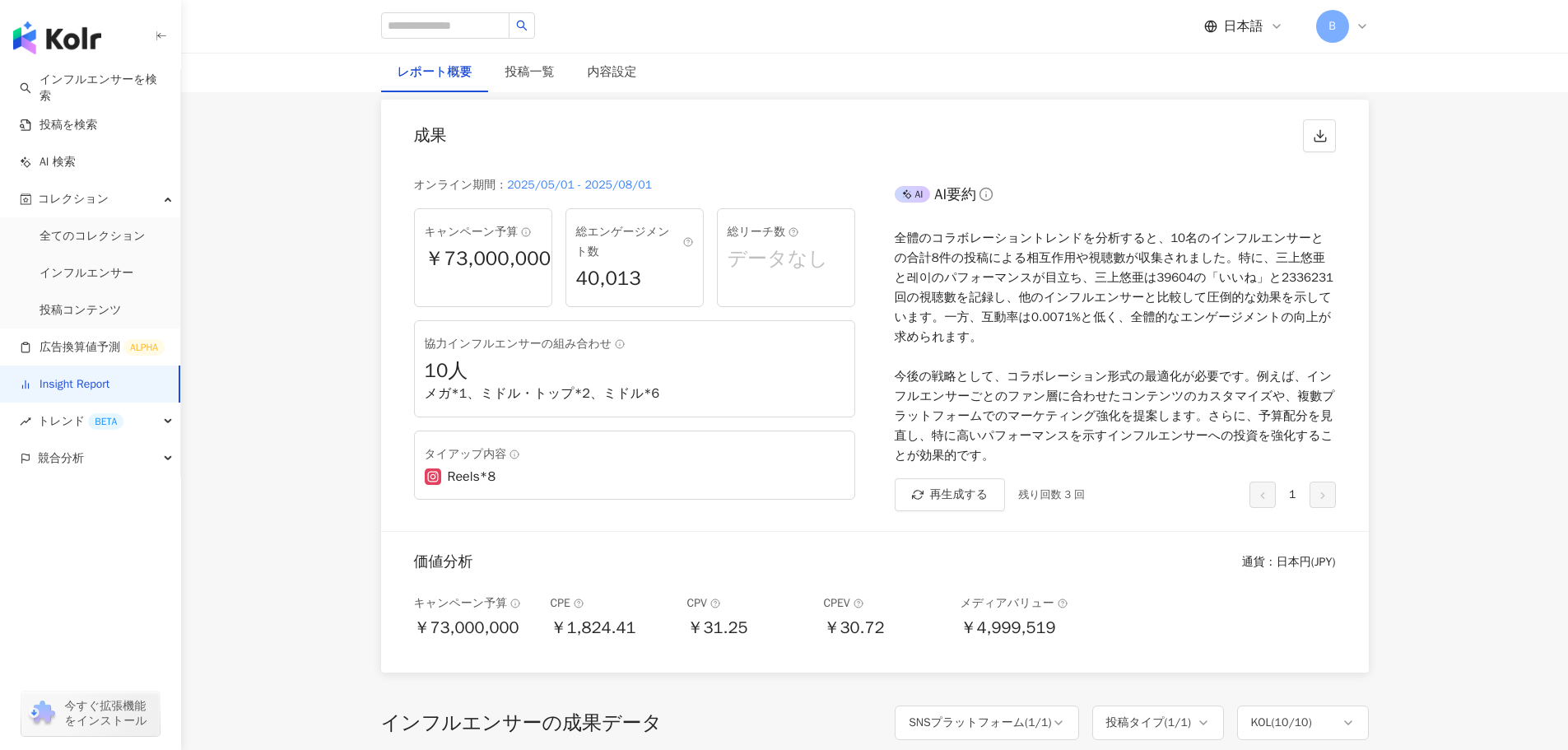click on "メガ*1、ミドル・トップ*2、ミドル*6" at bounding box center [635, 394] 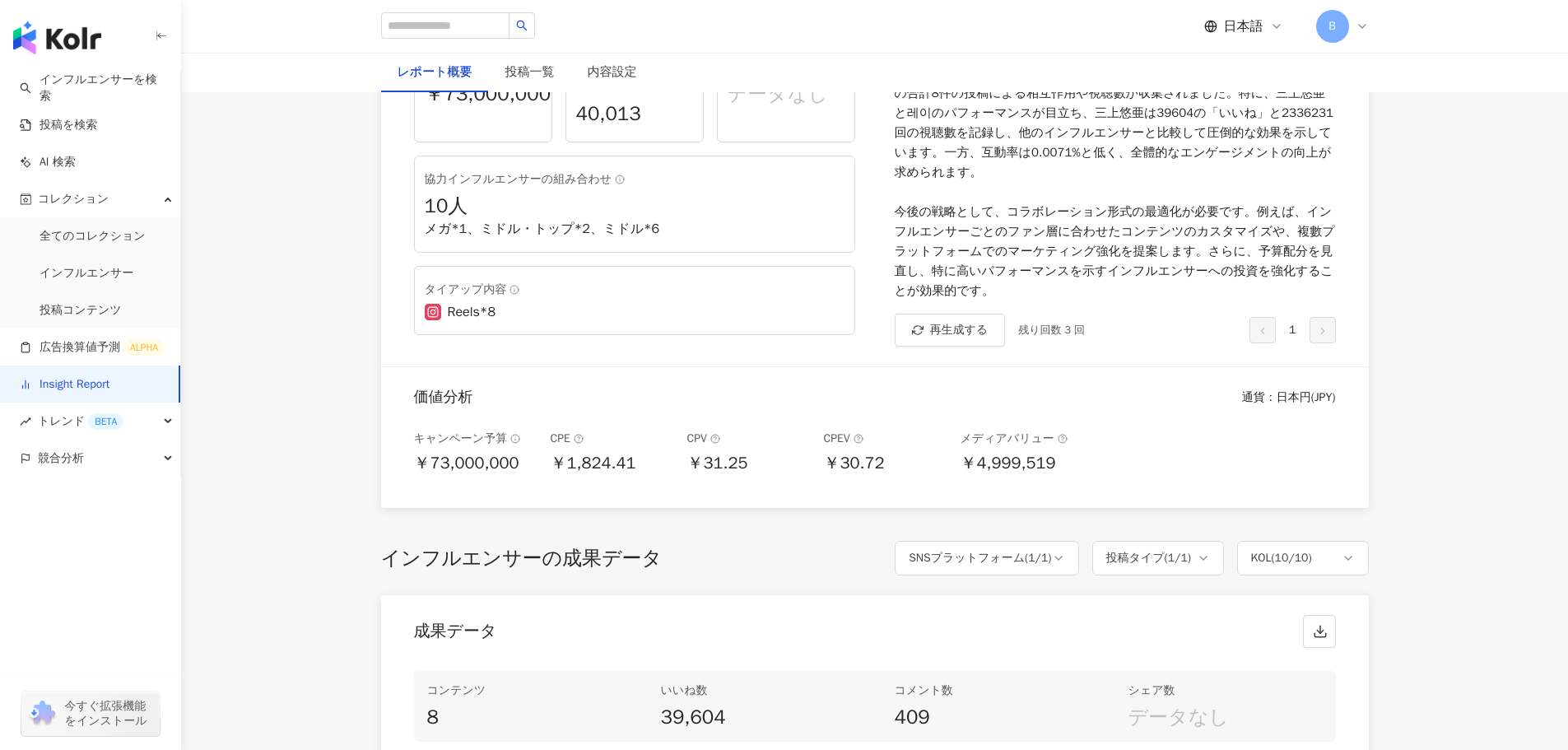 scroll, scrollTop: 165, scrollLeft: 0, axis: vertical 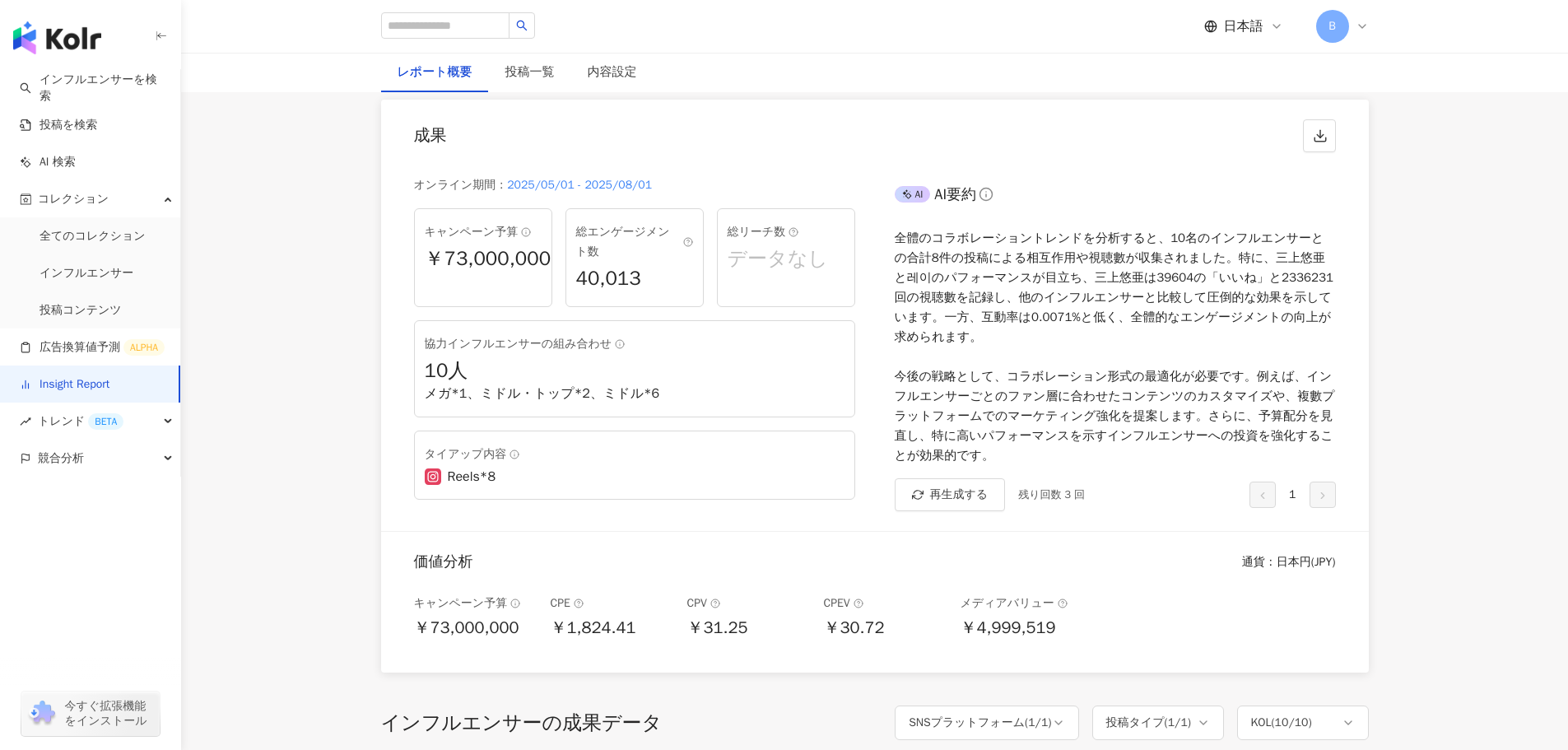 click on "￥73,000,000" at bounding box center [483, 259] 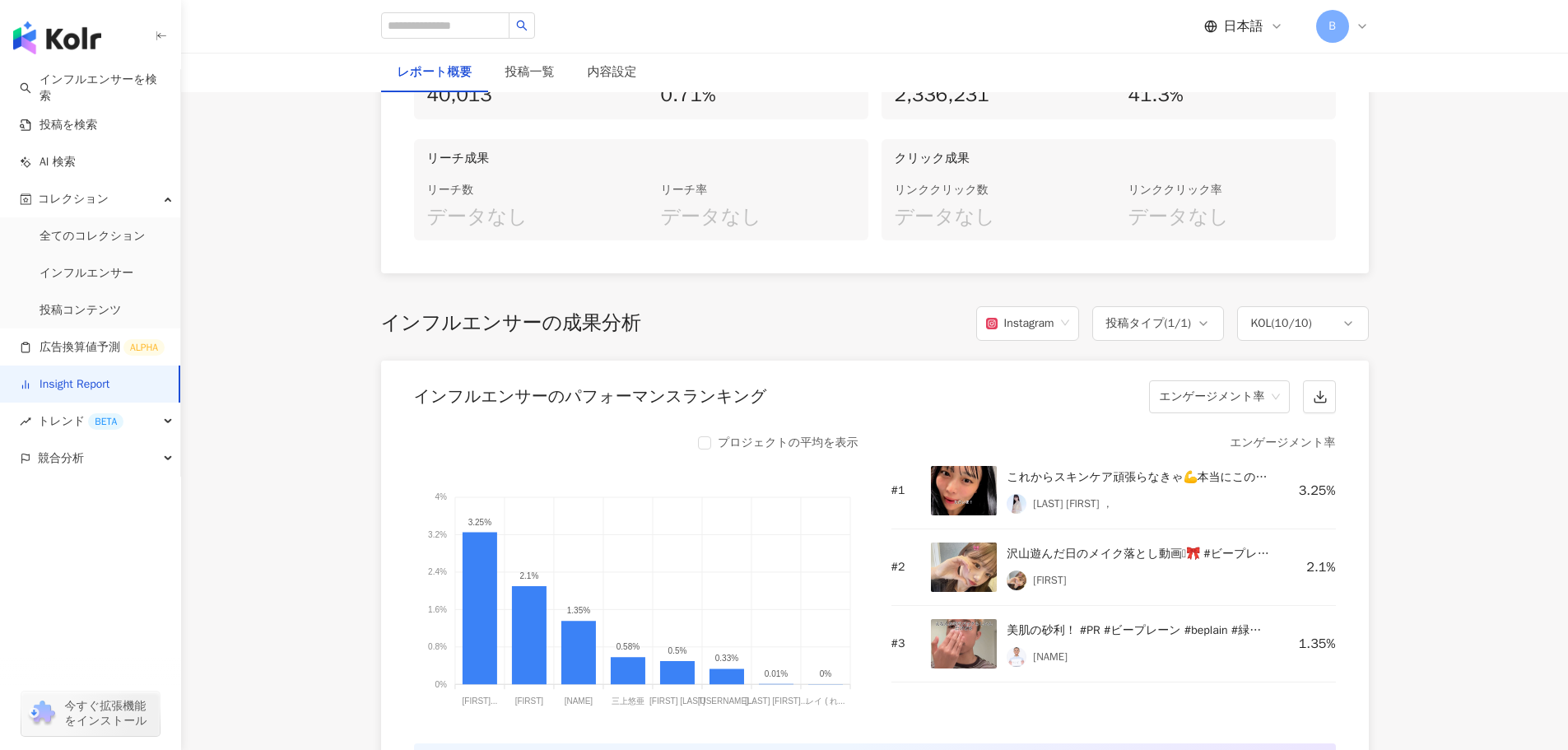 scroll, scrollTop: 1235, scrollLeft: 0, axis: vertical 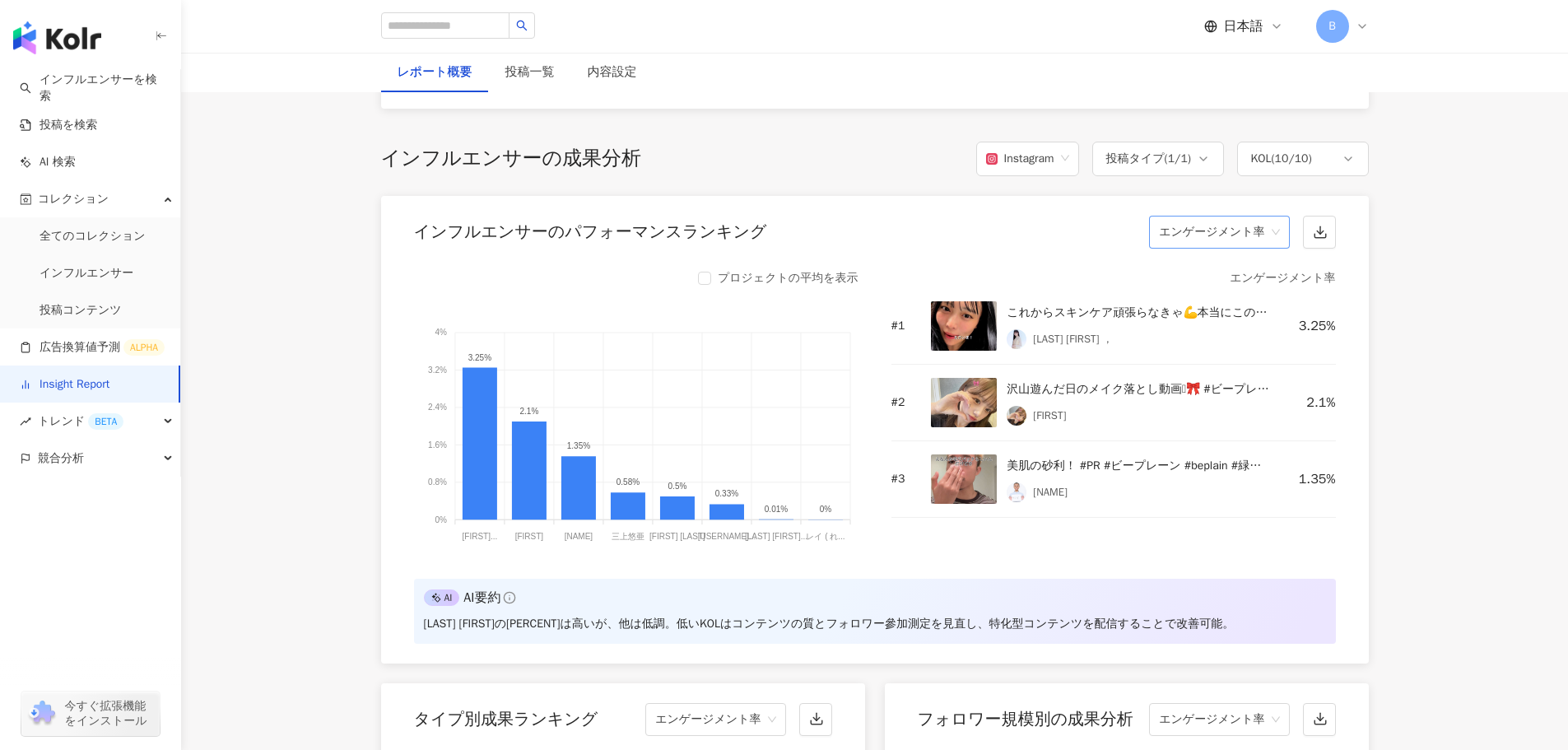 click on "エンゲージメント率" at bounding box center (1219, 232) 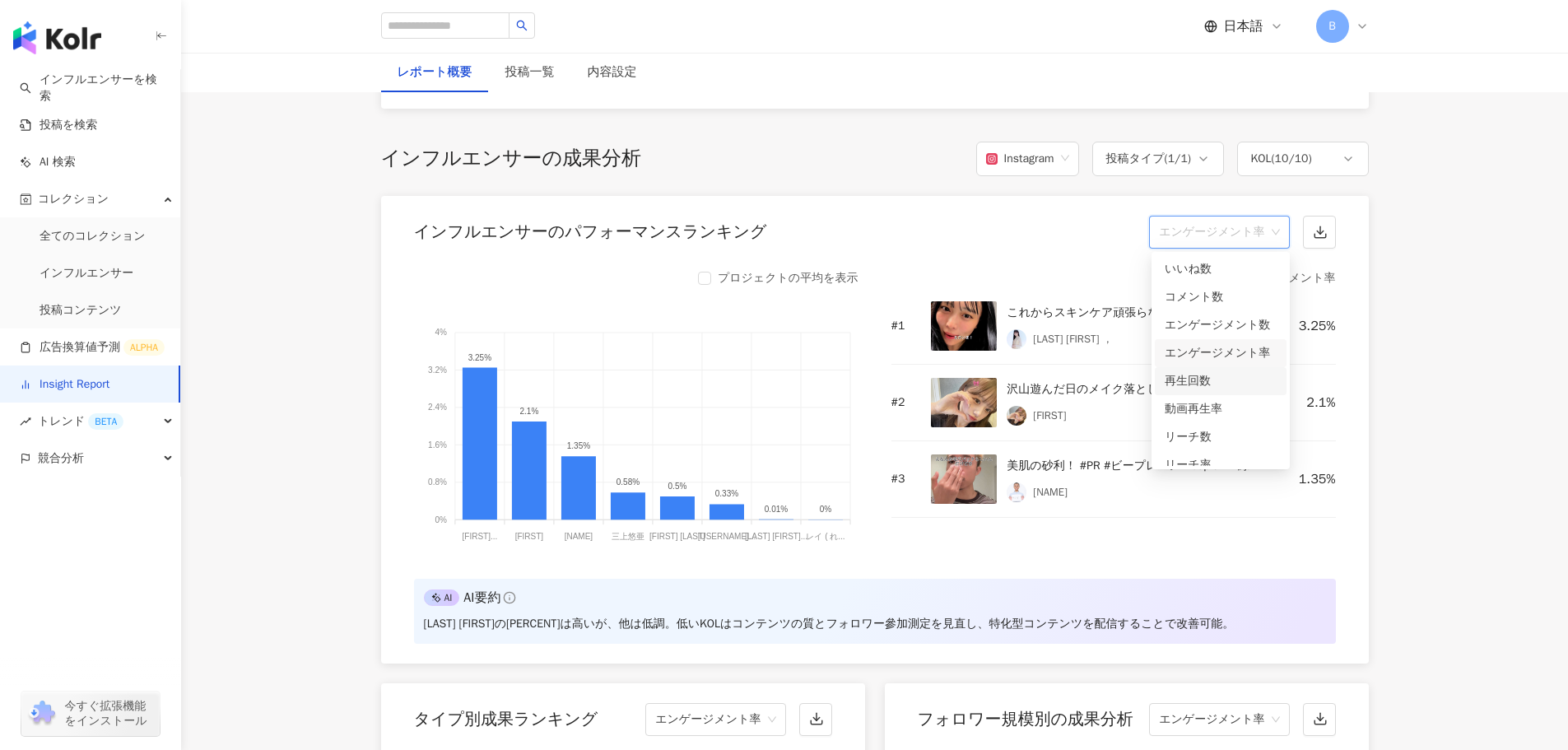 click on "再生回数" at bounding box center (1221, 381) 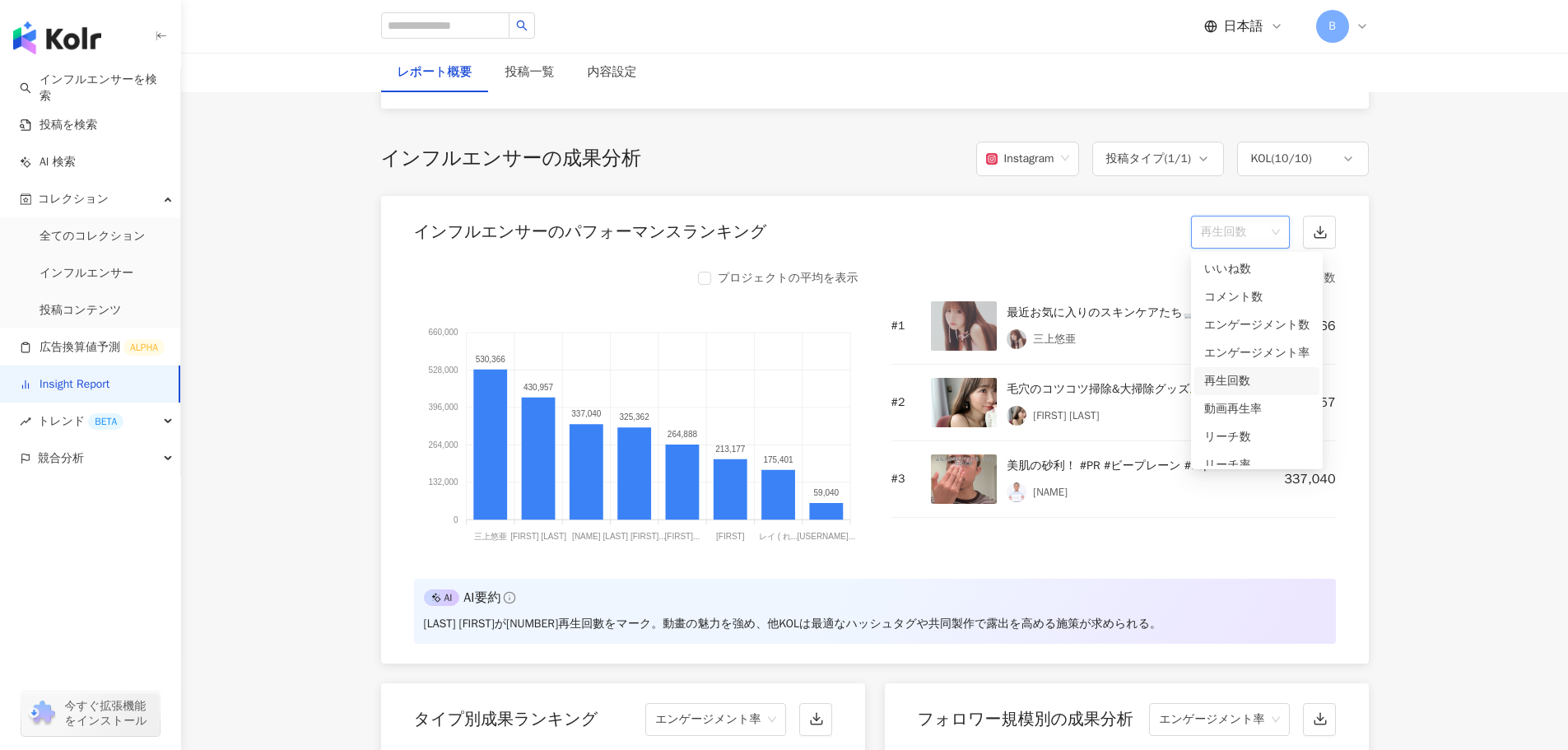click on "再生回数" at bounding box center [1240, 232] 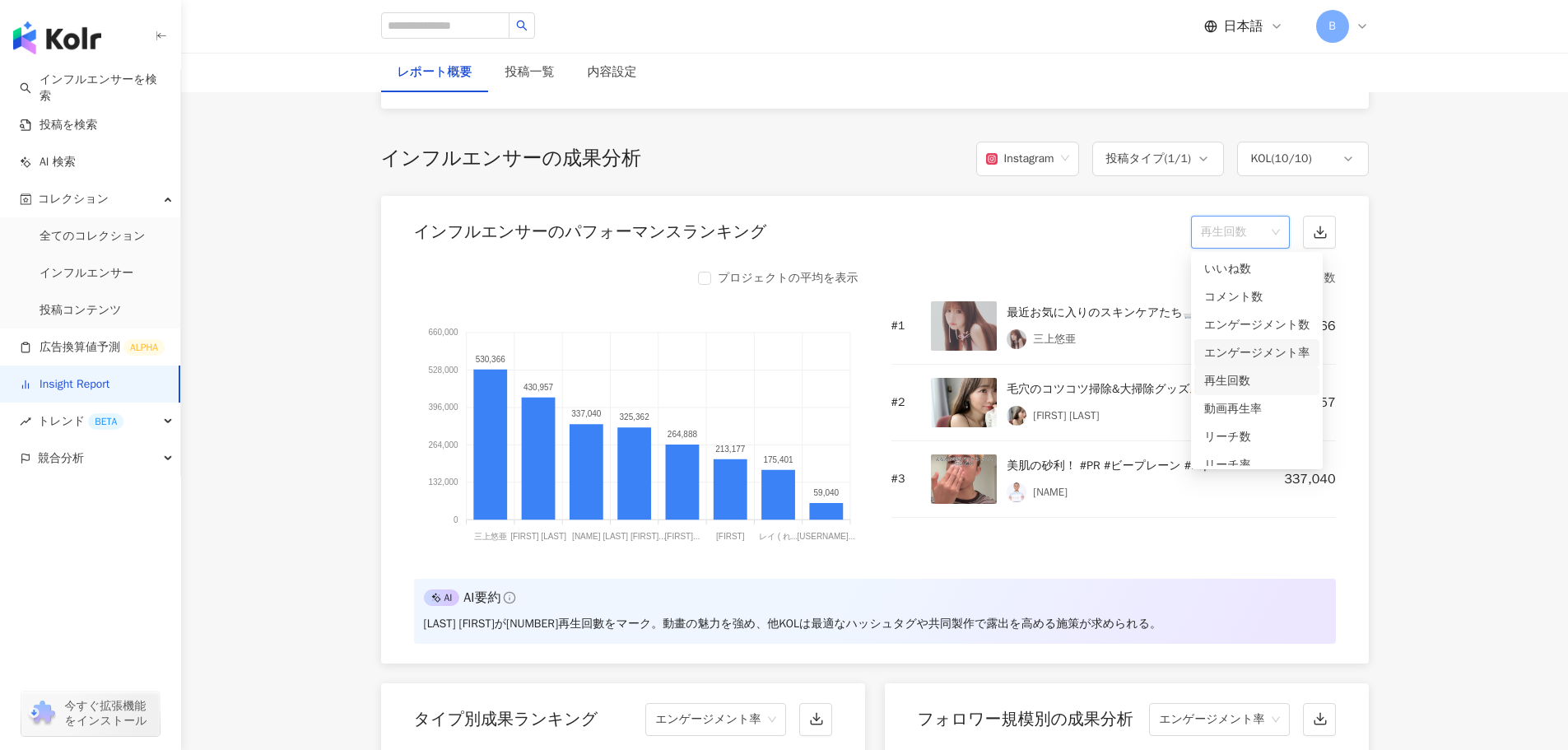 scroll, scrollTop: 69, scrollLeft: 0, axis: vertical 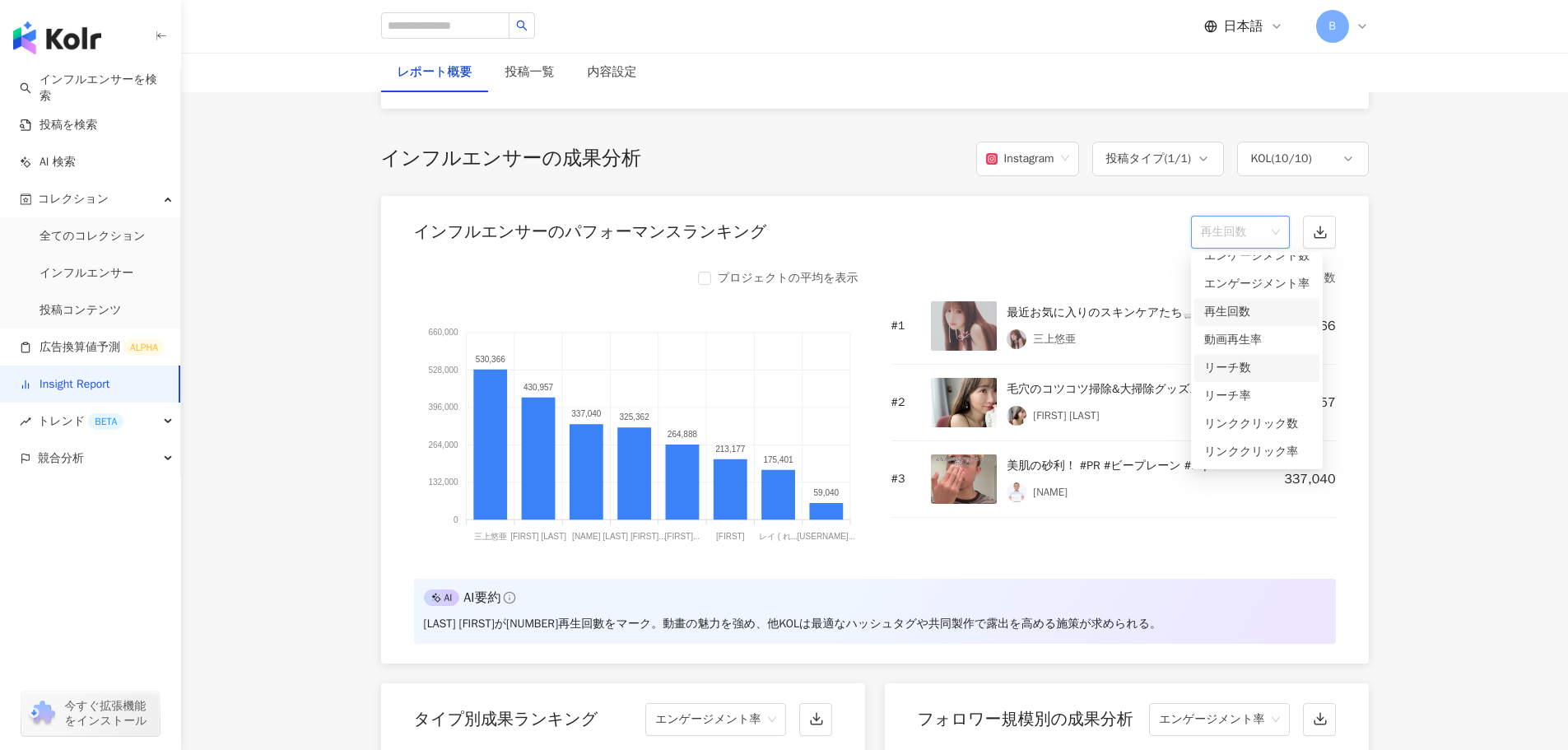 click on "リーチ数" at bounding box center [1257, 368] 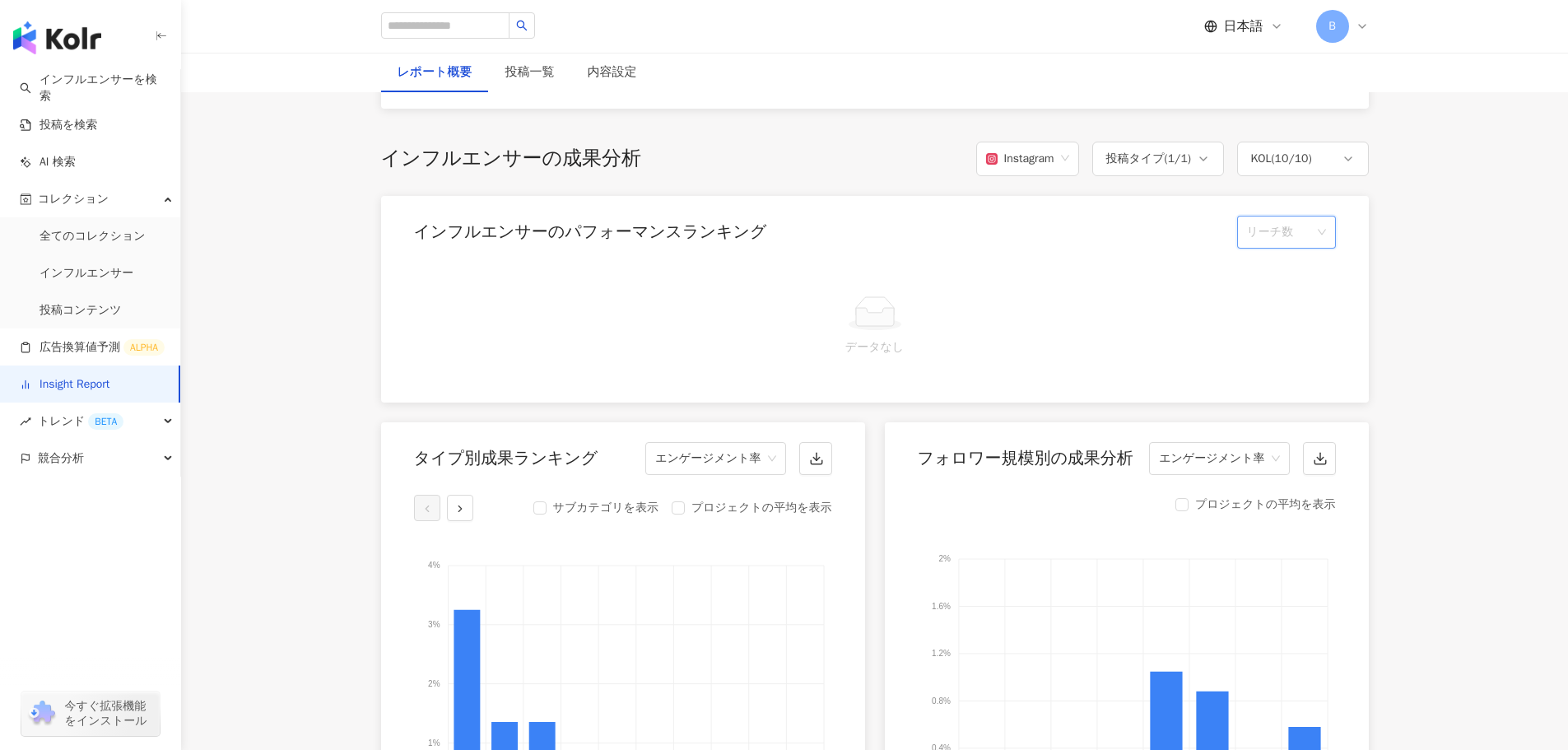 click on "リーチ数" at bounding box center (1287, 232) 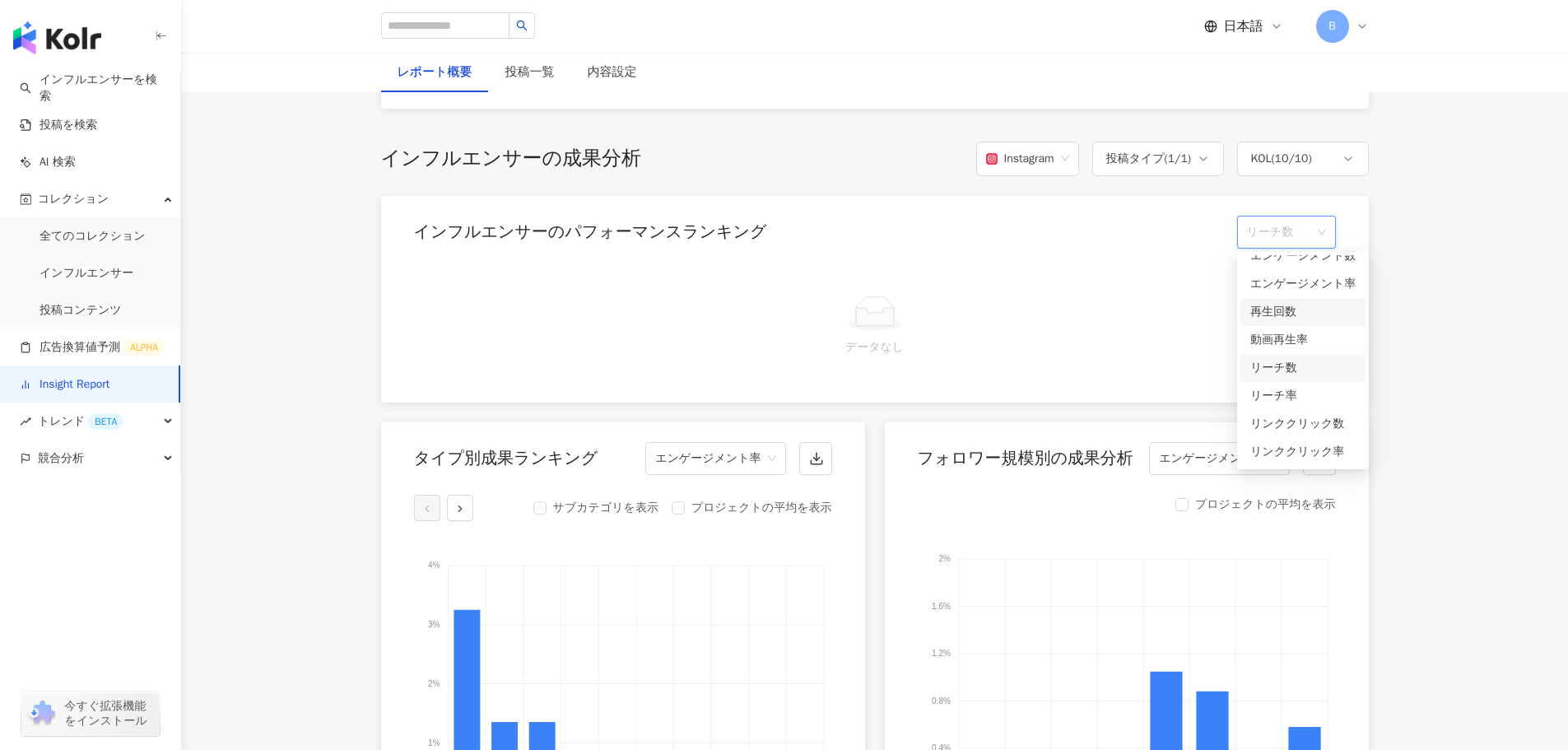 scroll, scrollTop: 0, scrollLeft: 0, axis: both 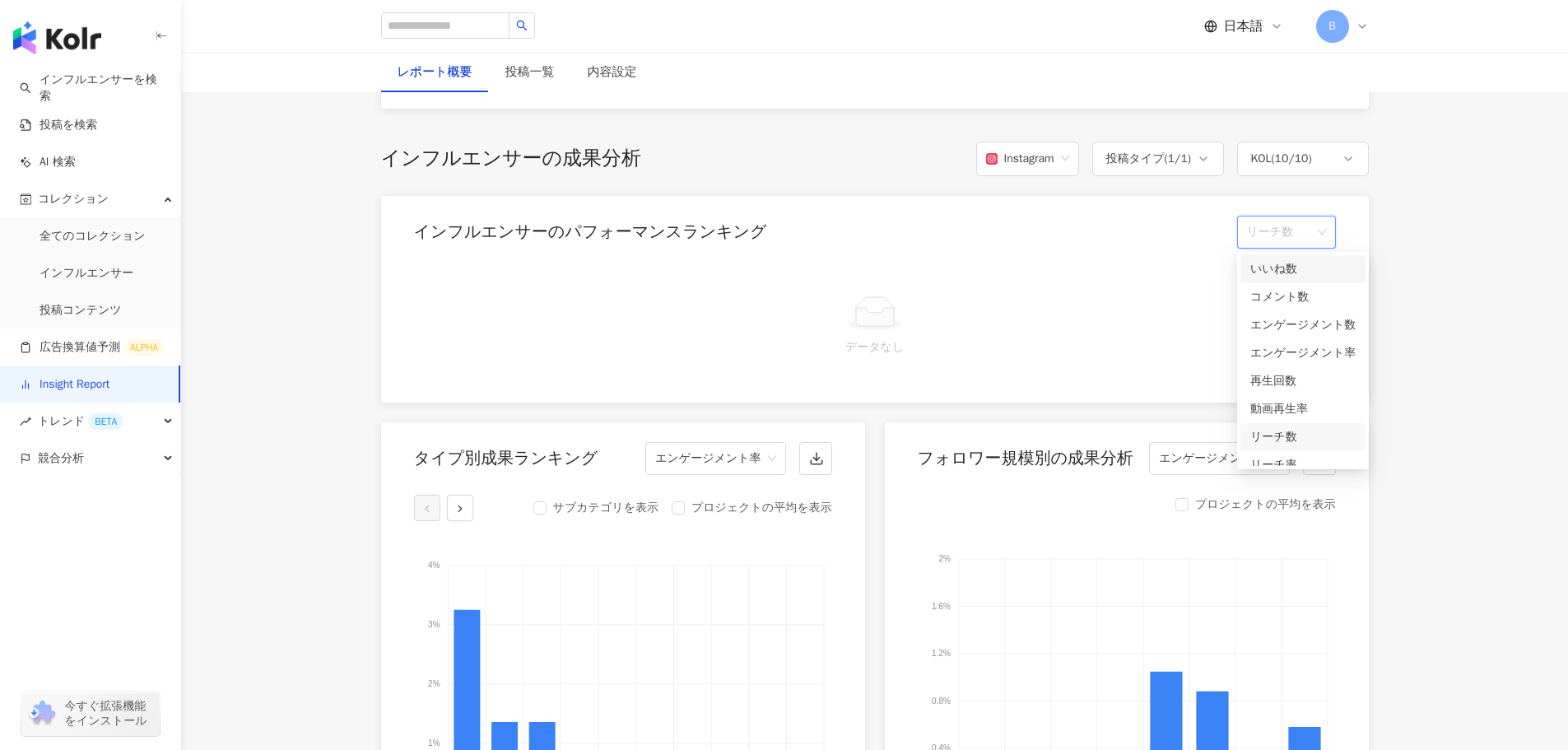 click on "いいね数" at bounding box center [1303, 269] 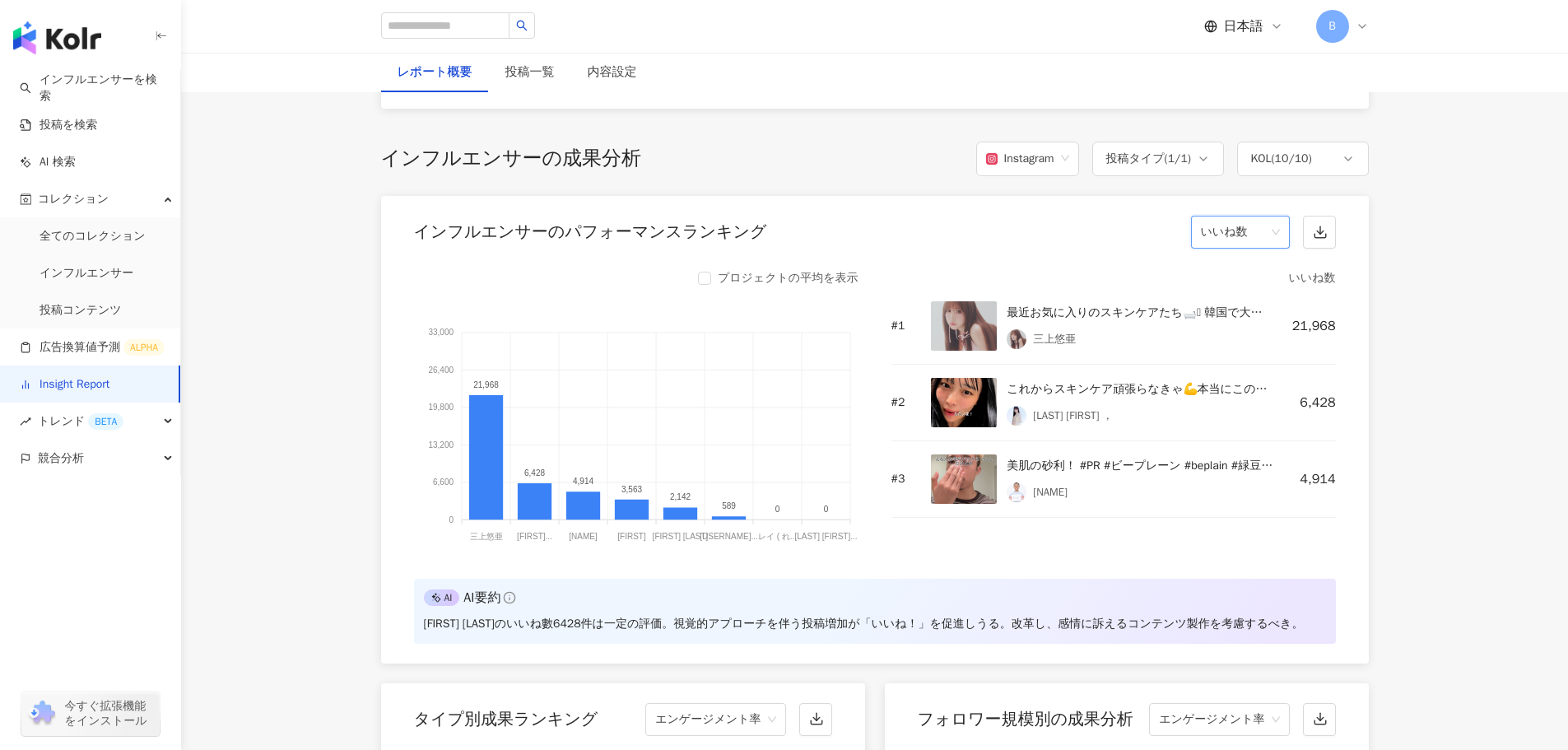 click on "いいね数" at bounding box center [1240, 232] 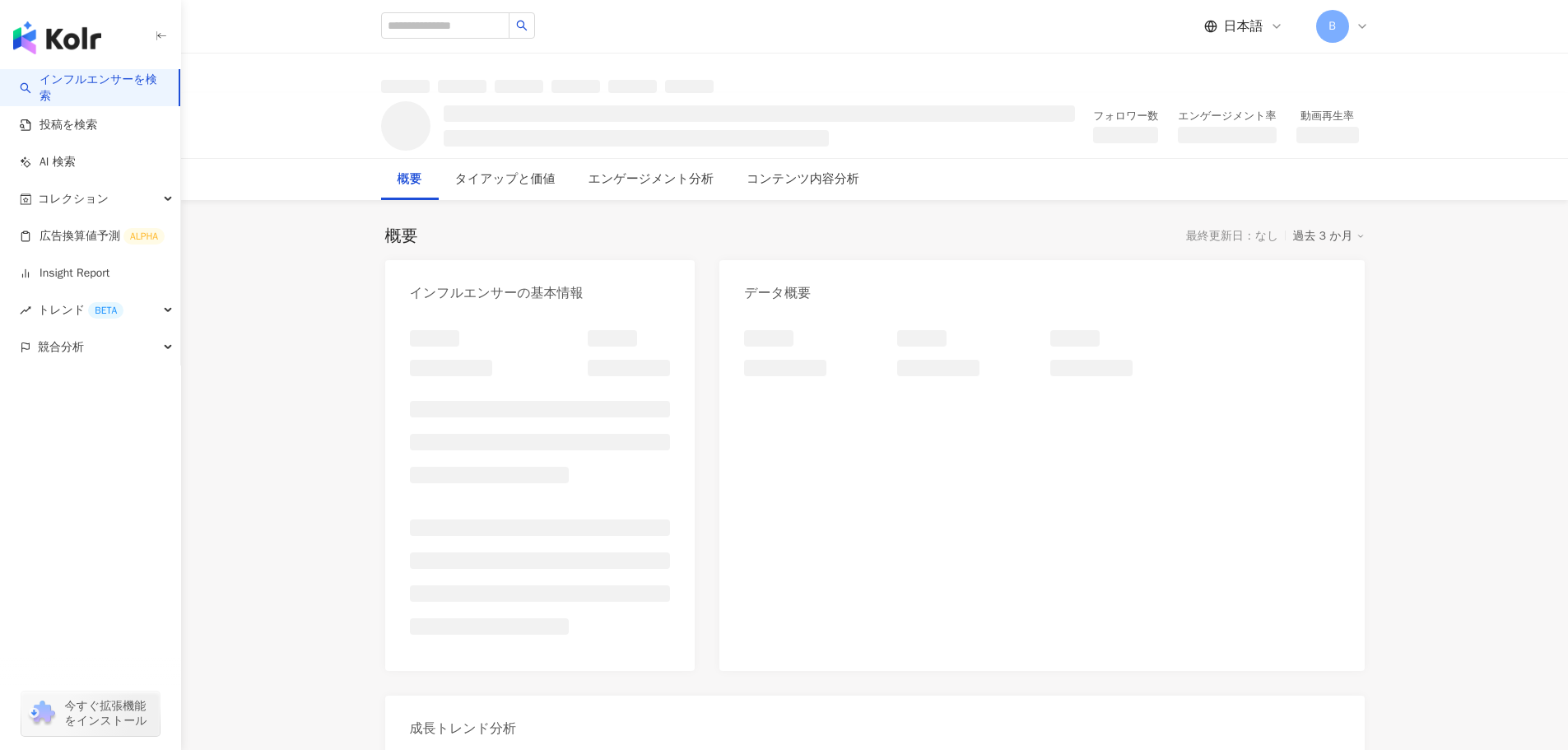 scroll, scrollTop: 0, scrollLeft: 0, axis: both 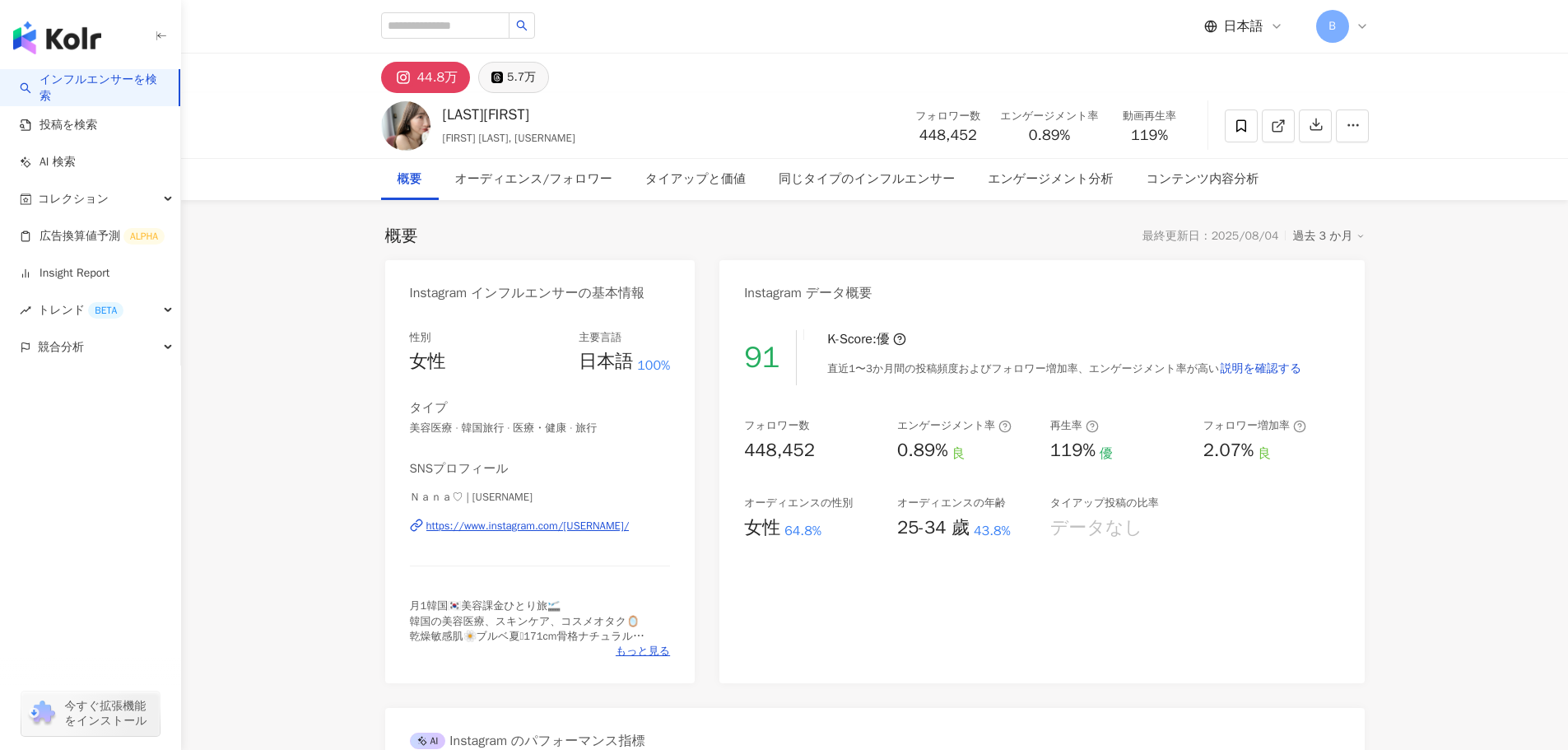 click on "5.7万" at bounding box center (514, 77) 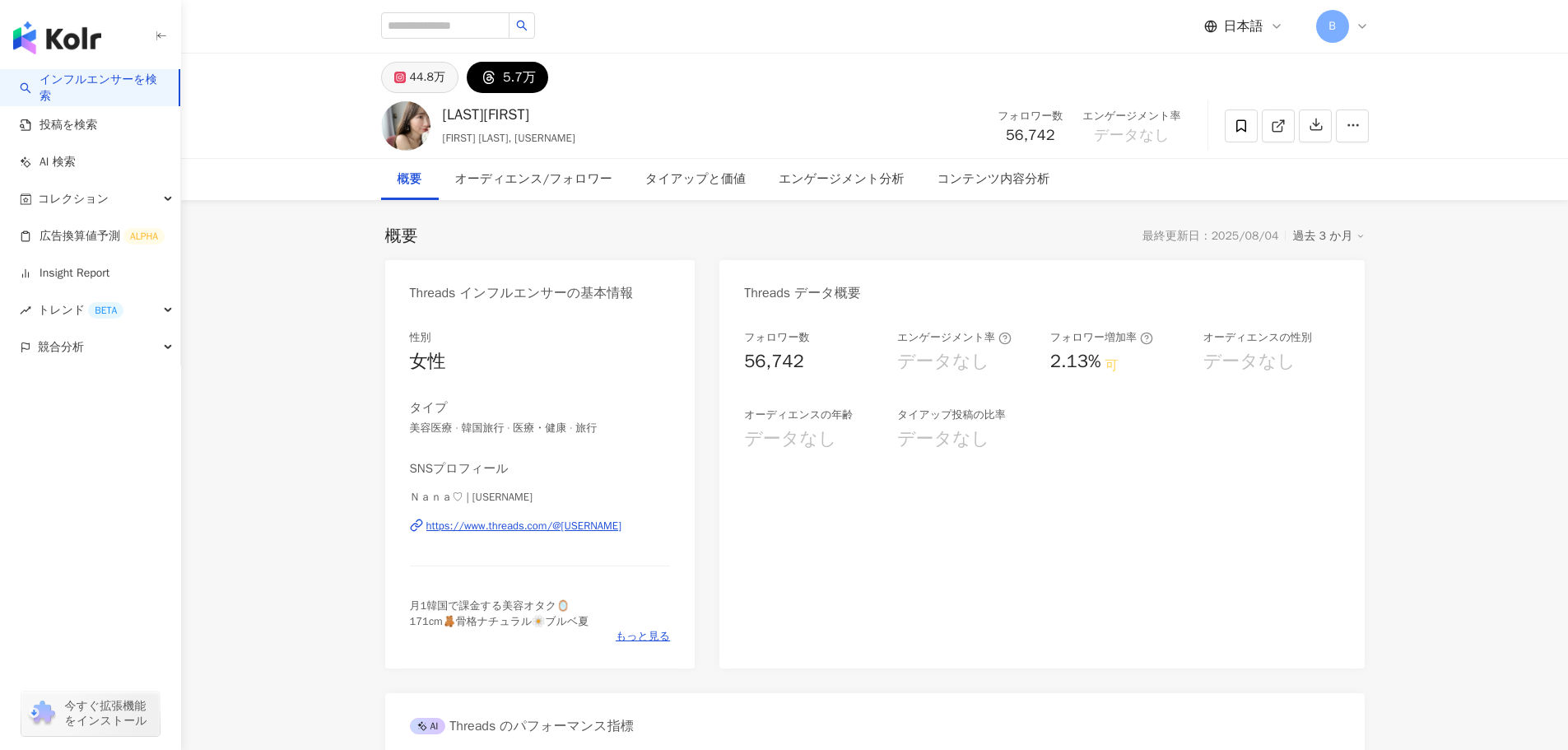 click on "44.8万" at bounding box center [420, 77] 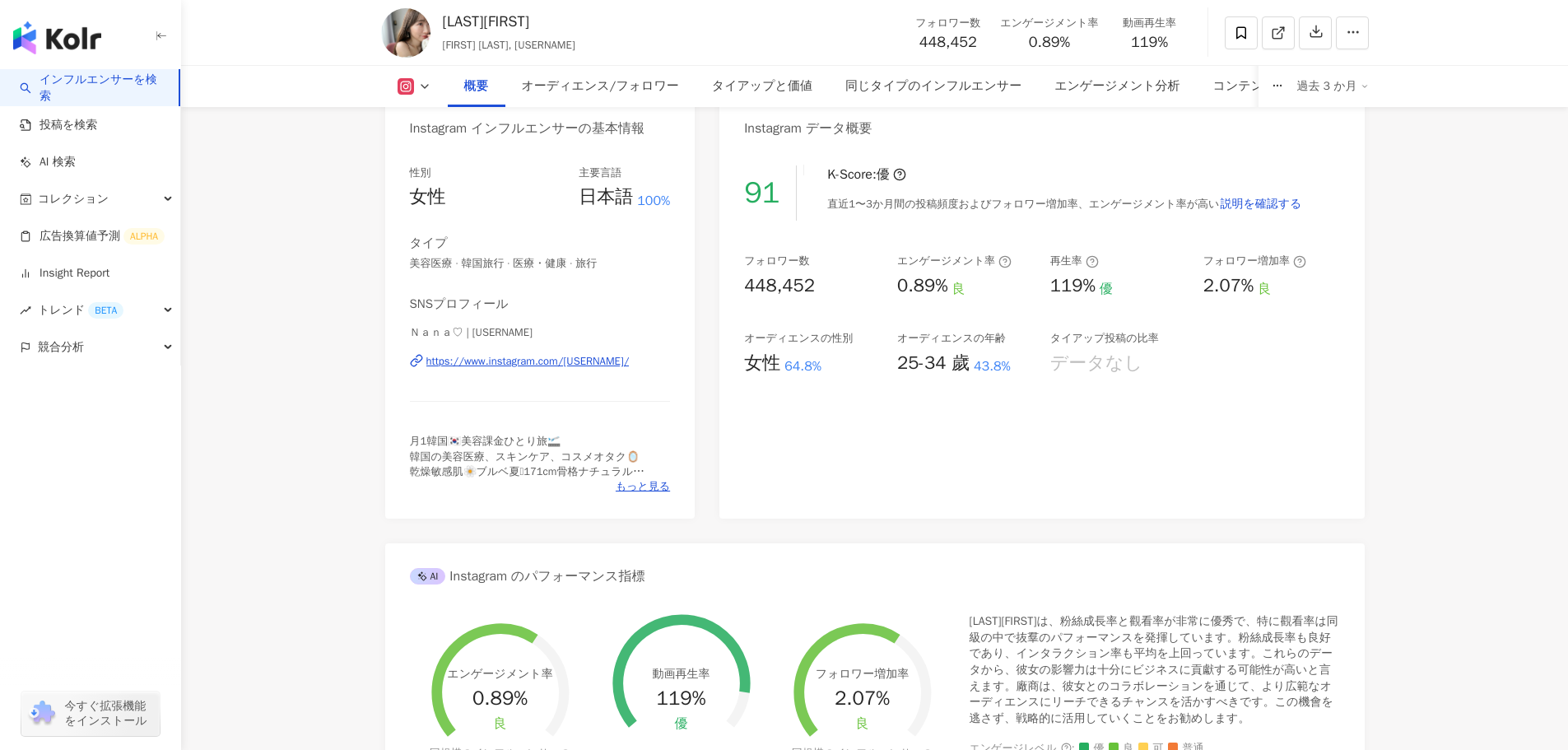 scroll, scrollTop: 329, scrollLeft: 0, axis: vertical 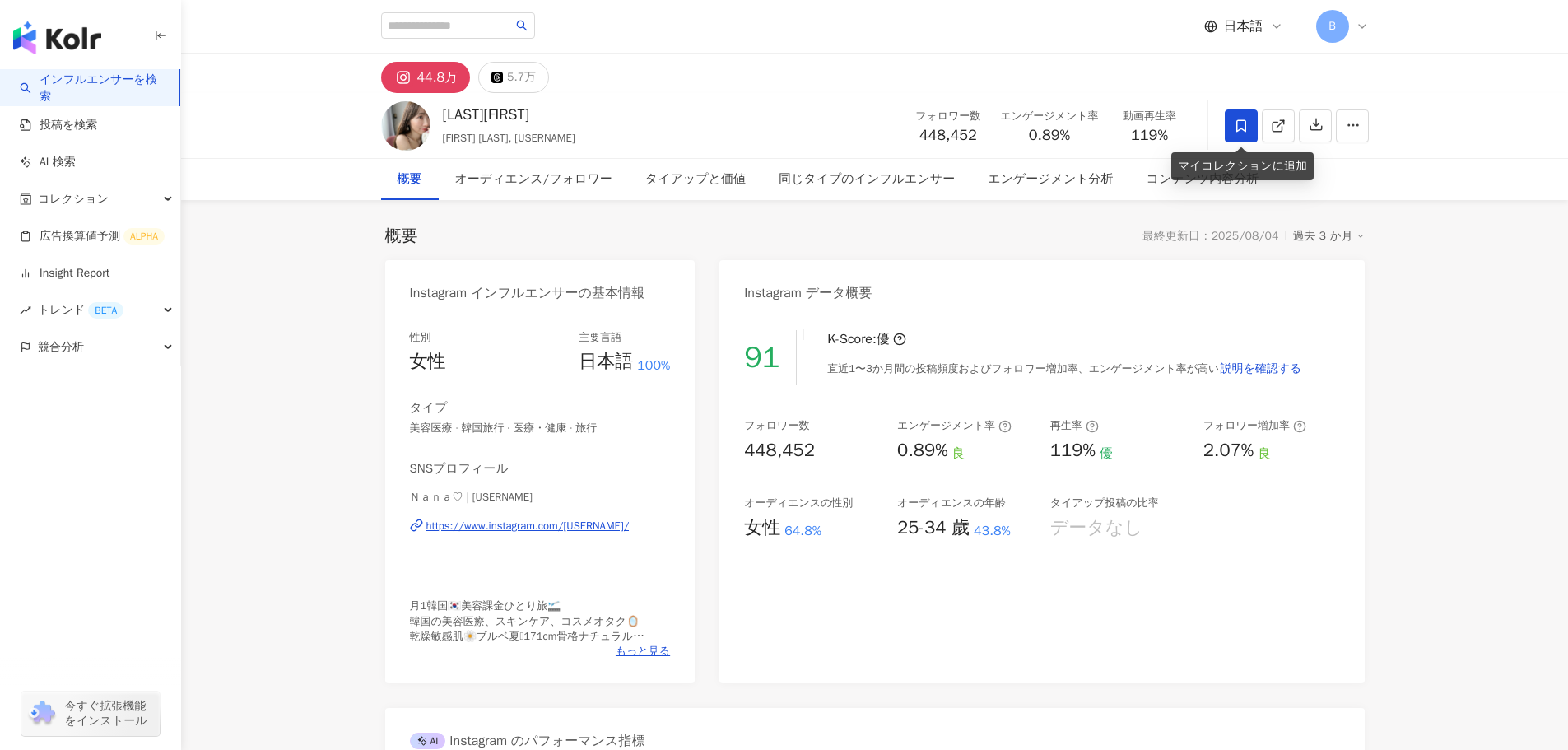 click 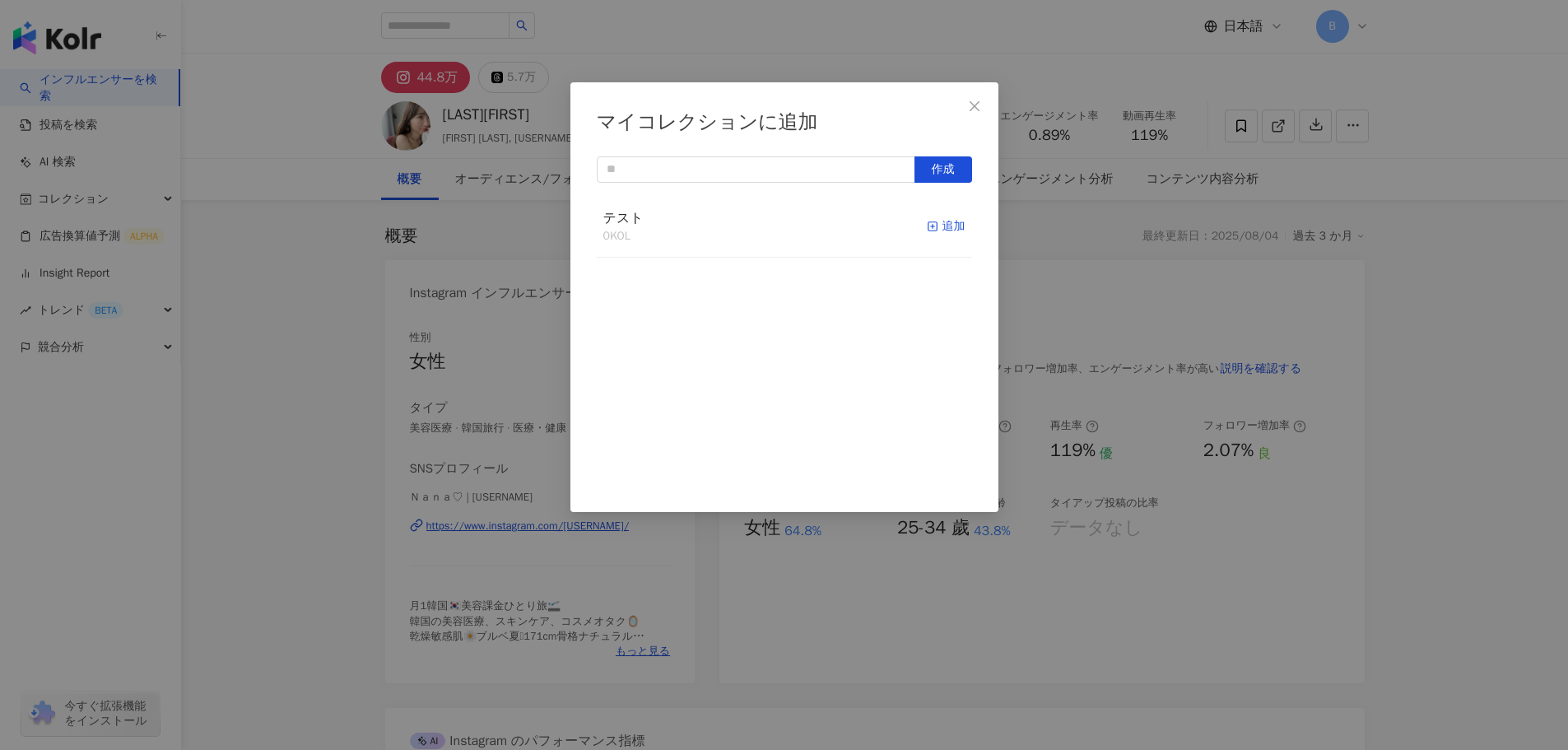 click on "追加" at bounding box center (946, 226) 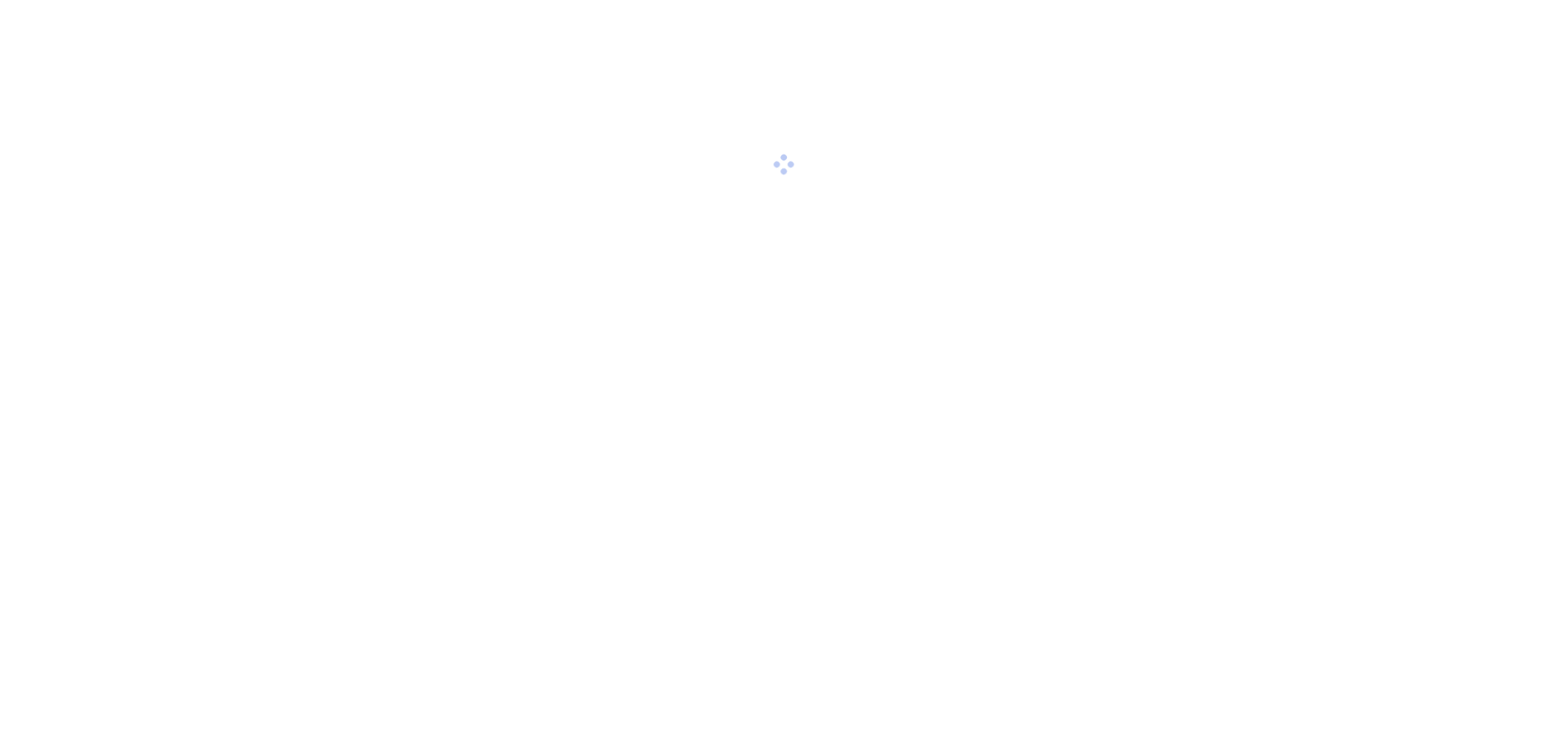 scroll, scrollTop: 0, scrollLeft: 0, axis: both 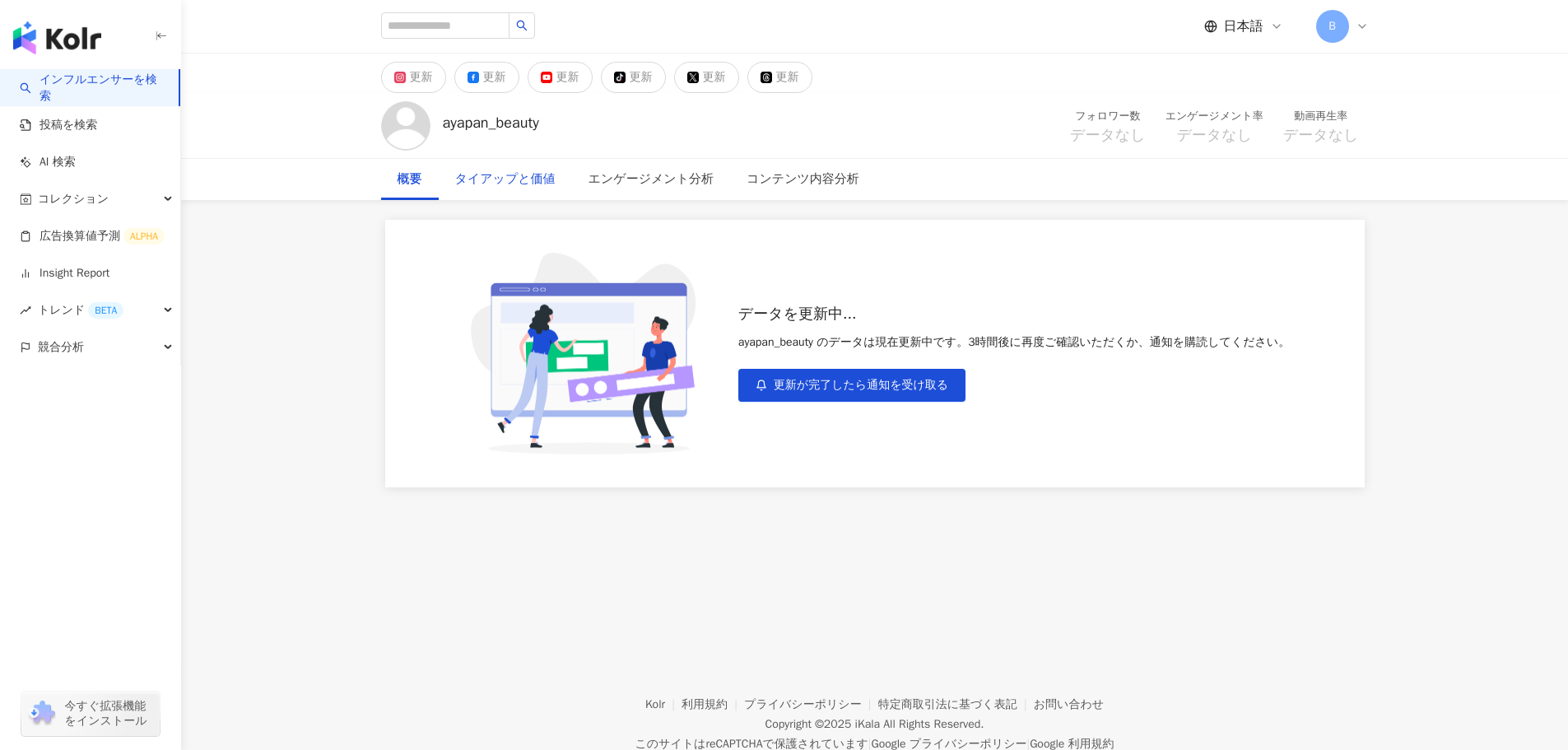 click on "タイアップと価値" at bounding box center (505, 179) 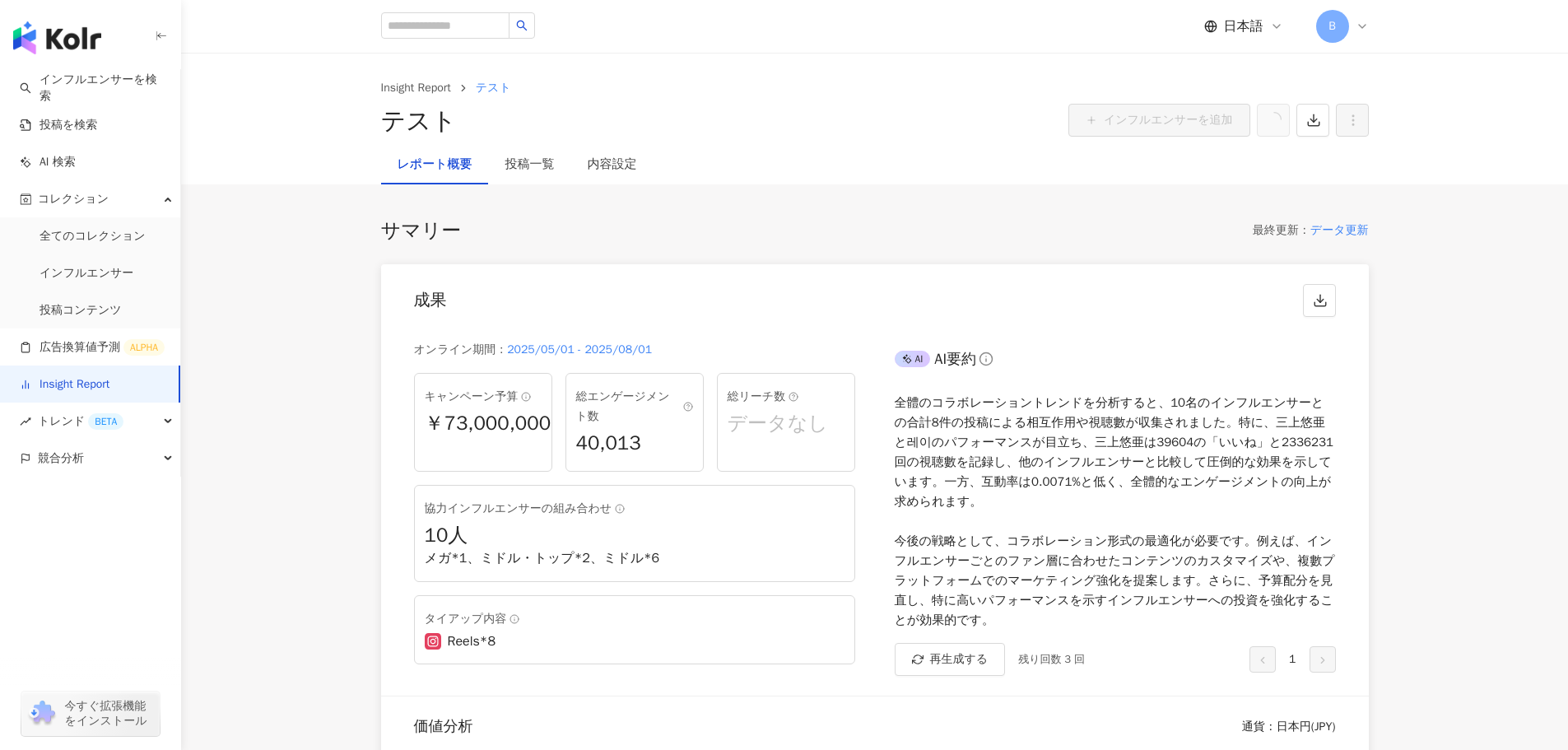 scroll, scrollTop: 1235, scrollLeft: 0, axis: vertical 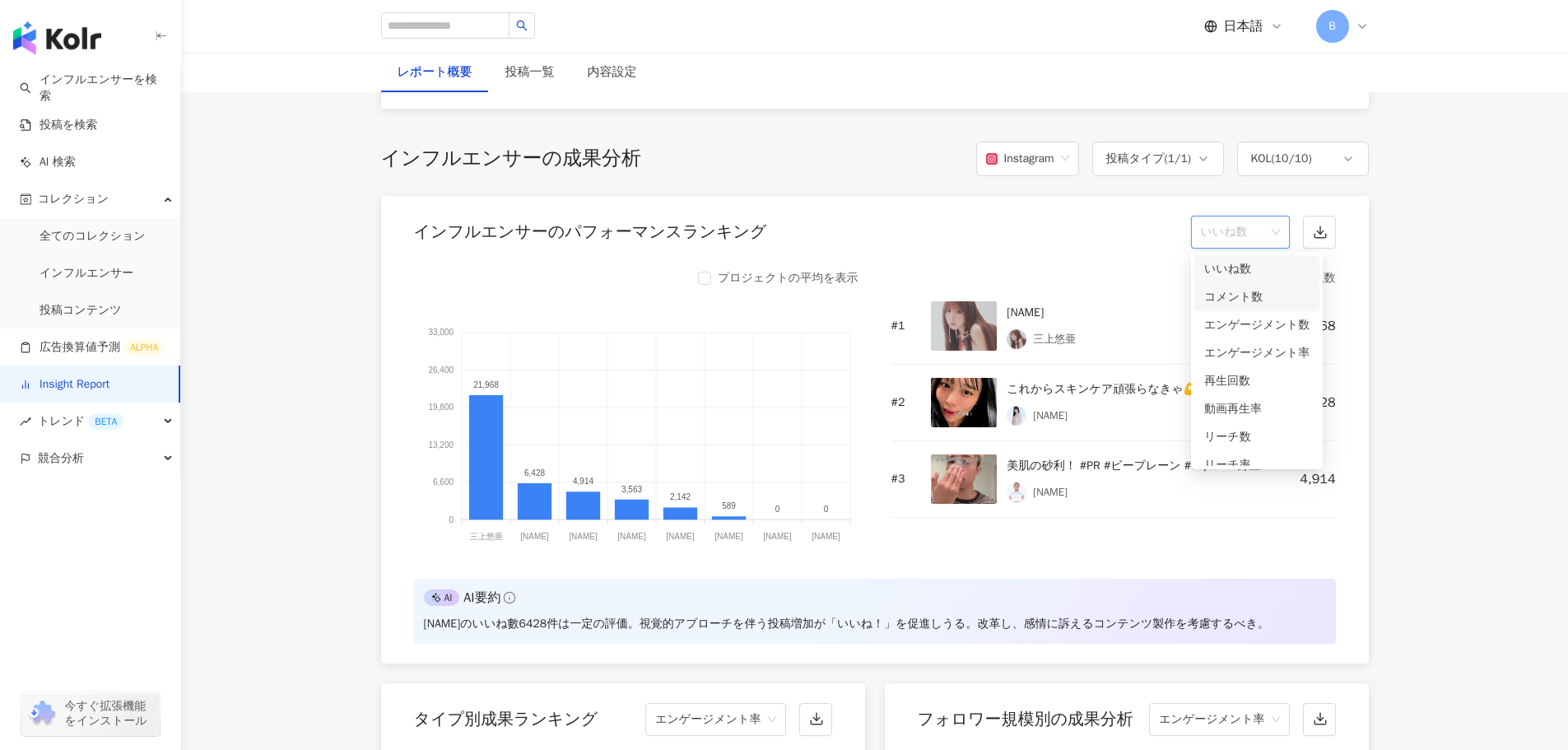 click on "コメント数" at bounding box center (1257, 297) 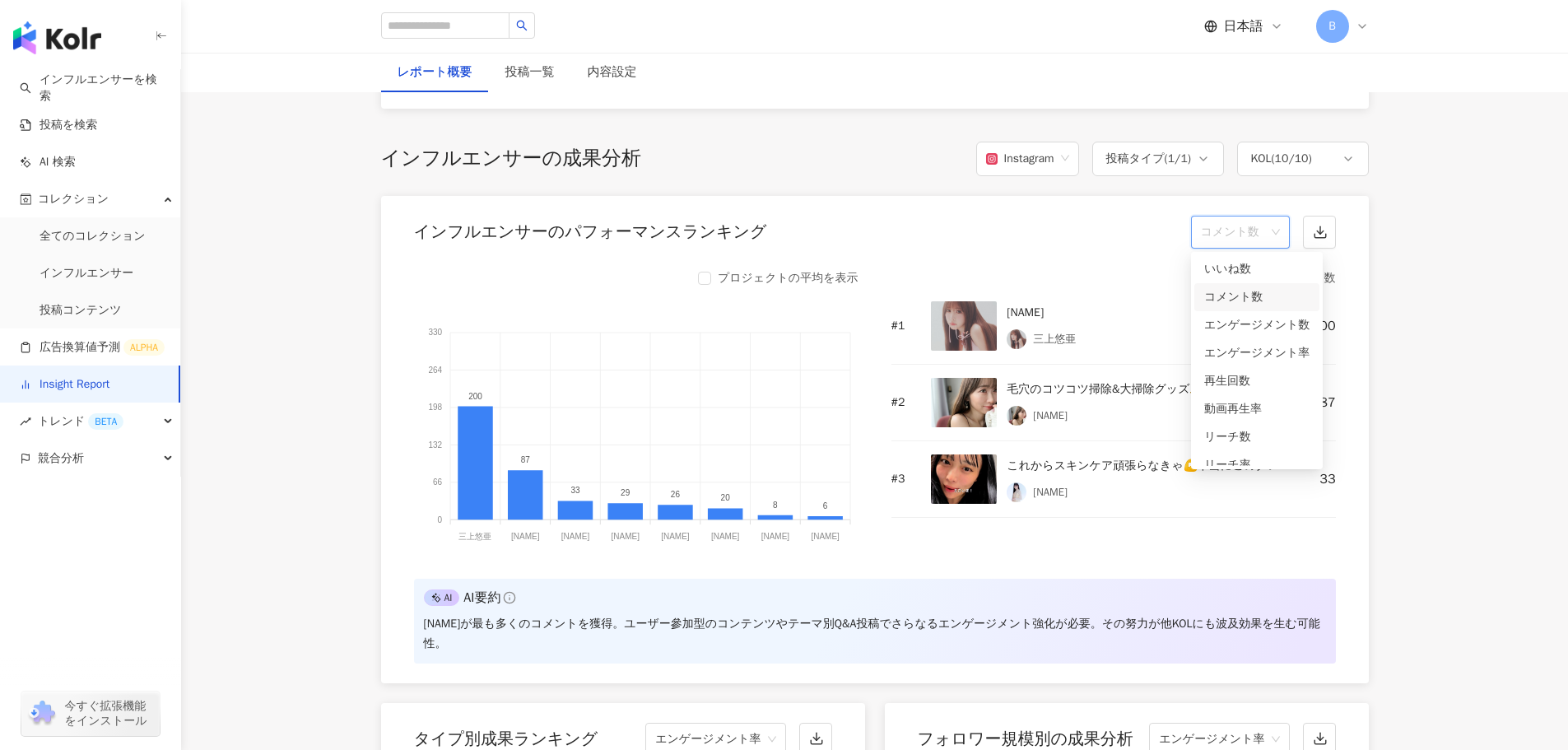 click on "コメント数" at bounding box center (1240, 232) 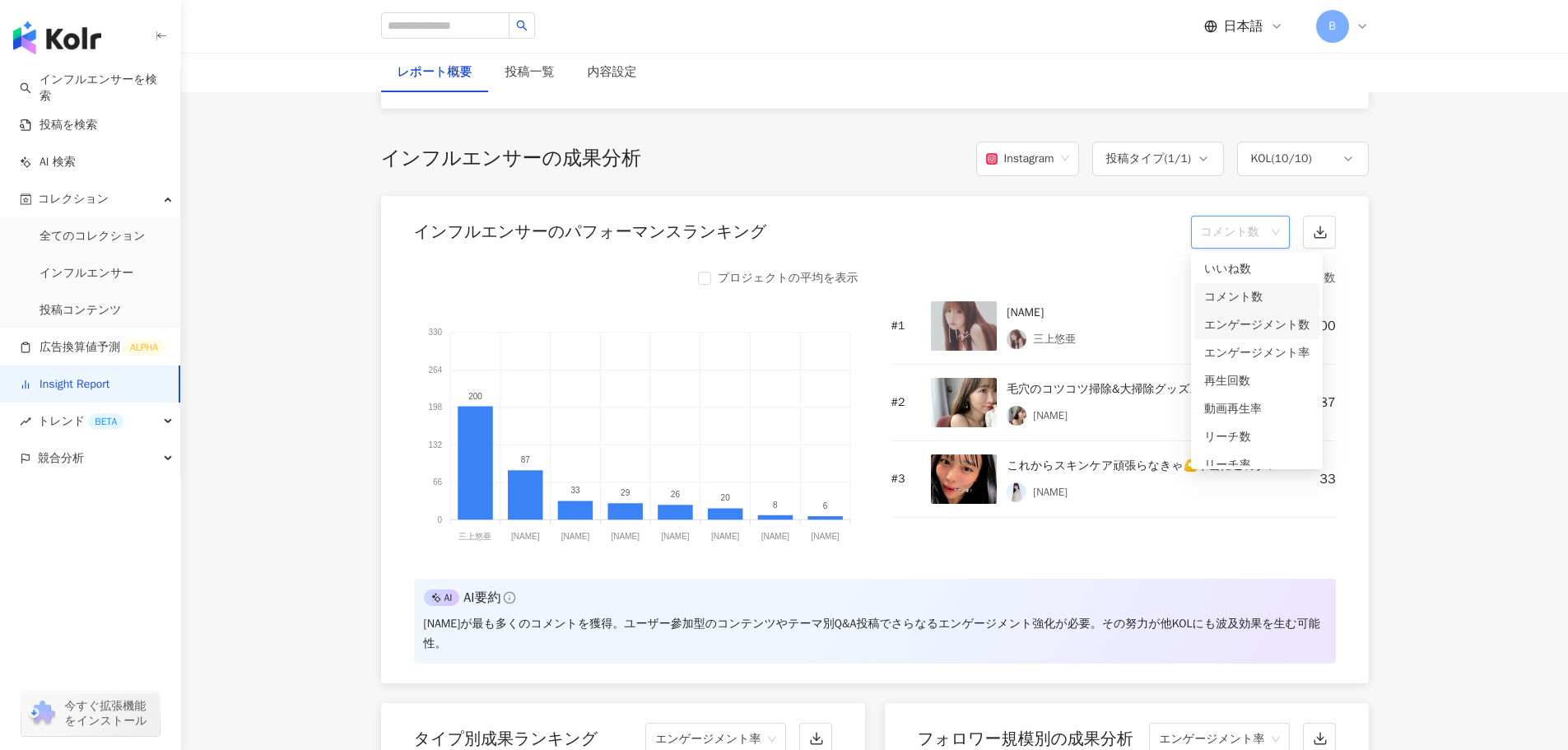 click on "エンゲージメント数" at bounding box center (1257, 325) 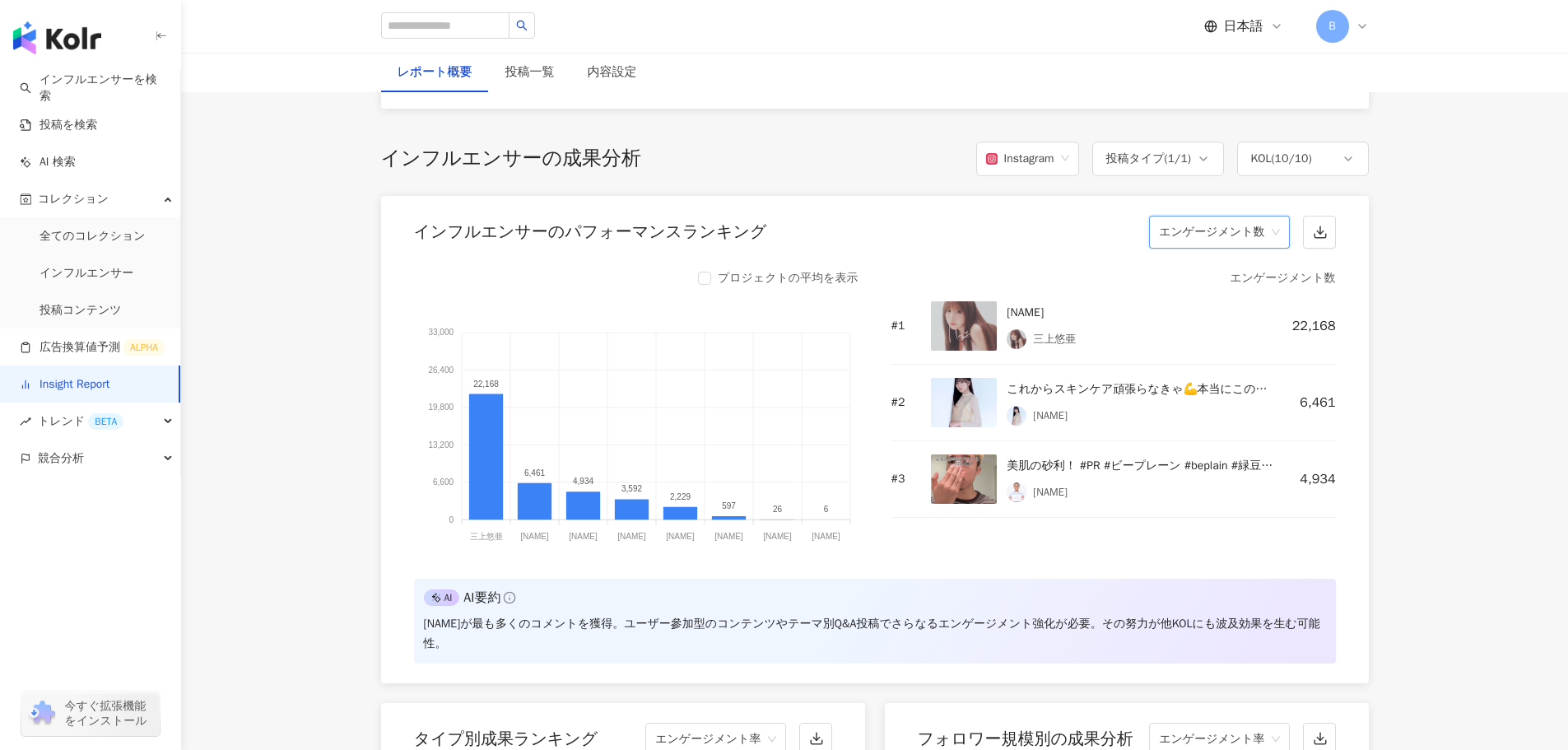 click on "エンゲージメント数" at bounding box center (1219, 232) 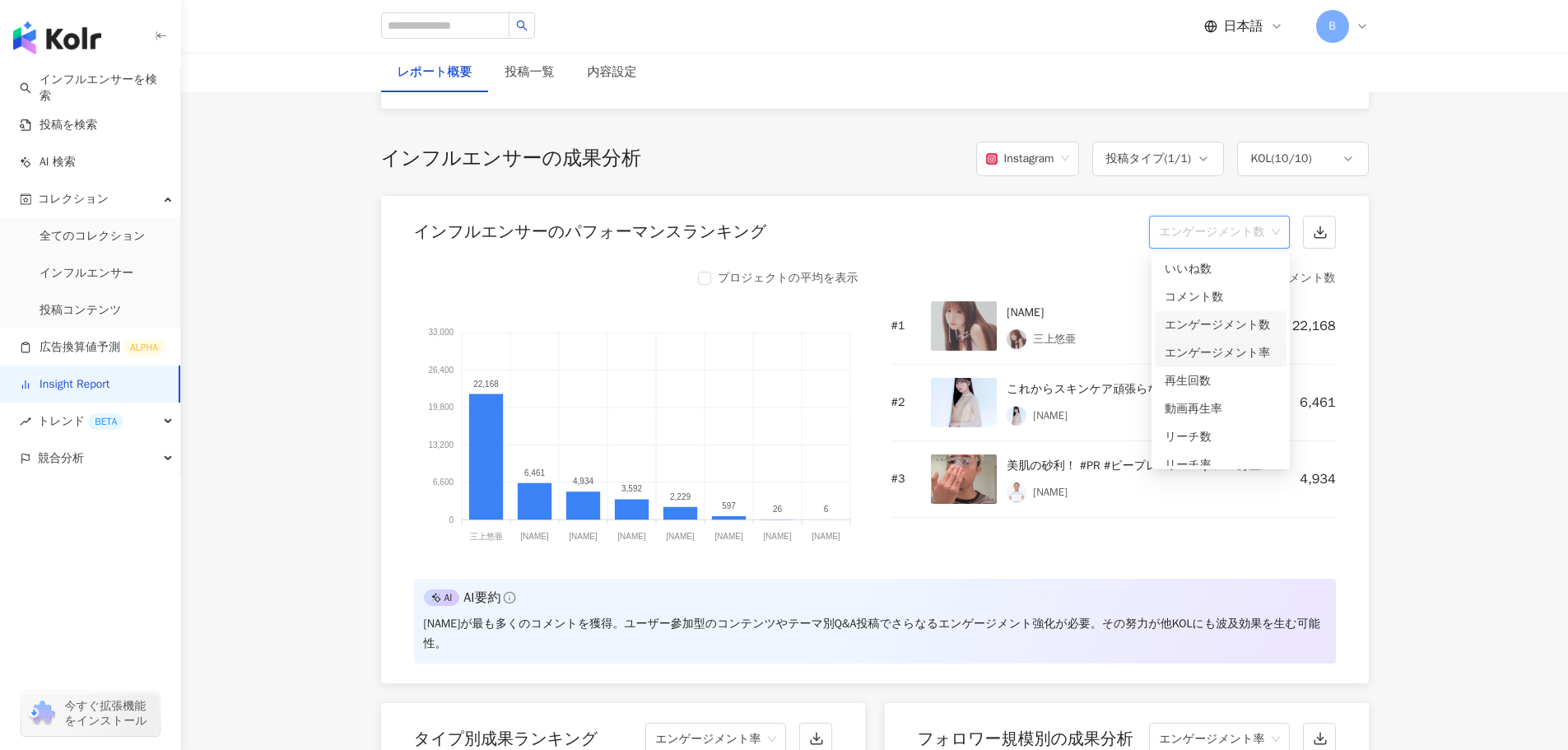 click on "エンゲージメント率" at bounding box center (1221, 353) 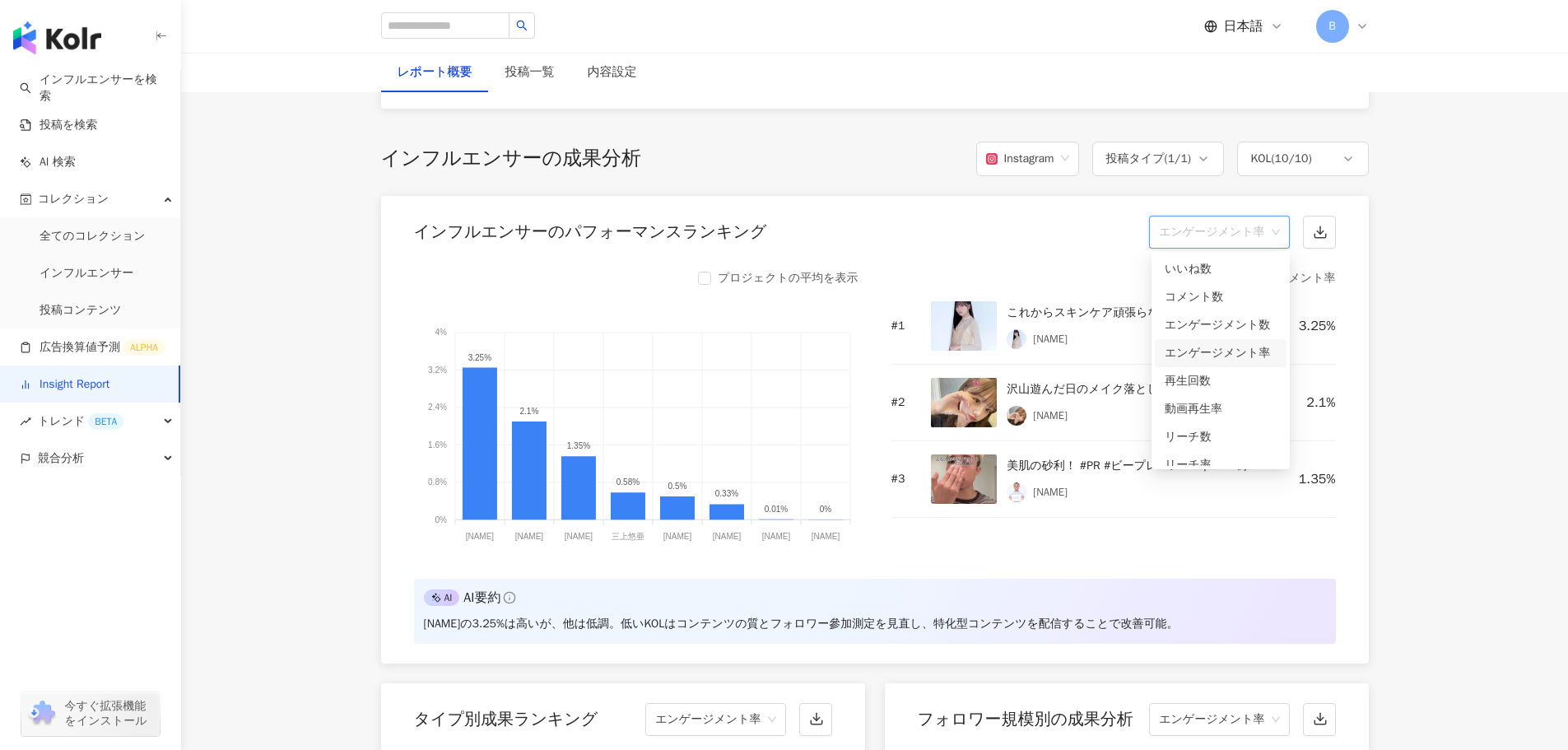 click on "エンゲージメント率" at bounding box center [1219, 232] 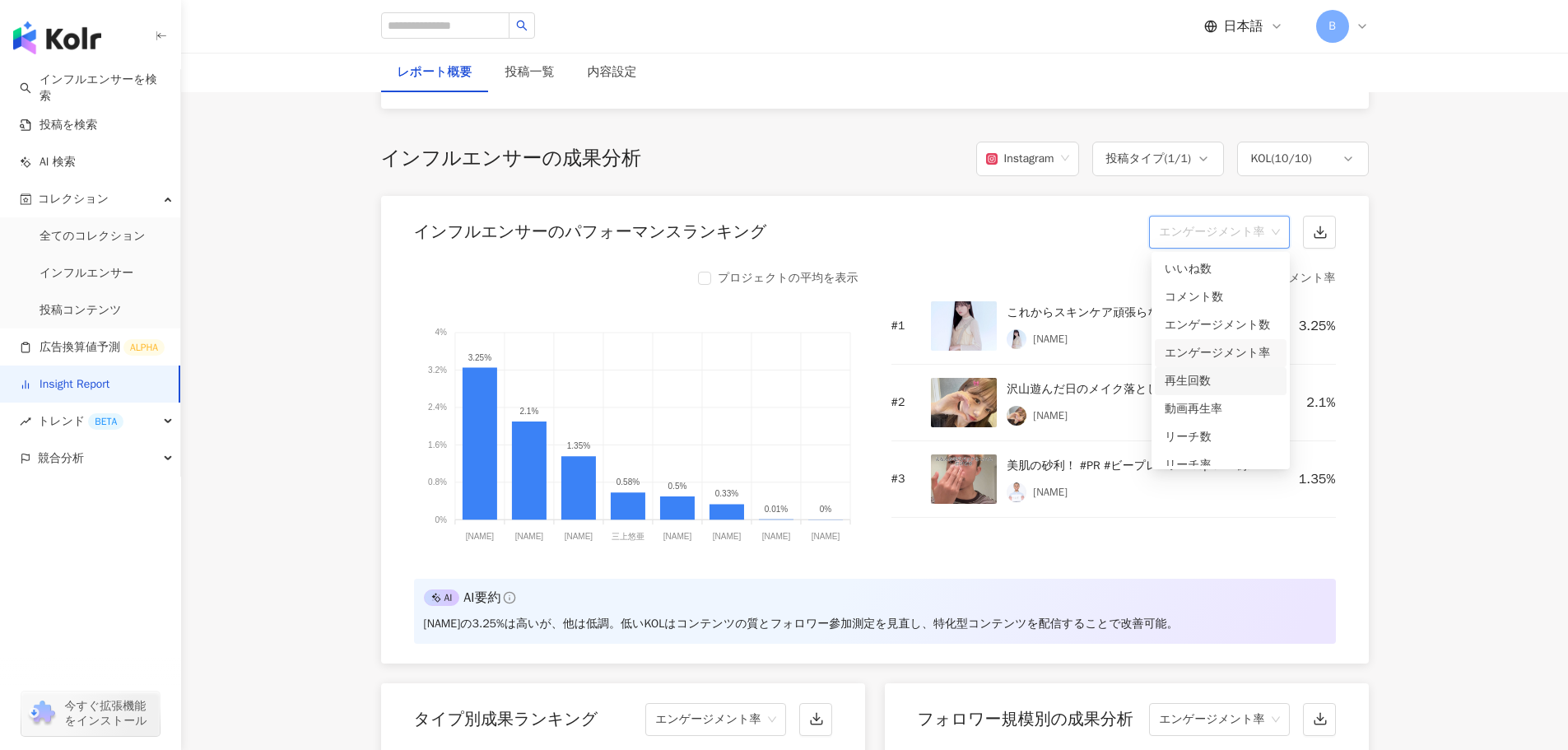 click on "再生回数" at bounding box center [1221, 381] 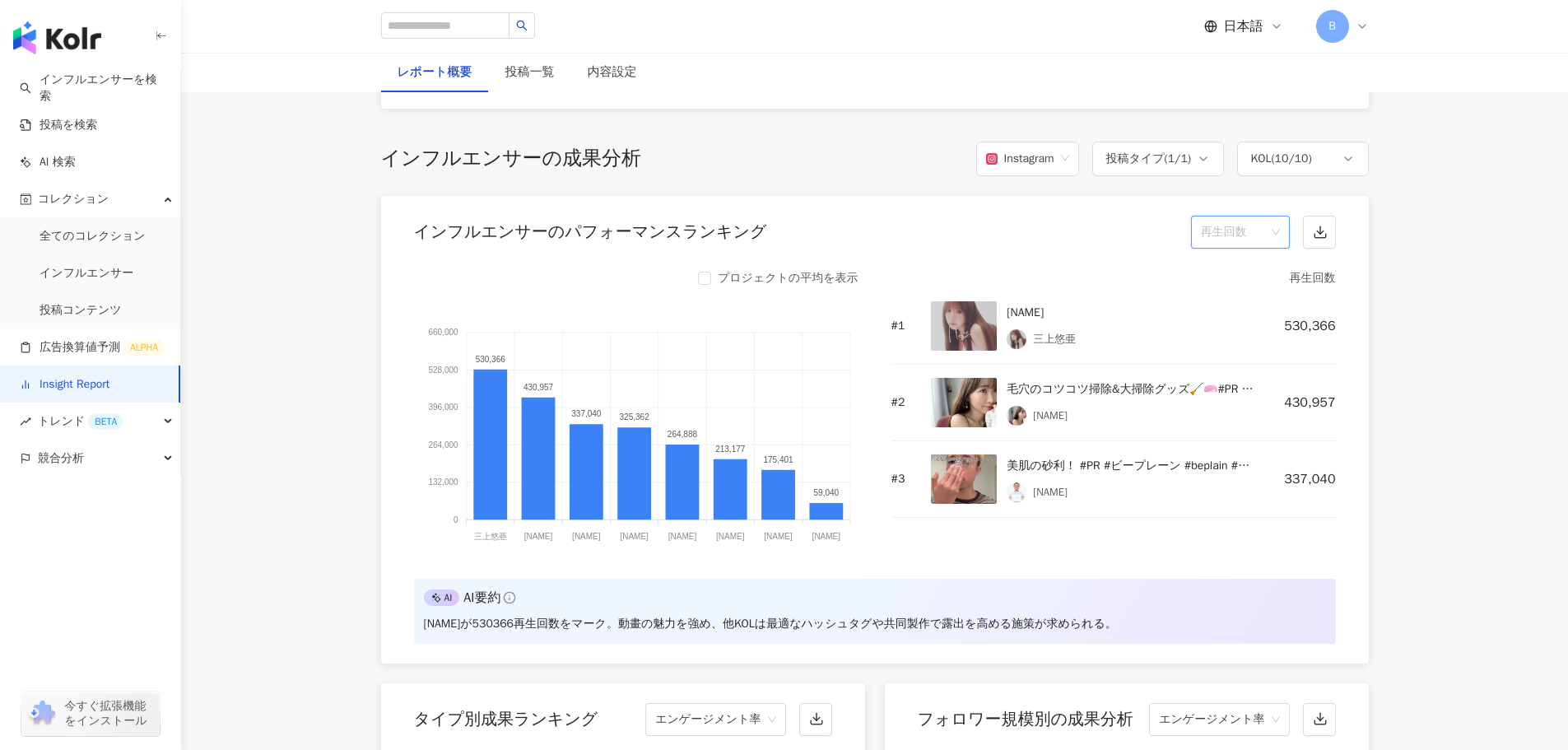 click on "再生回数" at bounding box center (1240, 232) 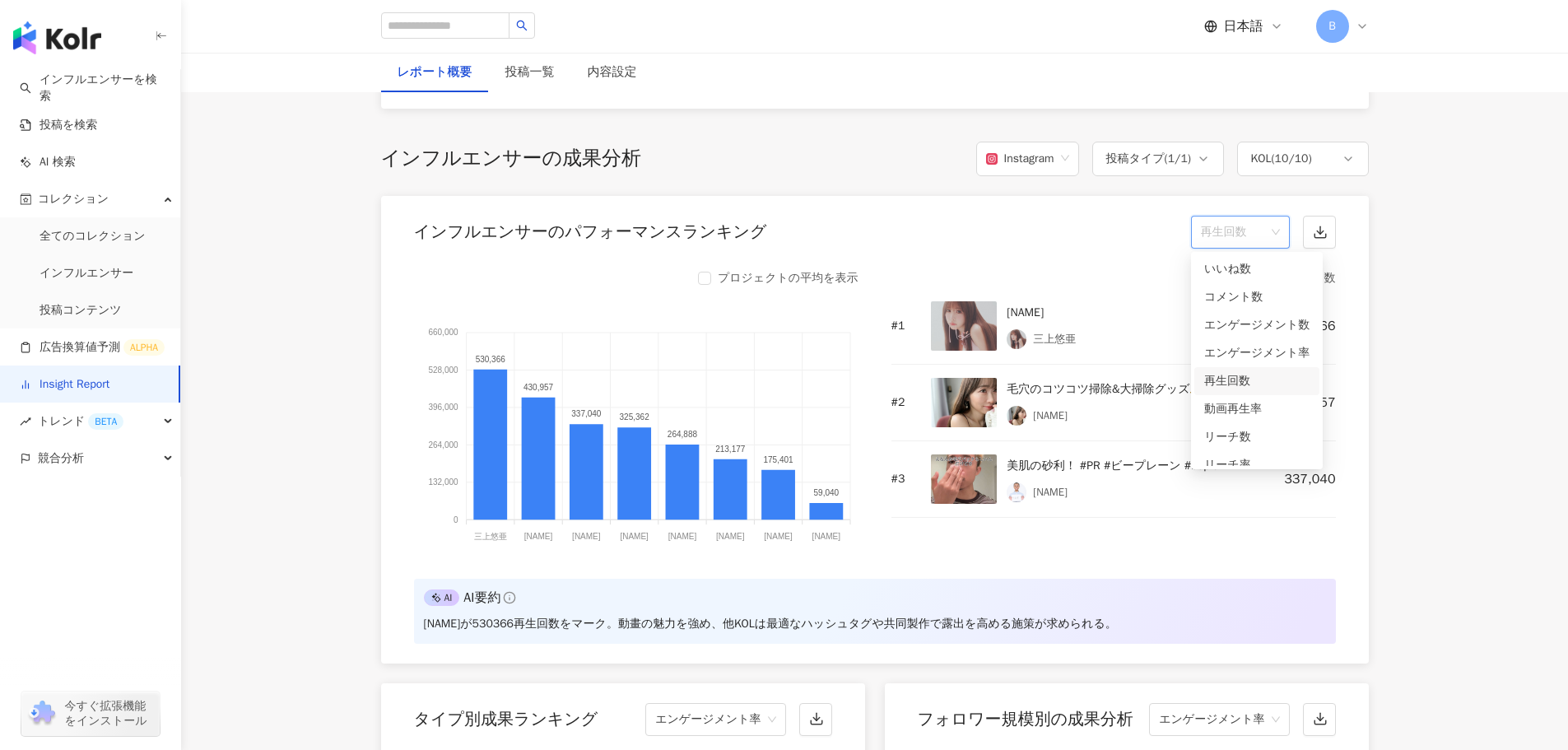 click on "プロジェクトの平均を表示 660,000 660,000 528,000 528,000 396,000 396,000 264,000 264,000 132,000 132,000 0 0 530,366 430,957 337,040 325,362 264,888 213,177 175,401 59,040 [NAME] [NAME] [NAME] [NAME] [NAME] [NAME] [NAME] [NAME] [NAME] [NAME] [NAME] [NAME] [NAME] [NAME] [NAME] [NAME] [NAME] [NAME] [NAME] [NAME] 最近お気に入りのスキンケアたち🛁🫧
韓国で大人気のBeplainの緑豆シリーズ🫛🤍
洗い上がりつっぱらなくて、
すっきりつるんとしたお肌に🫶🏻
#beplain #ビープレーン
#Qoo10 #メガ割
#スキンケア
#pr
@beplain_jp [NAME] 530,366 # 2 毛穴のコツコツ掃除&大掃除グッズ🧹🧼#PR #ビープレーン #beplain #毛穴 #黒ずみ [NAME] 430,957 # 3 美肌の砂利！
#PR #ビープレーン #beplain #緑豆 #洗顔 #クレンジング [NAME] 337,040 AI AI要約" at bounding box center [875, 460] 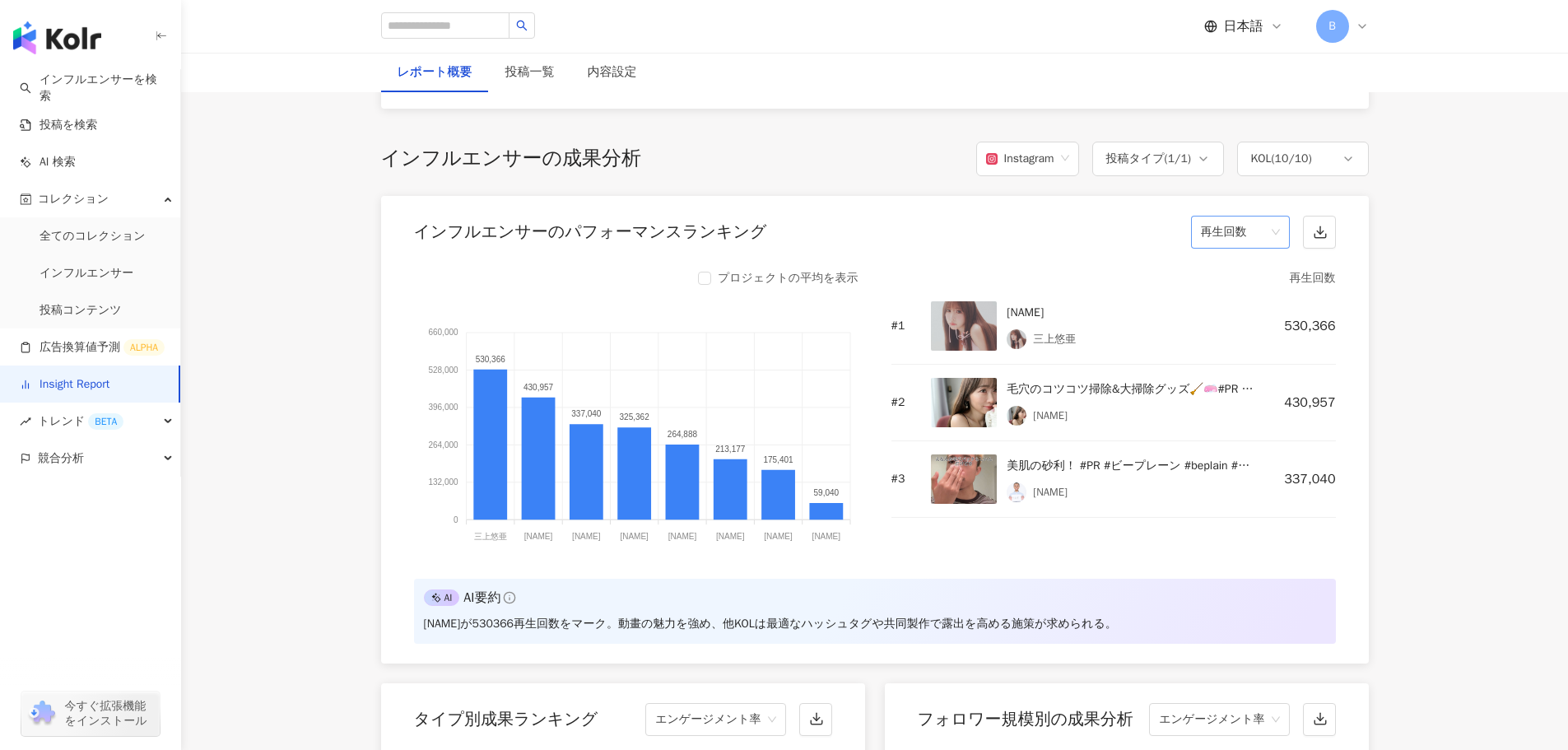 click on "再生回数" at bounding box center (1240, 232) 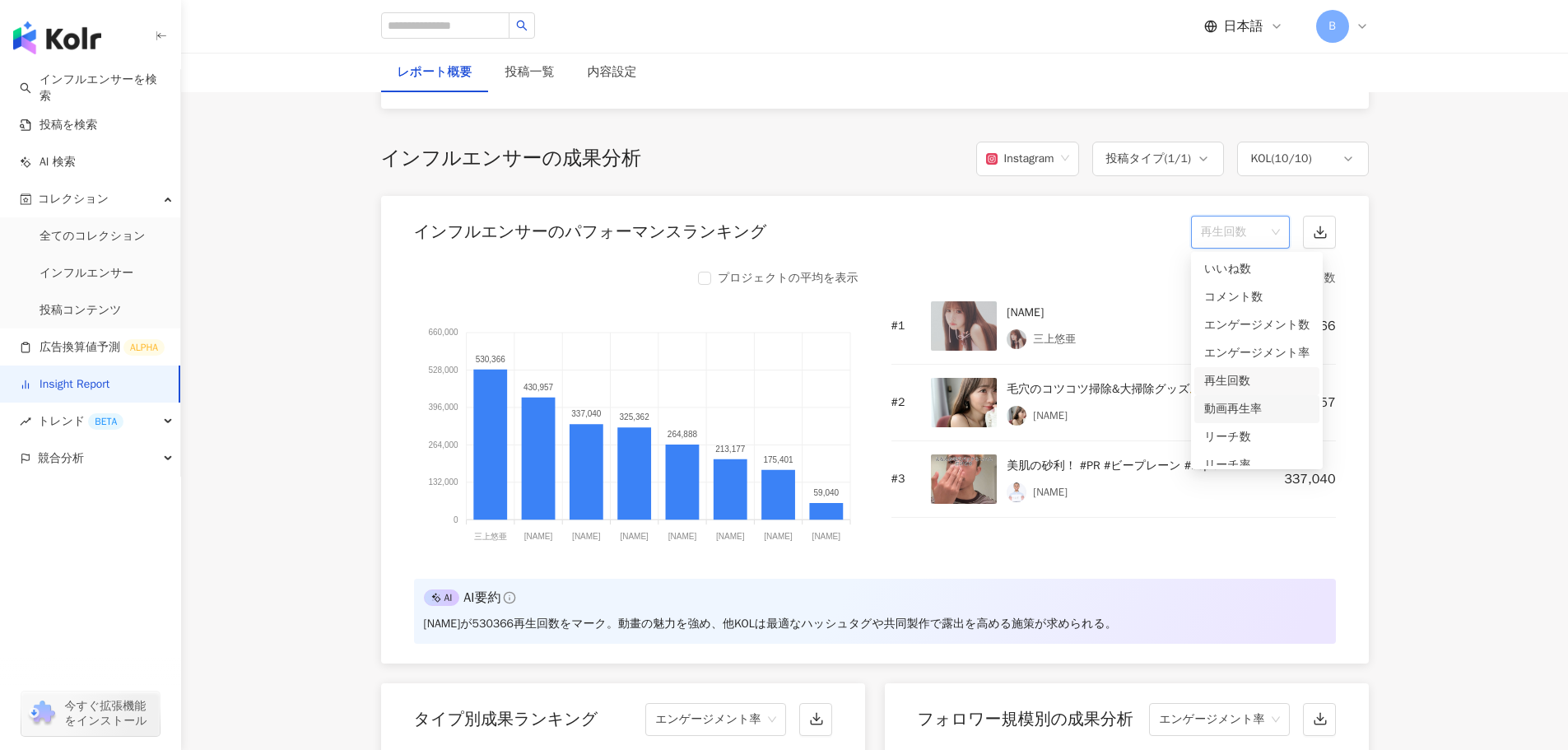 click on "動画再生率" at bounding box center (1257, 409) 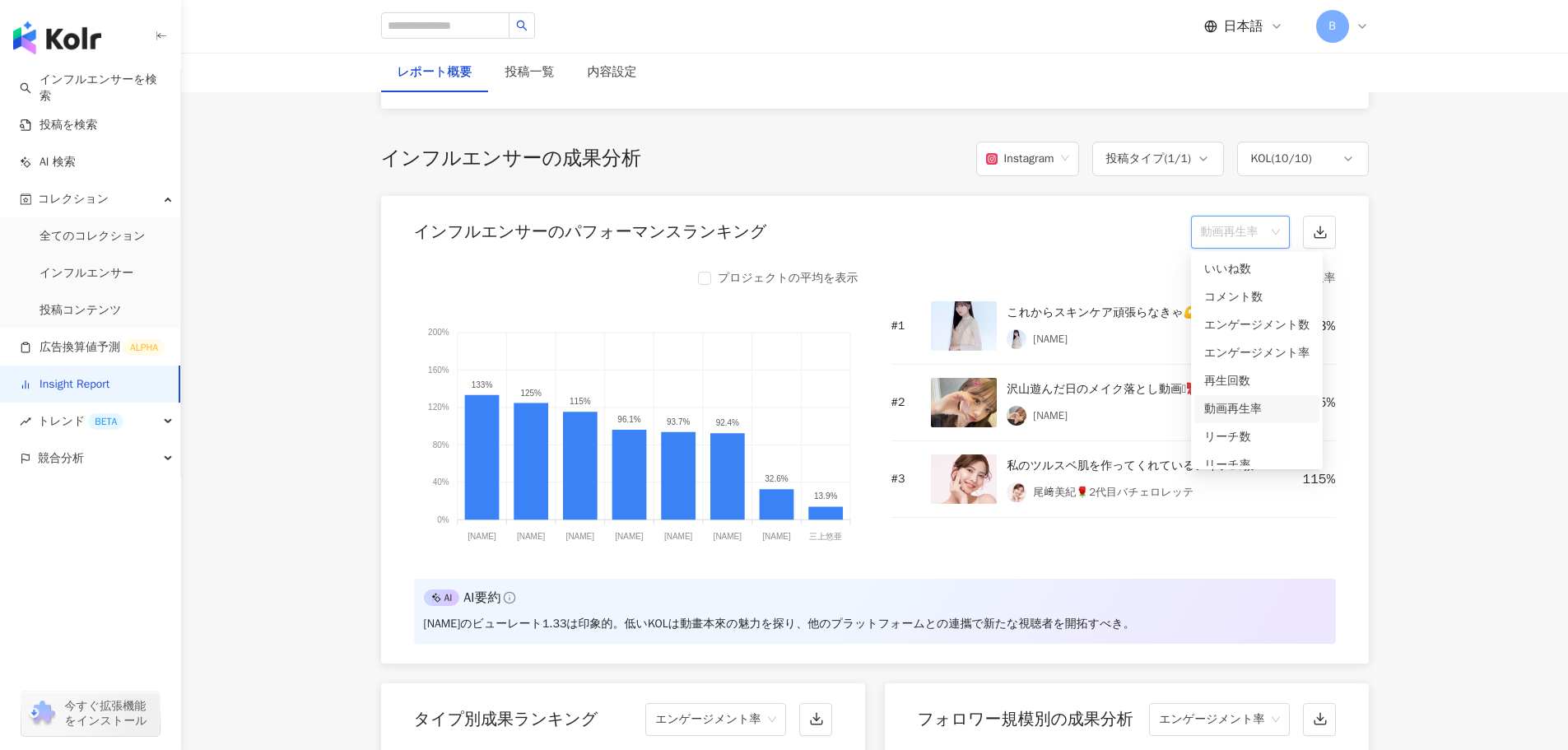 click on "動画再生率" at bounding box center [1240, 232] 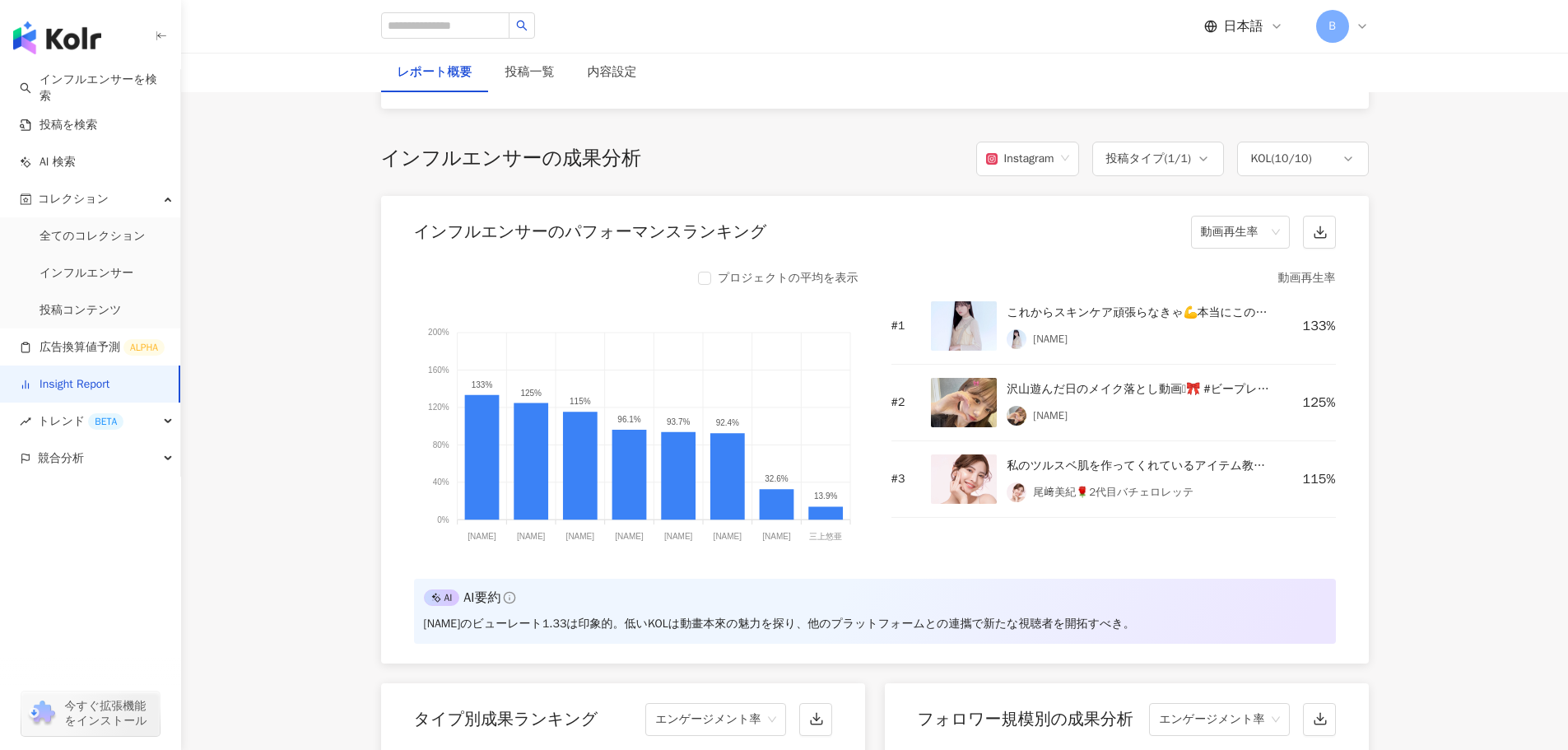 click on "Insight Report テスト テスト インフルエンサーを追加 レポート概要 投稿一覧 内容設定 サマリー 最終更新 ： データ更新 成果 オンライン期間 ： 2025/05/01 - 2025/08/01 キャンペーン予算 ￥73,000,000 総エンゲージメント数 40,013 総リーチ数 データなし 協力インフルエンサーの組み合わせ   10 人 メガ*1、ミドル・トップ*2、ミドル*6 タイアップ内容 Reels*8 AI AI要約 再生成する 残り回数 3 回 1 価値分析 通貨 ： 日本円 ( JPY ) キャンペーン予算 ￥73,000,000 CPE ￥1,824.41 CPV ￥31.25 CPEV ￥30.72 メディアバリュー ￥4,999,519 インフルエンサーの成果データ SNSプラットフォーム  ( 1 / 1 ) 投稿タイプ  ( 1 / 1 ) KOL  ( 10 / 10 ) 成果データ コンテンツ 8 いいね数 39,604 コメント数 409 シェア数 データなし エンゲージメント成果 エンゲージメント数 40,013 エンゲージメント率 0.71% 再生成果 41.3%" at bounding box center [874, 1144] 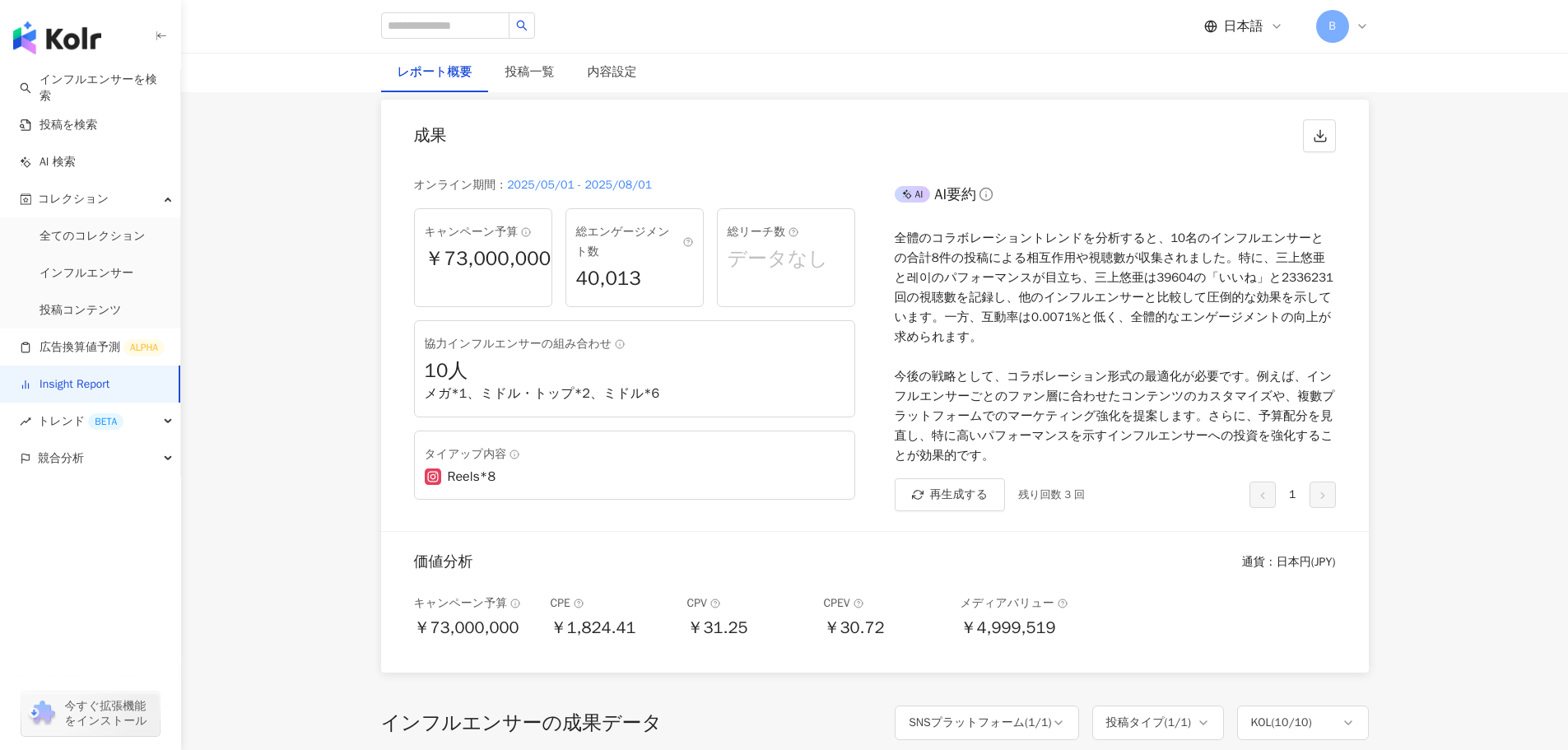 scroll, scrollTop: 0, scrollLeft: 0, axis: both 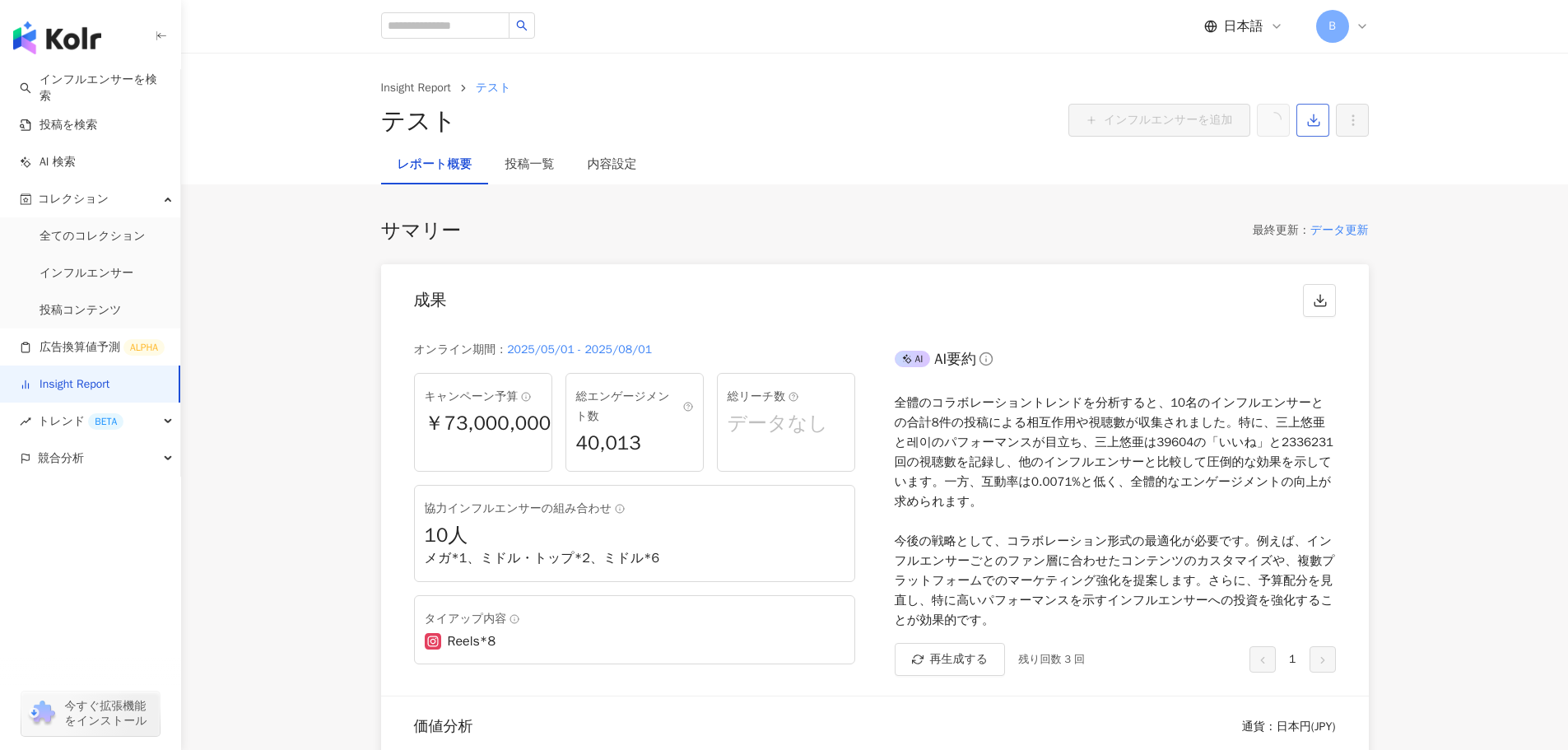 click 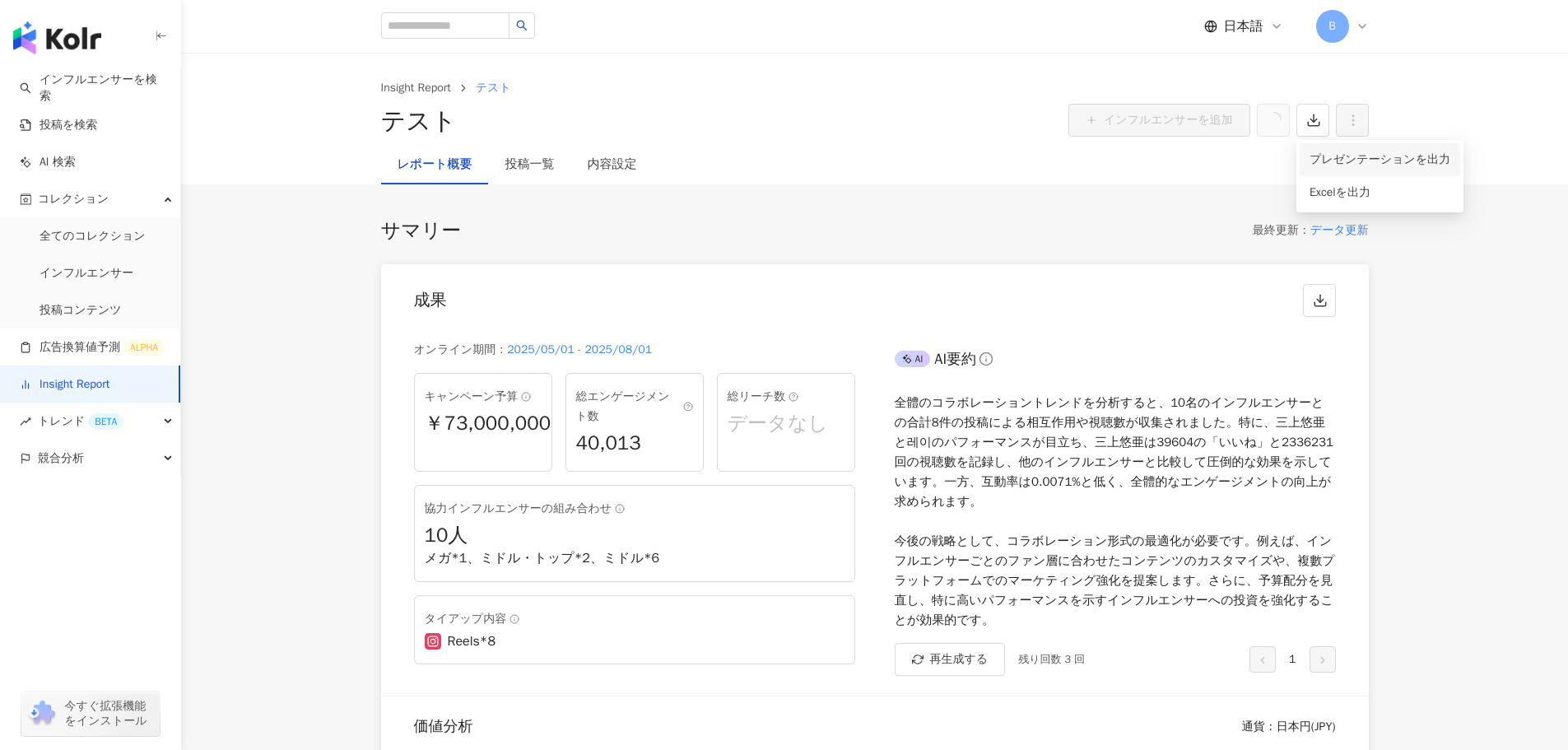 click on "プレゼンテーションを出力" at bounding box center [1380, 160] 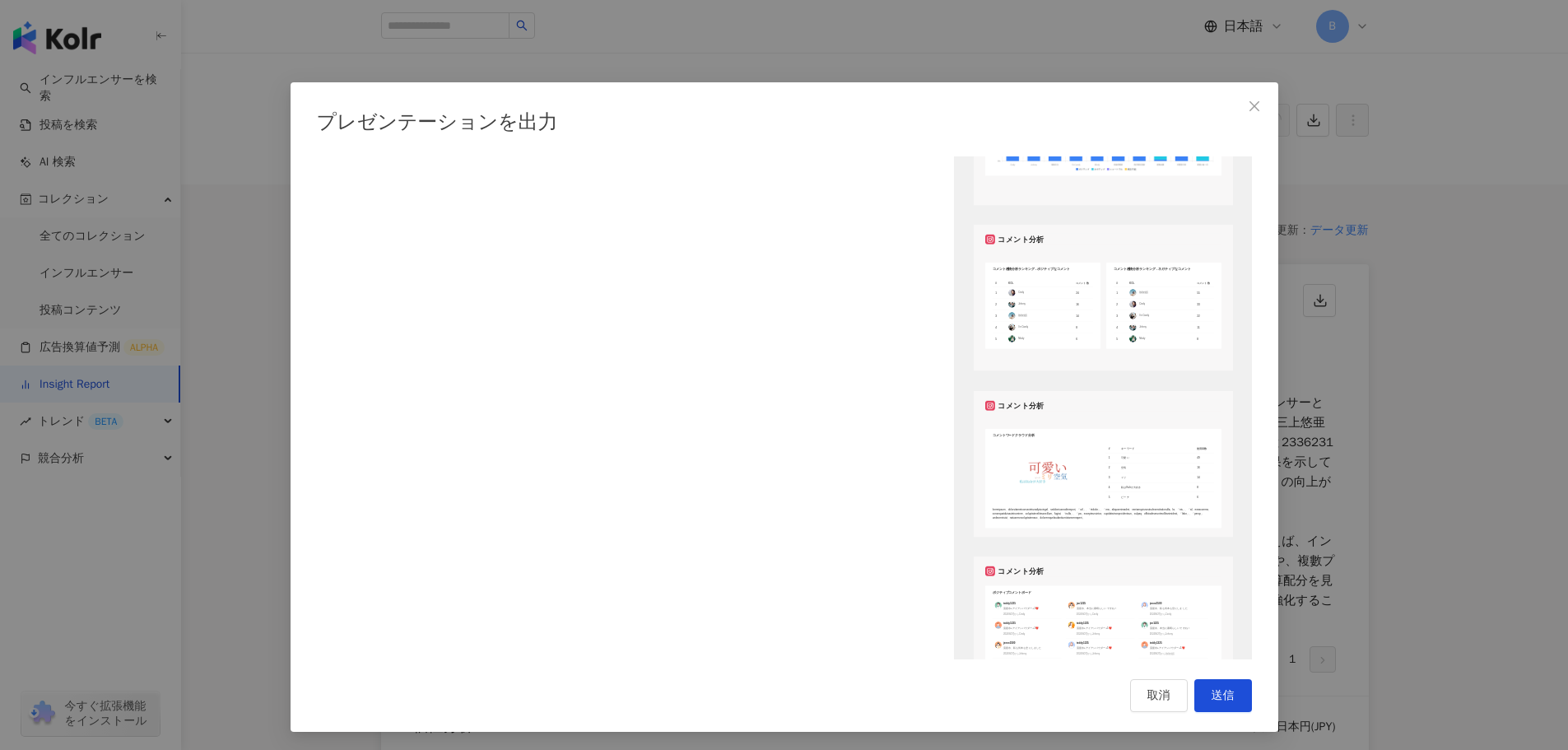 scroll, scrollTop: 1811, scrollLeft: 0, axis: vertical 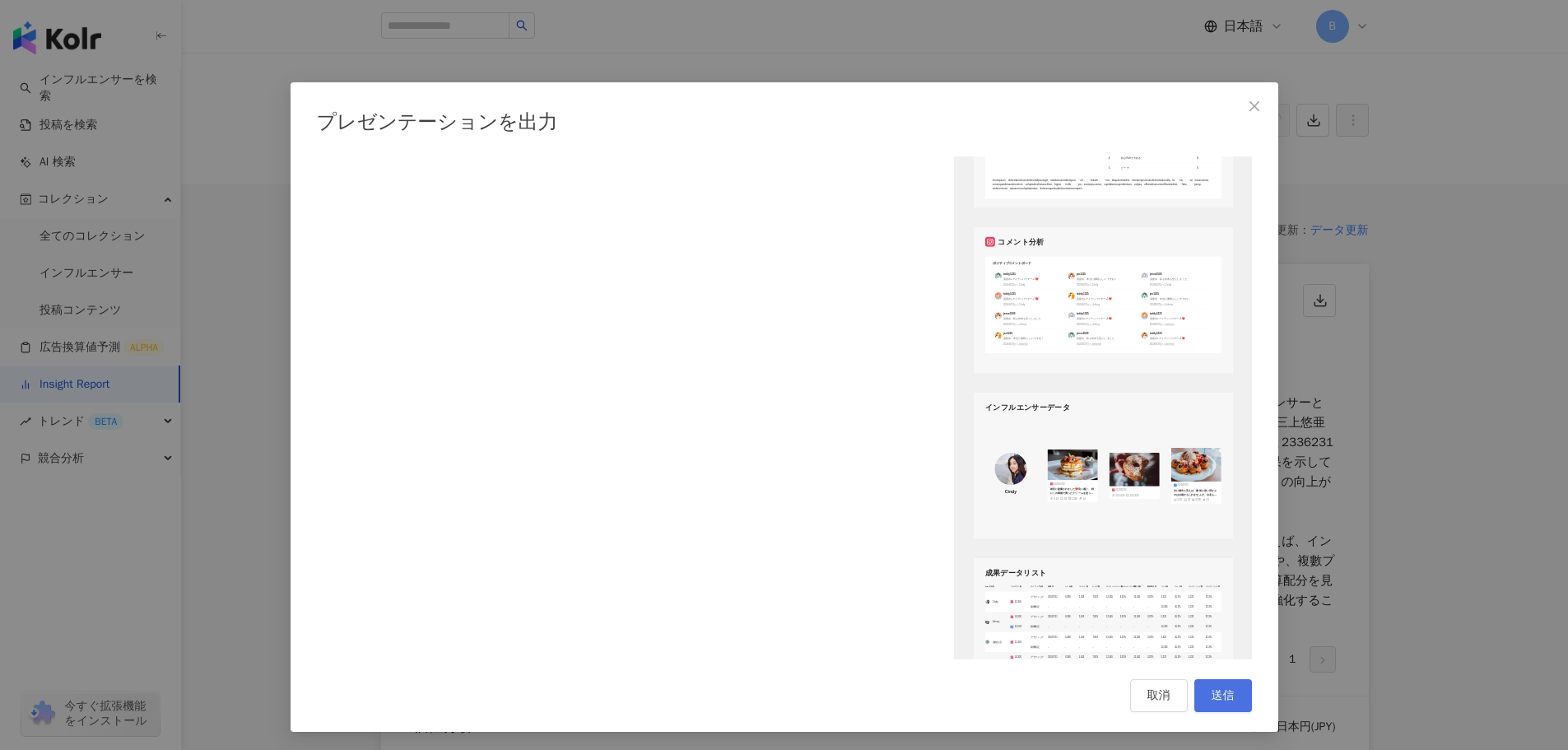click on "送信" at bounding box center (1223, 696) 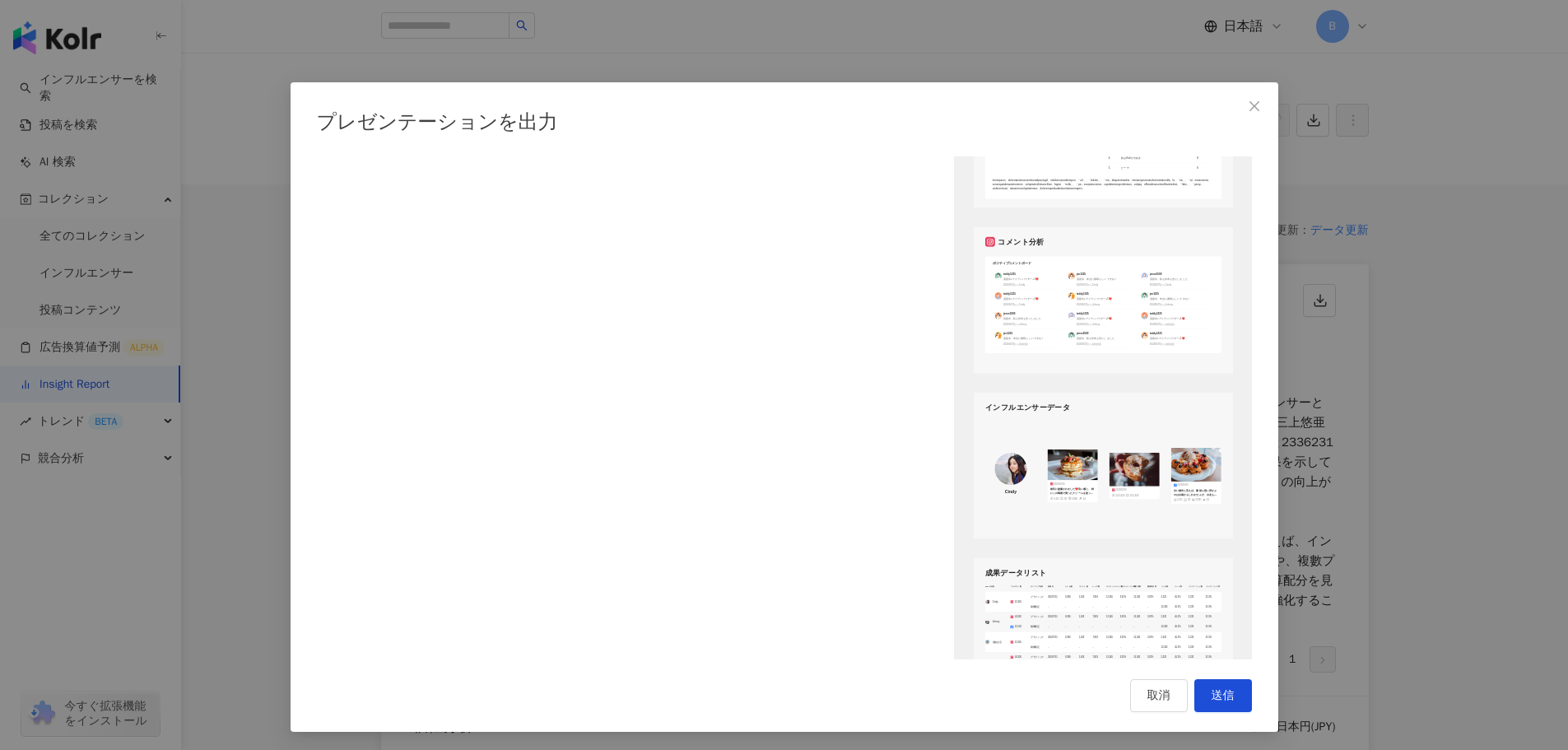 scroll, scrollTop: 2042, scrollLeft: 0, axis: vertical 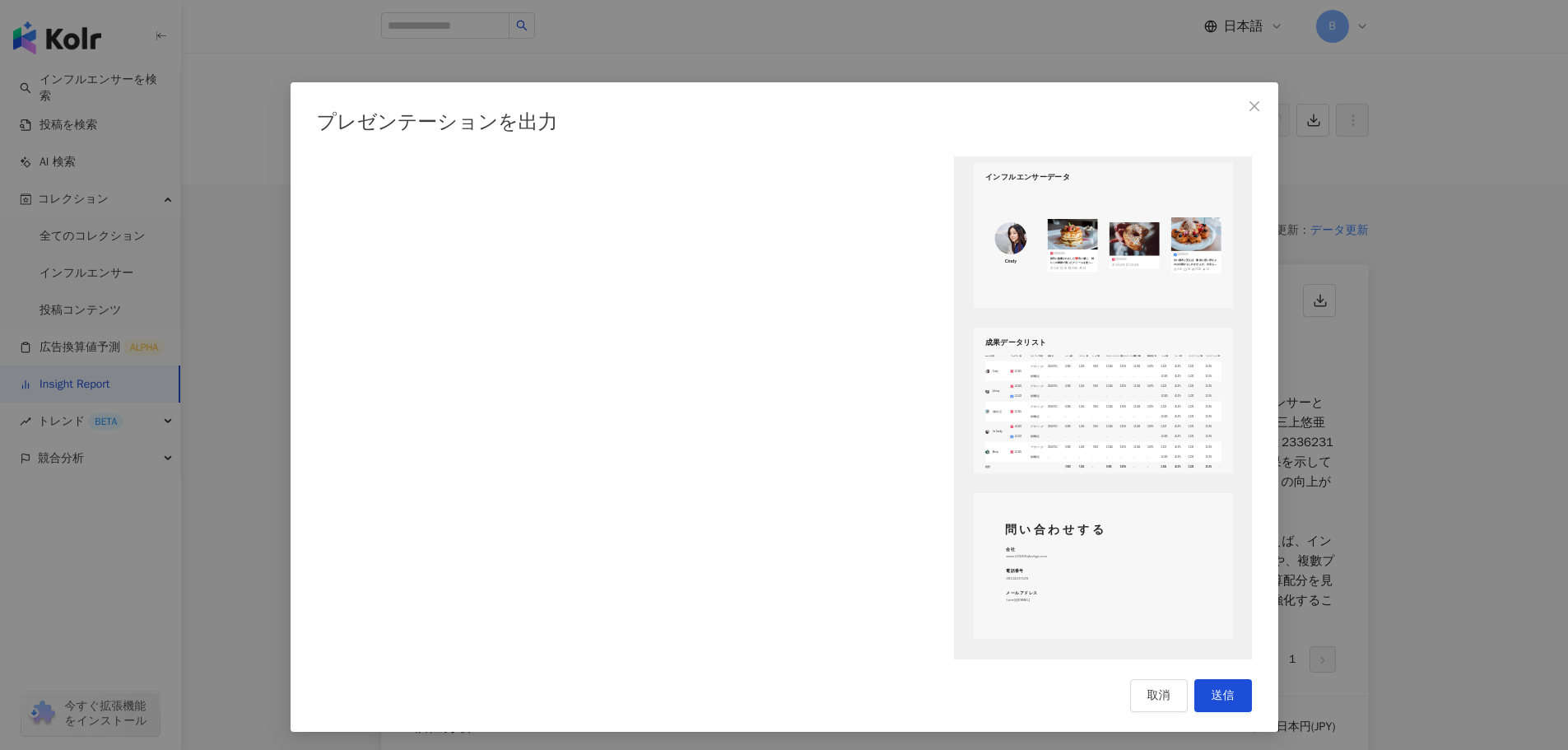 click on "プレゼンテーションを出力 エクスポートするアイテムを選択してください 全体設定 全て プラットフォームを表示 Instagram Facebook Youtube プラットフォームをカスタマイズ インフルエンサーの成果分析 全て チャートの選択 インフルエンサーのパフォーマンスランキング タイプ別成果ランキング フォロワー規模別の成果分析 エンゲージメントが高いコンテンツ TOP 5 閲覧数の多い TOP 5 データフィルタ いいね/コメント/シェア数 エンゲージメント成果（エンゲージメント数/エンゲージメント率） 再生成果（再生回数/再生率） リーチ成果（リーチ数/リーチ率） クリック率成果（クリック数/クリック率） その他 AI要約を表示する プロジェクトの平均を表示 コメント分析 全て チャートの選択 コメントワードクラウド分析 コメント感情分析 コメント一覧 その他" at bounding box center (784, 375) 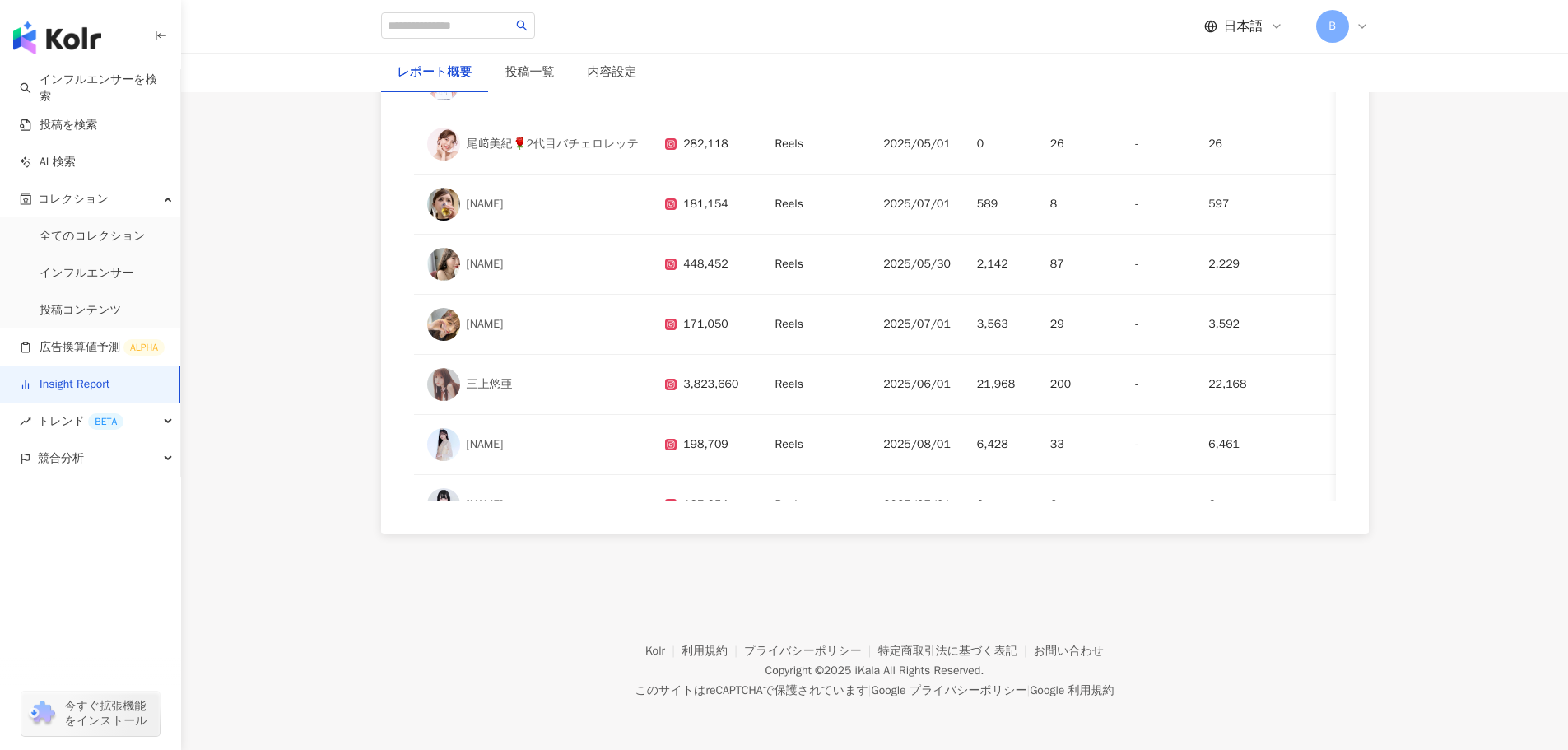 scroll, scrollTop: 3892, scrollLeft: 0, axis: vertical 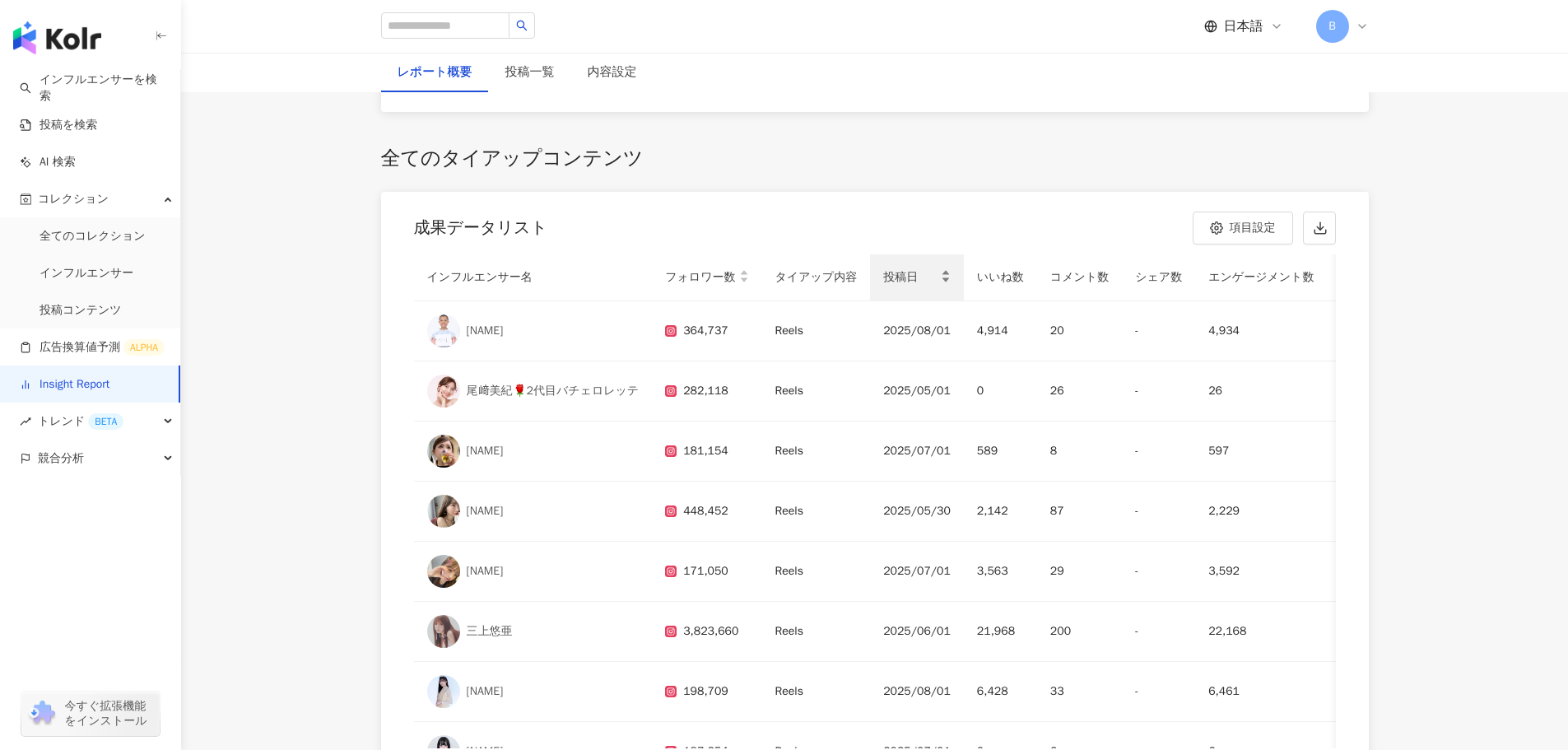 click on "投稿日" at bounding box center (917, 277) 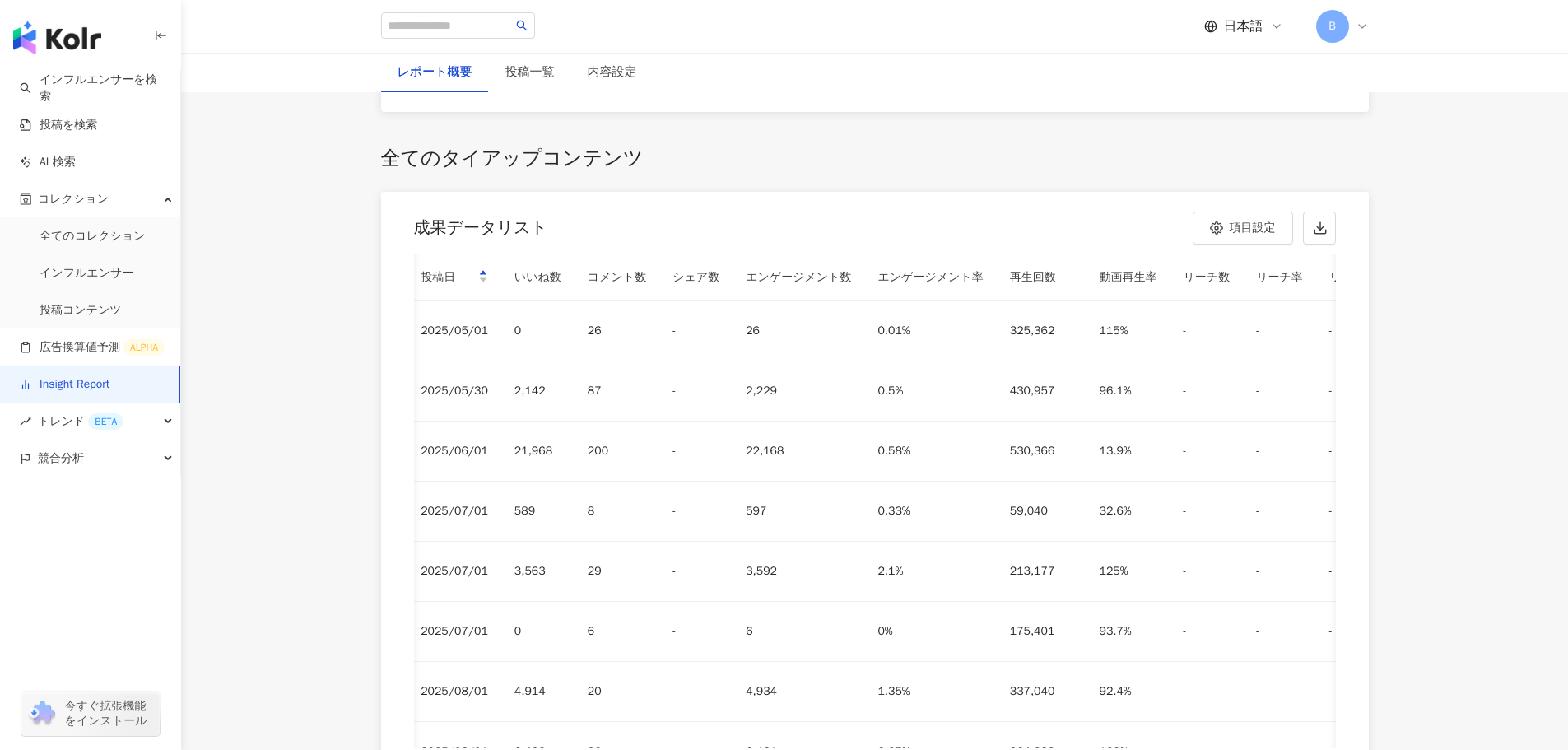 scroll, scrollTop: 0, scrollLeft: 469, axis: horizontal 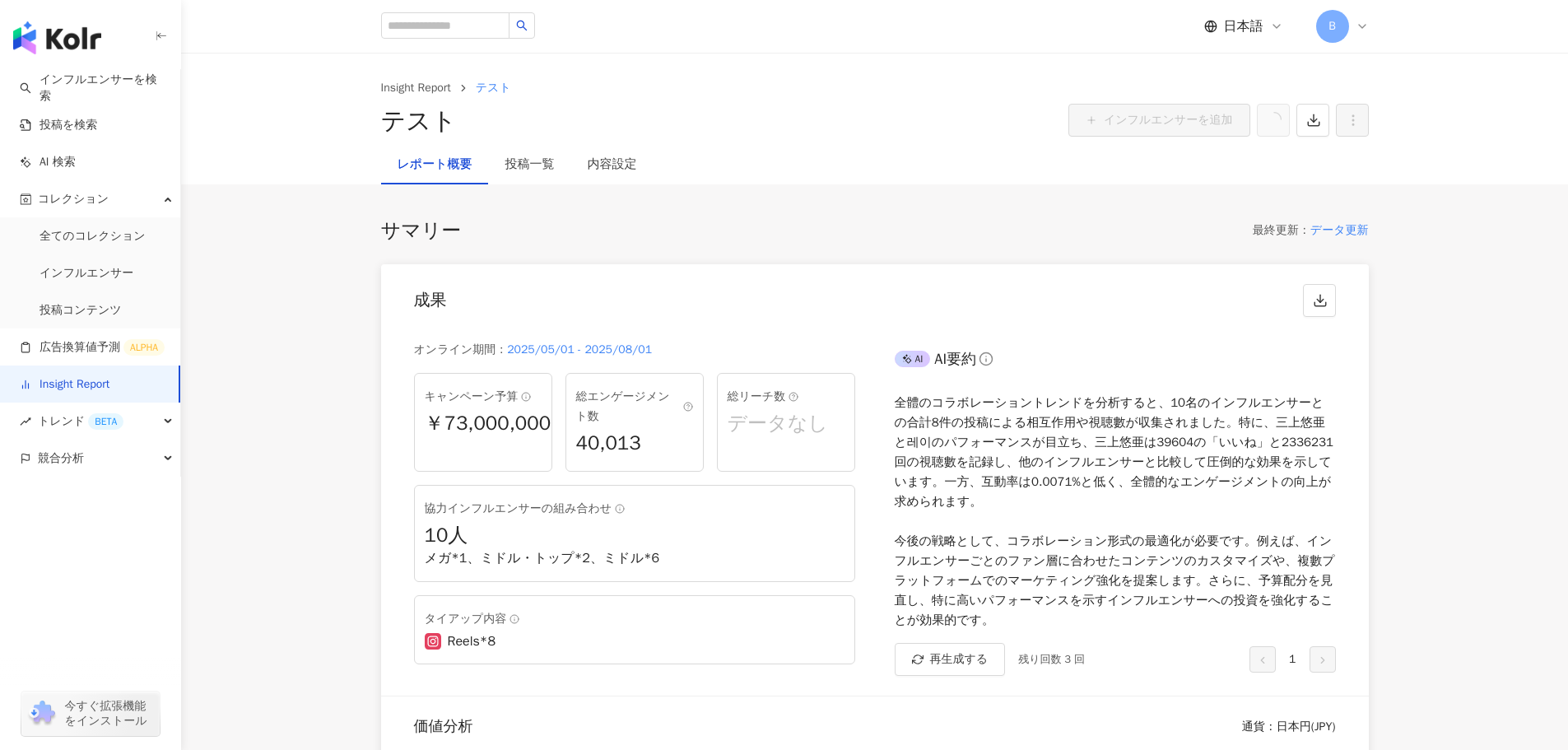 click on "サマリー 最終更新 ： データ更新 成果 オンライン期間 ： 2025/05/01 - 2025/08/01 キャンペーン予算 ￥73,000,000 総エンゲージメント数 40,013 総リーチ数 データなし 協力インフルエンサーの組み合わせ   10 人 メガ*1、ミドル・トップ*2、ミドル*6 タイアップ内容 Reels*8 AI AI要約 再生成する 残り回数 3 回 1 価値分析 通貨 ： 日本円 ( JPY ) キャンペーン予算 ￥73,000,000 CPE ￥1,824.41 CPV ￥31.25 CPEV ￥30.72 メディアバリュー ￥4,999,519 インフルエンサーの成果データ SNSプラットフォーム  ( 1 / 1 ) 投稿タイプ  ( 1 / 1 ) KOL  ( 10 / 10 ) 成果データ コンテンツ 8 いいね数 39,604 コメント数 409 シェア数 データなし エンゲージメント成果 エンゲージメント数 40,013 エンゲージメント率 0.71% 再生成果 再生回数 2,336,231 動画再生率 41.3% リーチ成果 リーチ数 データなし リーチ率 データなし   1" at bounding box center (875, 2445) 